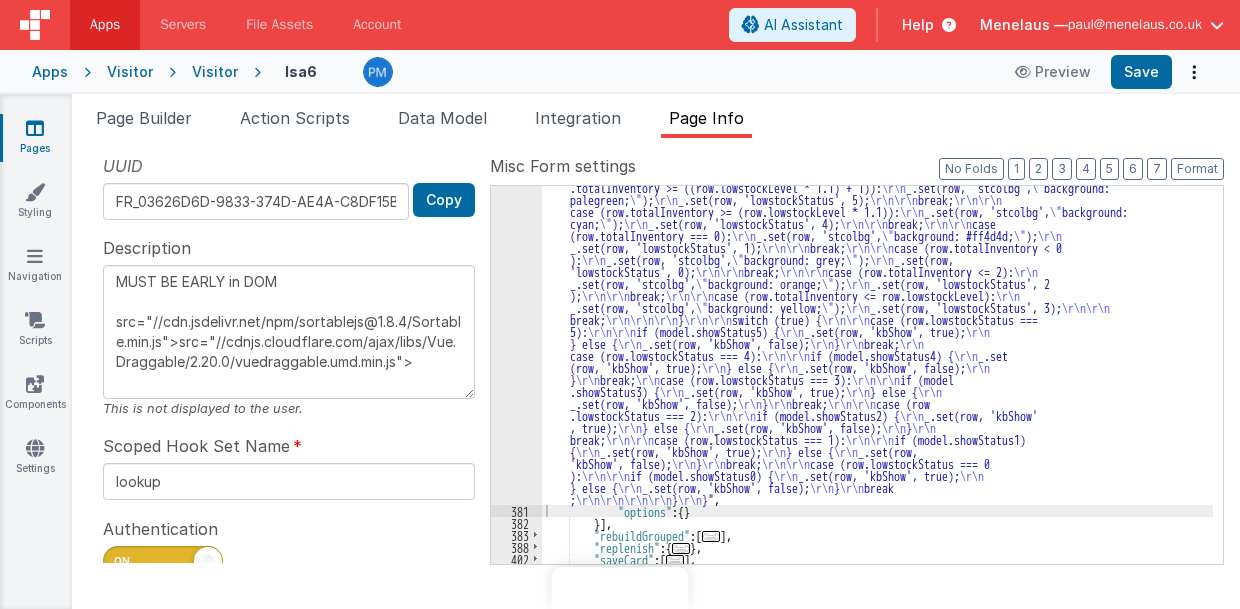 scroll, scrollTop: 0, scrollLeft: 0, axis: both 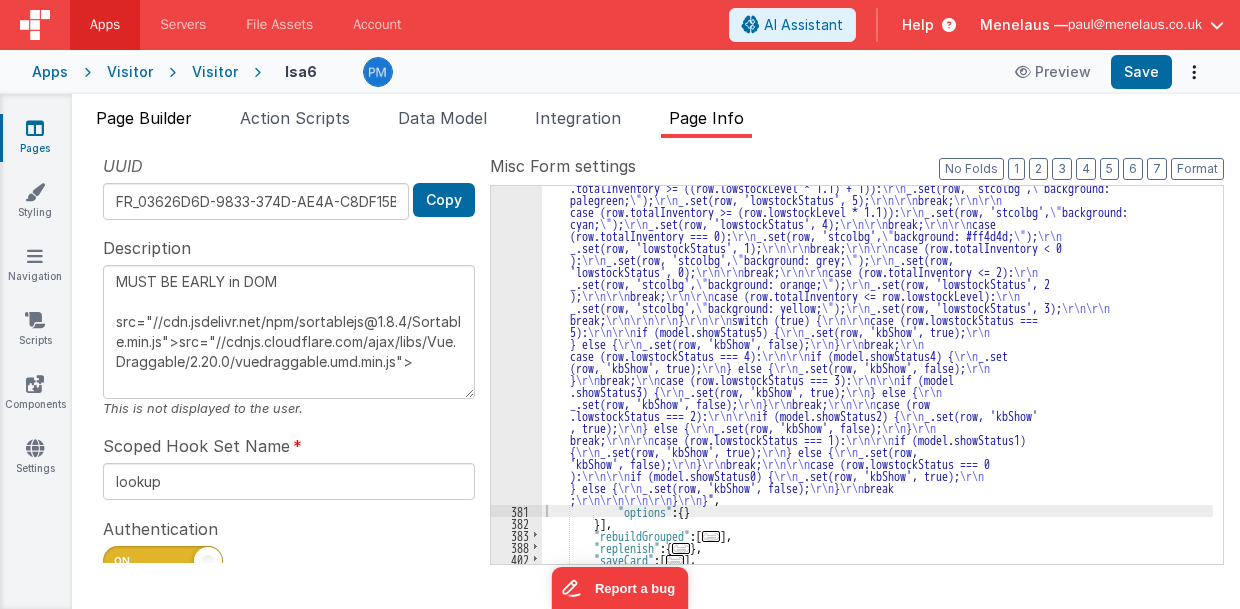 click on "Page Builder" at bounding box center (144, 118) 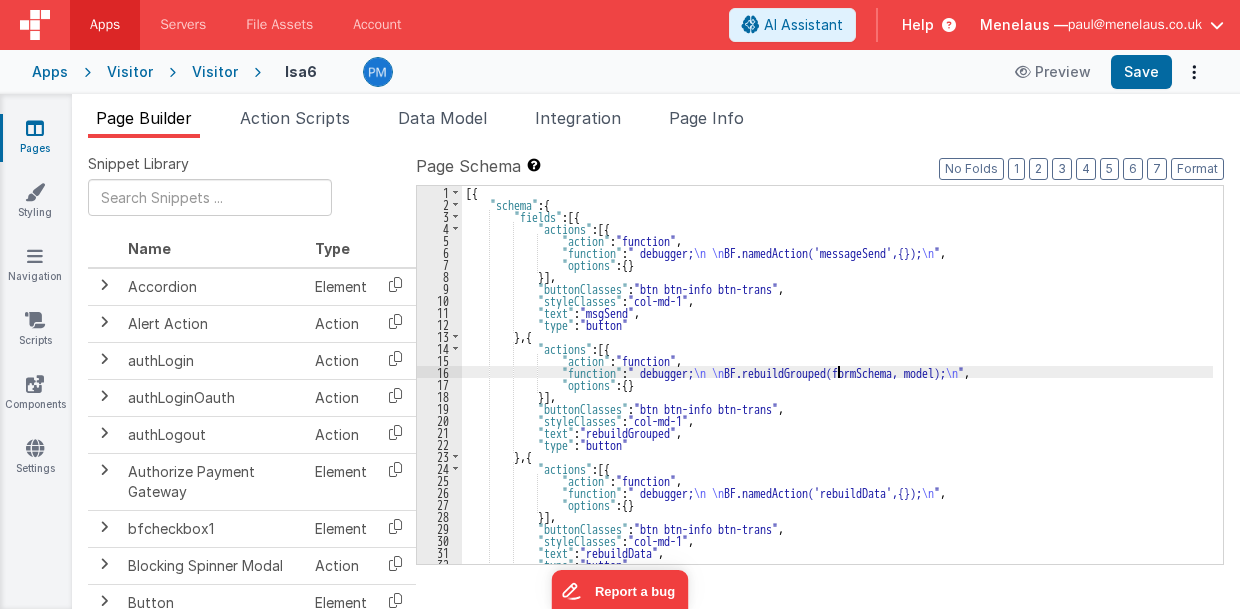 click on "[{      "schema" :  {           "fields" :  [{                "actions" :  [{                     "action" :  "function" ,                     "function" :  " debugger; \n   \n  BF.namedAction('messageSend',{}); \n  " ,                     "options" :  { }                }] ,                "buttonClasses" :  "btn btn-info btn-trans" ,                "styleClasses" :  "col-md-1" ,                "text" :  "msgSend" ,                "type" :  "button"           } ,  {                "actions" :  [{                     "action" :  "function" ,                     "function" :  " debugger; \n   \n  BF.rebuildGrouped(formSchema, model); \n  " ,                     "options" :  { }                }] ,                "buttonClasses" :  "btn btn-info btn-trans" ,                "styleClasses" :  "col-md-1" ,                "text" :  "rebuildGrouped" ,                "type" :  "button"           } ,  {                "actions" :  [{                     "action" :  "function" ,                     "function" :  \n   ," at bounding box center [838, 387] 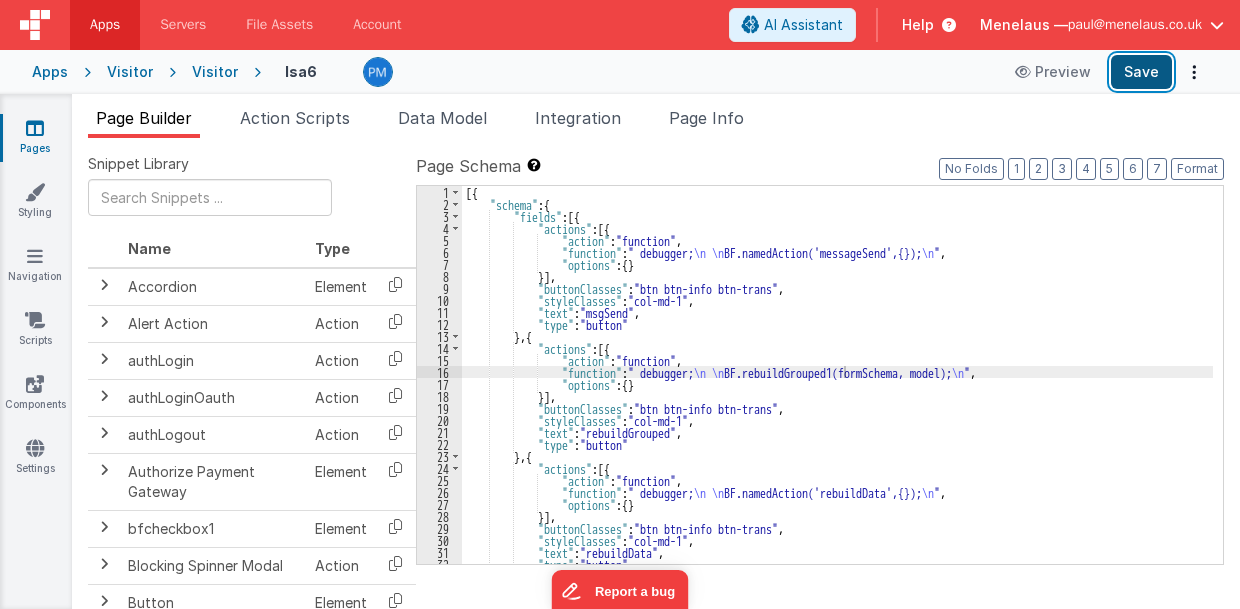 click on "Save" at bounding box center [1141, 72] 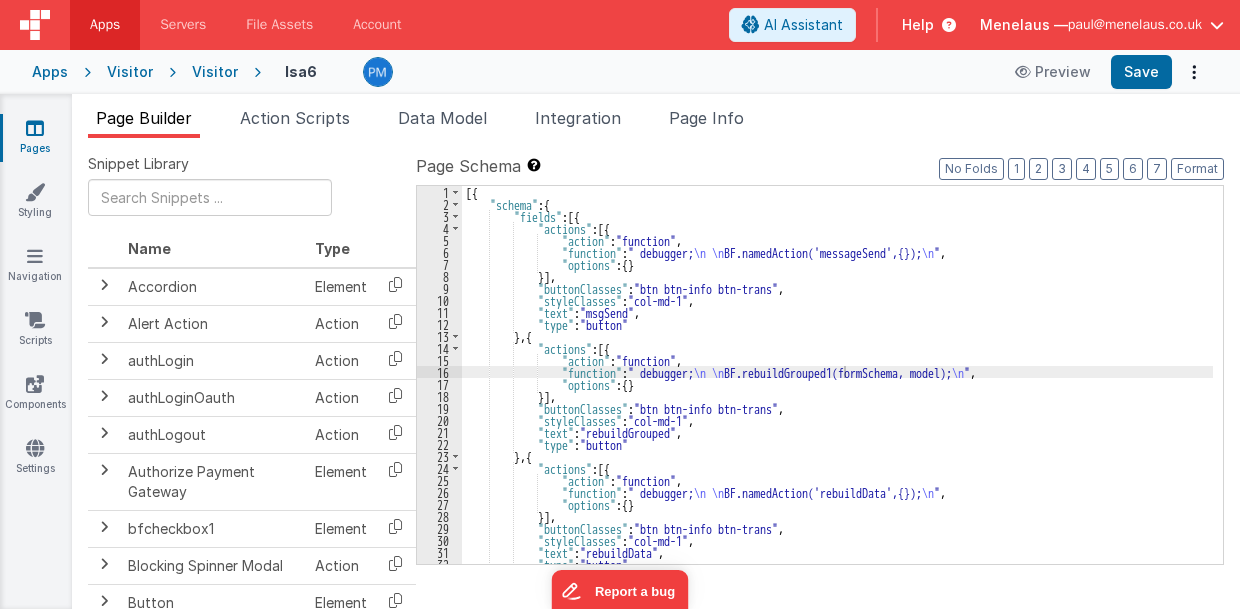 drag, startPoint x: 724, startPoint y: 111, endPoint x: 728, endPoint y: 152, distance: 41.19466 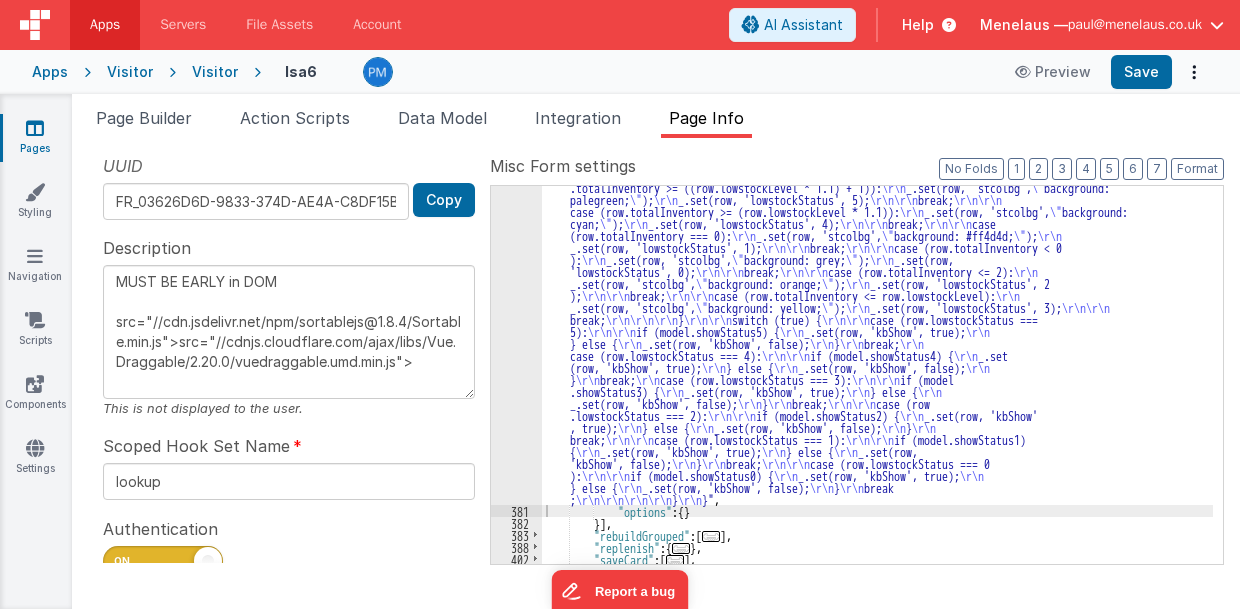 scroll, scrollTop: 1365, scrollLeft: 0, axis: vertical 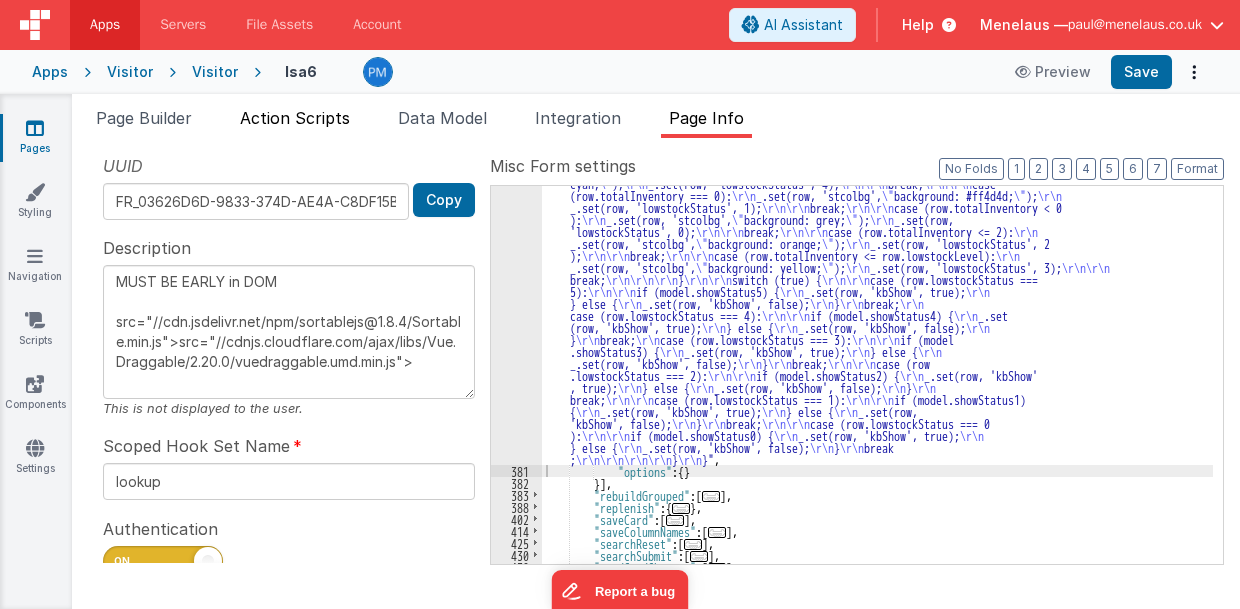 click on "Action Scripts" at bounding box center (295, 118) 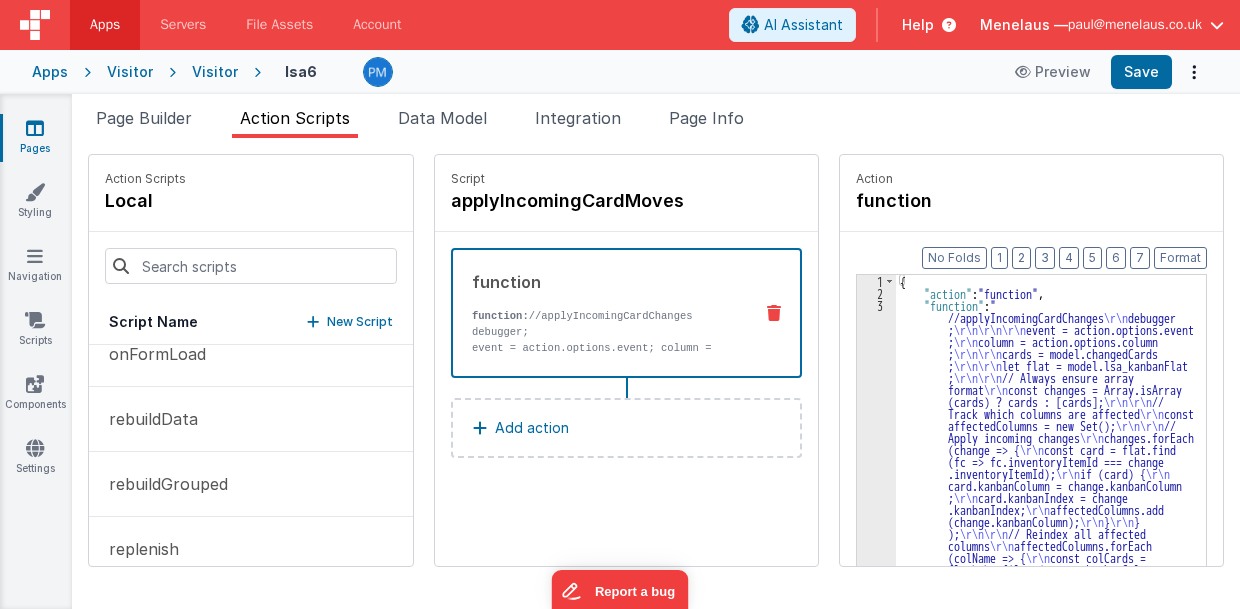 scroll, scrollTop: 2200, scrollLeft: 0, axis: vertical 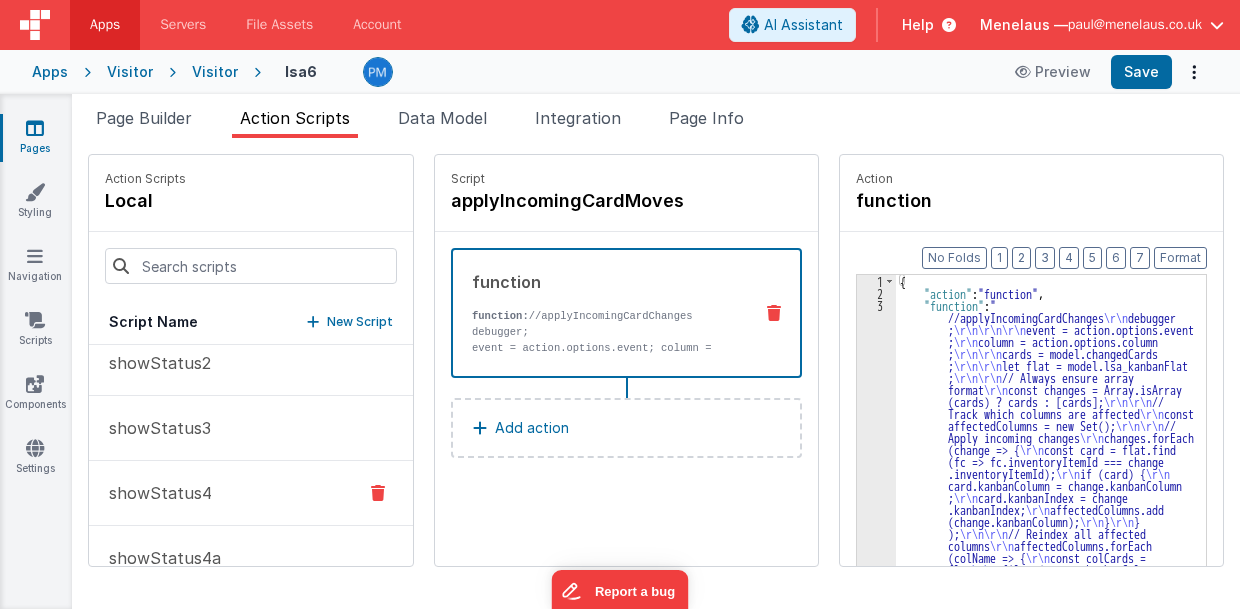 click on "showStatus4" at bounding box center (154, 493) 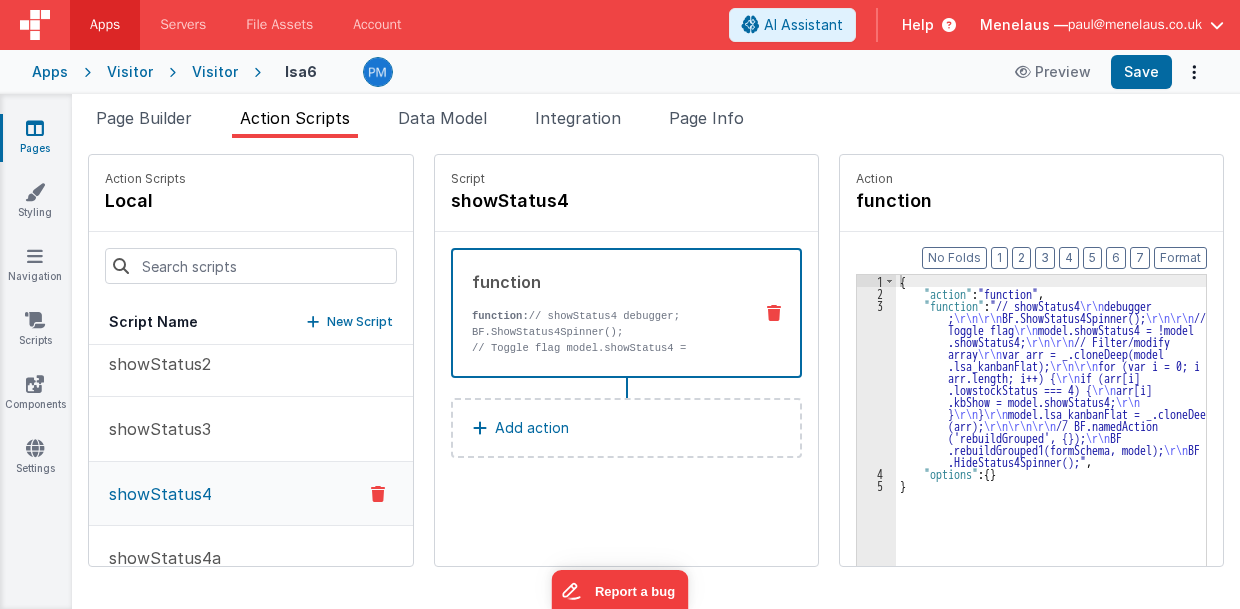 scroll, scrollTop: 3134, scrollLeft: 0, axis: vertical 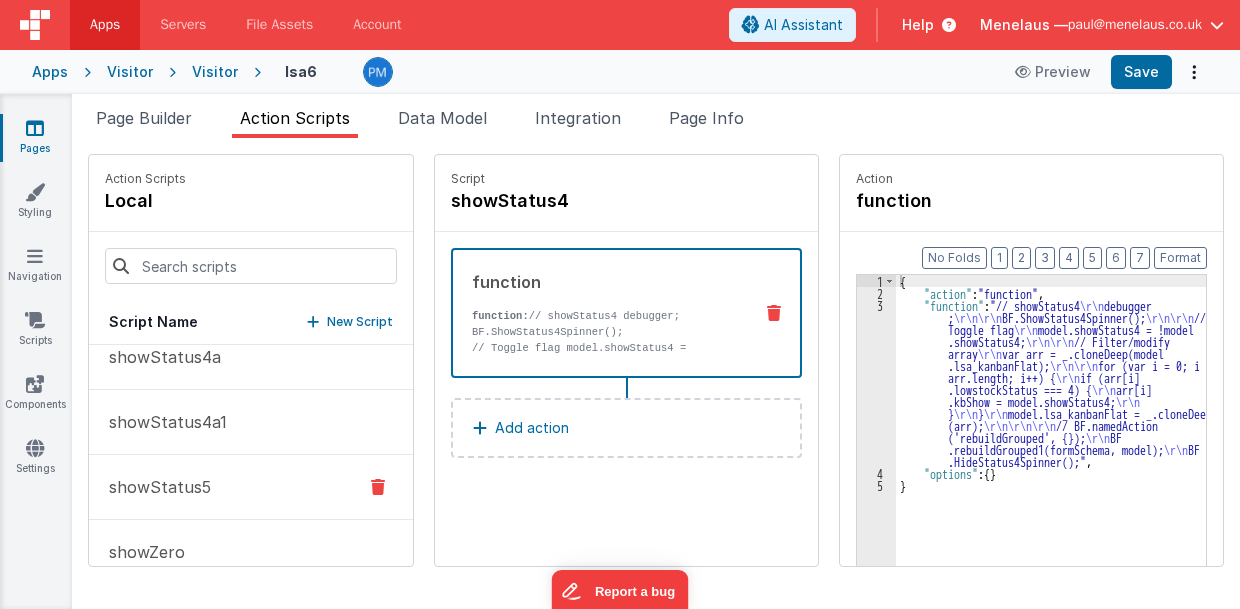 click on "showStatus5" at bounding box center [251, 487] 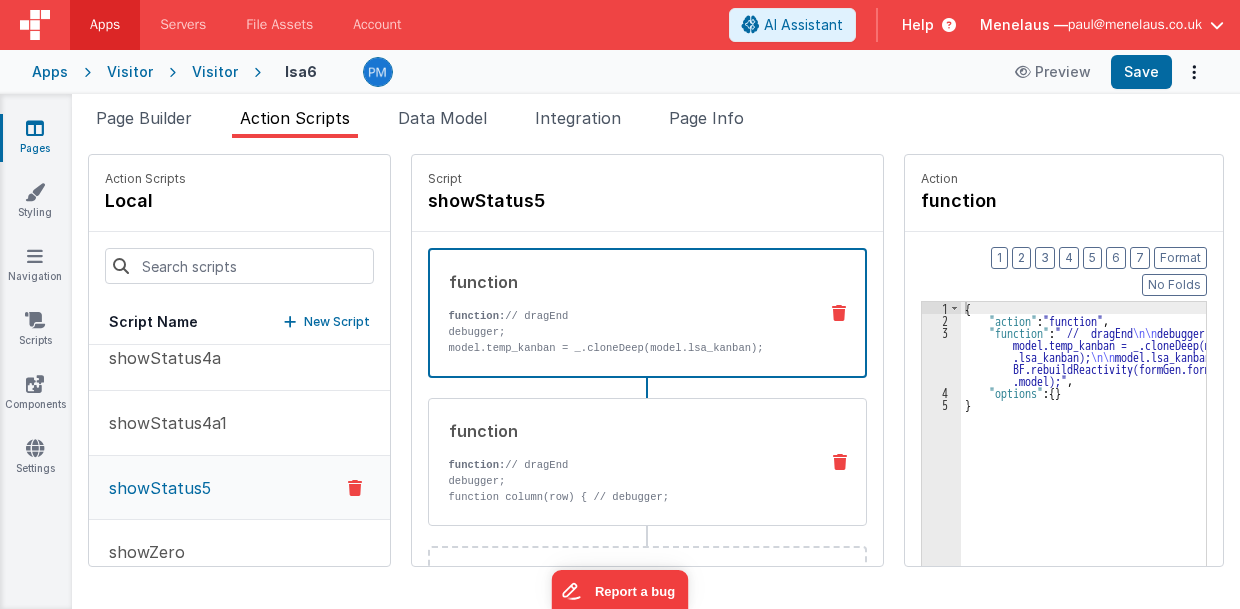 scroll, scrollTop: 3334, scrollLeft: 0, axis: vertical 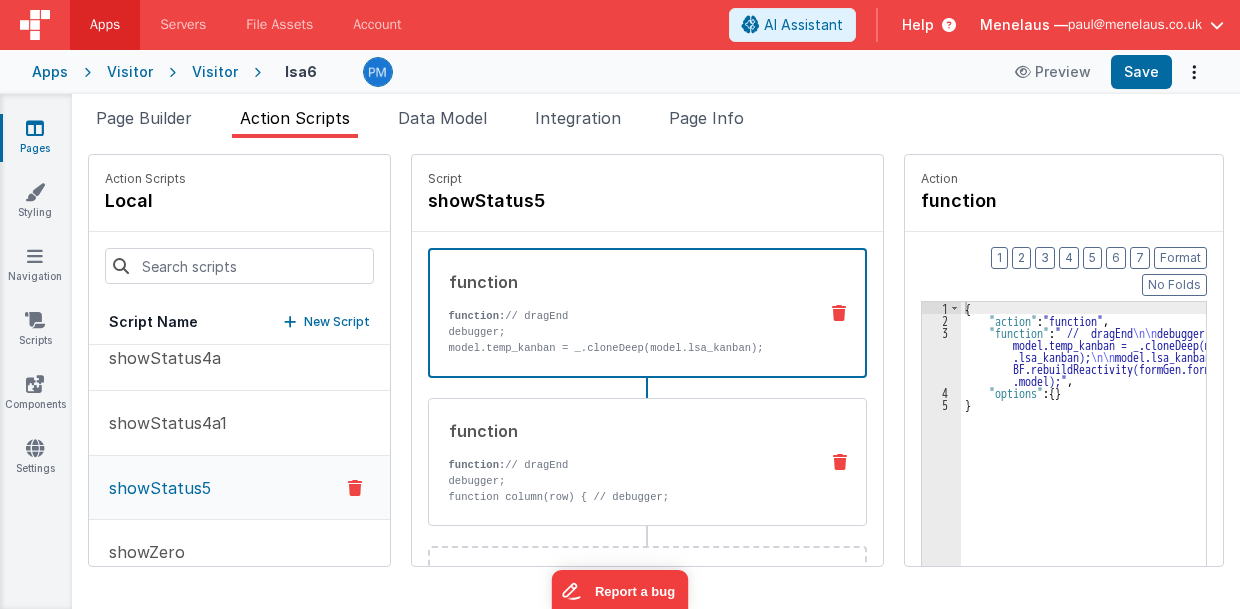 click on "function:   //  dragEnd" at bounding box center (621, 465) 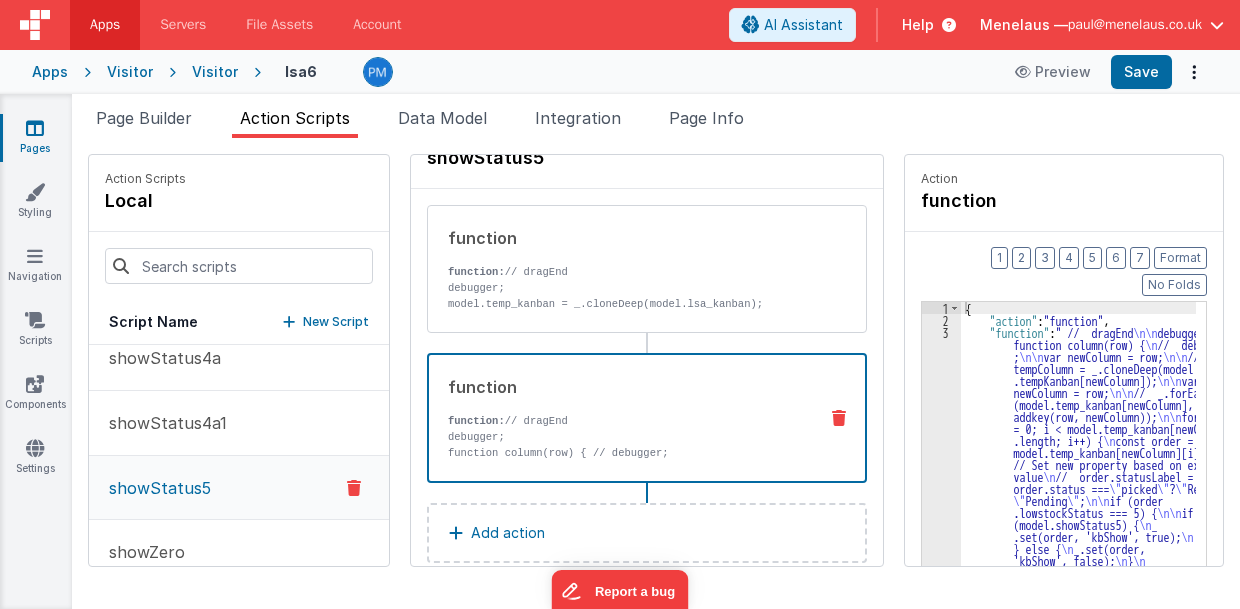 scroll, scrollTop: 66, scrollLeft: 0, axis: vertical 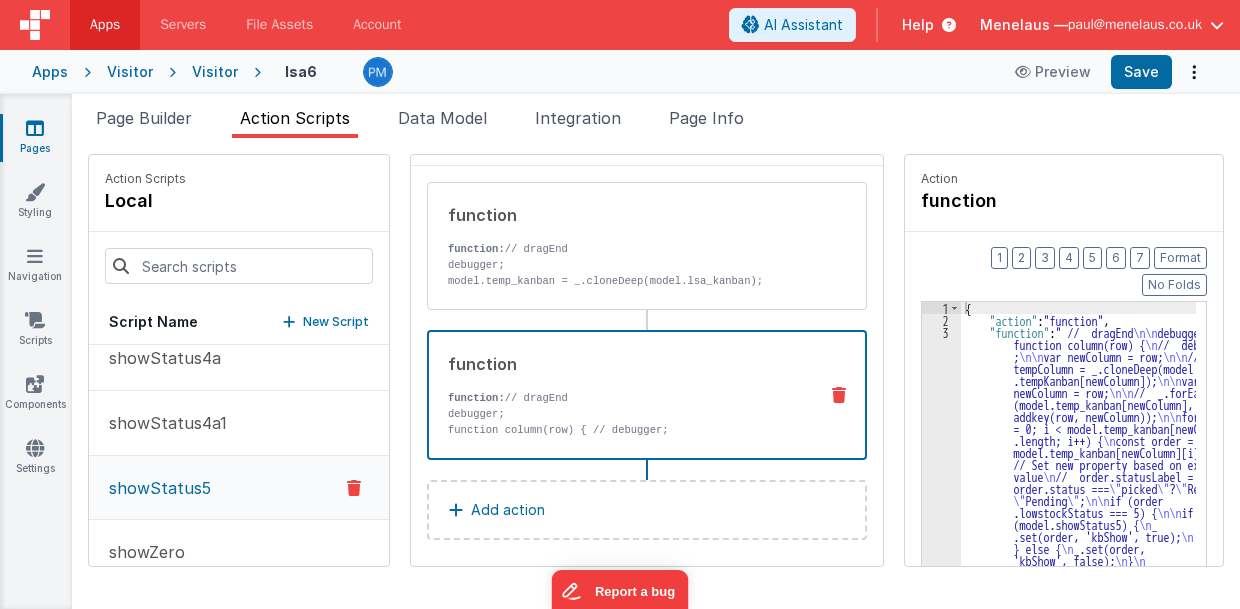 click on "debugger;" at bounding box center (620, 414) 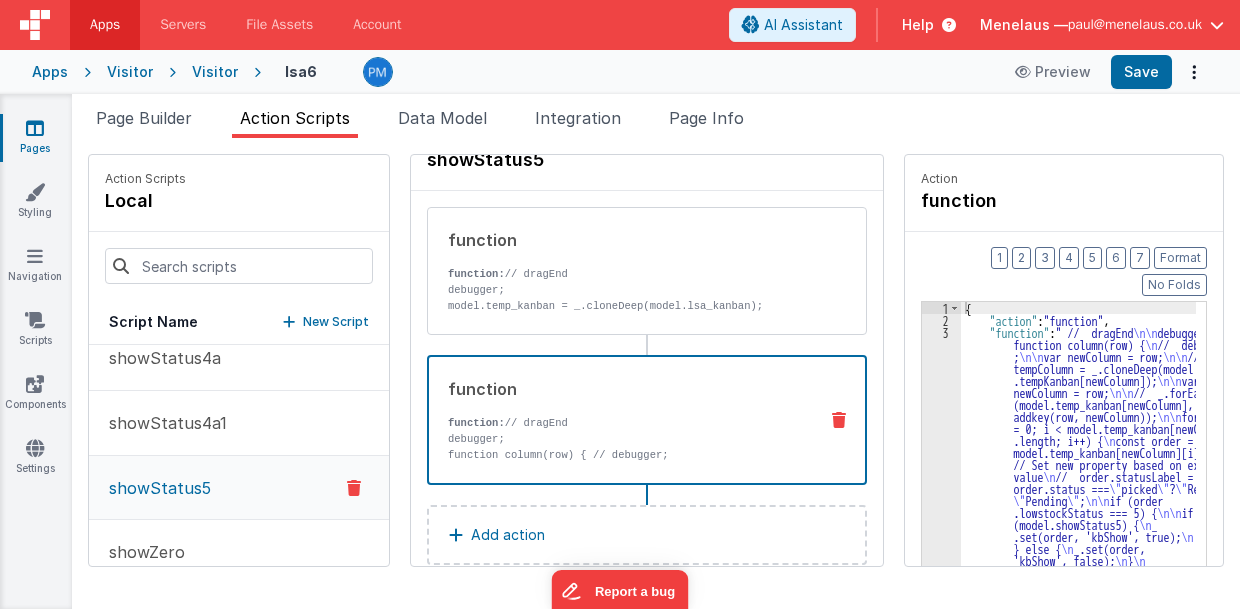 scroll, scrollTop: 74, scrollLeft: 0, axis: vertical 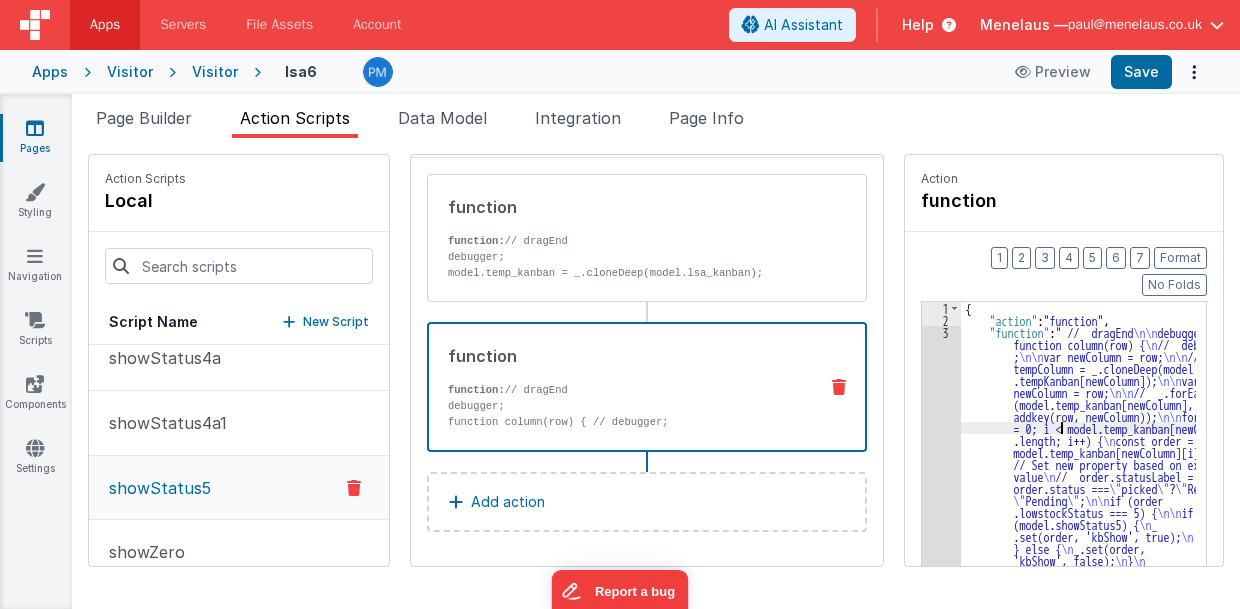 click on "{      "action" :  "function" ,      "function" :  " //  dragEnd \n\n  debugger; \n\n\n            function column(row) { \n      //  debugger          ; \n\n      var newColumn = row; \n\n      //            tempColumn = _.cloneDeep(model          .tempKanban[newColumn]); \n\n      var           newColumn = row; \n\n      //  _.forEach          (model.temp_kanban[newColumn], row =>           addkey(row, newColumn)); \n\n      for (let i           = 0; i < model.temp_kanban[newColumn]          .length; i++) { \n          const order =           model.temp_kanban[newColumn][i]; \n\n                    // Set new property based on existing           value \n          //  order.statusLabel =           order.status ===  \" picked \"  ?  \" Ready \"  :           \" Pending \" ; \n\n          if (order          .lowstockStatus === 5) { \n\n              if           (model.showStatus5) {" at bounding box center (1118, 869) 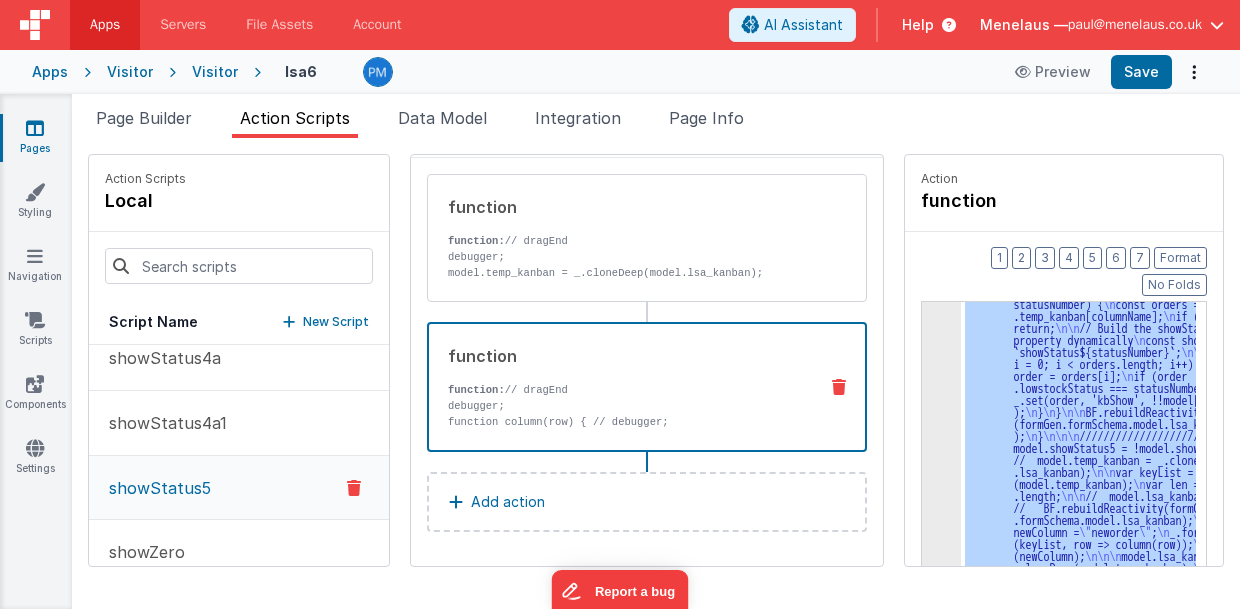 scroll, scrollTop: 449, scrollLeft: 0, axis: vertical 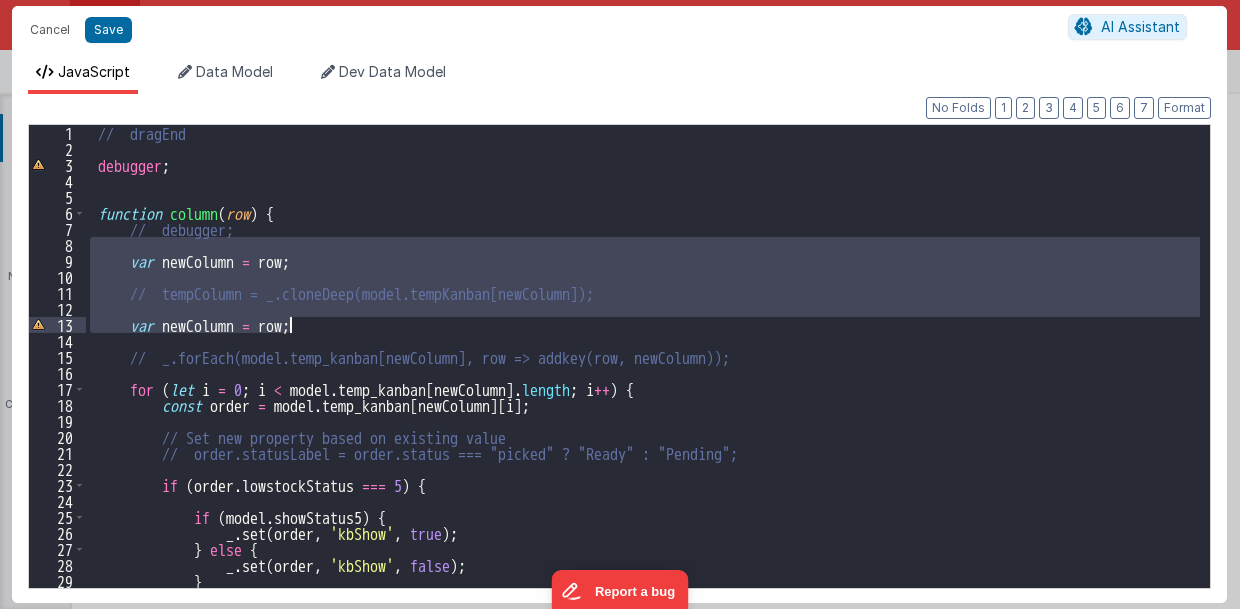 drag, startPoint x: 108, startPoint y: 247, endPoint x: 595, endPoint y: 316, distance: 491.8638 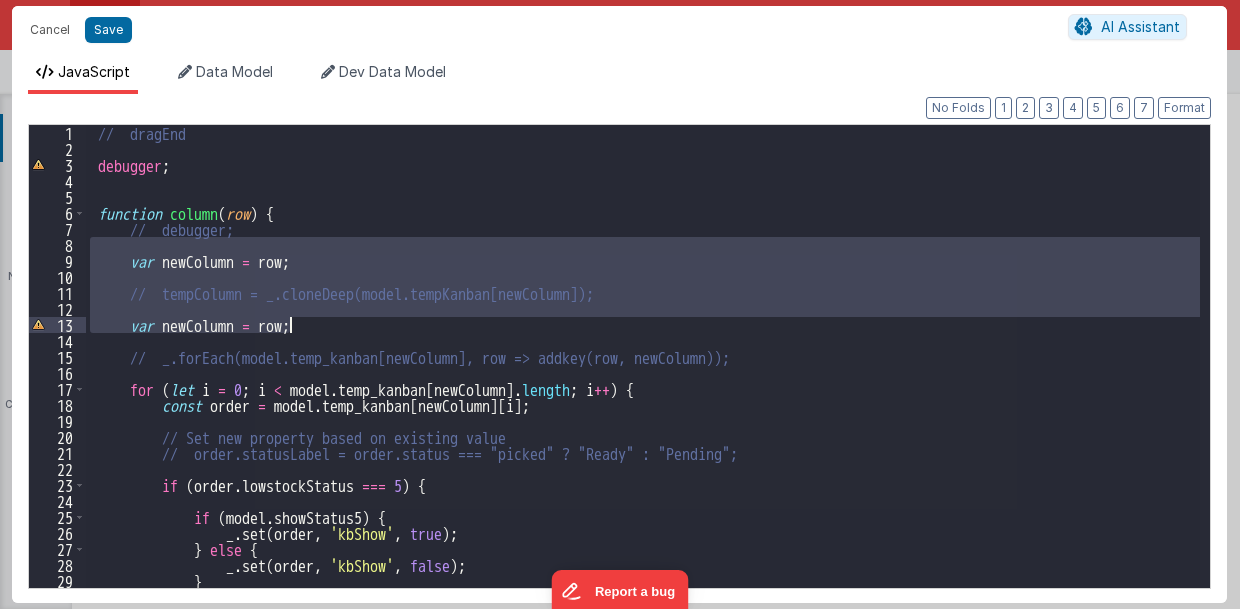 click on "//  dragEnd   debugger ;   function   column ( row )   {        //  debugger;        var   newColumn   =   row ;        //  tempColumn = _.cloneDeep(model.tempKanban[newColumn]);        var   newColumn   =   row ;        //  _.forEach(model.temp_kanban[newColumn], row => addkey(row, newColumn));        for   ( let   i   =   0 ;   i   <   model . temp_kanban [ newColumn ] . length ;   i ++ )   {             const   order   =   model . temp_kanban [ newColumn ] [ i ] ;             // Set new property based on existing value             //  order.statusLabel = order.status === "picked" ? "Ready" : "Pending";             if   ( order . lowstockStatus   ===   5 )   {                  if   ( model . showStatus5 )   {                       _ . set ( order ,   'kbShow' ,   true ) ;                  }   else   {                       _ . set ( order ,   'kbShow' ,   false ) ;                  }             }" at bounding box center [643, 356] 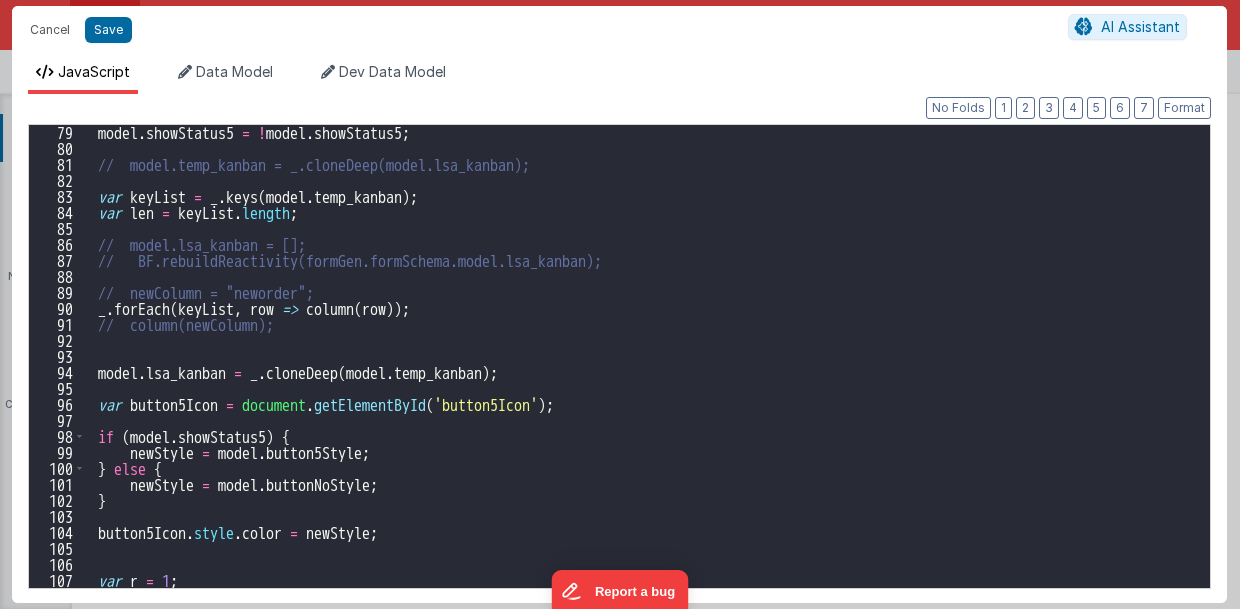 scroll, scrollTop: 1009, scrollLeft: 0, axis: vertical 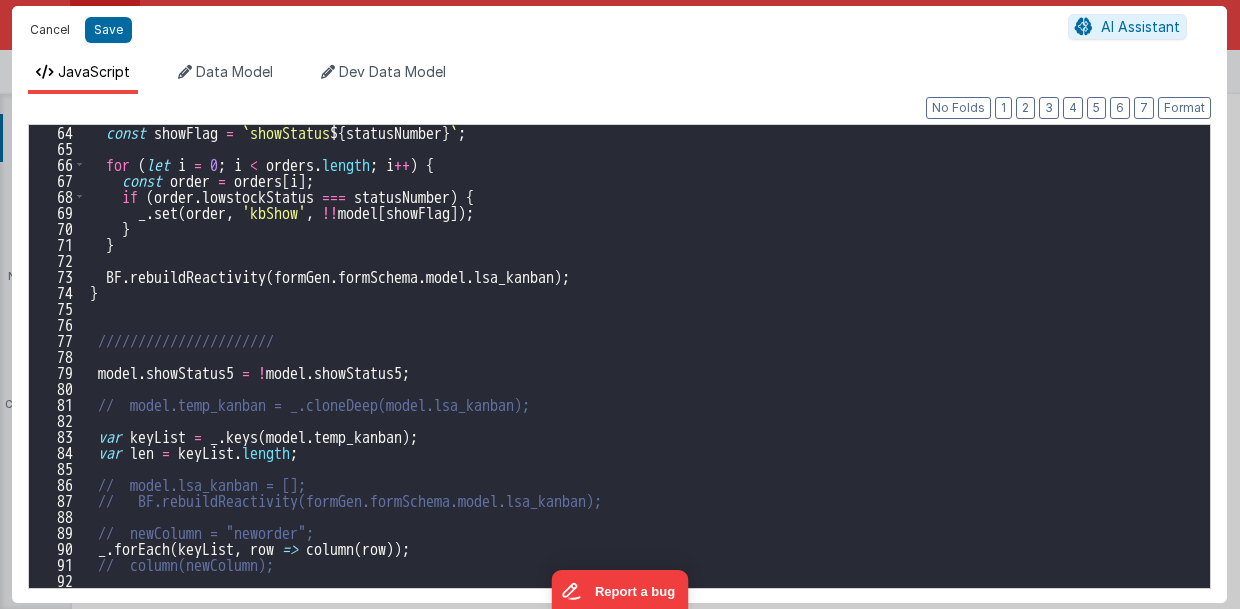 click on "Cancel" at bounding box center [50, 30] 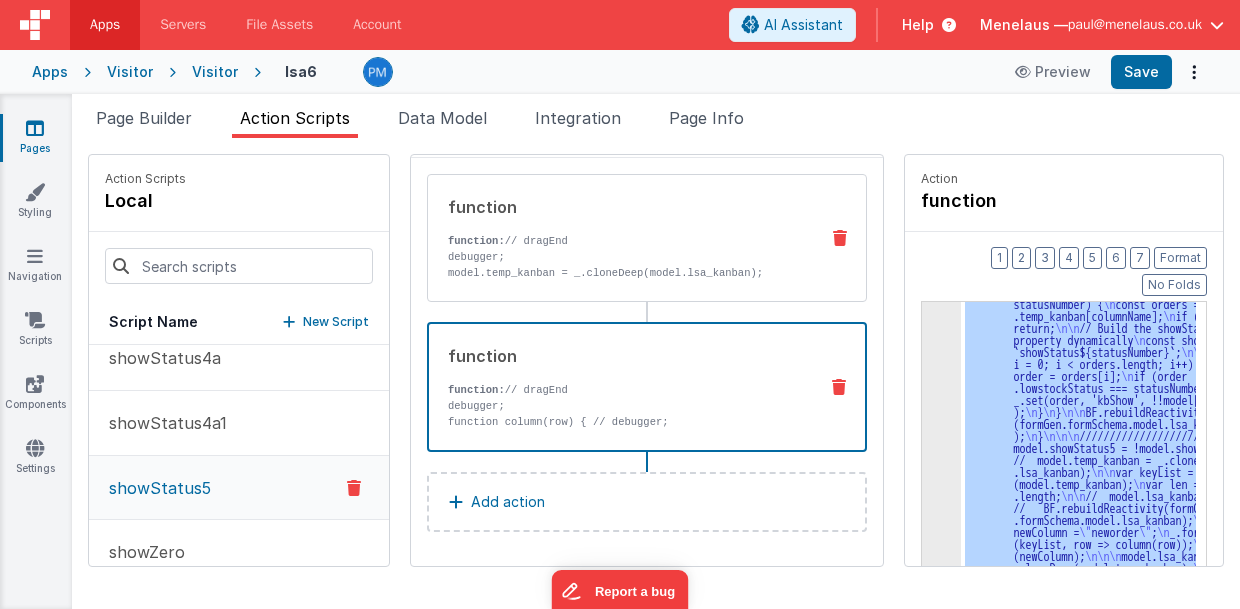 click on "model.temp_kanban = _.cloneDeep(model.lsa_kanban);" at bounding box center [620, 273] 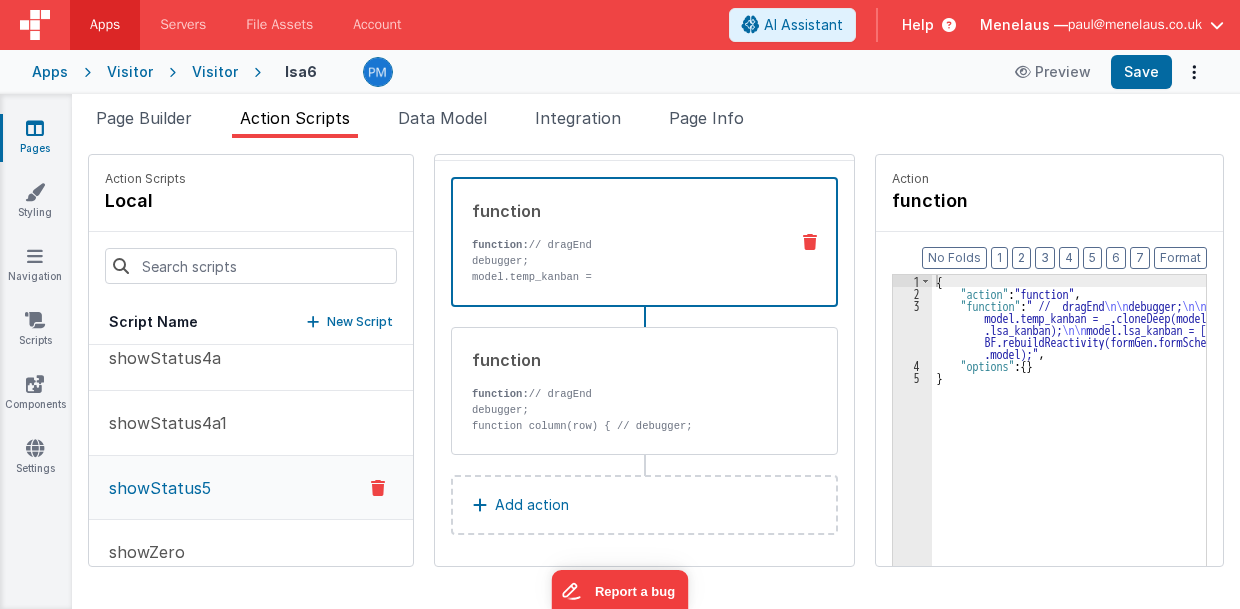 scroll, scrollTop: 74, scrollLeft: 0, axis: vertical 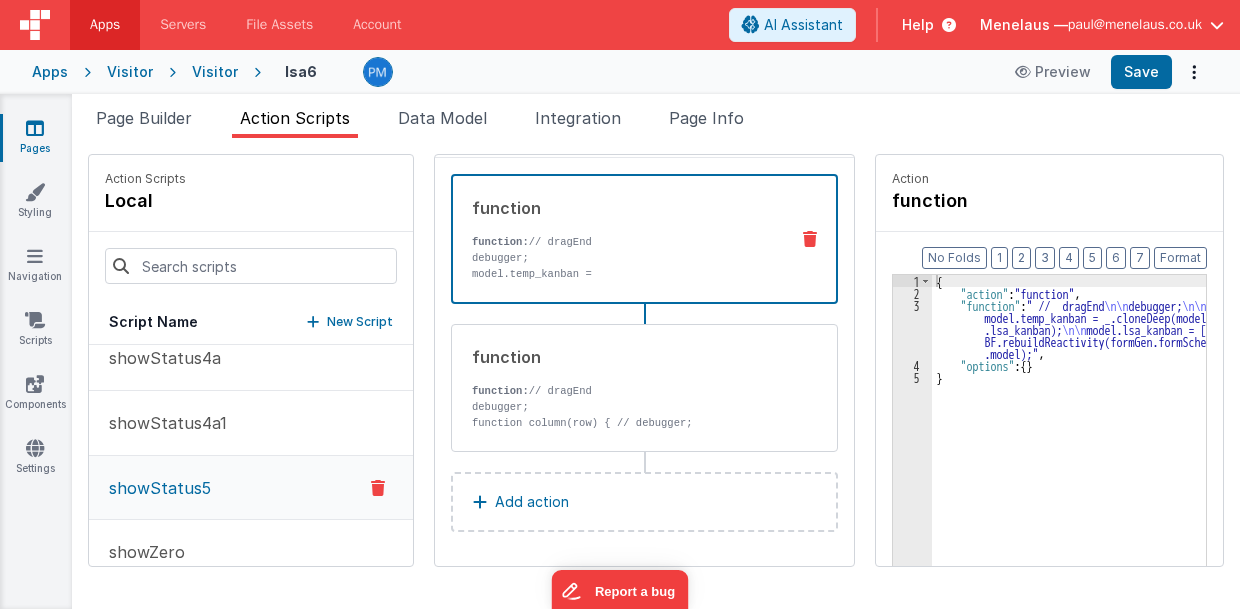 click on "{      "action" :  "function" ,      "function" :  " //  dragEnd \n\n  debugger; \n\n            model.temp_kanban = _.cloneDeep(model          .lsa_kanban); \n\n  model.lsa_kanban = []; \n\n            BF.rebuildReactivity(formGen.formSchema          .model);" ,      "options" :  { } }" at bounding box center [1094, 464] 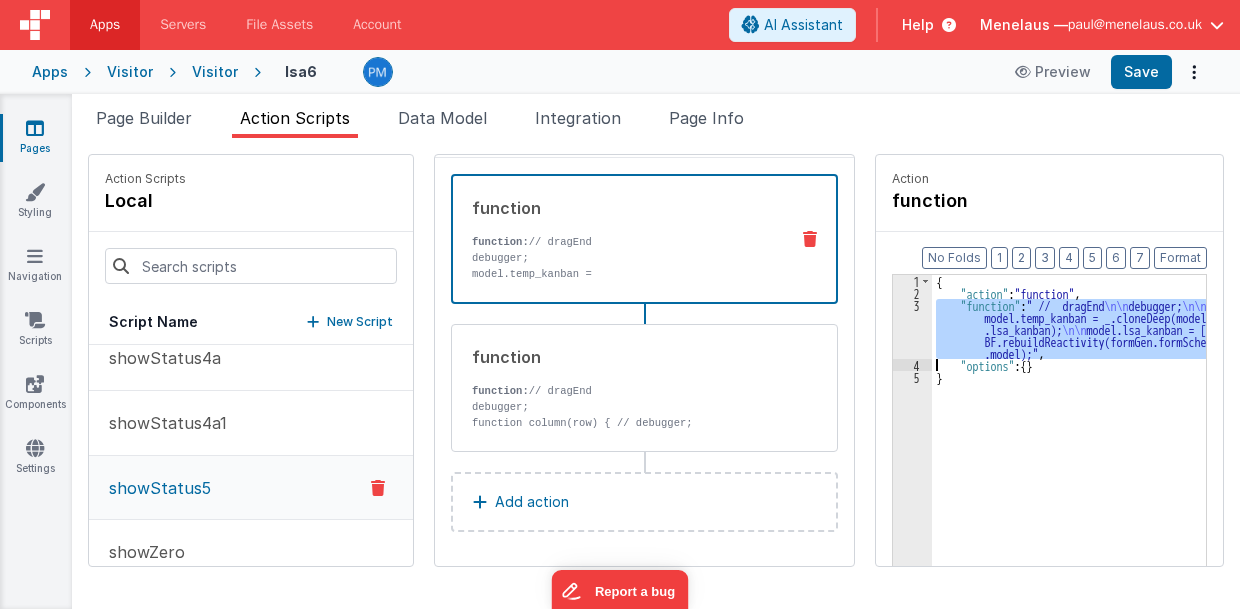 click on "3" at bounding box center [912, 329] 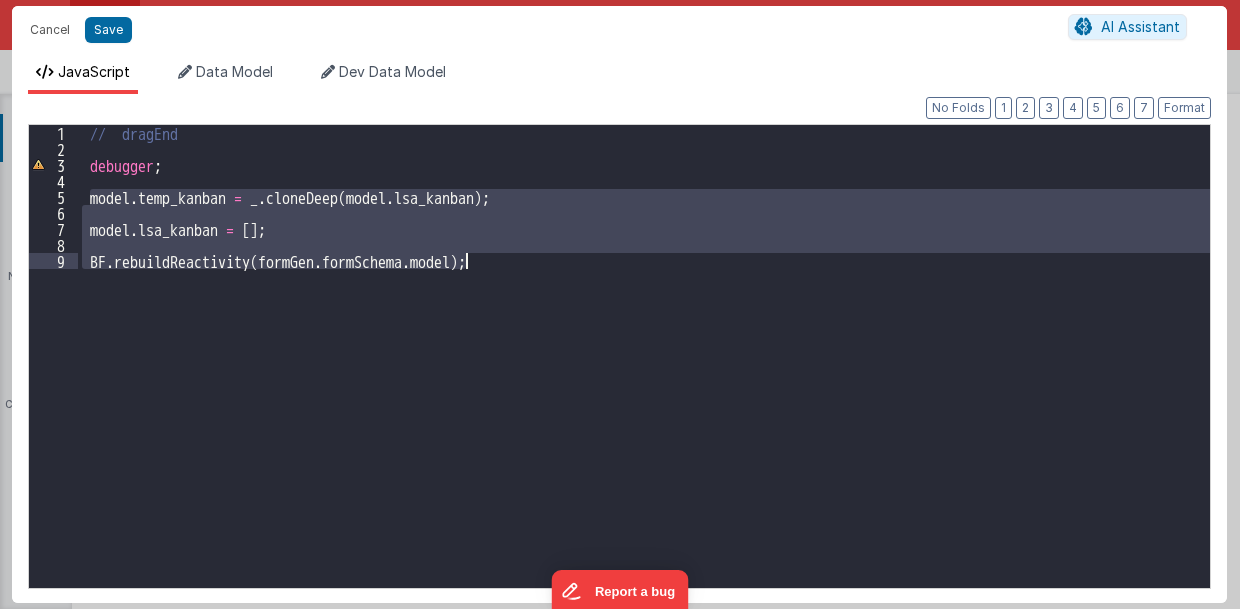 drag, startPoint x: 90, startPoint y: 194, endPoint x: 462, endPoint y: 266, distance: 378.9037 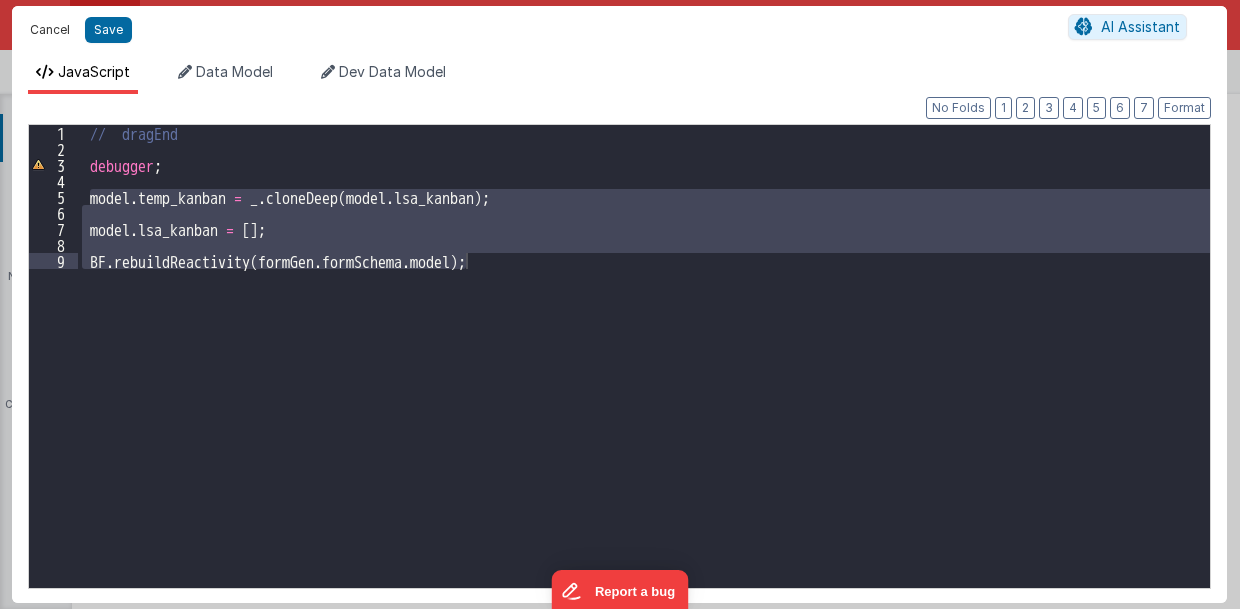 click on "Cancel" at bounding box center [50, 30] 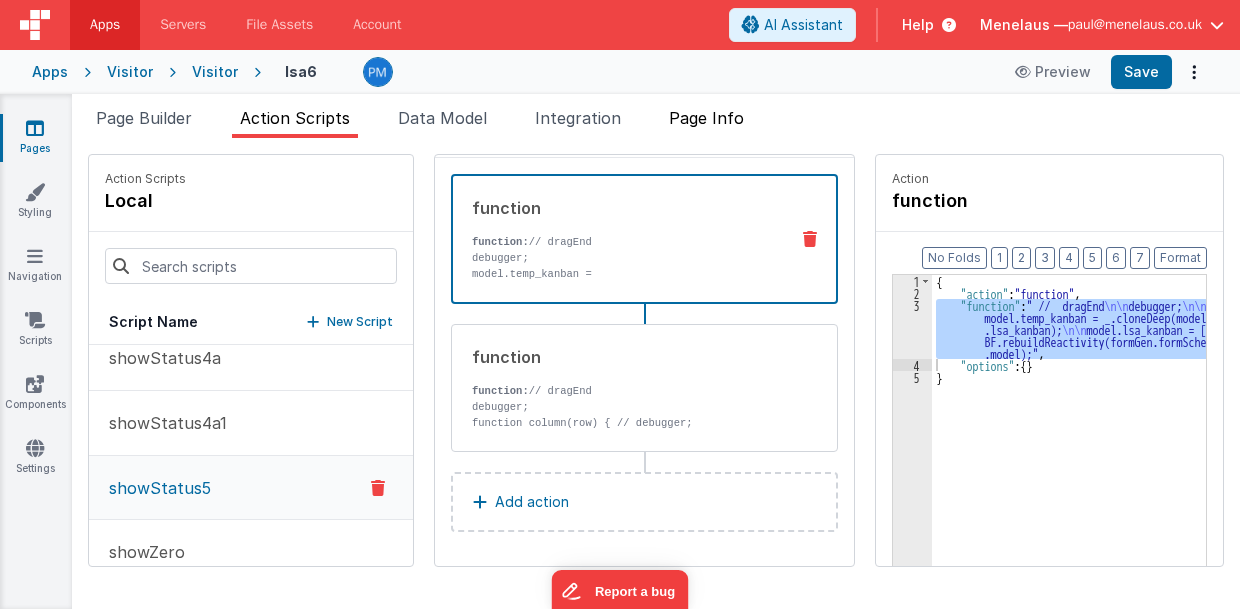 click on "Page Info" at bounding box center (706, 118) 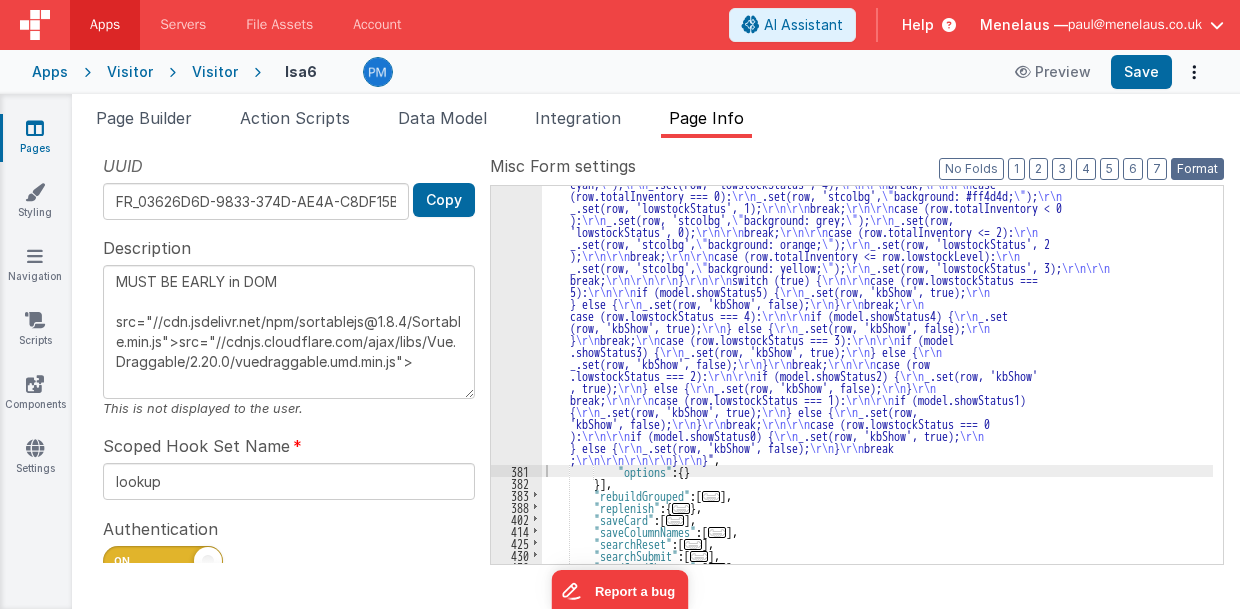 drag, startPoint x: 1195, startPoint y: 169, endPoint x: 1109, endPoint y: 179, distance: 86.579445 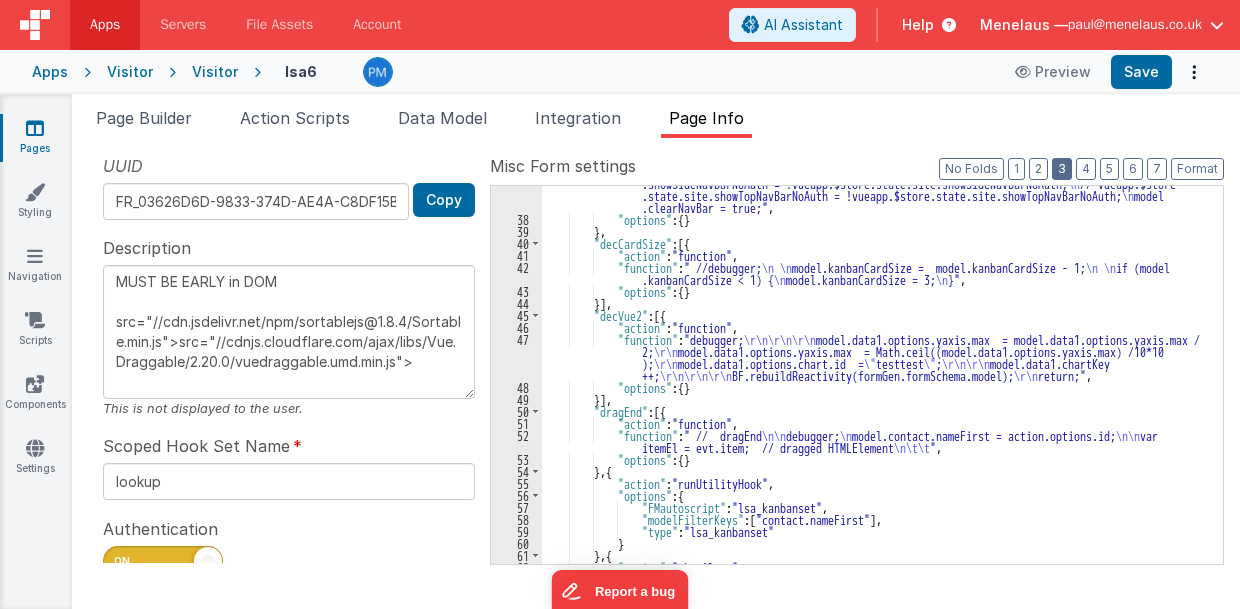 click on "3" at bounding box center [1062, 169] 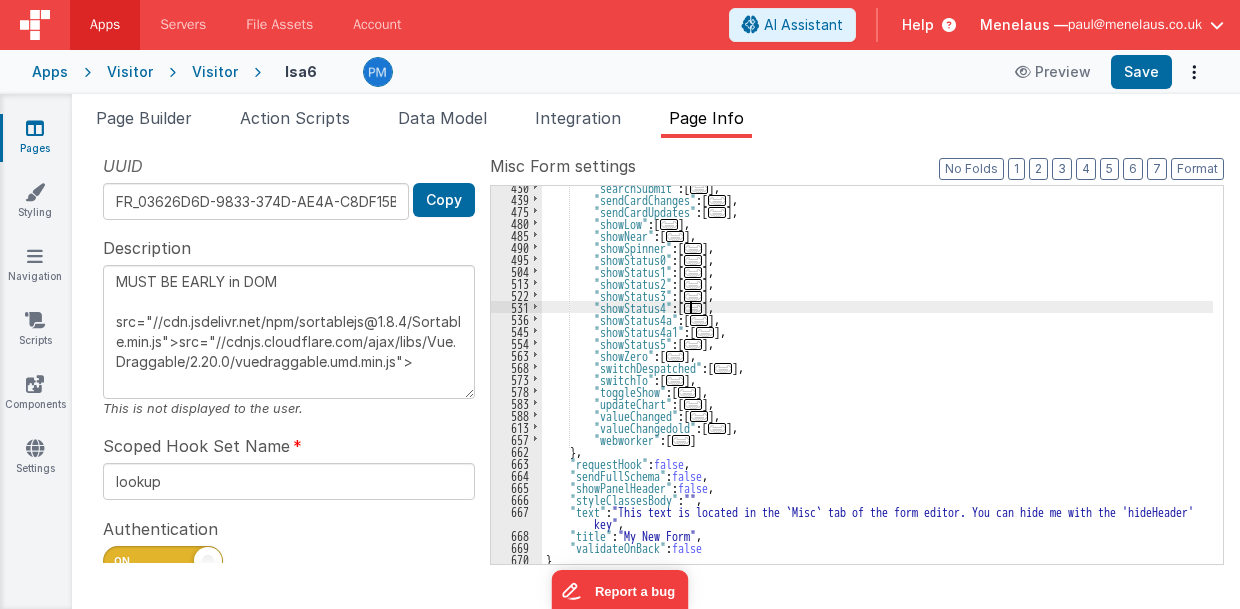 click on "..." at bounding box center [693, 308] 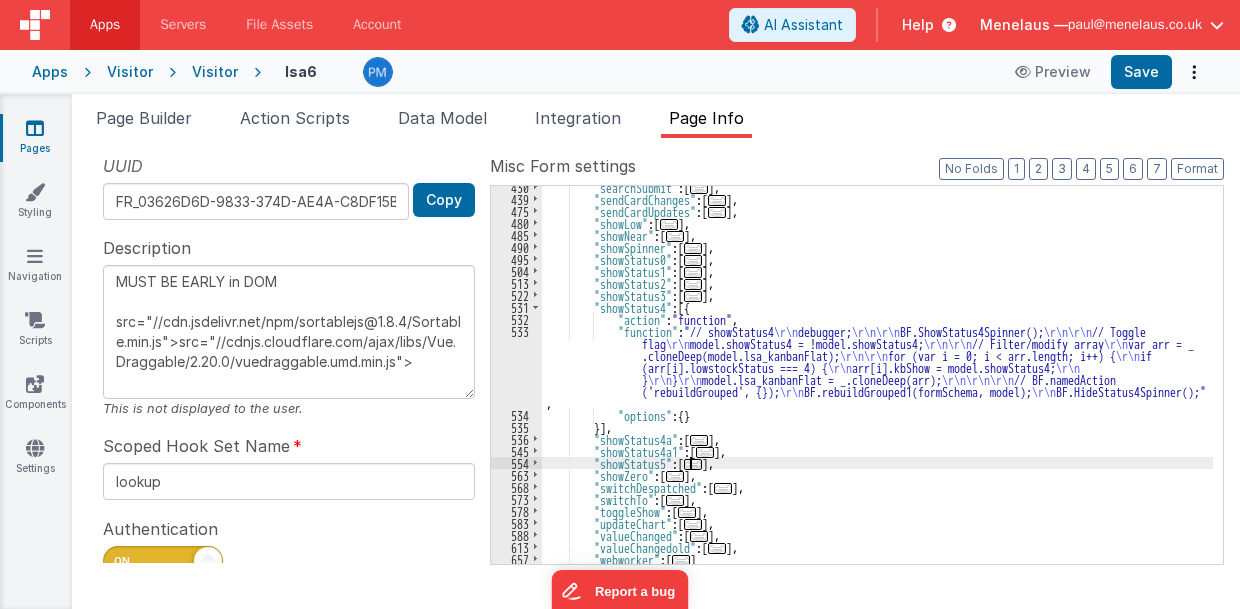 click on "..." at bounding box center (693, 464) 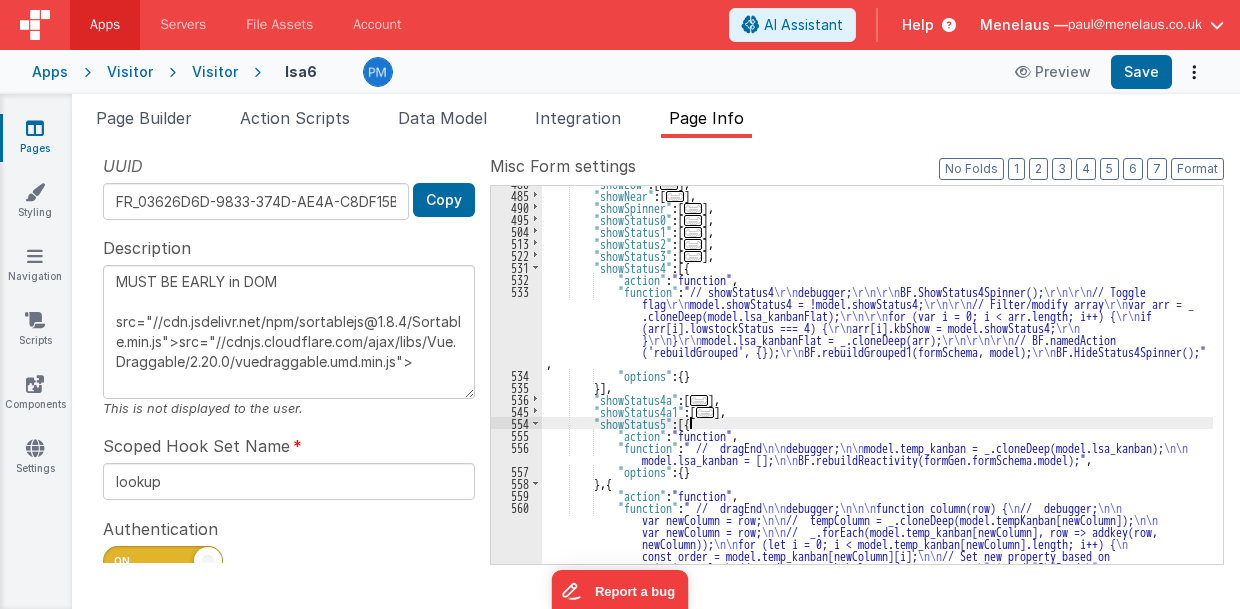 scroll, scrollTop: 713, scrollLeft: 0, axis: vertical 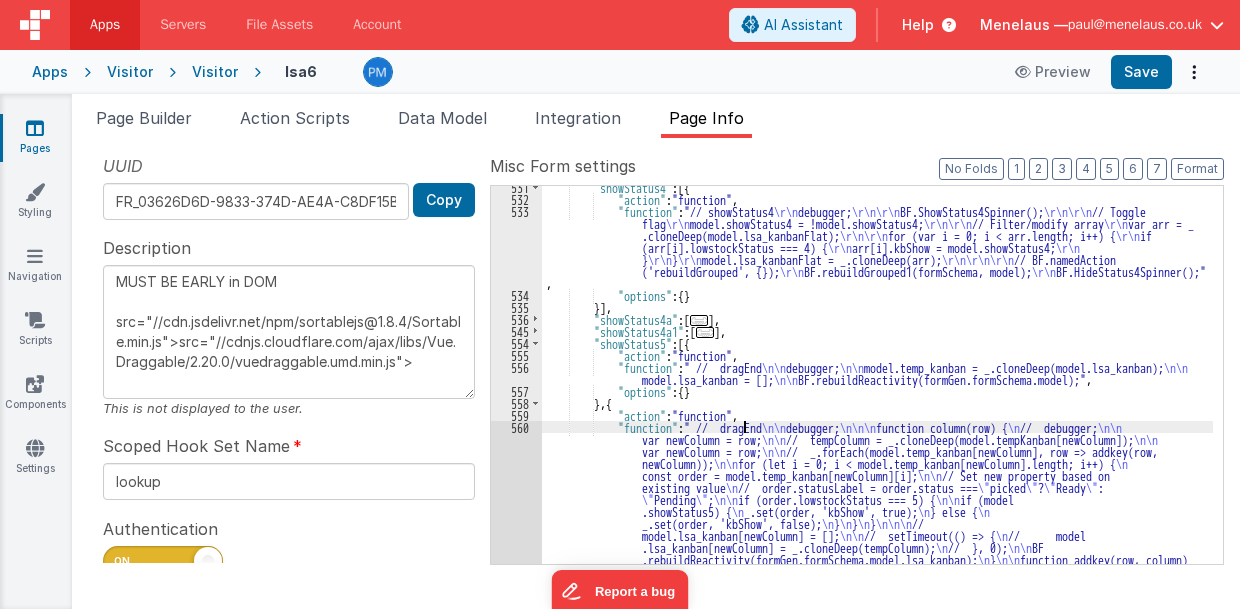 click on ""showStatus4" :  [{                "action" :  "function" ,                "function" :  "// showStatus4 \r\n debugger; \r\n\r\n BF.ShowStatus4Spinner(); \r\n\r\n // Toggle                   flag \r\n model.showStatus4 = !model.showStatus4; \r\n\r\n // Filter/modify array \r\n var arr = _                  .cloneDeep(model.lsa_kanbanFlat); \r\n\r\n for (var i = 0; i < arr.length; i++) { \r\n     if                   (arr[i].lowstockStatus === 4) { \r\n         arr[i].kbShow = model.showStatus4; \r\n                       } \r\n } \r\n model.lsa_kanbanFlat = _.cloneDeep(arr); \r\n\r\n\r\n // BF.namedAction                  ('rebuildGrouped', {}); \r\n BF.rebuildGrouped1(formSchema, model); \r\n BF.HideStatus4Spinner();"                 ,                "options" :  { }           }] ,           "showStatus4a" :  [ ... ] ,           "showStatus4a1" :  [ ... ] ,           "showStatus5" :  [{                :" at bounding box center (878, 544) 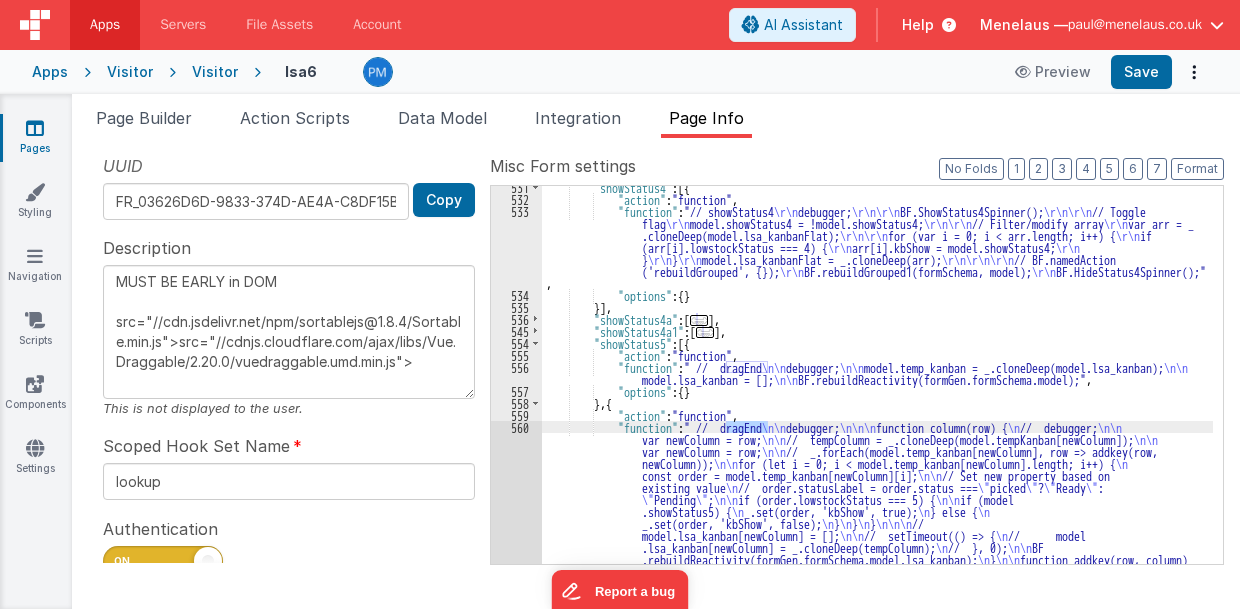 drag, startPoint x: 726, startPoint y: 426, endPoint x: 767, endPoint y: 428, distance: 41.04875 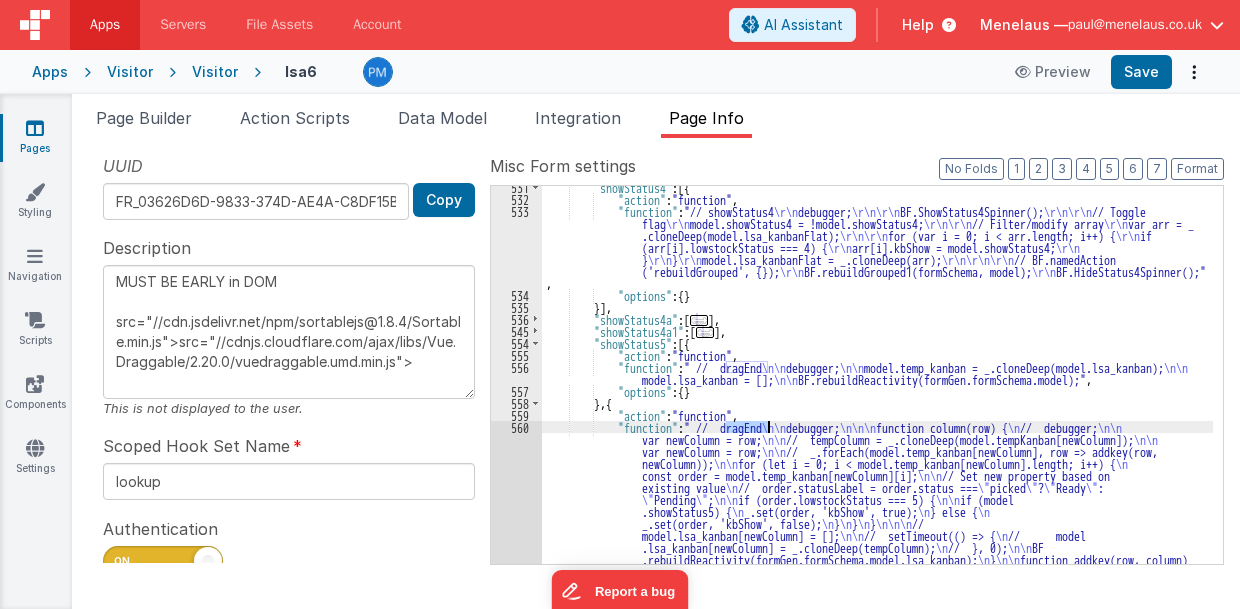 type on "MUST BE EARLY in DOM
src="//cdn.jsdelivr.net/npm/sortablejs@1.8.4/Sortable.min.js">src="//cdnjs.cloudflare.com/ajax/libs/Vue.Draggable/2.20.0/vuedraggable.umd.min.js">" 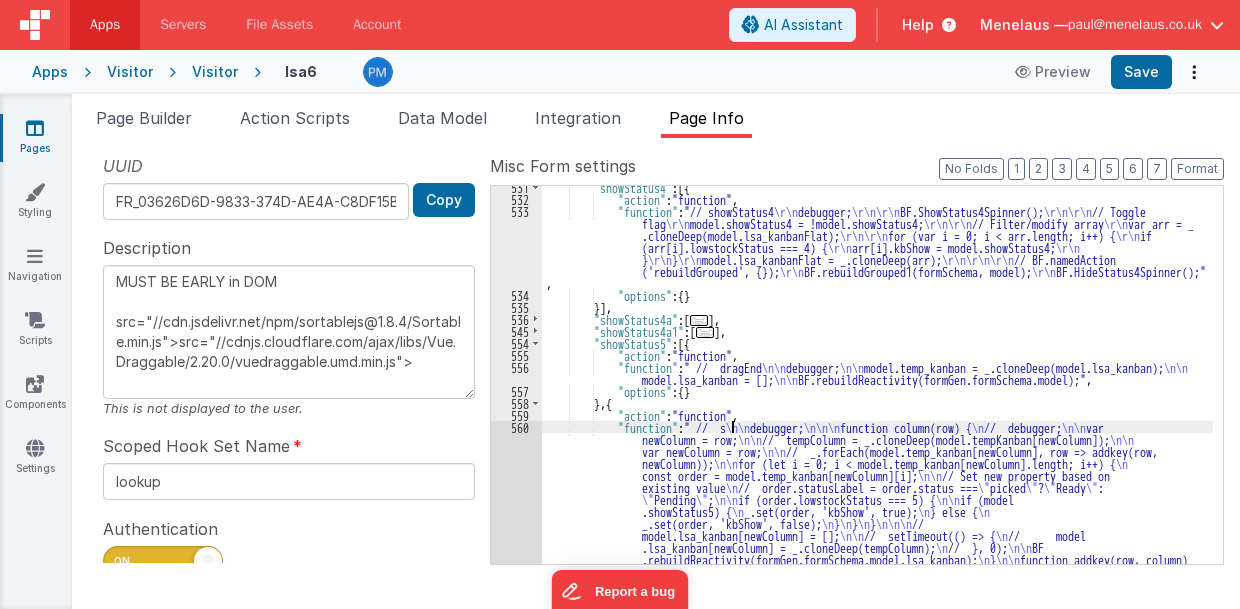 type on "MUST BE EARLY in DOM
src="//cdn.jsdelivr.net/npm/sortablejs@1.8.4/Sortable.min.js">src="//cdnjs.cloudflare.com/ajax/libs/Vue.Draggable/2.20.0/vuedraggable.umd.min.js">" 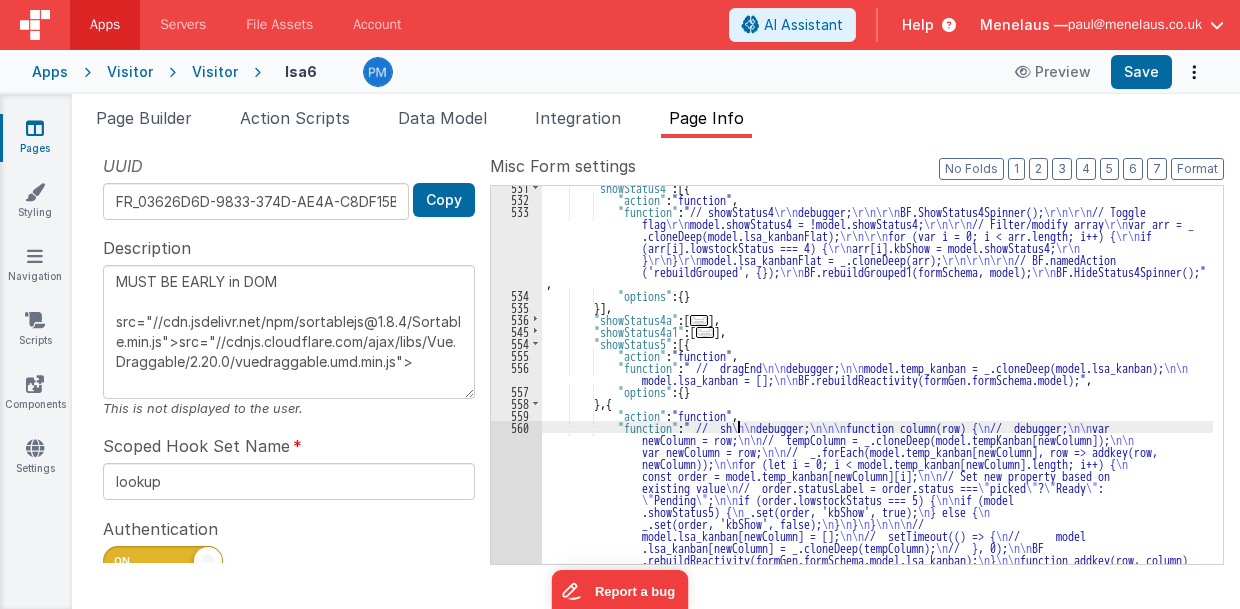 type on "MUST BE EARLY in DOM
src="//cdn.jsdelivr.net/npm/sortablejs@1.8.4/Sortable.min.js">src="//cdnjs.cloudflare.com/ajax/libs/Vue.Draggable/2.20.0/vuedraggable.umd.min.js">" 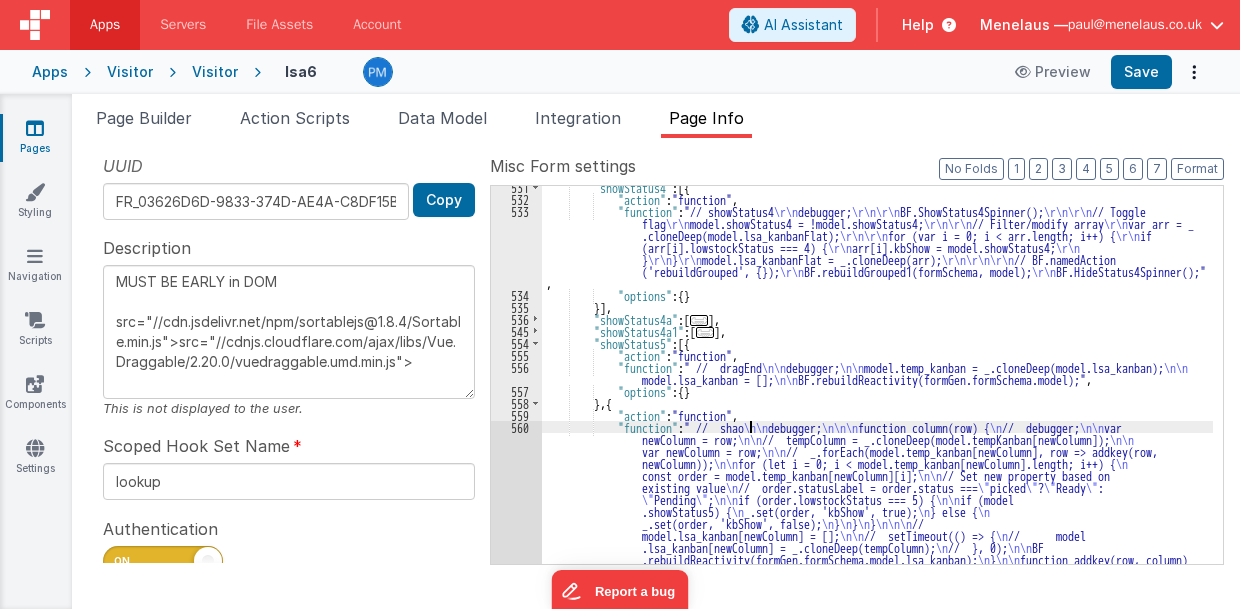 type on "MUST BE EARLY in DOM
src="//cdn.jsdelivr.net/npm/sortablejs@1.8.4/Sortable.min.js">src="//cdnjs.cloudflare.com/ajax/libs/Vue.Draggable/2.20.0/vuedraggable.umd.min.js">" 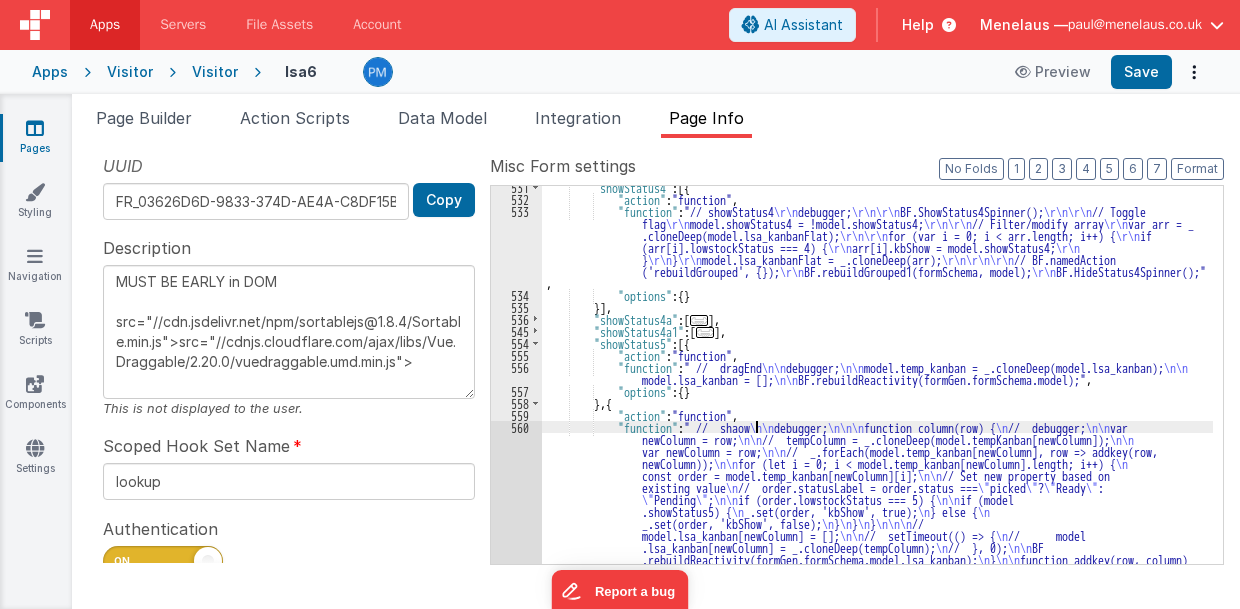 type on "MUST BE EARLY in DOM
src="//cdn.jsdelivr.net/npm/sortablejs@1.8.4/Sortable.min.js">src="//cdnjs.cloudflare.com/ajax/libs/Vue.Draggable/2.20.0/vuedraggable.umd.min.js">" 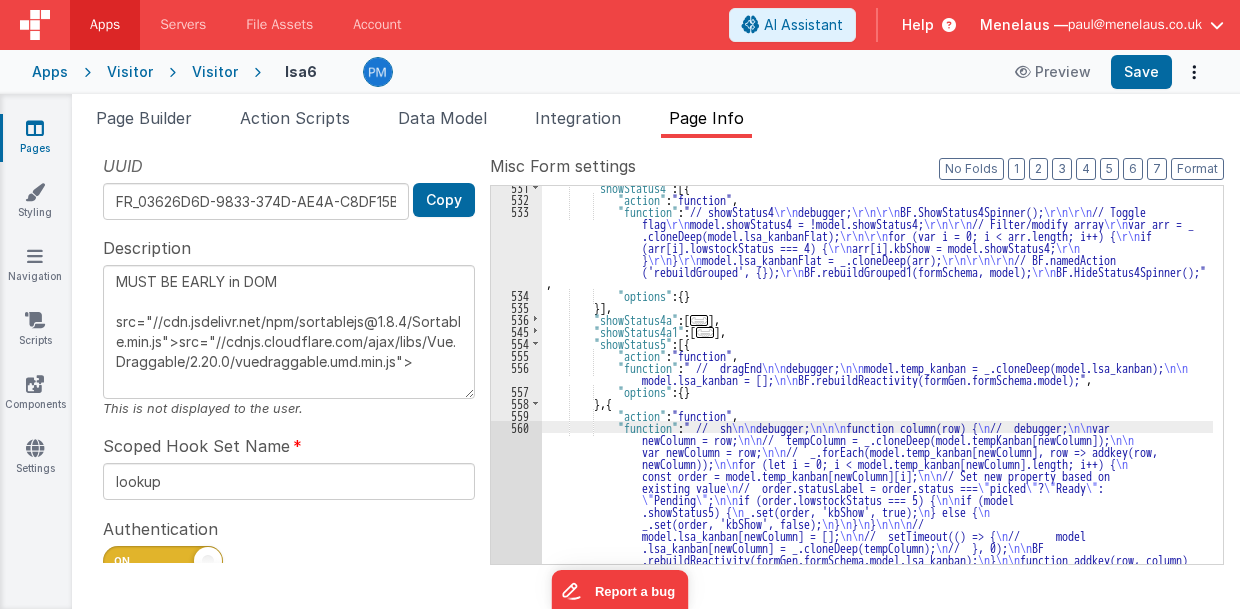 type on "MUST BE EARLY in DOM
src="//cdn.jsdelivr.net/npm/sortablejs@1.8.4/Sortable.min.js">src="//cdnjs.cloudflare.com/ajax/libs/Vue.Draggable/2.20.0/vuedraggable.umd.min.js">" 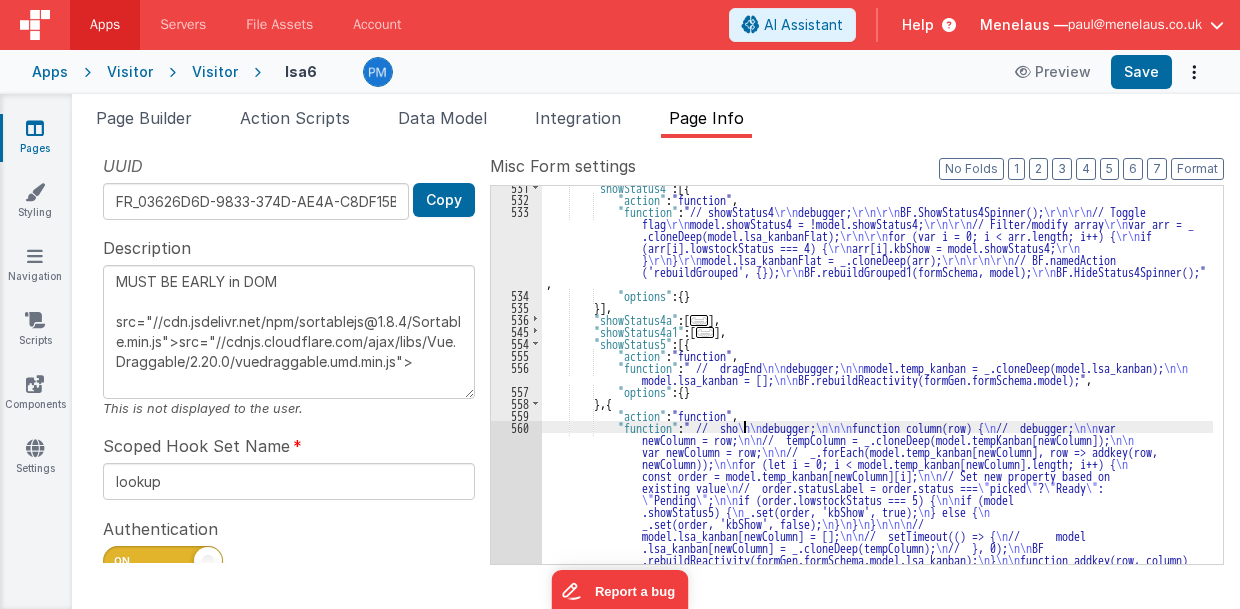 type on "MUST BE EARLY in DOM
src="//cdn.jsdelivr.net/npm/sortablejs@1.8.4/Sortable.min.js">src="//cdnjs.cloudflare.com/ajax/libs/Vue.Draggable/2.20.0/vuedraggable.umd.min.js">" 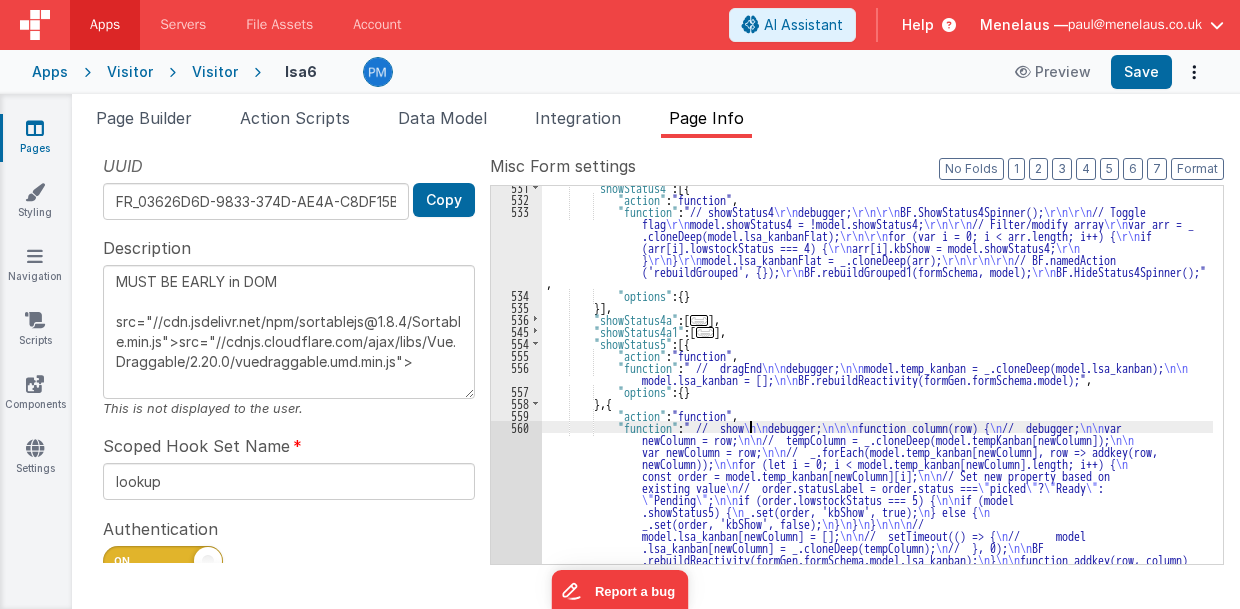 type on "MUST BE EARLY in DOM
src="//cdn.jsdelivr.net/npm/sortablejs@1.8.4/Sortable.min.js">src="//cdnjs.cloudflare.com/ajax/libs/Vue.Draggable/2.20.0/vuedraggable.umd.min.js">" 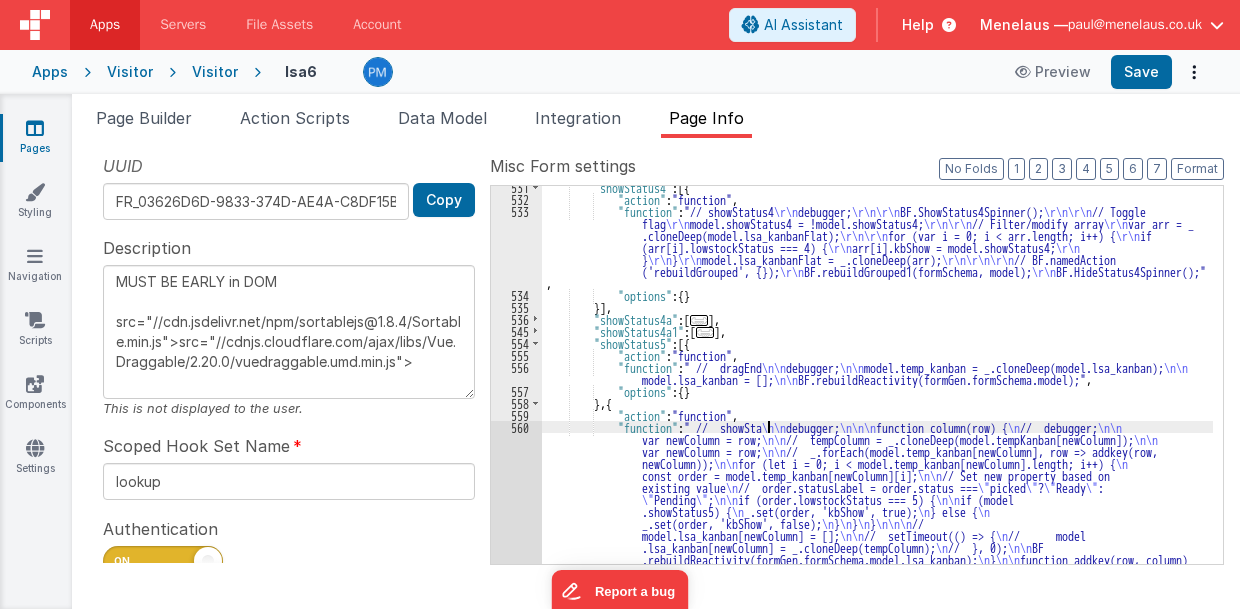 type on "MUST BE EARLY in DOM
src="//cdn.jsdelivr.net/npm/sortablejs@1.8.4/Sortable.min.js">src="//cdnjs.cloudflare.com/ajax/libs/Vue.Draggable/2.20.0/vuedraggable.umd.min.js">" 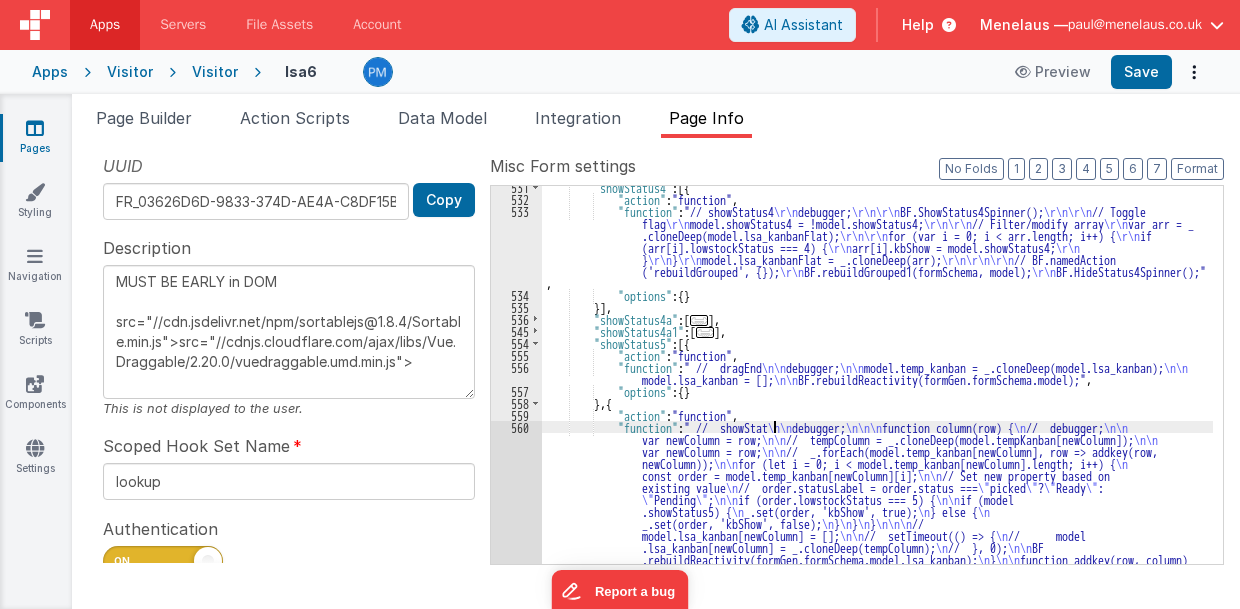 type on "MUST BE EARLY in DOM
src="//cdn.jsdelivr.net/npm/sortablejs@1.8.4/Sortable.min.js">src="//cdnjs.cloudflare.com/ajax/libs/Vue.Draggable/2.20.0/vuedraggable.umd.min.js">" 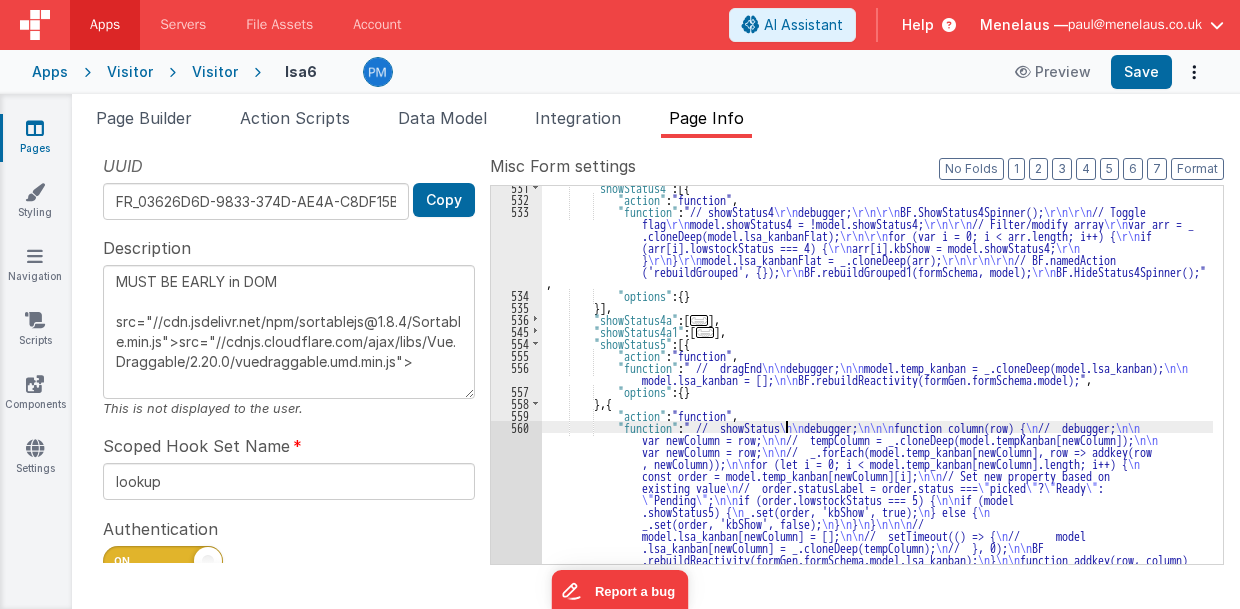 type on "MUST BE EARLY in DOM
src="//cdn.jsdelivr.net/npm/sortablejs@1.8.4/Sortable.min.js">src="//cdnjs.cloudflare.com/ajax/libs/Vue.Draggable/2.20.0/vuedraggable.umd.min.js">" 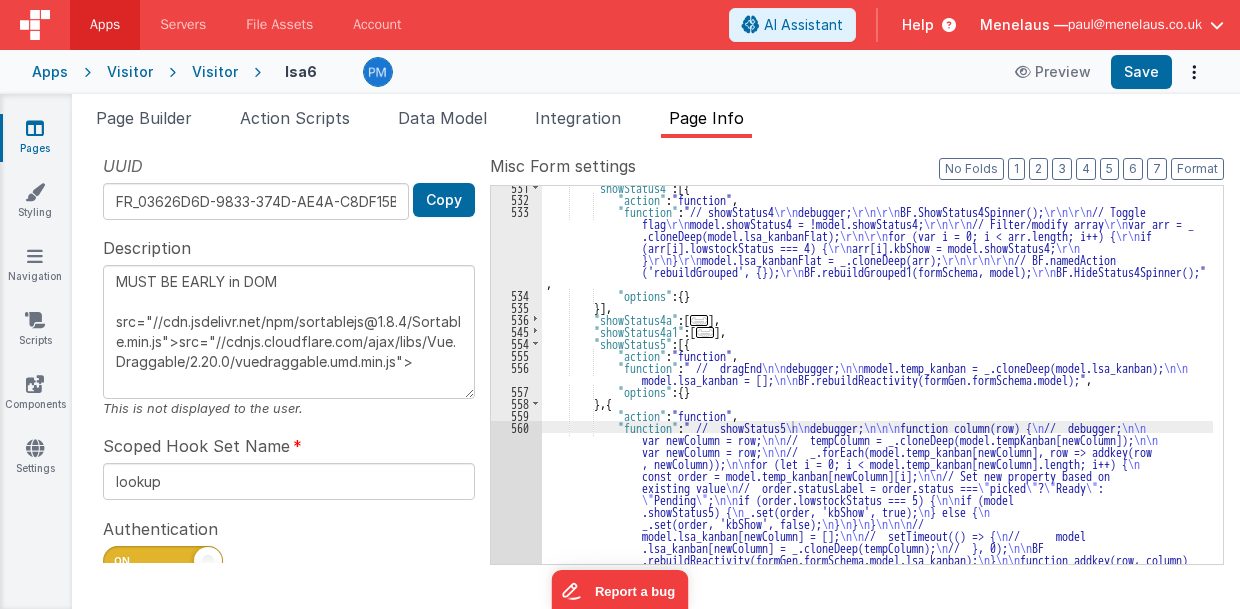 click on ""showStatus4" :  [{                "action" :  "function" ,                "function" :  "// showStatus4 \r\n debugger; \r\n\r\n BF.ShowStatus4Spinner(); \r\n\r\n // Toggle                   flag \r\n model.showStatus4 = !model.showStatus4; \r\n\r\n // Filter/modify array \r\n var arr = _                  .cloneDeep(model.lsa_kanbanFlat); \r\n\r\n for (var i = 0; i < arr.length; i++) { \r\n     if                   (arr[i].lowstockStatus === 4) { \r\n         arr[i].kbShow = model.showStatus4; \r\n                       } \r\n } \r\n model.lsa_kanbanFlat = _.cloneDeep(arr); \r\n\r\n\r\n // BF.namedAction                  ('rebuildGrouped', {}); \r\n BF.rebuildGrouped1(formSchema, model); \r\n BF.HideStatus4Spinner();"                 ,                "options" :  { }           }] ,           "showStatus4a" :  [ ... ] ,           "showStatus4a1" :  [ ... ] ,           "showStatus5" :  [{                :" at bounding box center [878, 544] 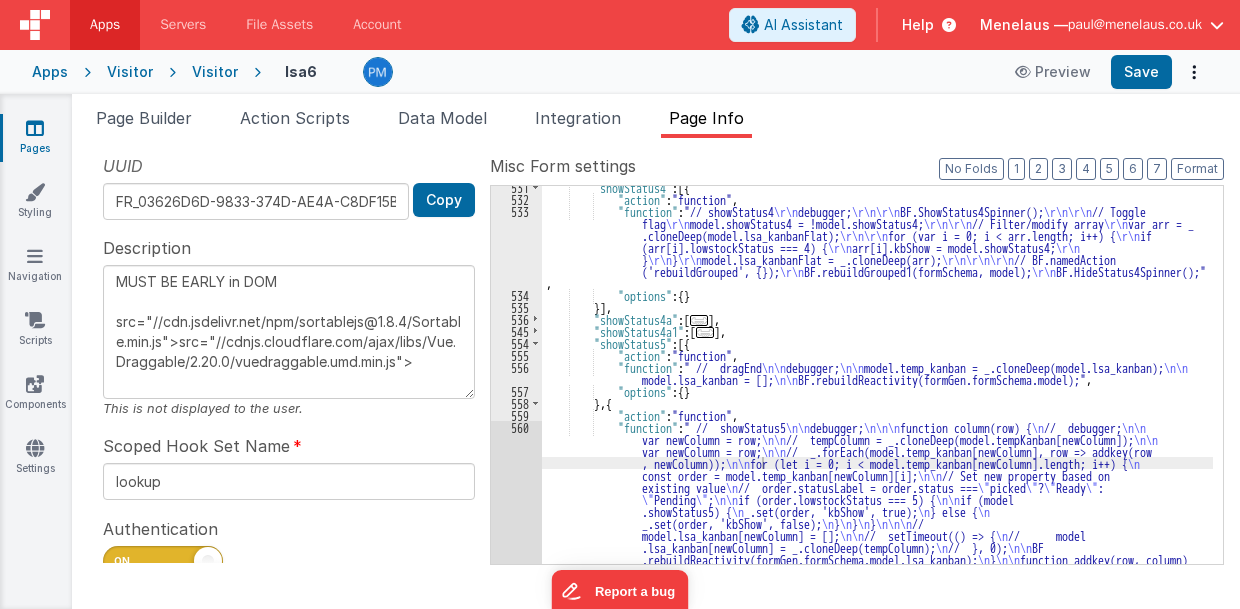 scroll, scrollTop: 473, scrollLeft: 0, axis: vertical 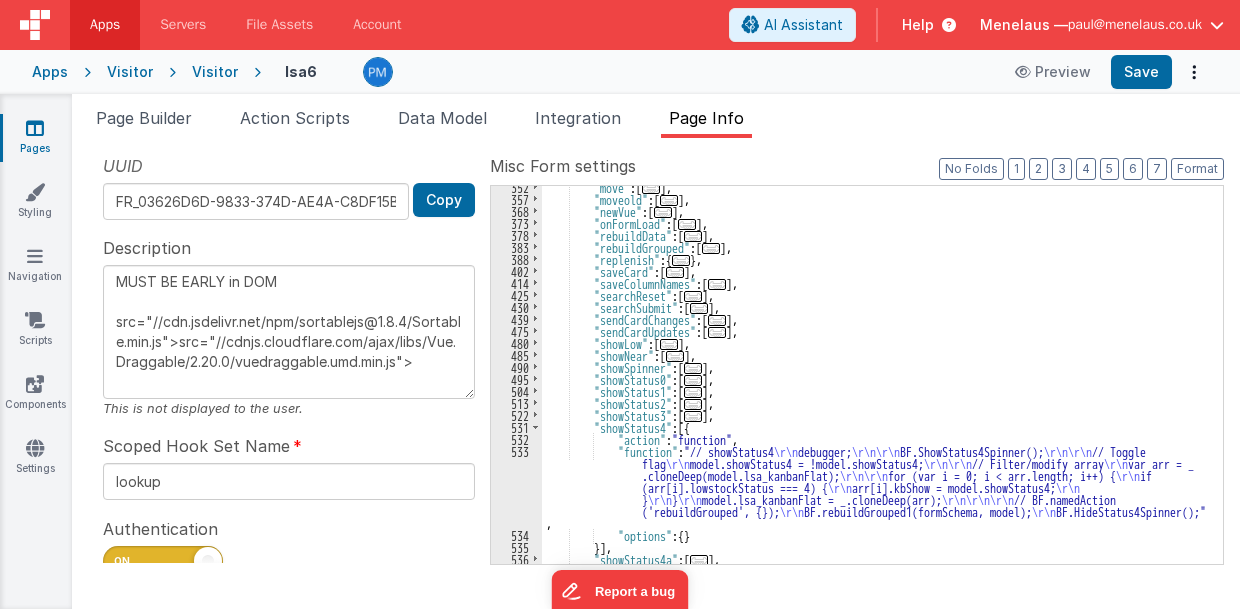 click on "..." at bounding box center [711, 248] 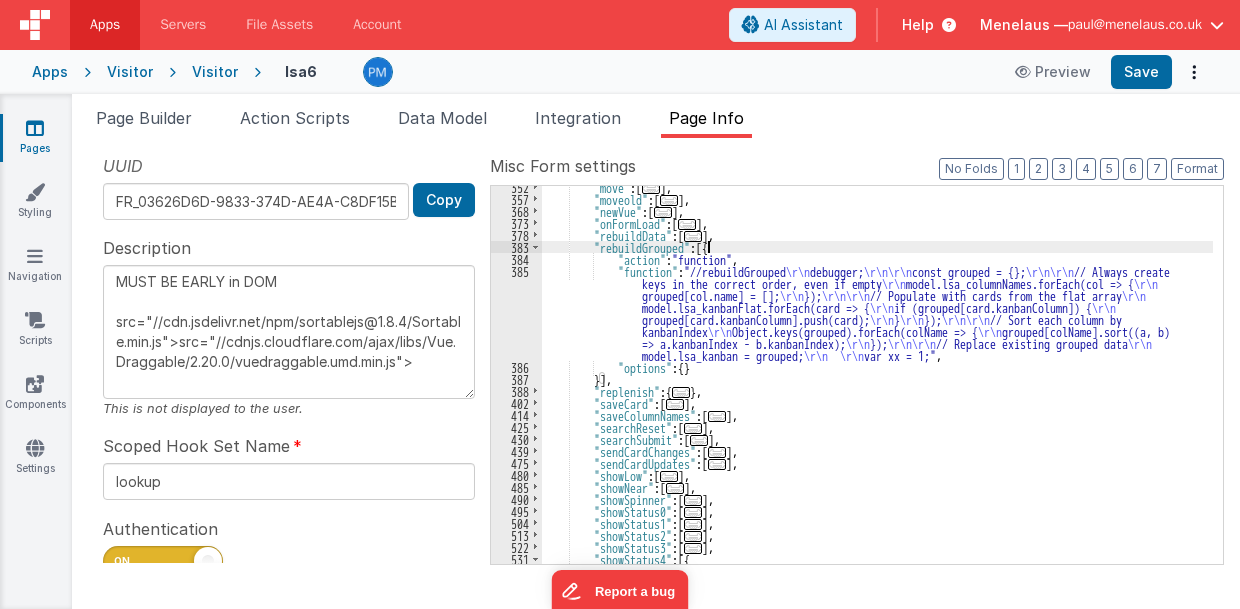 click on ""move" :  [ ... ] ,           "moveold" :  [ ... ] ,           "newVue" :  [ ... ] ,           "onFormLoad" :  [ ... ] ,           "rebuildData" :  [ ... ] ,           "rebuildGrouped" :  [{                "action" :  "function" ,                "function" :  "//rebuildGrouped \r\n debugger; \r\n\r\n const grouped = {}; \r\n\r\n   // Always create                   keys in the correct order, even if empty \r\n   model.lsa_columnNames.forEach(col => { \r\n                       grouped[col.name] = []; \r\n   }); \r\n\r\n   // Populate with cards from the flat array \r\n                     model.lsa_kanbanFlat.forEach(card => { \r\n     if (grouped[card.kanbanColumn]) { \r\n                         grouped[card.kanbanColumn].push(card); \r\n     } \r\n   }); \r\n\r\n   // Sort each column by                   kanbanIndex \r\n   Object.keys(grouped).forEach(colName => { \r\n     grouped[colName].sort((a, b)  \r\n   });" at bounding box center [878, 382] 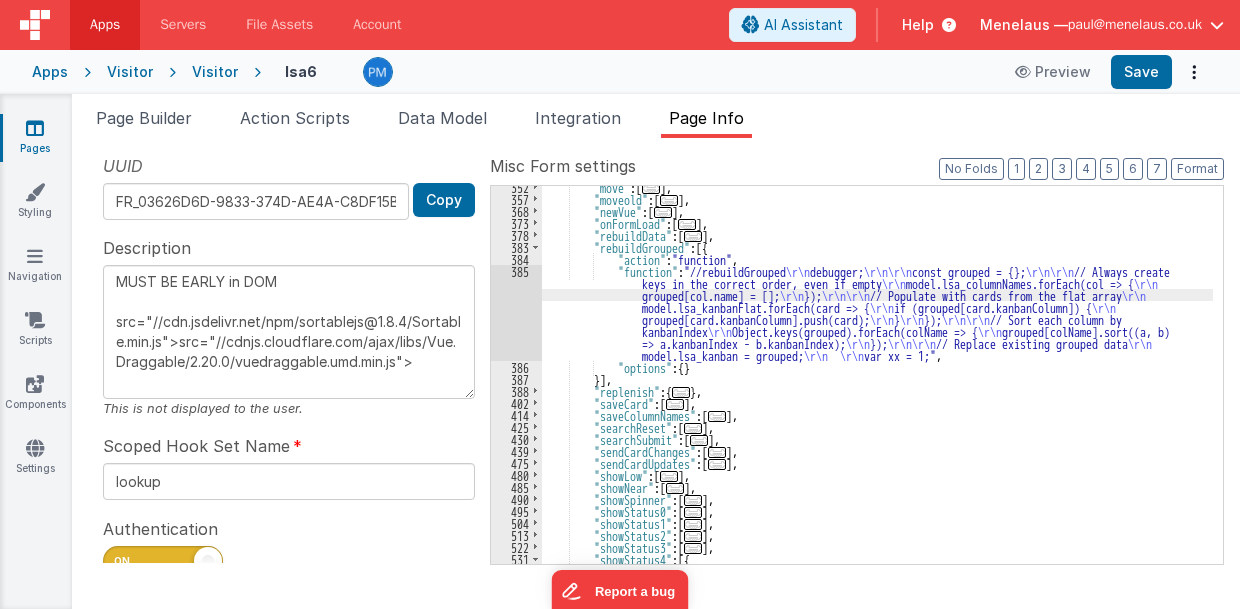 click on "385" at bounding box center [516, 313] 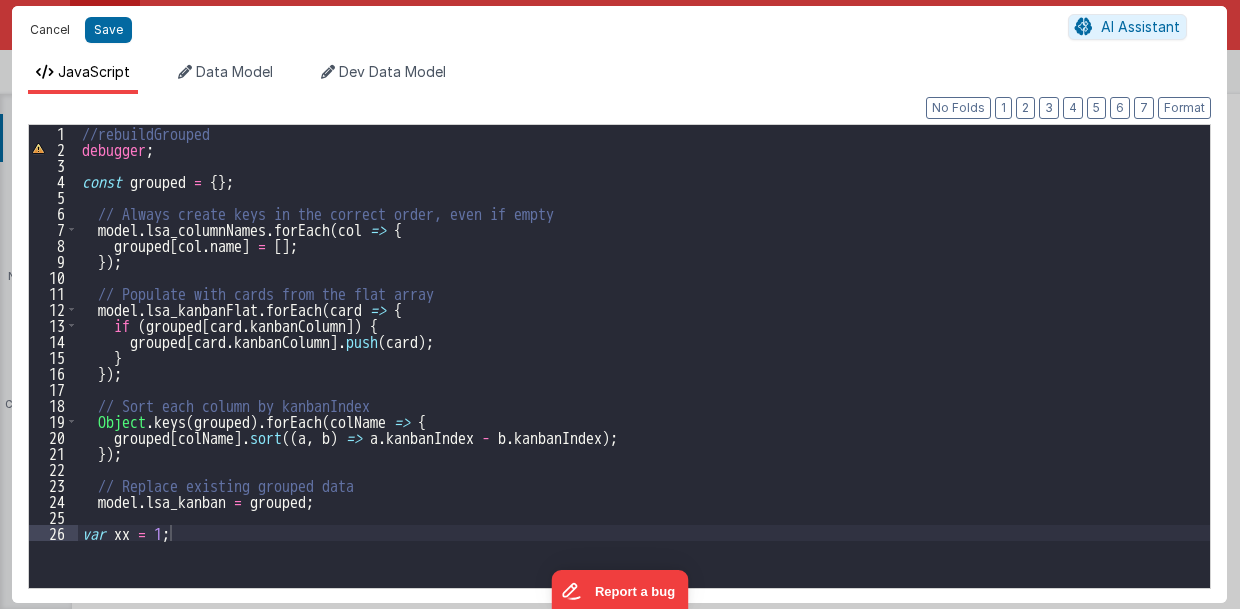 click on "Cancel" at bounding box center (50, 30) 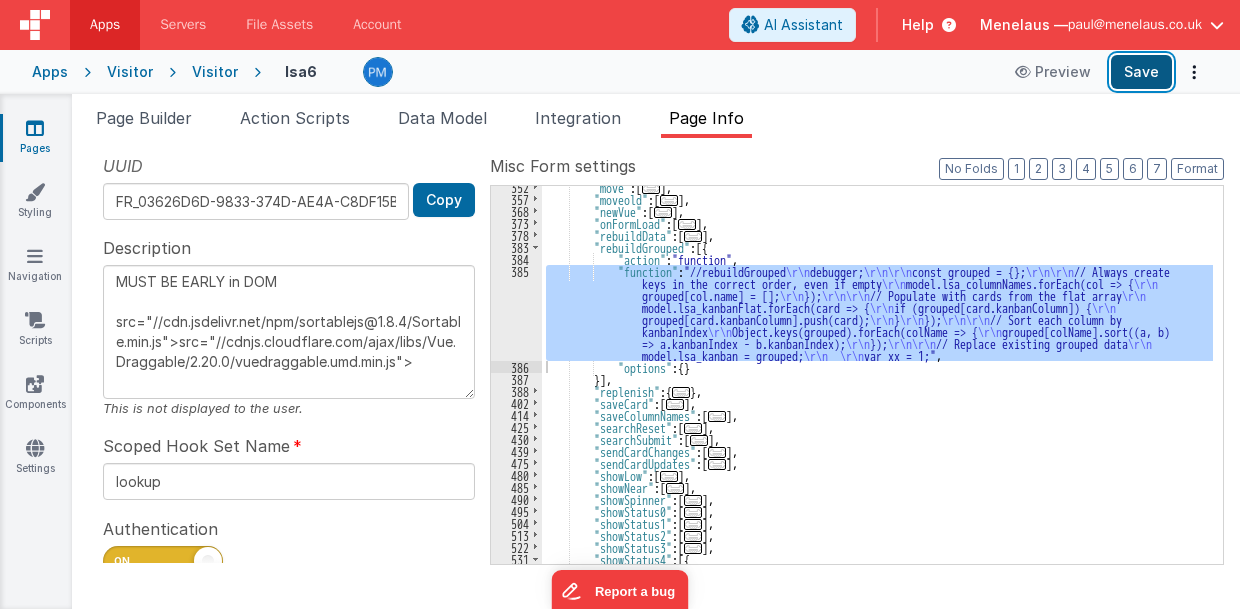 click on "Save" at bounding box center (1141, 72) 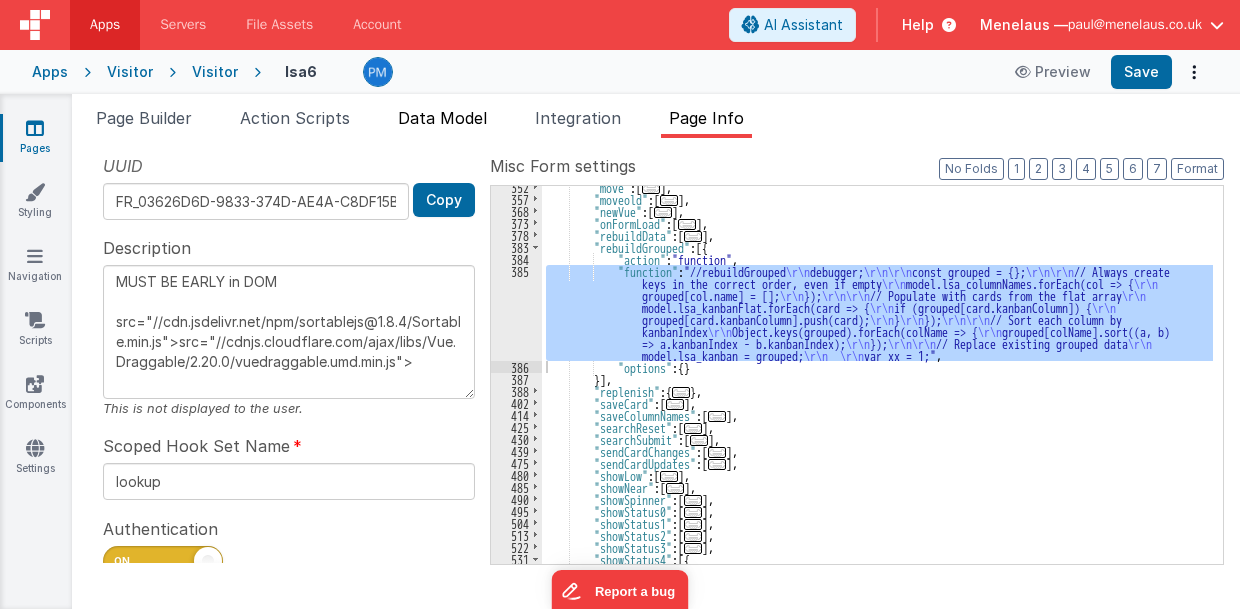 click on "Data Model" at bounding box center (442, 118) 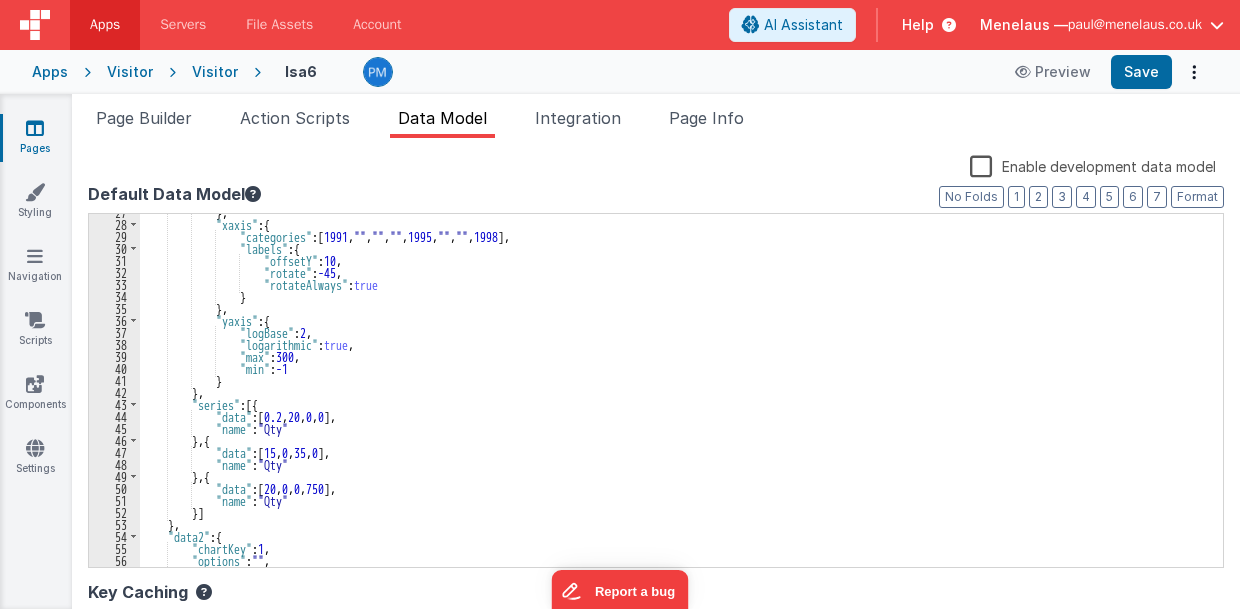 scroll, scrollTop: 320, scrollLeft: 0, axis: vertical 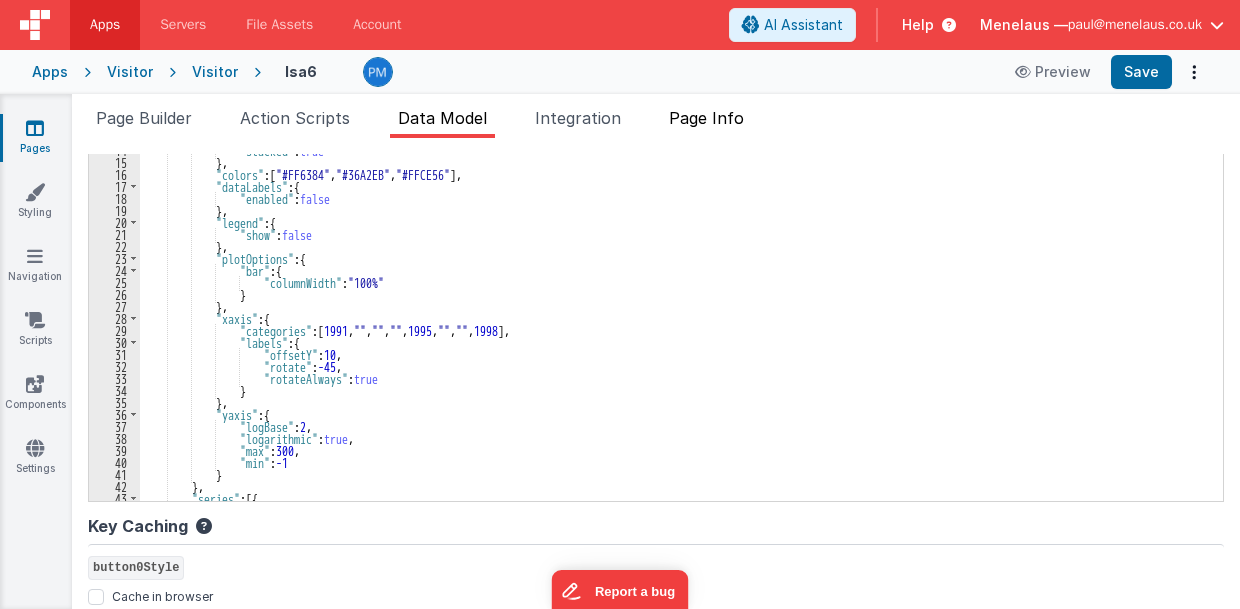 drag, startPoint x: 551, startPoint y: 114, endPoint x: 680, endPoint y: 121, distance: 129.18979 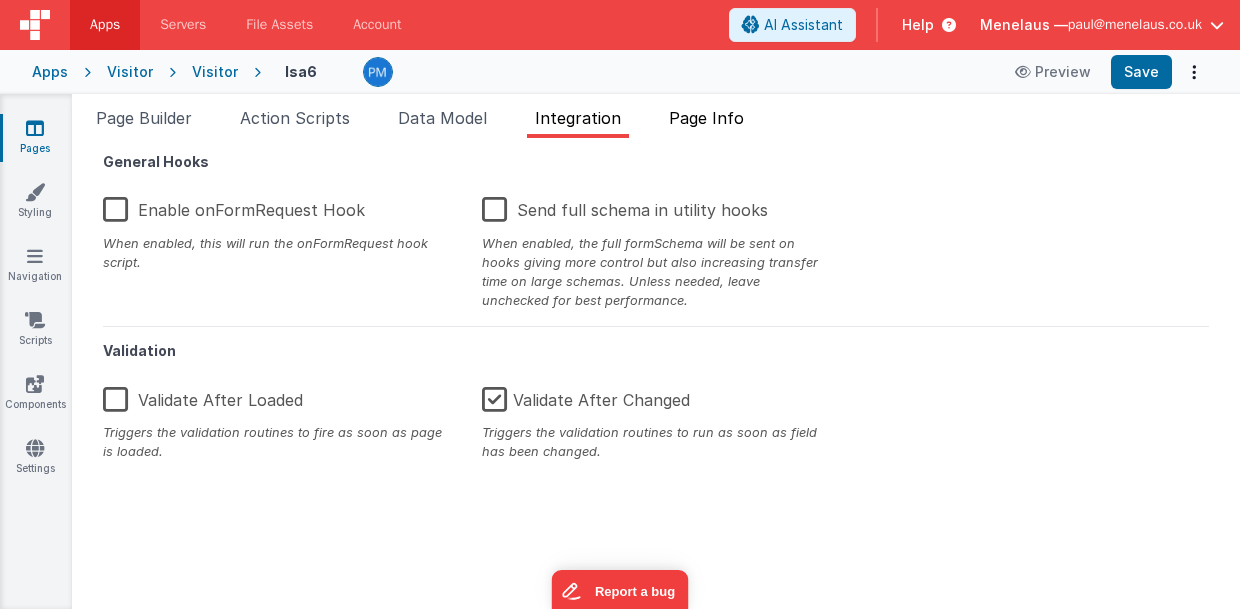 click on "Page Info" at bounding box center (706, 118) 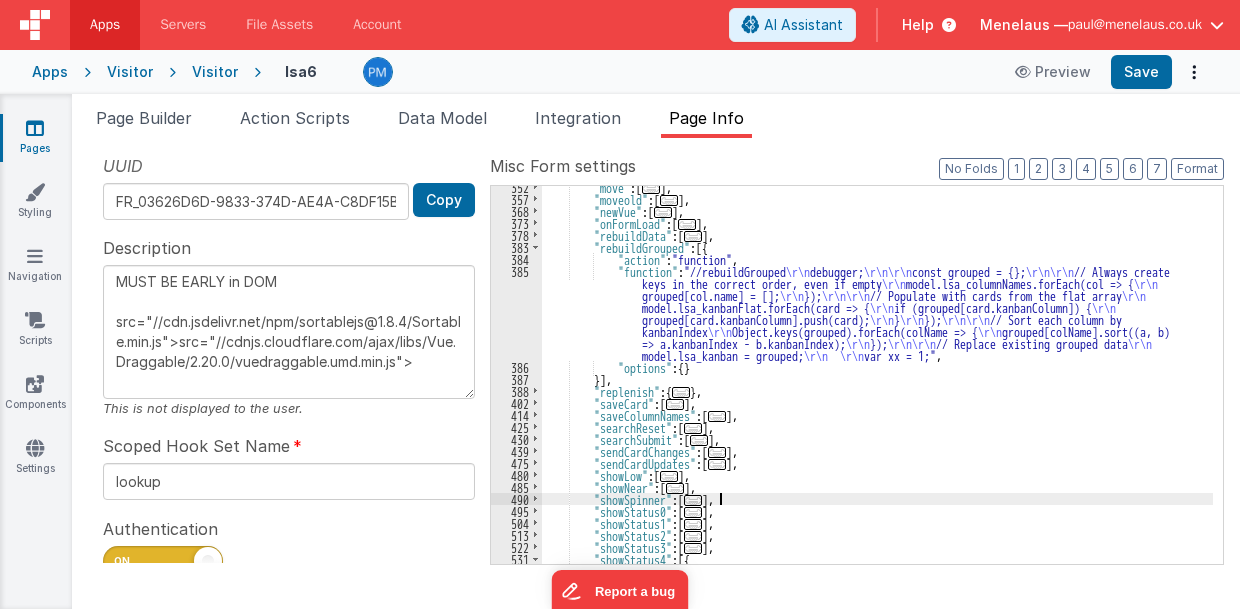 click on ""move" :  [ ... ] ,           "moveold" :  [ ... ] ,           "newVue" :  [ ... ] ,           "onFormLoad" :  [ ... ] ,           "rebuildData" :  [ ... ] ,           "rebuildGrouped" :  [{                "action" :  "function" ,                "function" :  "//rebuildGrouped \r\n debugger; \r\n\r\n const grouped = {}; \r\n\r\n   // Always create                   keys in the correct order, even if empty \r\n   model.lsa_columnNames.forEach(col => { \r\n                       grouped[col.name] = []; \r\n   }); \r\n\r\n   // Populate with cards from the flat array \r\n                     model.lsa_kanbanFlat.forEach(card => { \r\n     if (grouped[card.kanbanColumn]) { \r\n                         grouped[card.kanbanColumn].push(card); \r\n     } \r\n   }); \r\n\r\n   // Sort each column by                   kanbanIndex \r\n   Object.keys(grouped).forEach(colName => { \r\n     grouped[colName].sort((a, b)  \r\n   });" at bounding box center [878, 382] 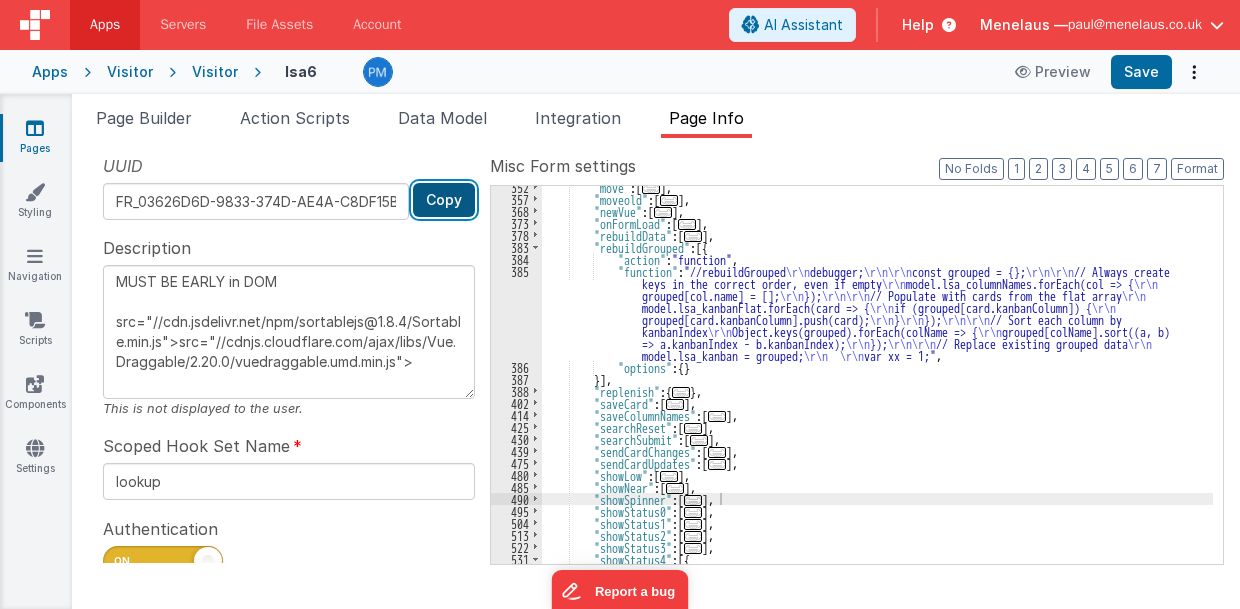 click on "Copy" at bounding box center [444, 200] 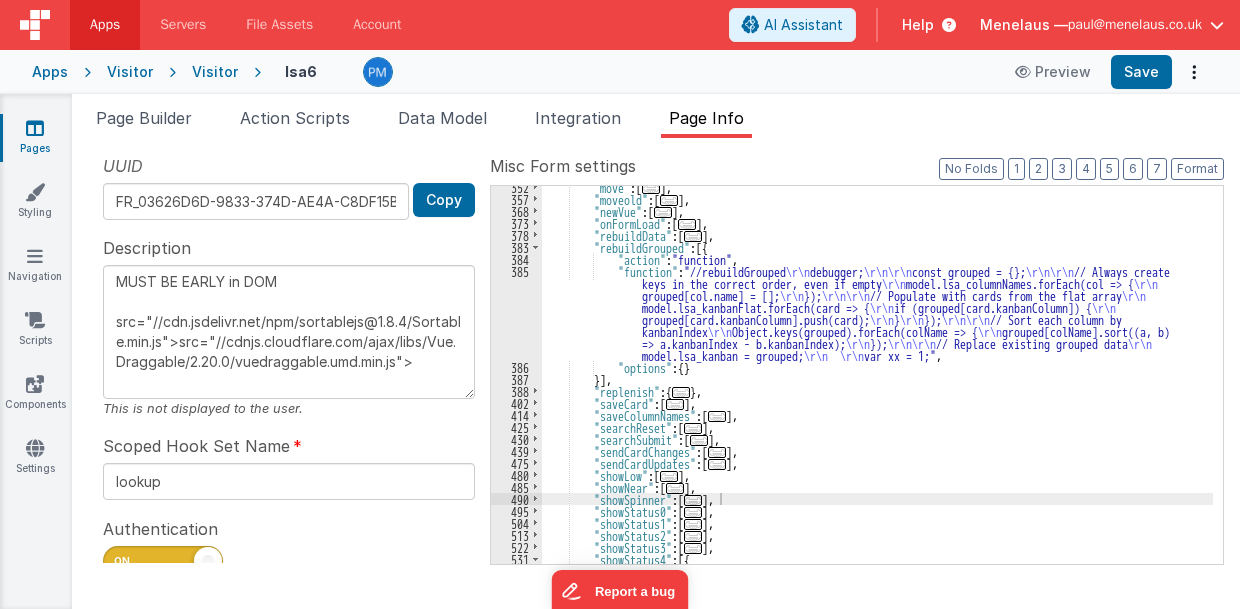 click on "UUID FR_03626D6D-9833-374D-AE4A-C8DF15BD95A3   Copy" at bounding box center [289, 187] 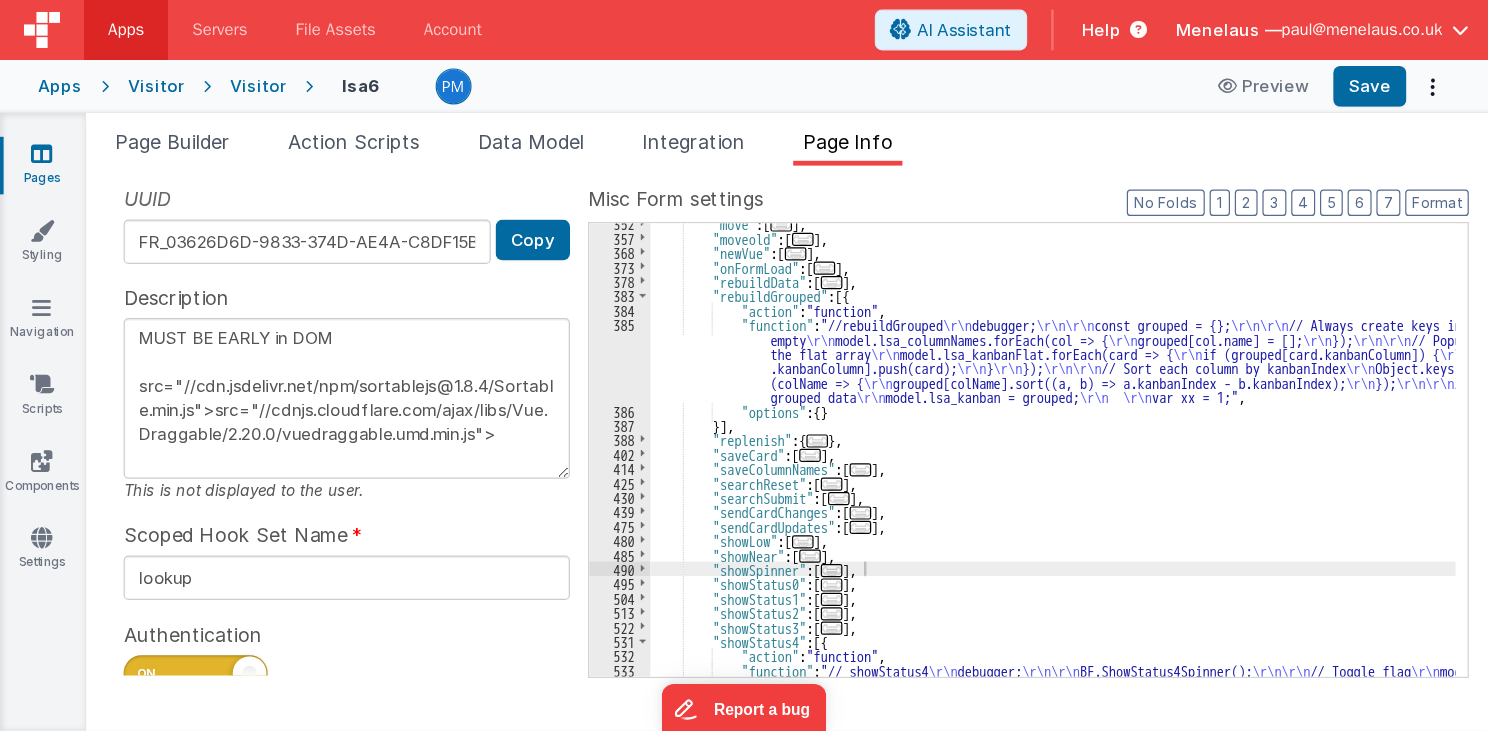 scroll, scrollTop: 473, scrollLeft: 0, axis: vertical 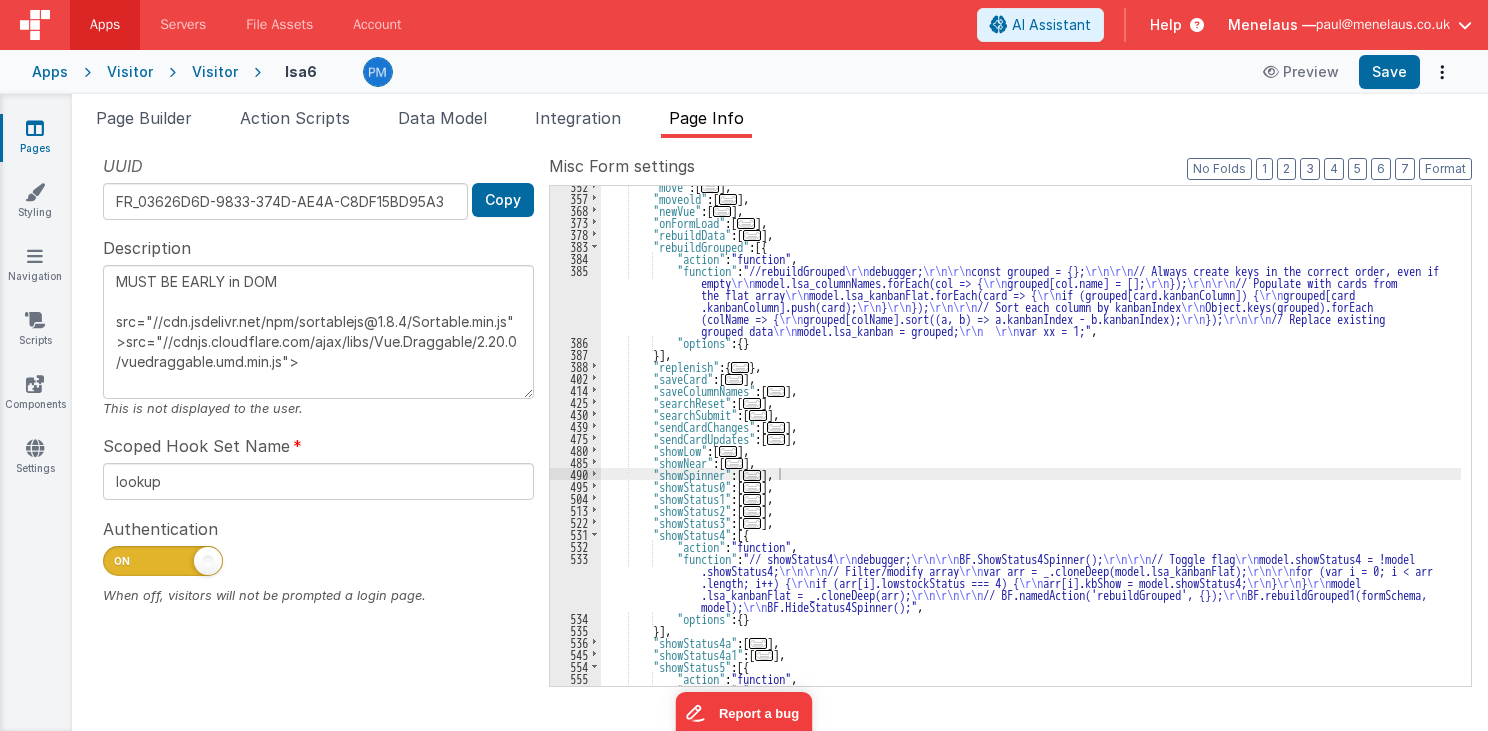 click on "Description MUST BE EARLY in DOM
src="//cdn.jsdelivr.net/npm/sortablejs@1.8.4/Sortable.min.js">src="//cdnjs.cloudflare.com/ajax/libs/Vue.Draggable/2.20.0/vuedraggable.umd.min.js"> This is not displayed to the user." at bounding box center [318, 327] 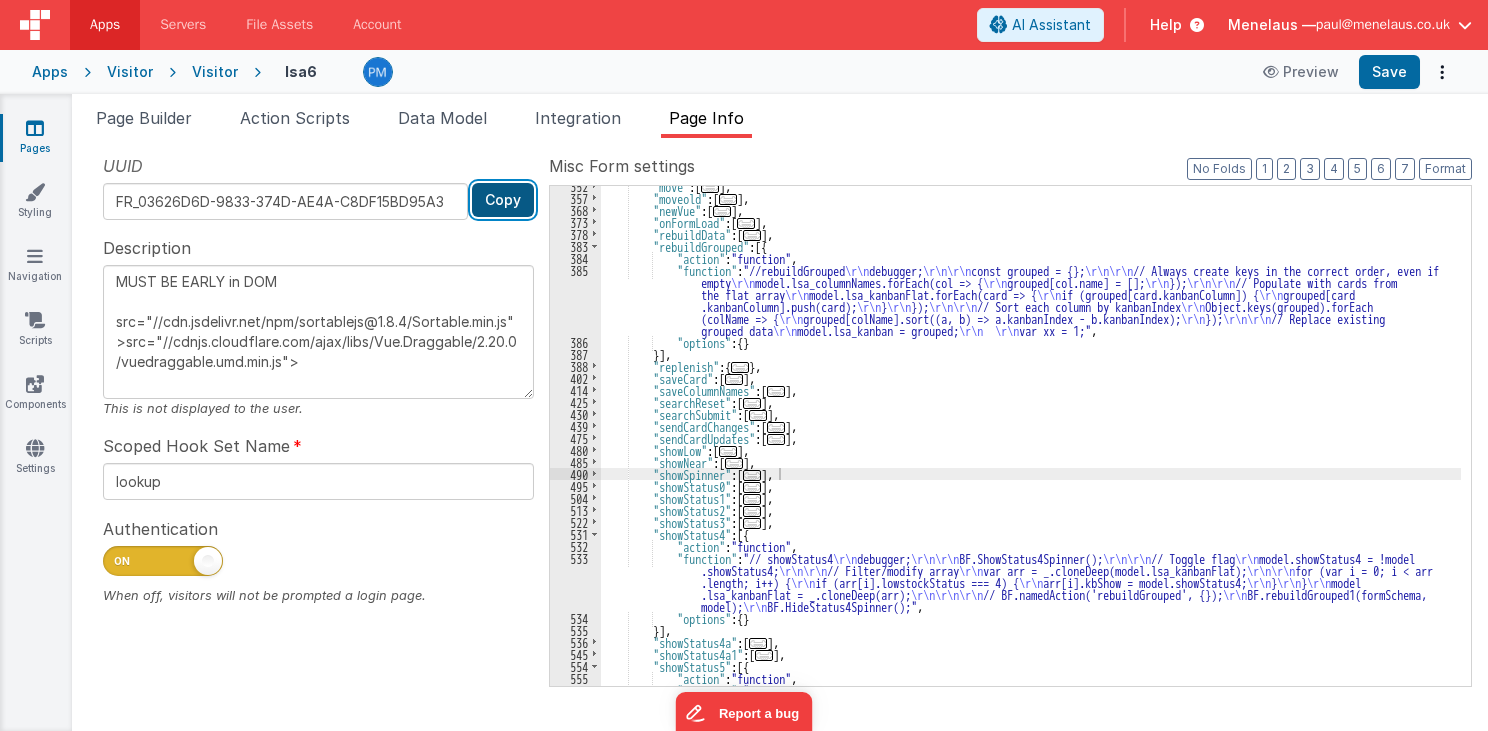 click on "Copy" at bounding box center [503, 200] 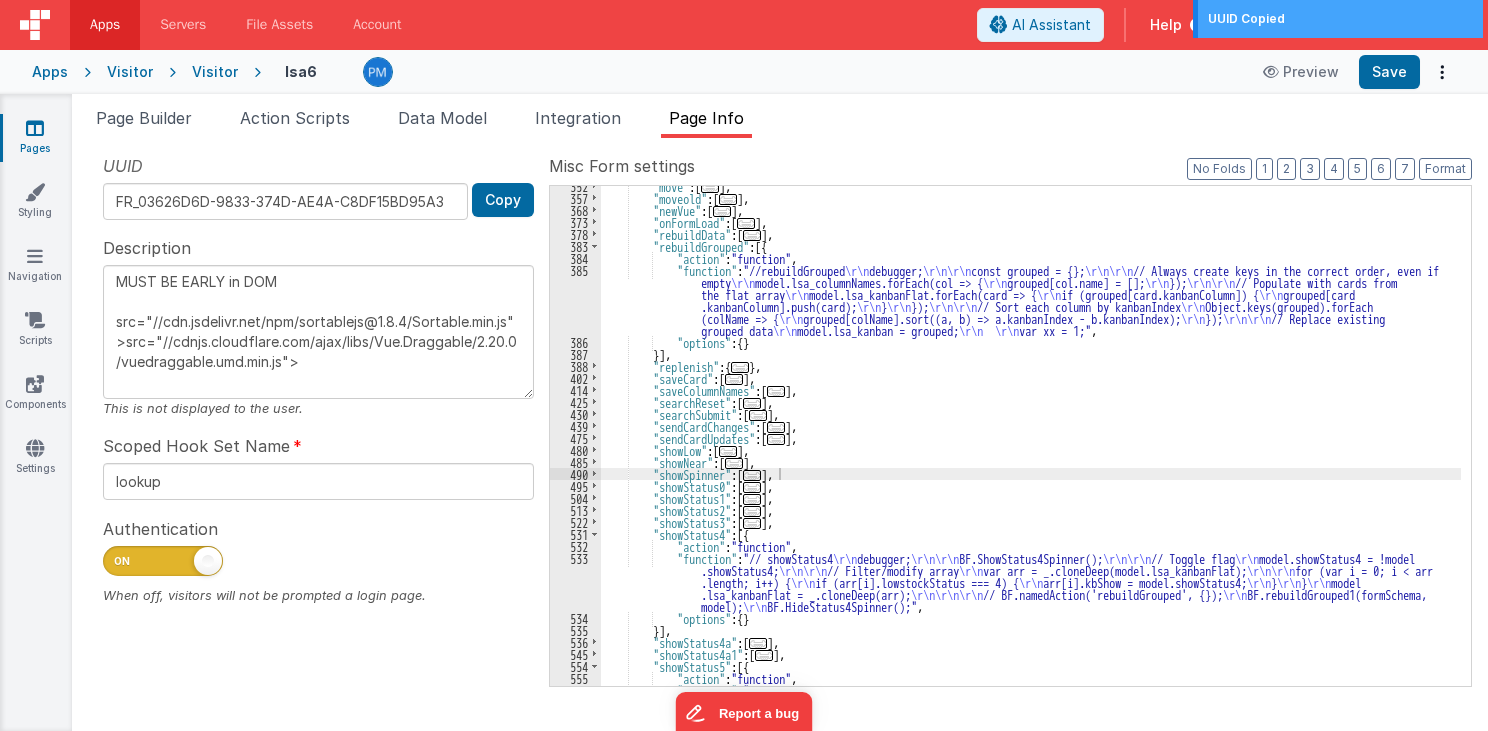click on "MUST BE EARLY in DOM
src="//cdn.jsdelivr.net/npm/sortablejs@1.8.4/Sortable.min.js">src="//cdnjs.cloudflare.com/ajax/libs/Vue.Draggable/2.20.0/vuedraggable.umd.min.js">" at bounding box center [318, 332] 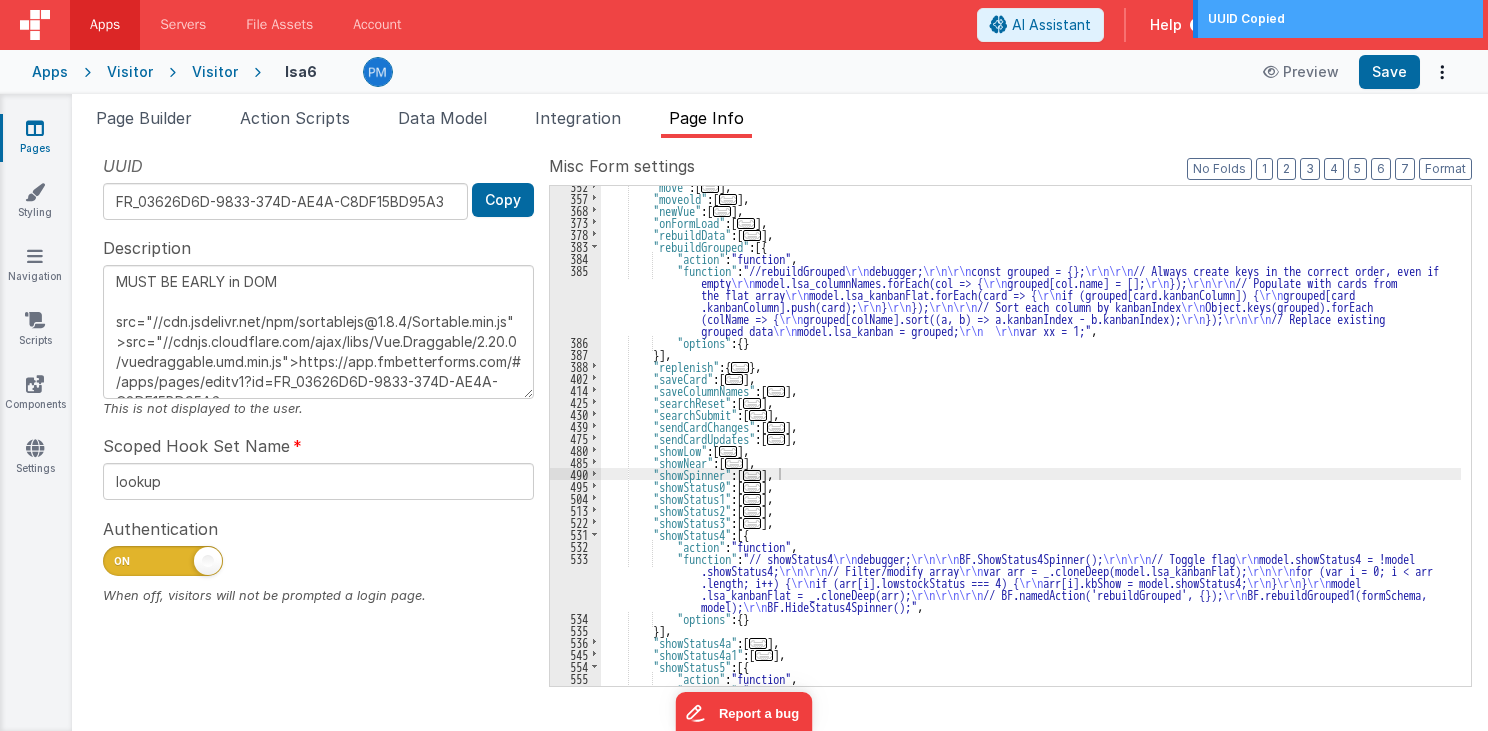 scroll, scrollTop: 12, scrollLeft: 0, axis: vertical 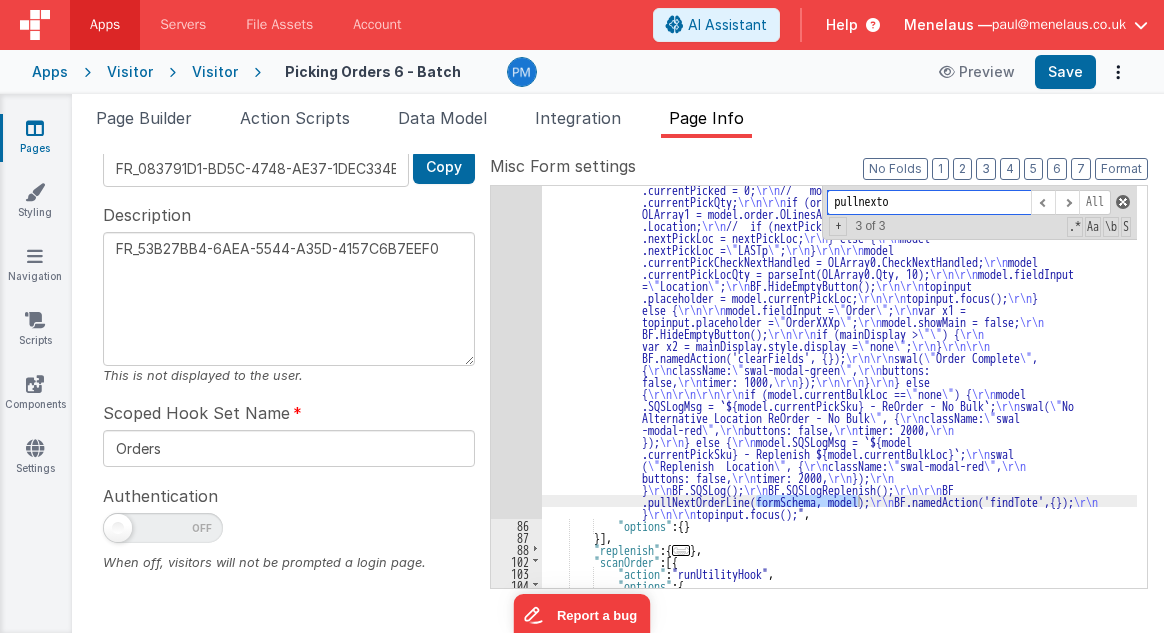 click at bounding box center [1123, 202] 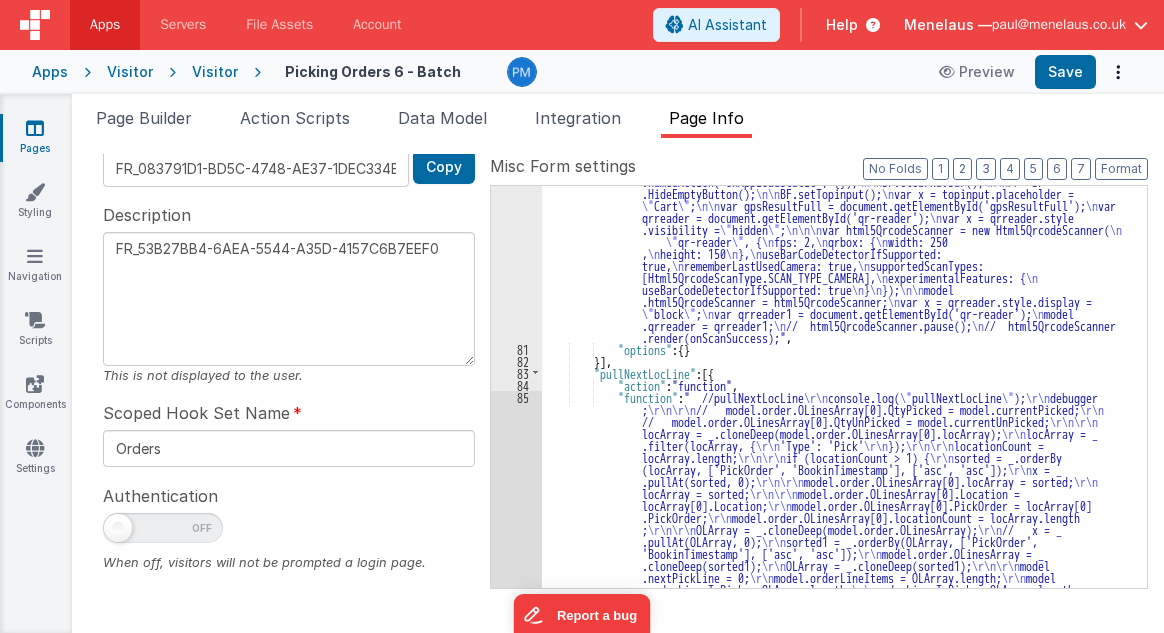 scroll, scrollTop: 359, scrollLeft: 0, axis: vertical 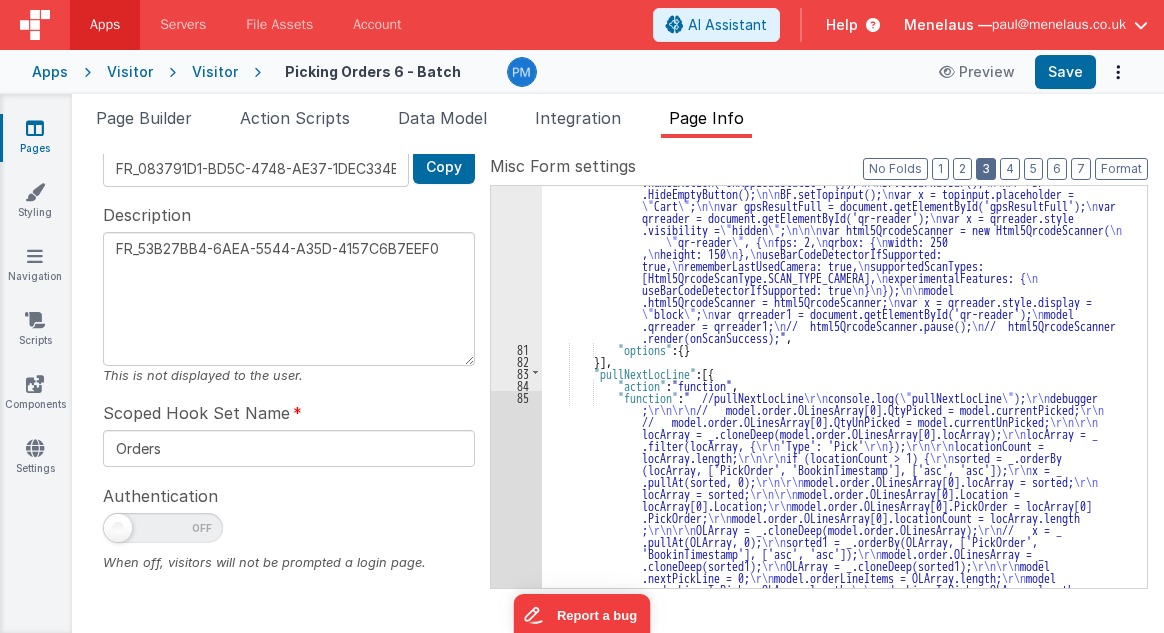 click on "3" at bounding box center (986, 169) 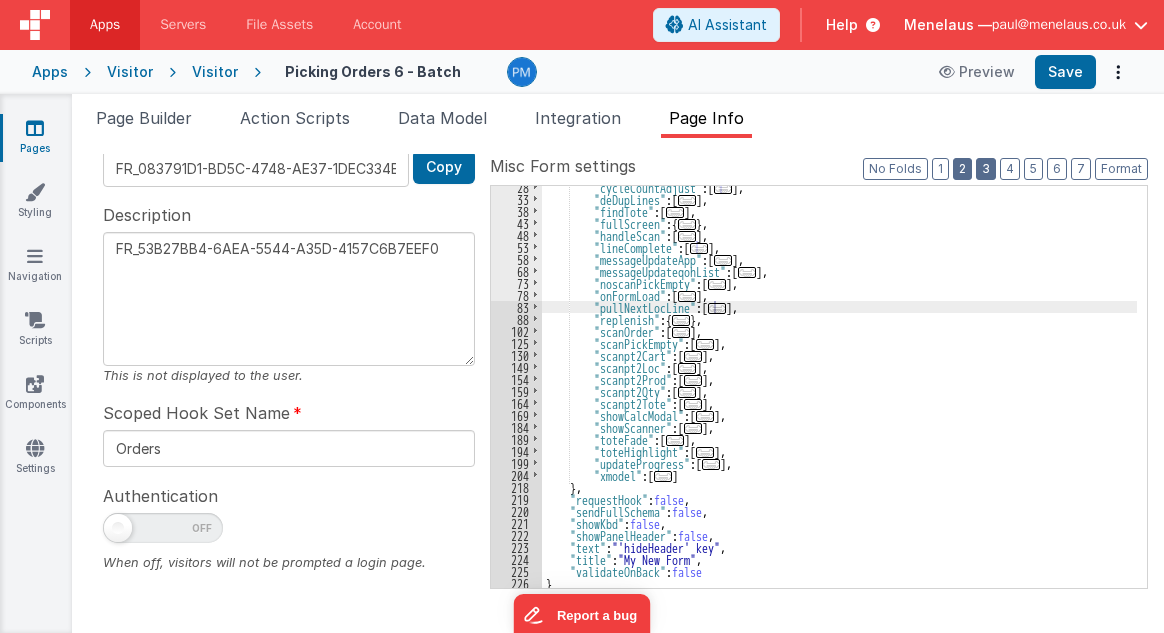 scroll, scrollTop: 148, scrollLeft: 0, axis: vertical 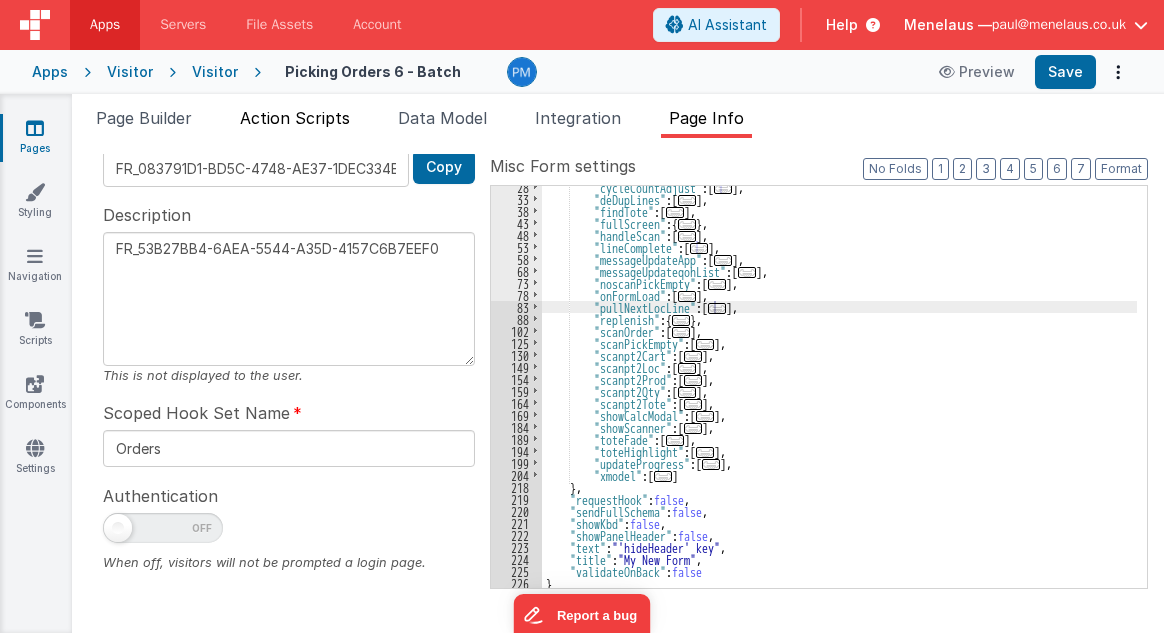 click on "Action Scripts" at bounding box center (295, 118) 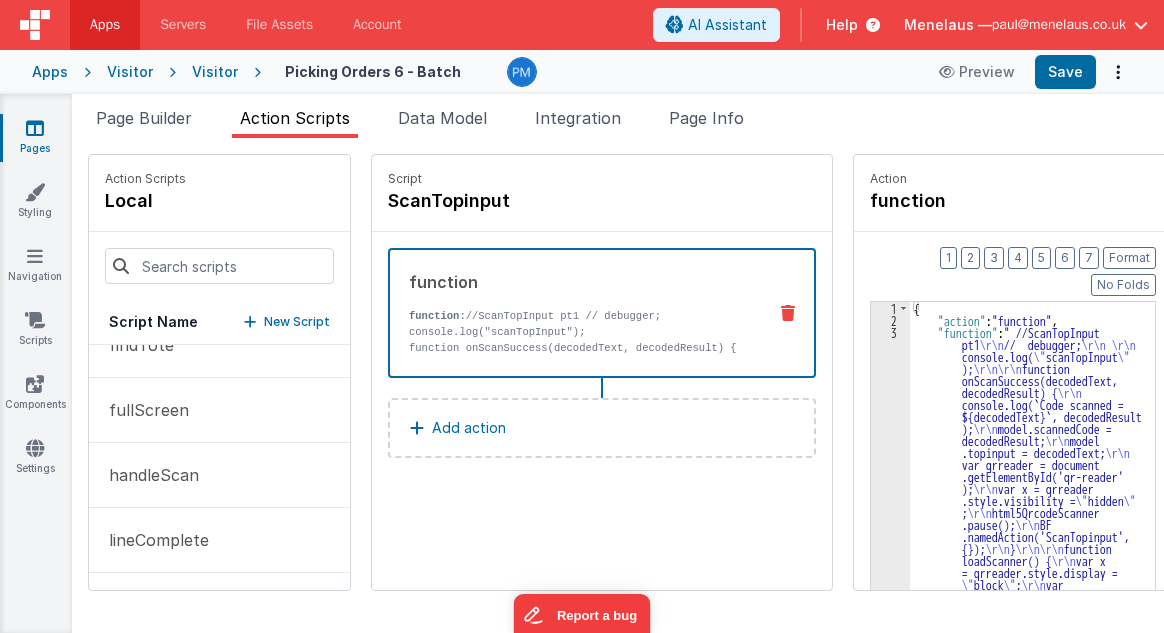 scroll, scrollTop: 466, scrollLeft: 0, axis: vertical 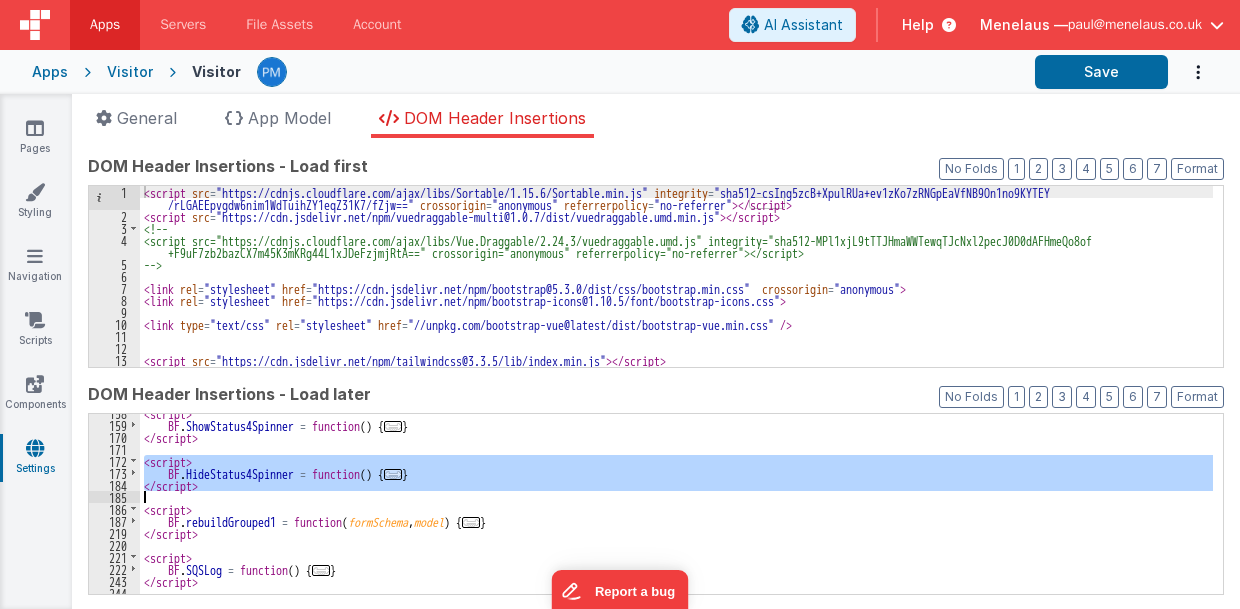 drag, startPoint x: 143, startPoint y: 456, endPoint x: 216, endPoint y: 495, distance: 82.764725 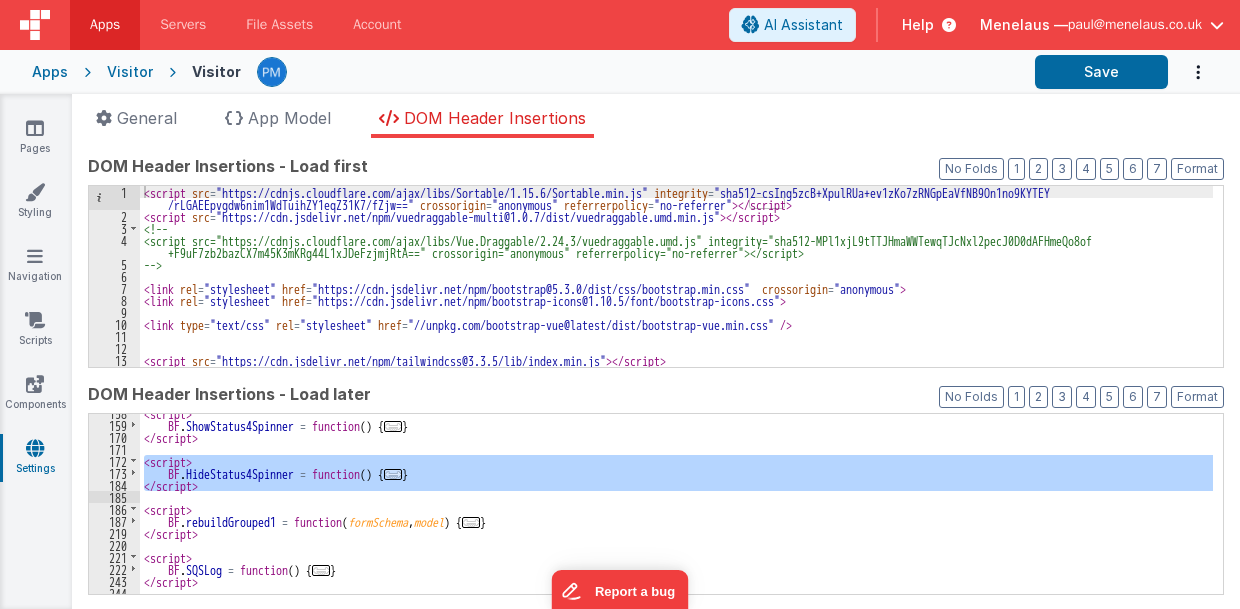 paste 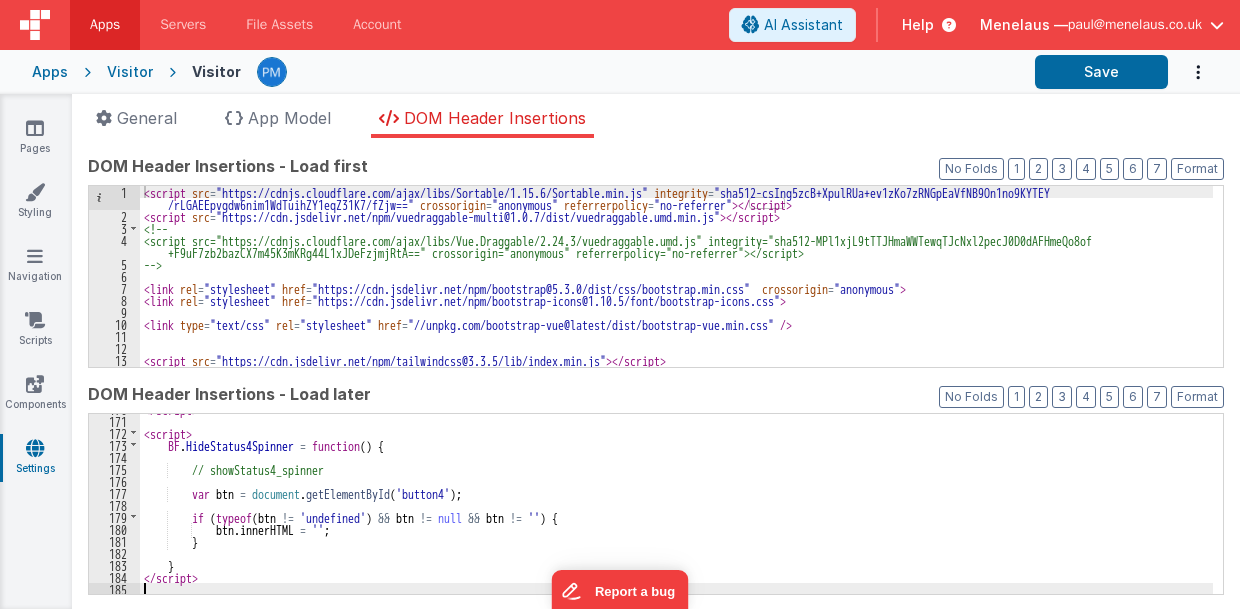 scroll, scrollTop: 371, scrollLeft: 0, axis: vertical 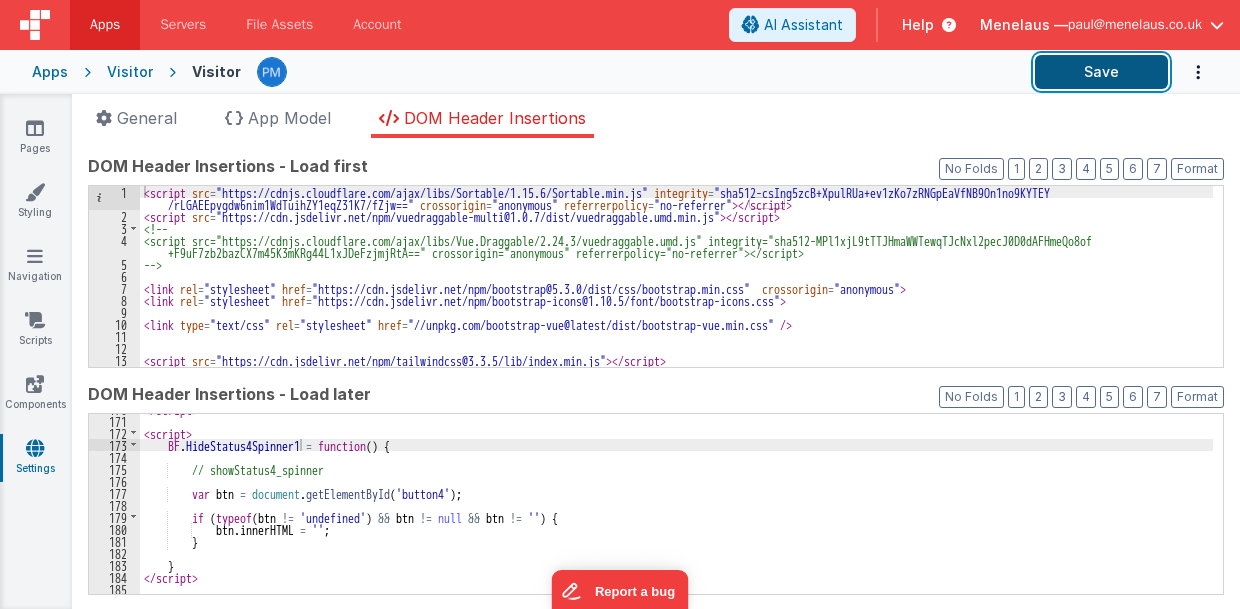 click on "Save" at bounding box center (1101, 72) 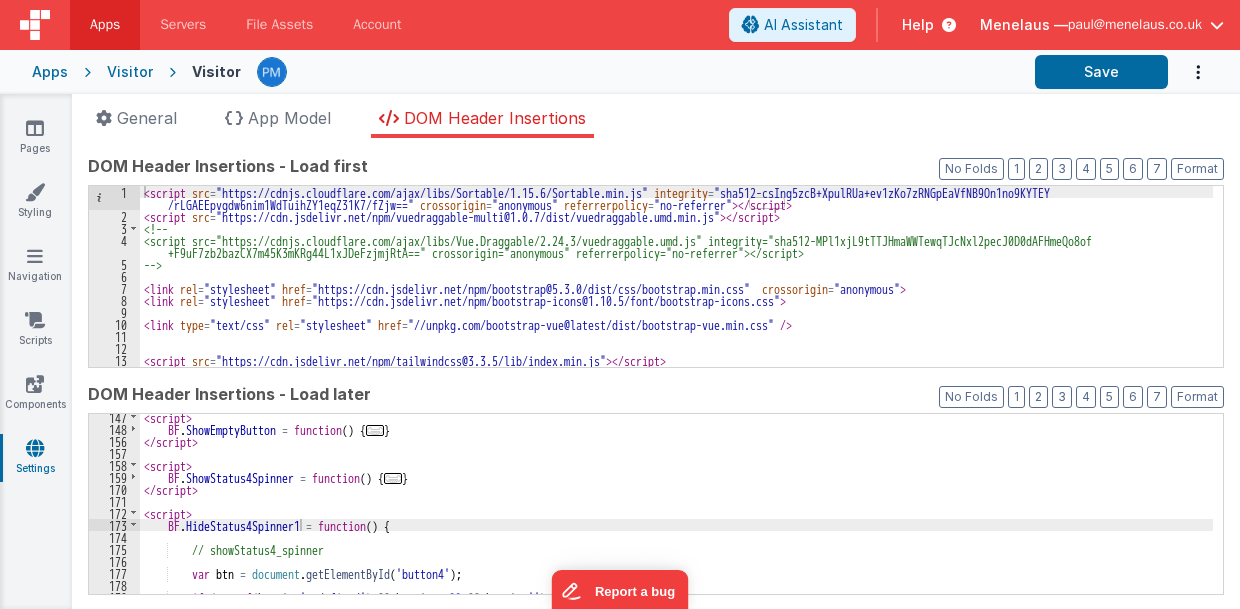 scroll, scrollTop: 331, scrollLeft: 0, axis: vertical 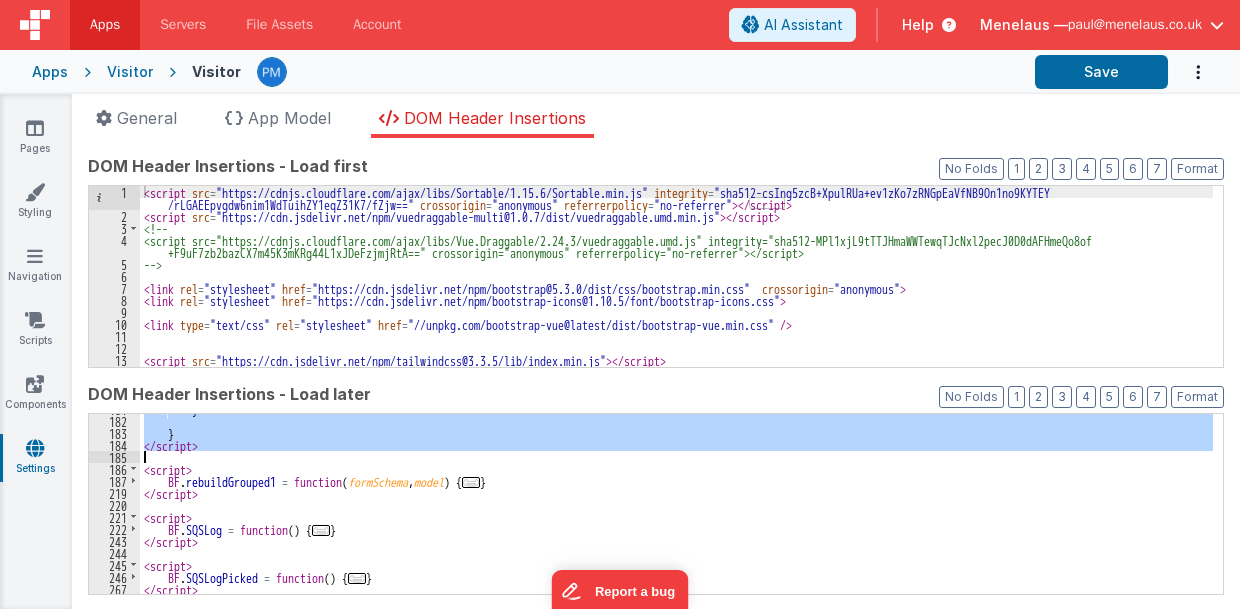drag, startPoint x: 143, startPoint y: 470, endPoint x: 329, endPoint y: 456, distance: 186.52614 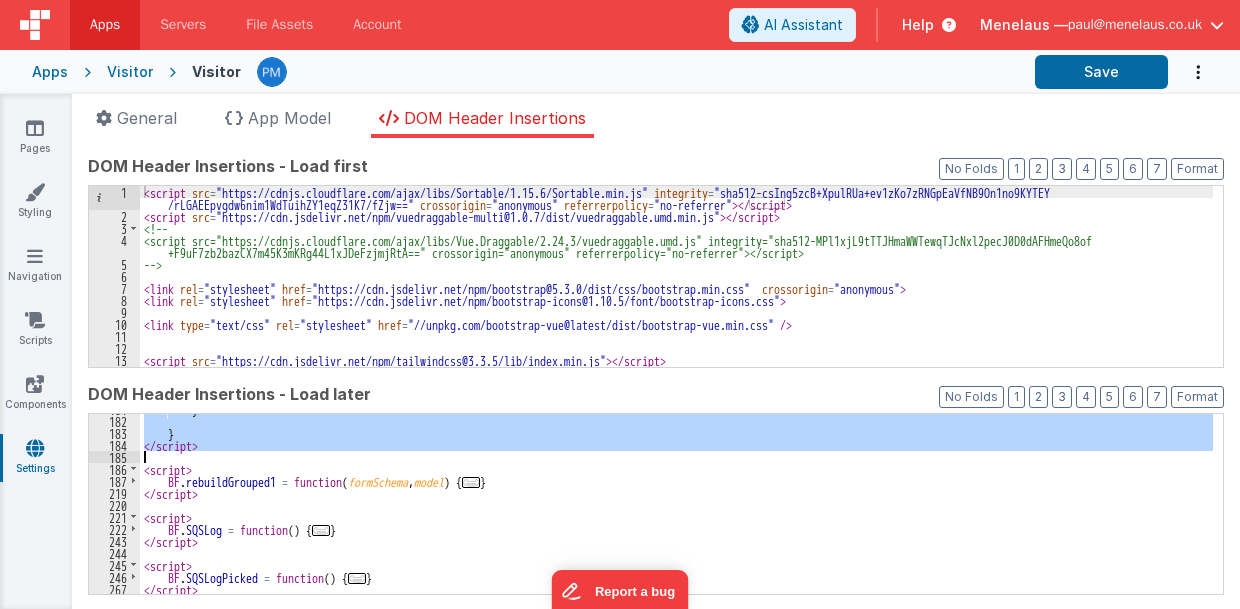 click on "}      } </ script > < script >      BF . rebuildGrouped1   =   function ( formSchema ,  model )   { ... } </ script > < script >      BF . SQSLog   =   function ( )   { ... } </ script > < script >      BF . SQSLogPicked   =   function ( )   { ... } </ script >" at bounding box center (676, 504) 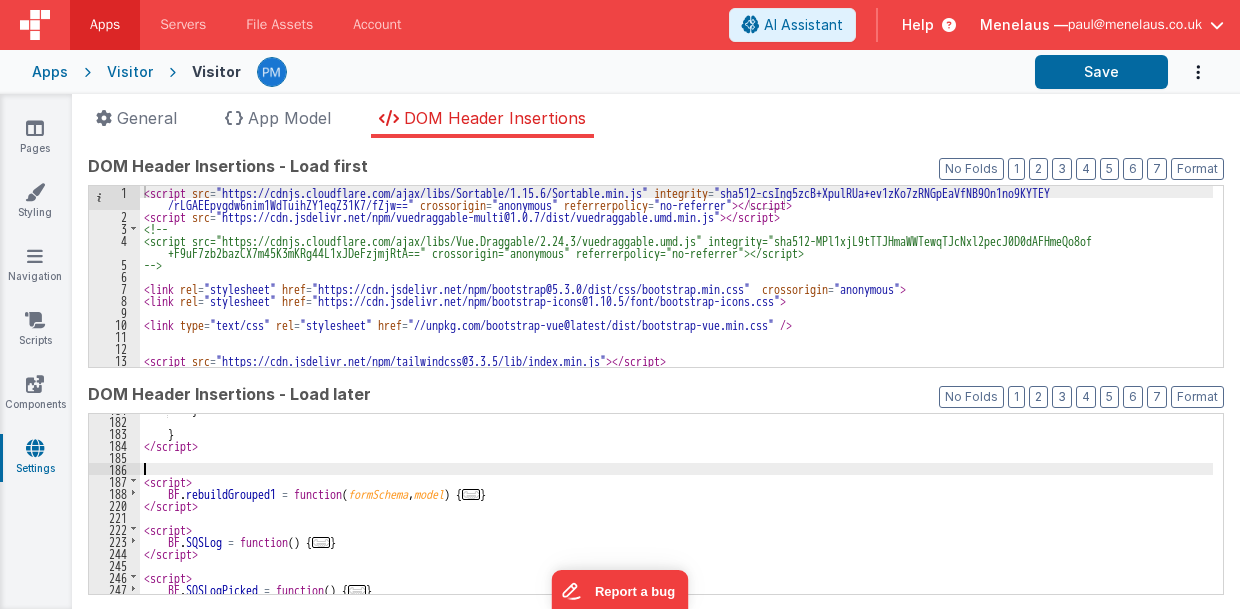 scroll, scrollTop: 539, scrollLeft: 0, axis: vertical 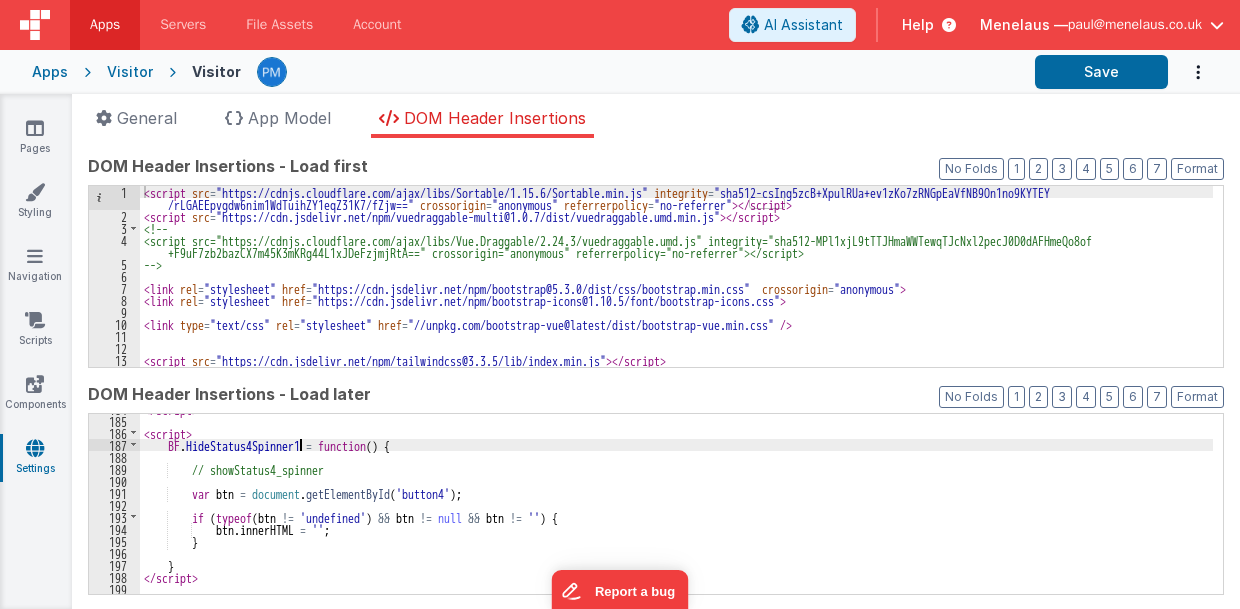 click on "</ script > < script >      BF . HideStatus4Spinner1   =   function ( )   {           // showStatus4_spinner           var   btn   =   document . getElementById ( 'button4' ) ;           if   ( typeof ( btn   !=   'undefined' )   &&   btn   !=   null   &&   btn   !=   '' )   {                btn . innerHTML   =   '' ;           }      } </ script > < script >" at bounding box center [676, 505] 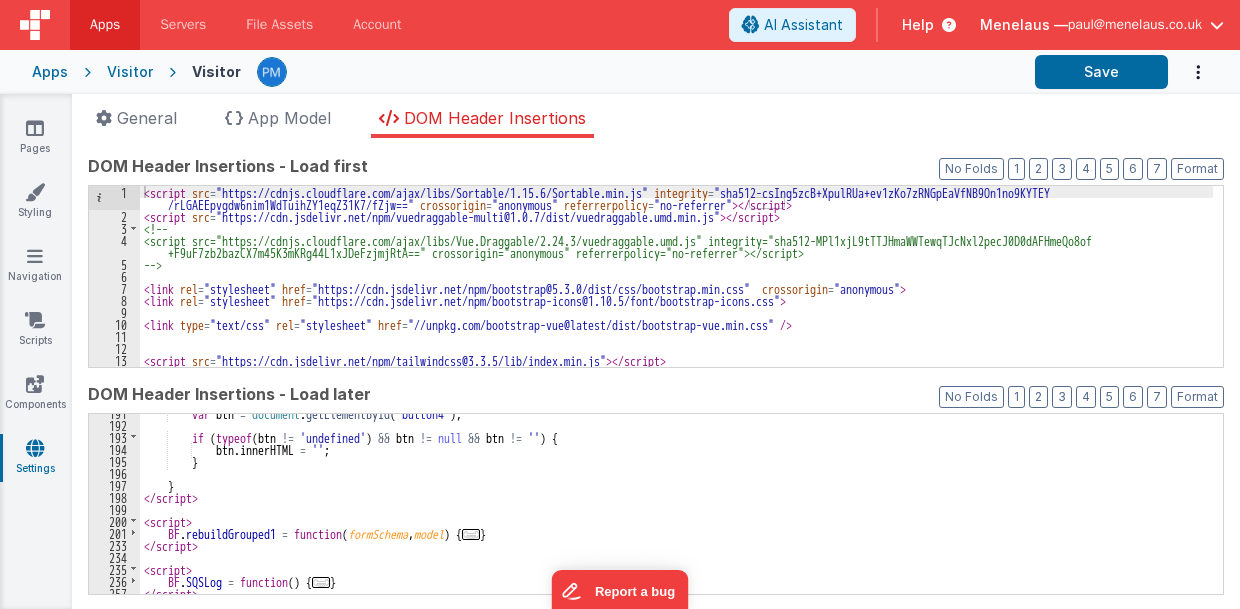 scroll, scrollTop: 659, scrollLeft: 0, axis: vertical 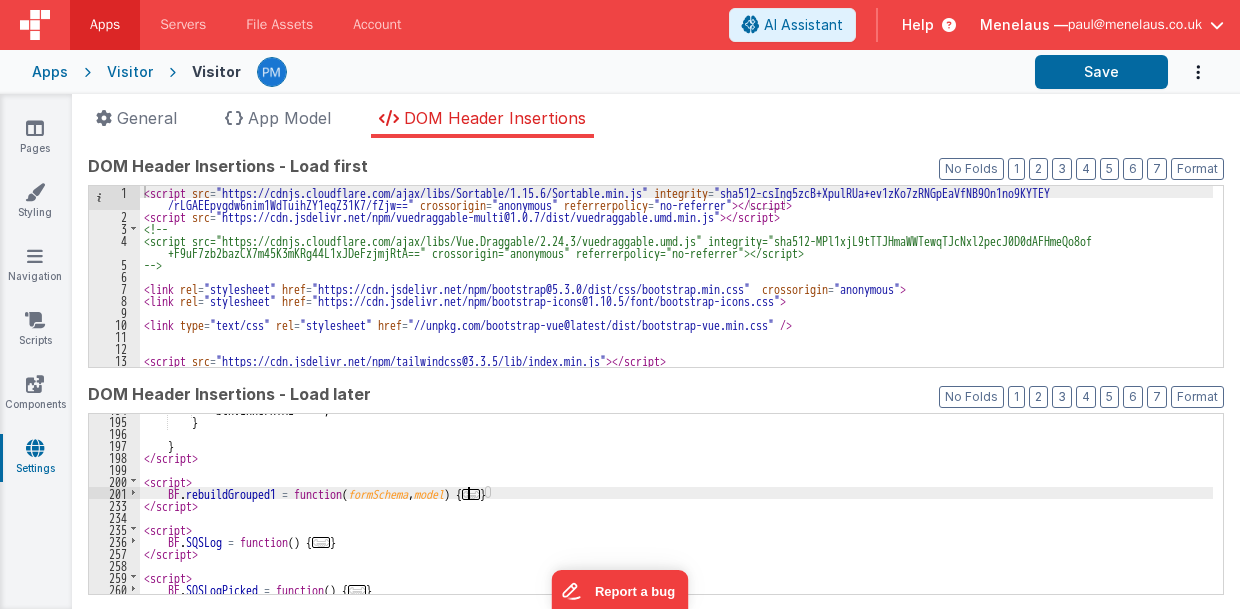 click on "..." at bounding box center (471, 494) 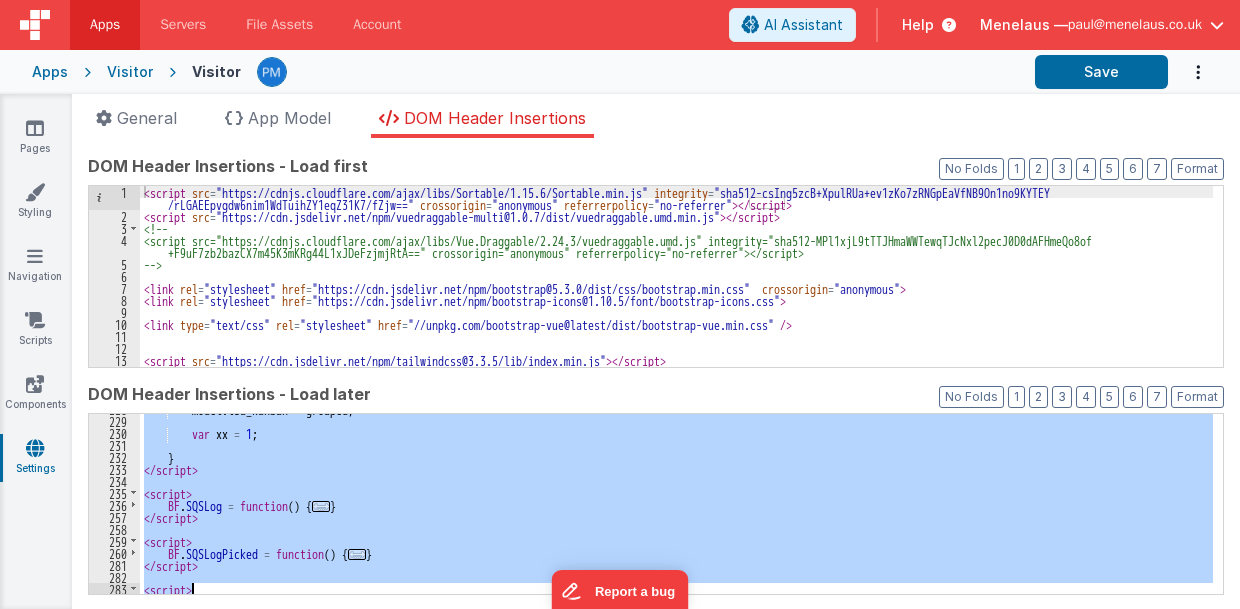 scroll, scrollTop: 1079, scrollLeft: 0, axis: vertical 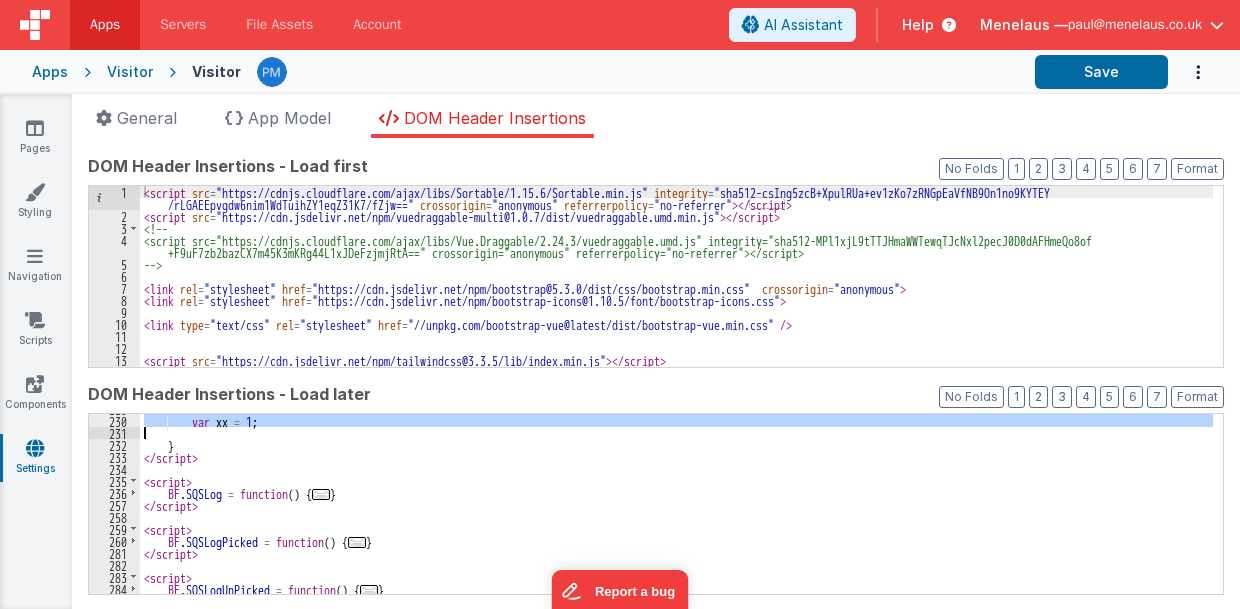 drag, startPoint x: 186, startPoint y: 513, endPoint x: 266, endPoint y: 428, distance: 116.72617 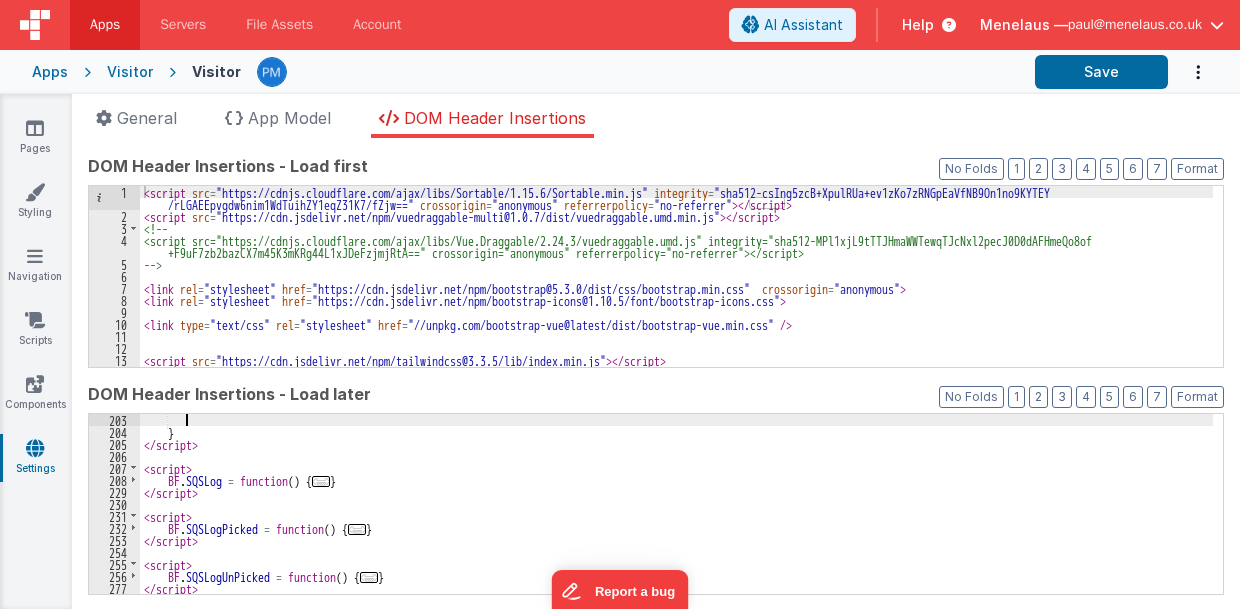 scroll, scrollTop: 676, scrollLeft: 0, axis: vertical 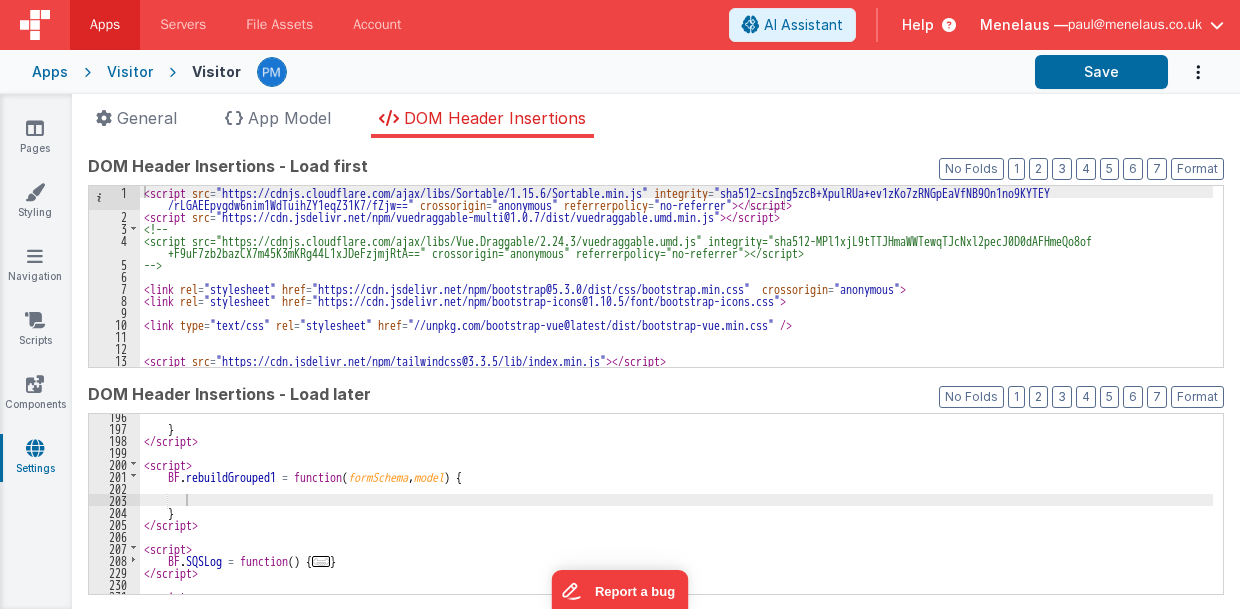click at bounding box center (1198, 72) 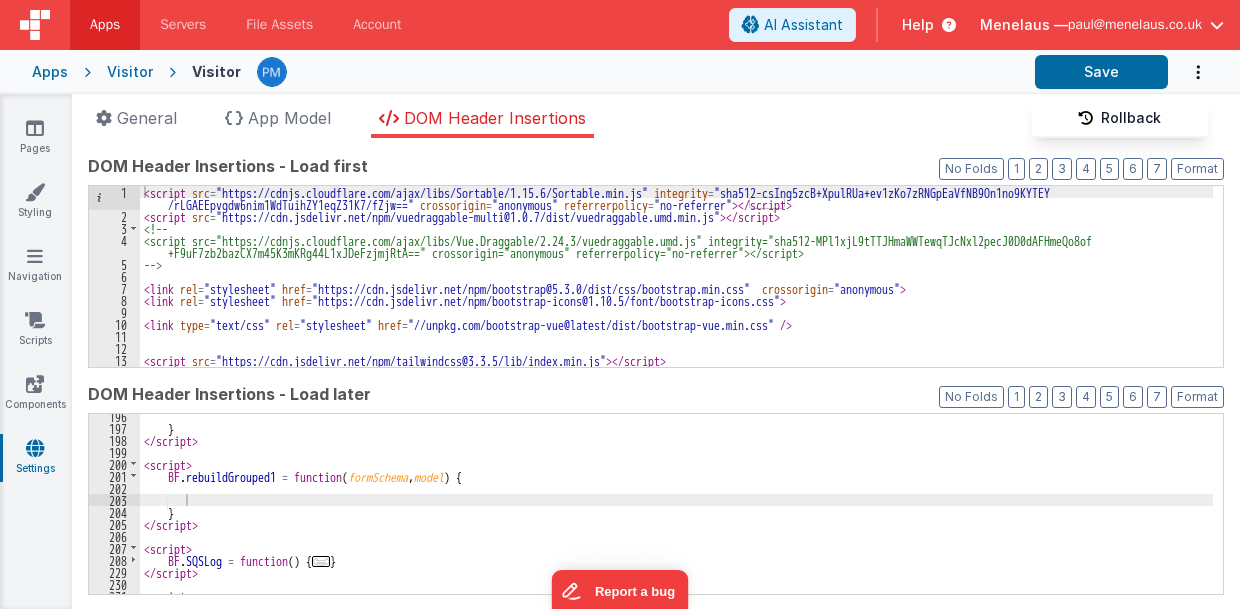 click at bounding box center (620, 304) 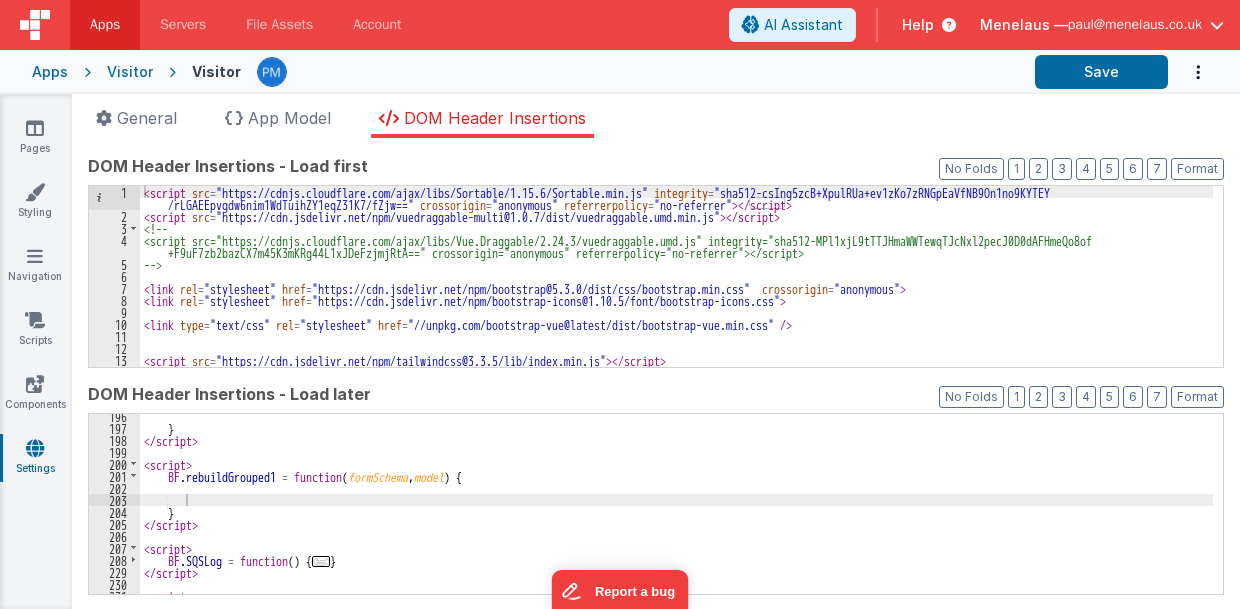 scroll, scrollTop: 716, scrollLeft: 0, axis: vertical 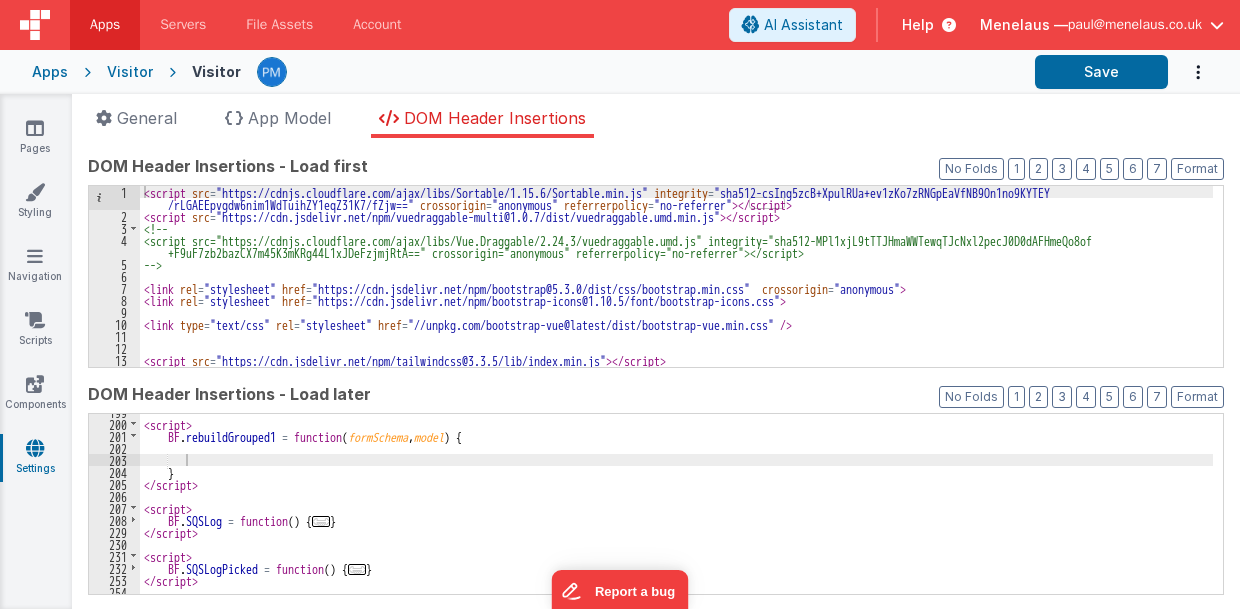 click on "..." at bounding box center [321, 521] 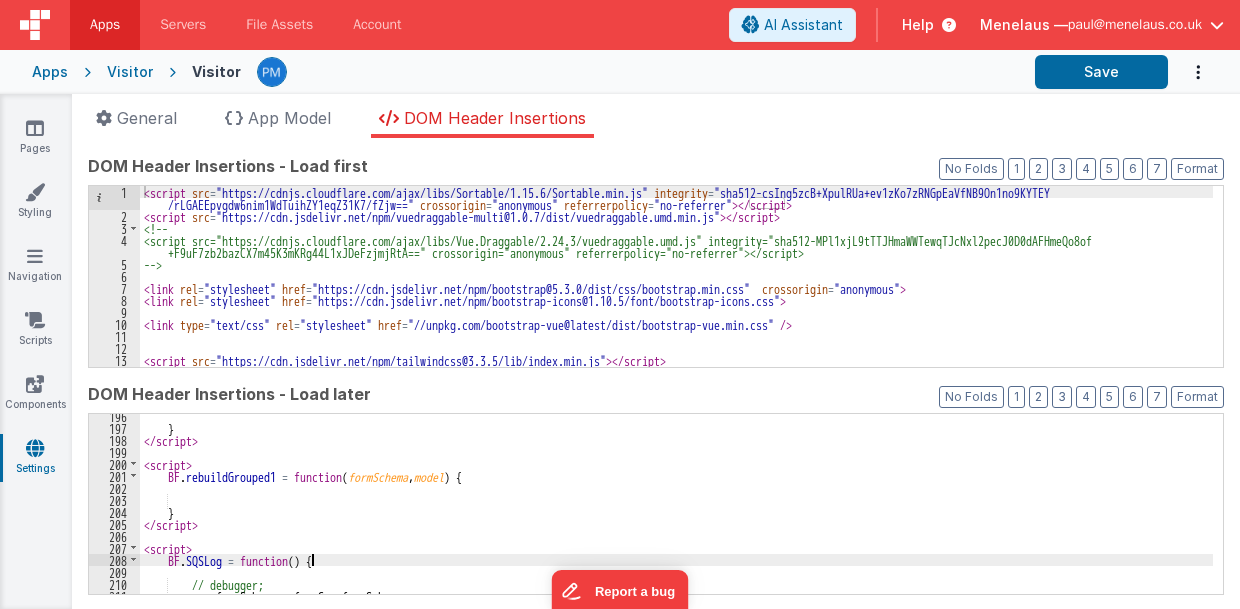 scroll, scrollTop: 676, scrollLeft: 0, axis: vertical 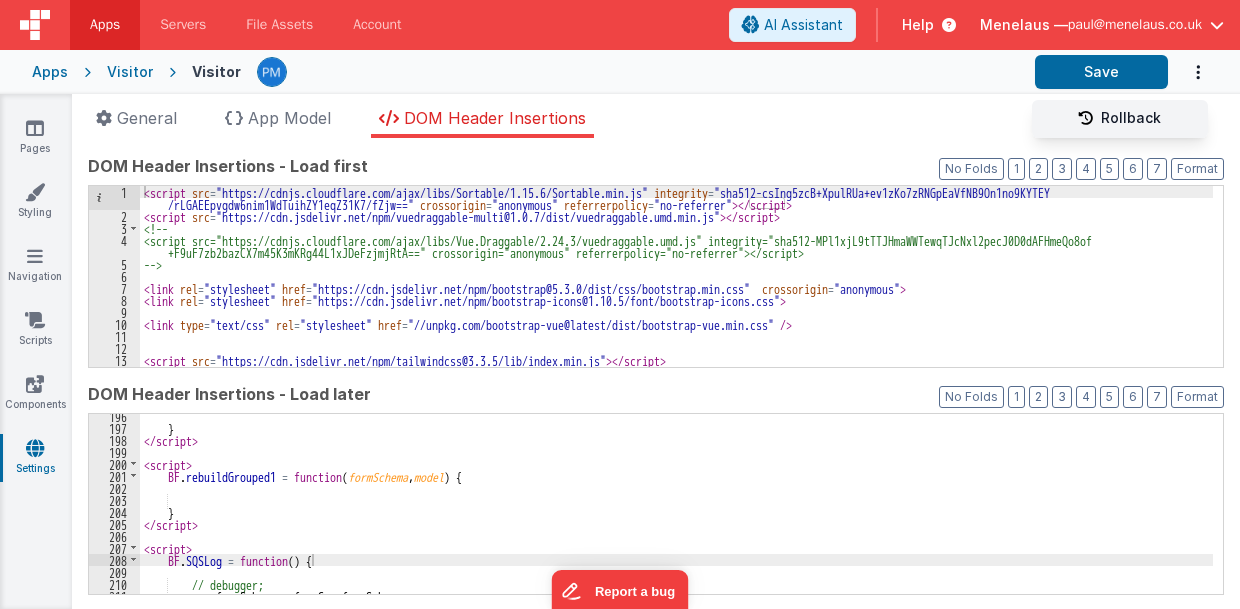 click on "Rollback" at bounding box center (1120, 119) 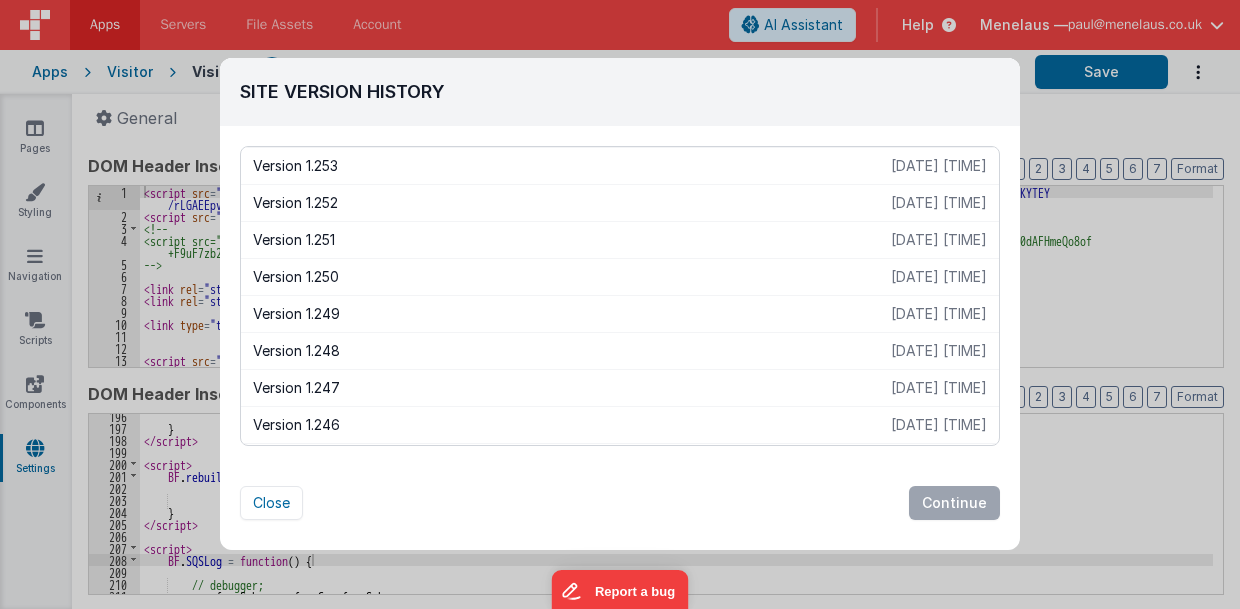 click on "Version 1.252" at bounding box center [572, 203] 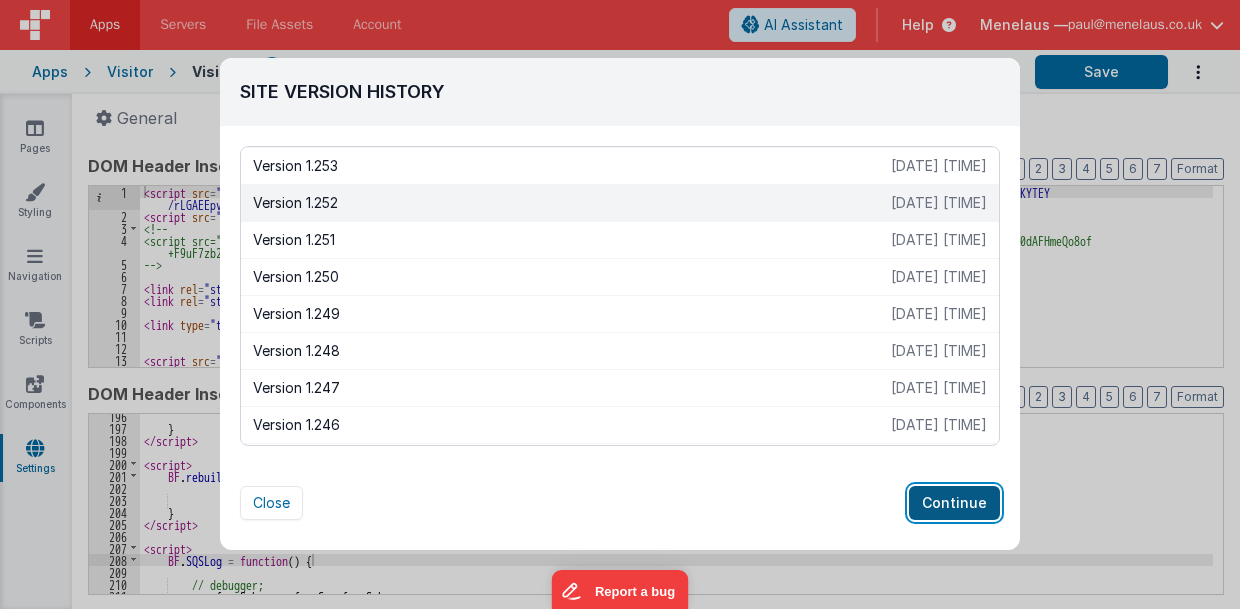 click on "Continue" at bounding box center [954, 503] 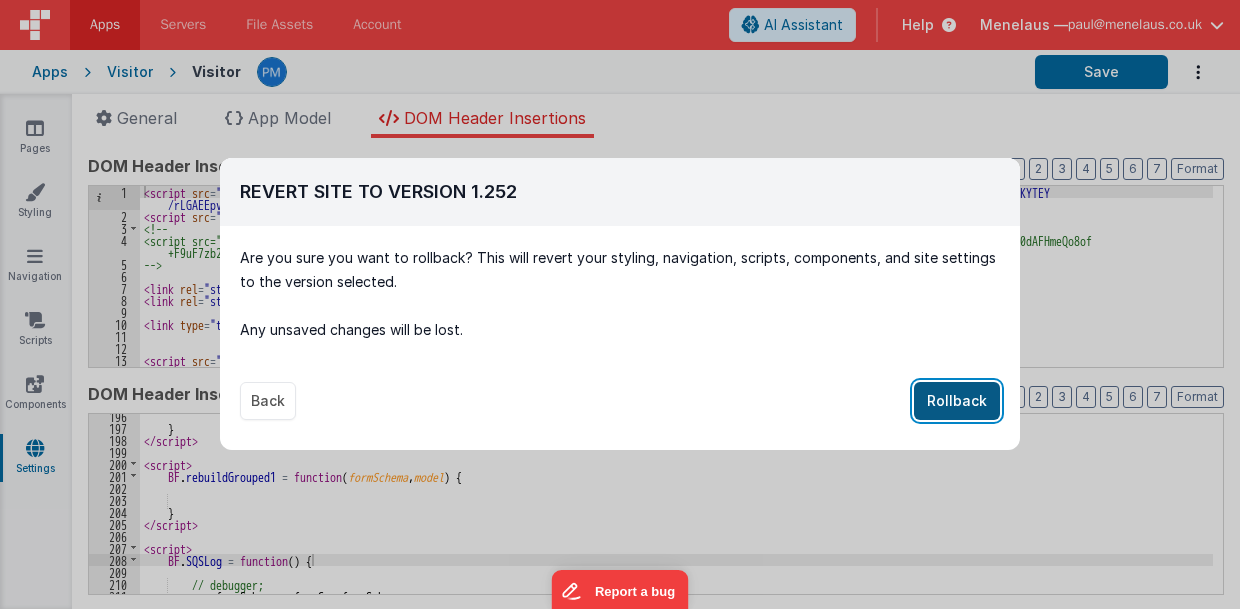 click on "Rollback" at bounding box center (957, 401) 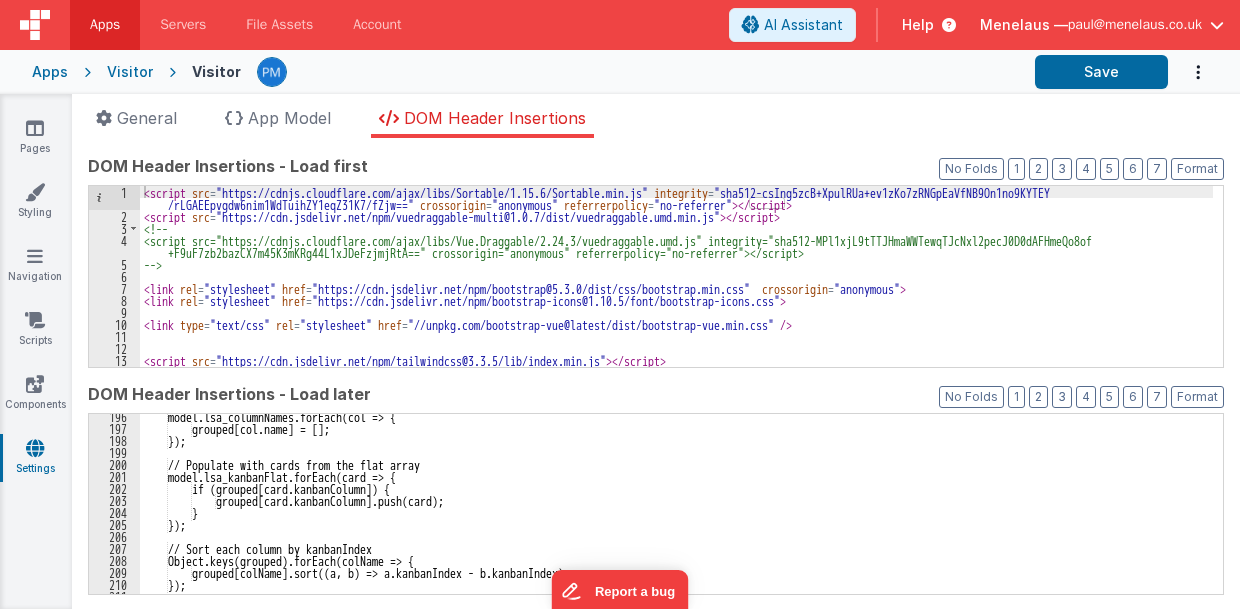 scroll, scrollTop: 2344, scrollLeft: 0, axis: vertical 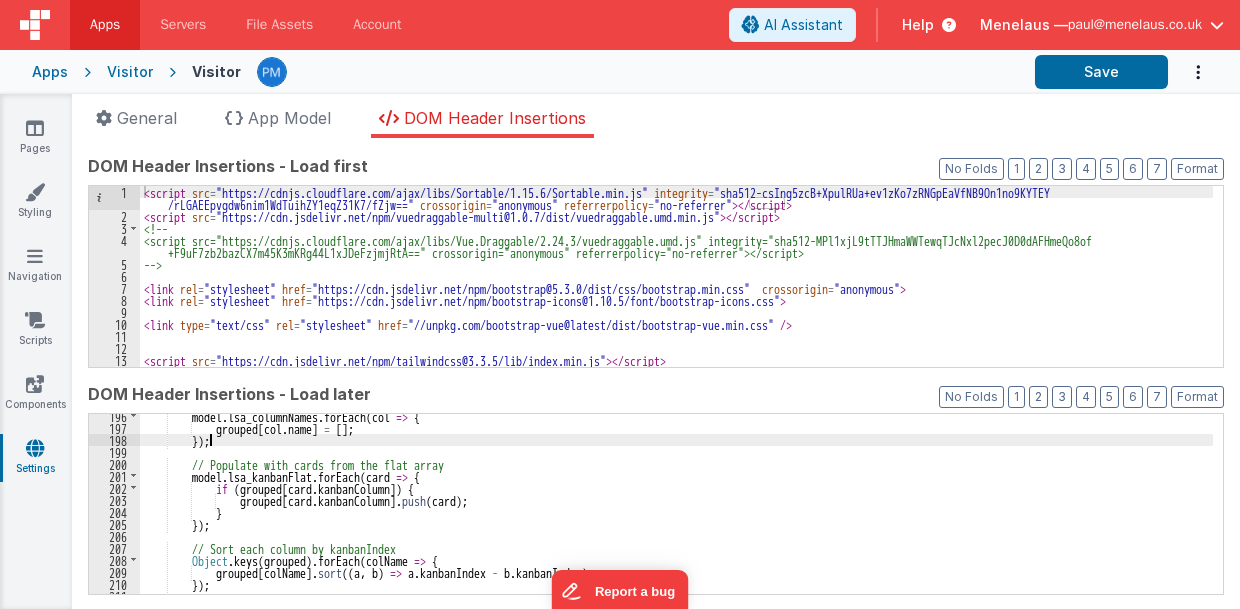 drag, startPoint x: 568, startPoint y: 436, endPoint x: 864, endPoint y: 442, distance: 296.0608 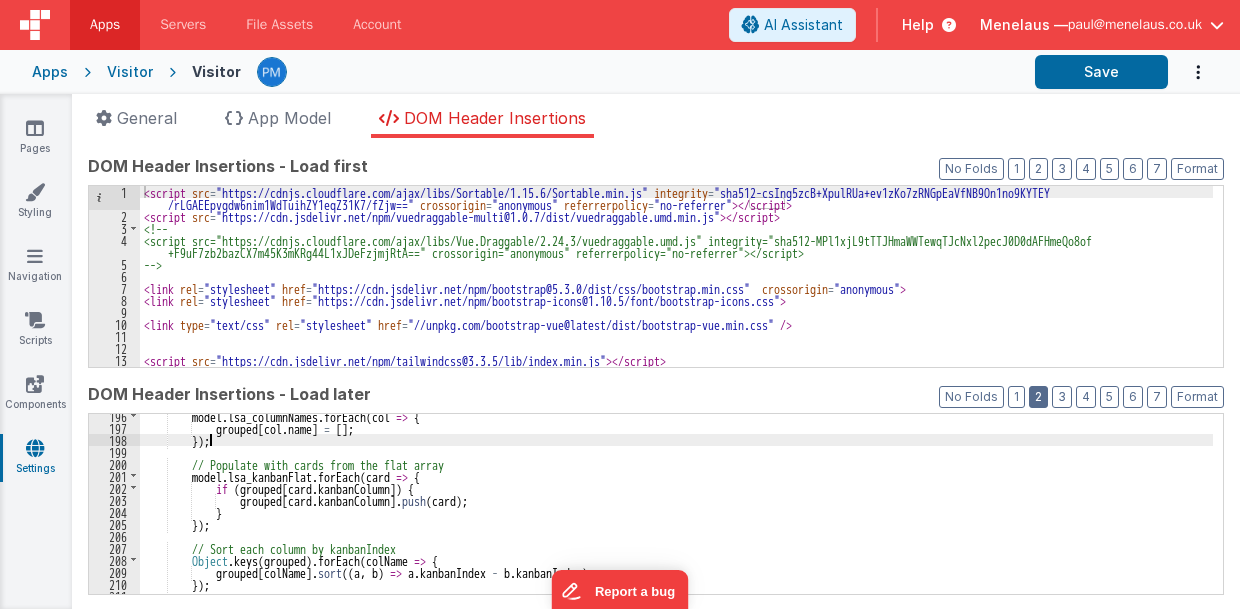 drag, startPoint x: 1035, startPoint y: 399, endPoint x: 846, endPoint y: 477, distance: 204.4627 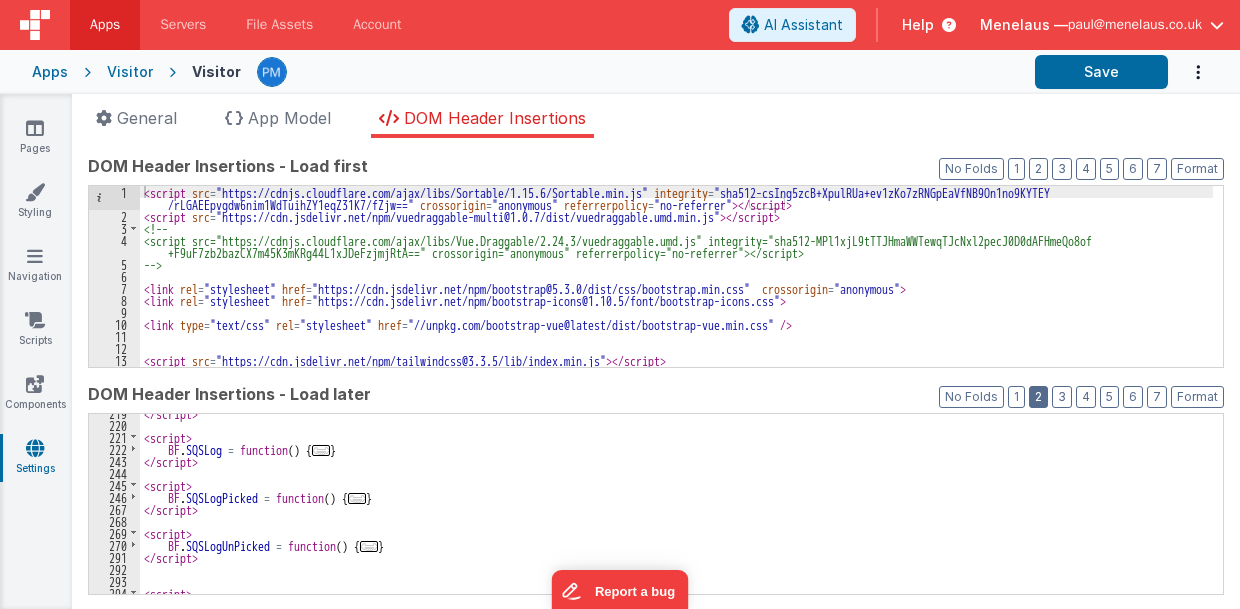 scroll, scrollTop: 383, scrollLeft: 0, axis: vertical 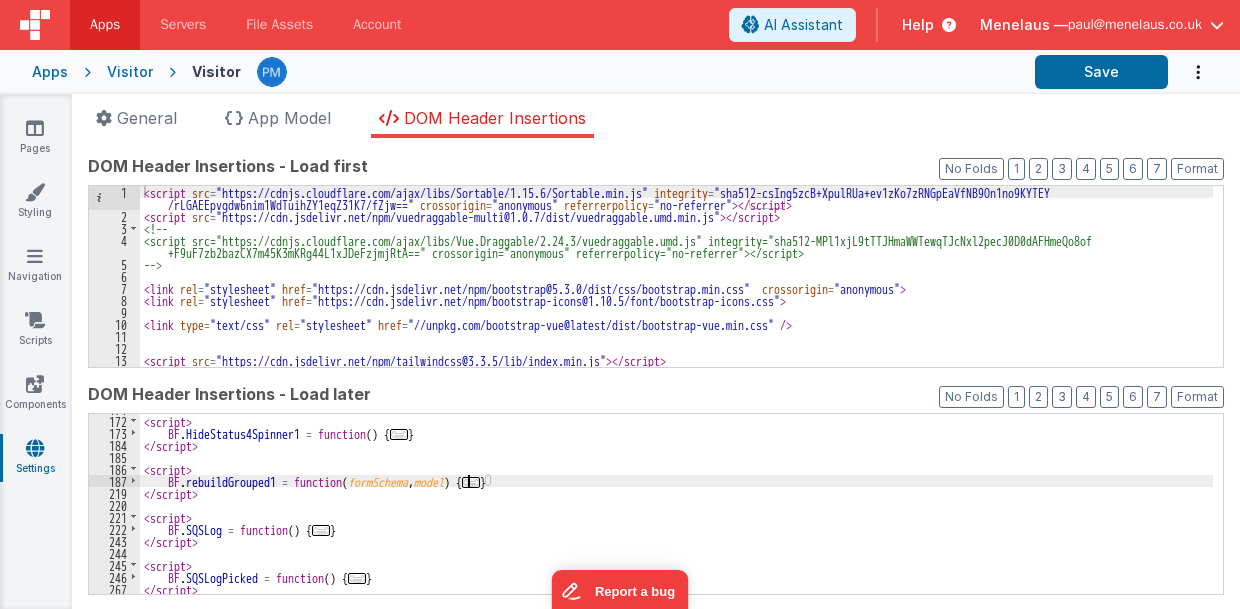 click on "..." at bounding box center [471, 482] 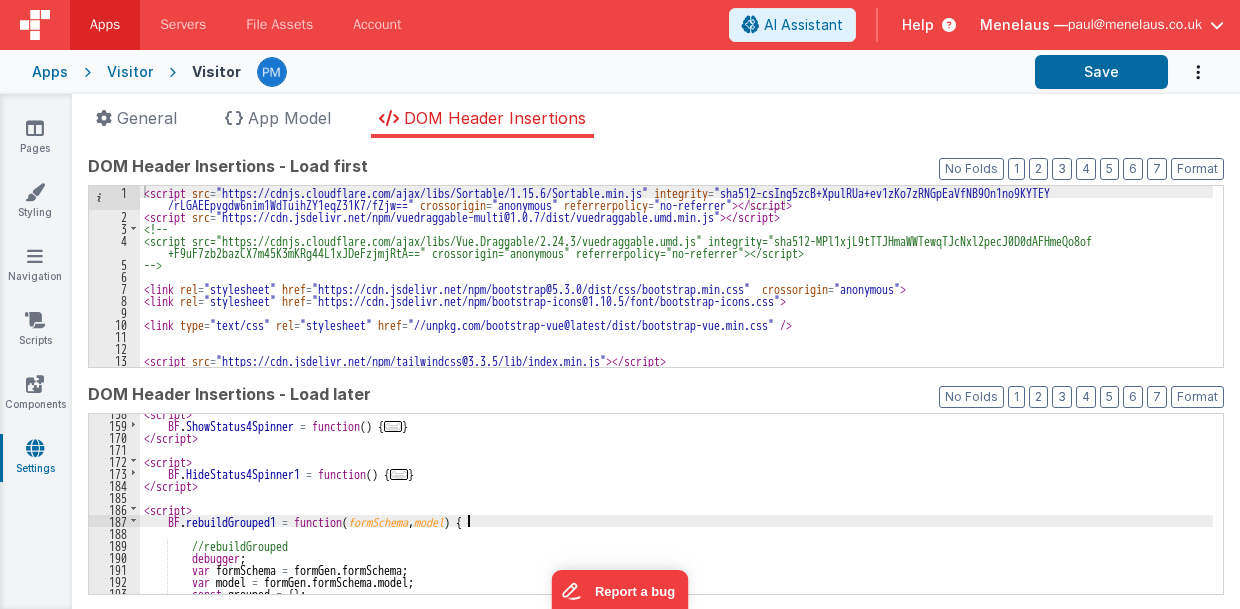 scroll, scrollTop: 303, scrollLeft: 0, axis: vertical 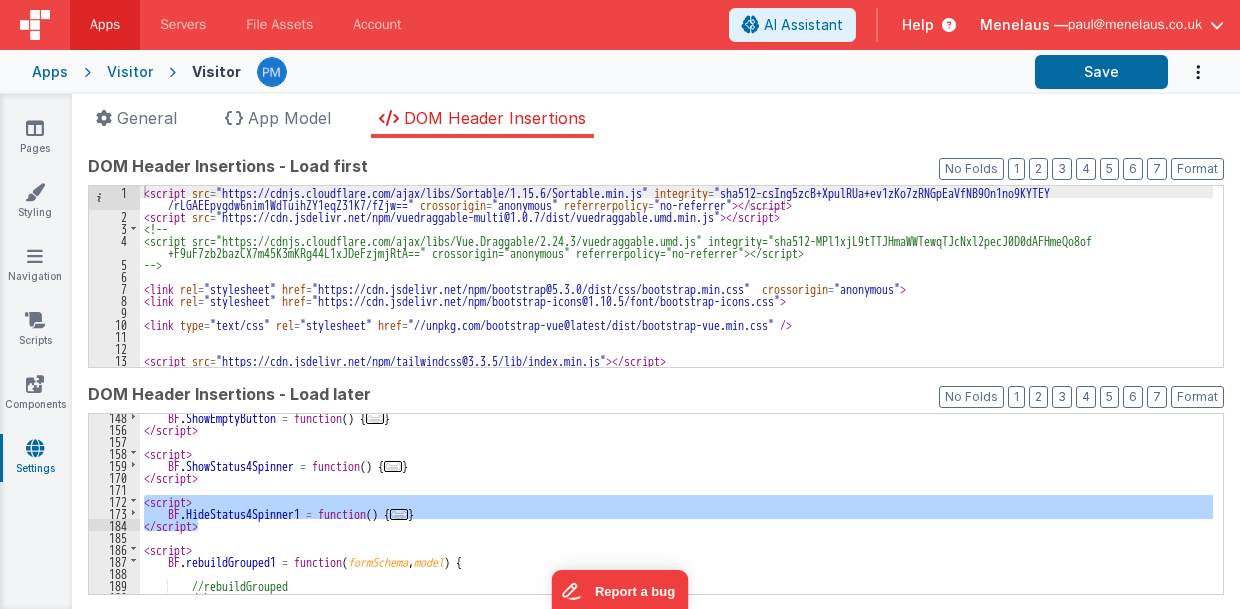 drag, startPoint x: 144, startPoint y: 500, endPoint x: 206, endPoint y: 527, distance: 67.62396 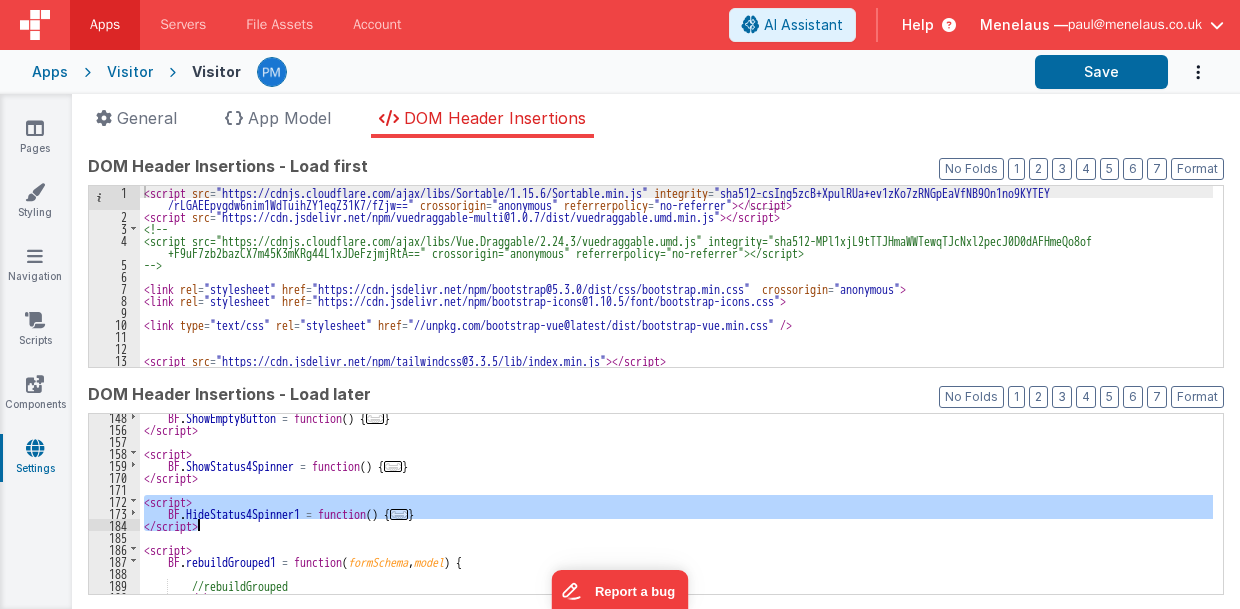 click on "BF . ShowEmptyButton   =   function ( )   { ... } </ script > < script >      BF . ShowStatus4Spinner   =   function ( )   { ... } </ script > < script >      BF . HideStatus4Spinner1   =   function ( )   { ... } </ script > < script >      BF . rebuildGrouped1   =   function ( formSchema ,  model )   {           //rebuildGrouped           debugger ;           var   formSchema   =   formGen . formSchema ;" at bounding box center [676, 513] 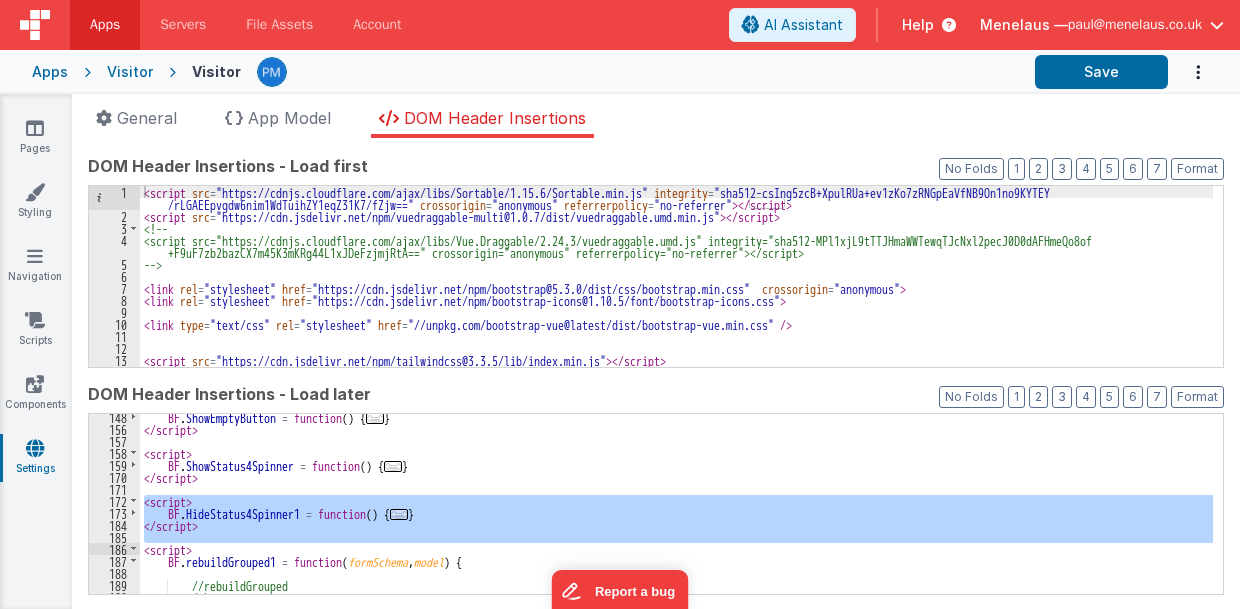 drag, startPoint x: 144, startPoint y: 500, endPoint x: 144, endPoint y: 544, distance: 44 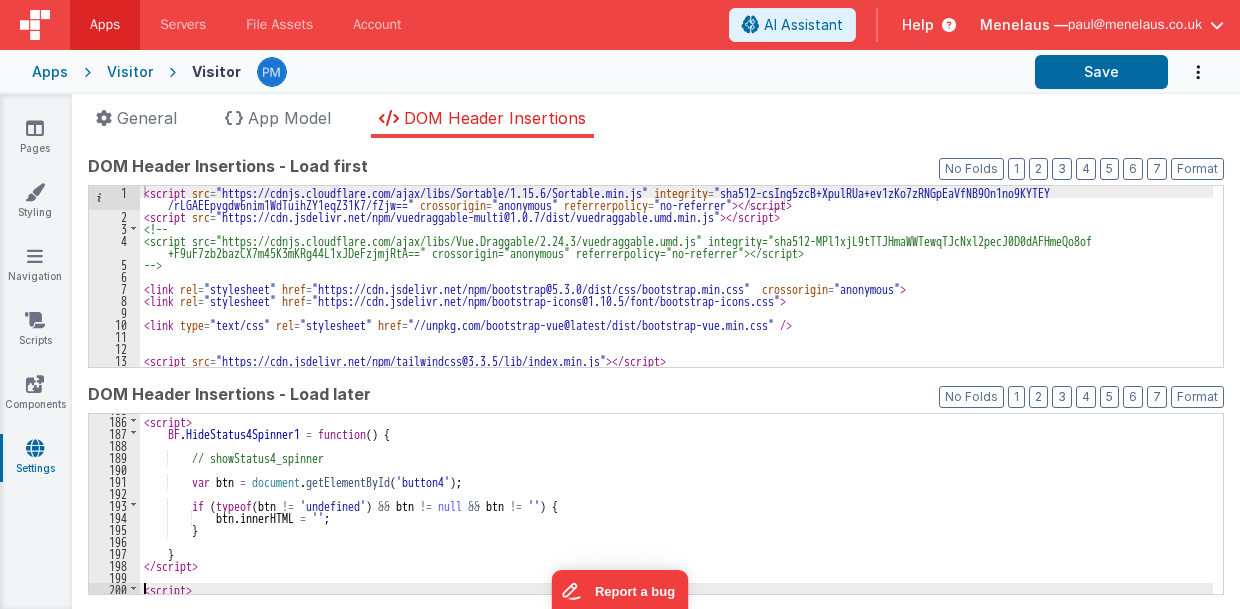 scroll, scrollTop: 551, scrollLeft: 0, axis: vertical 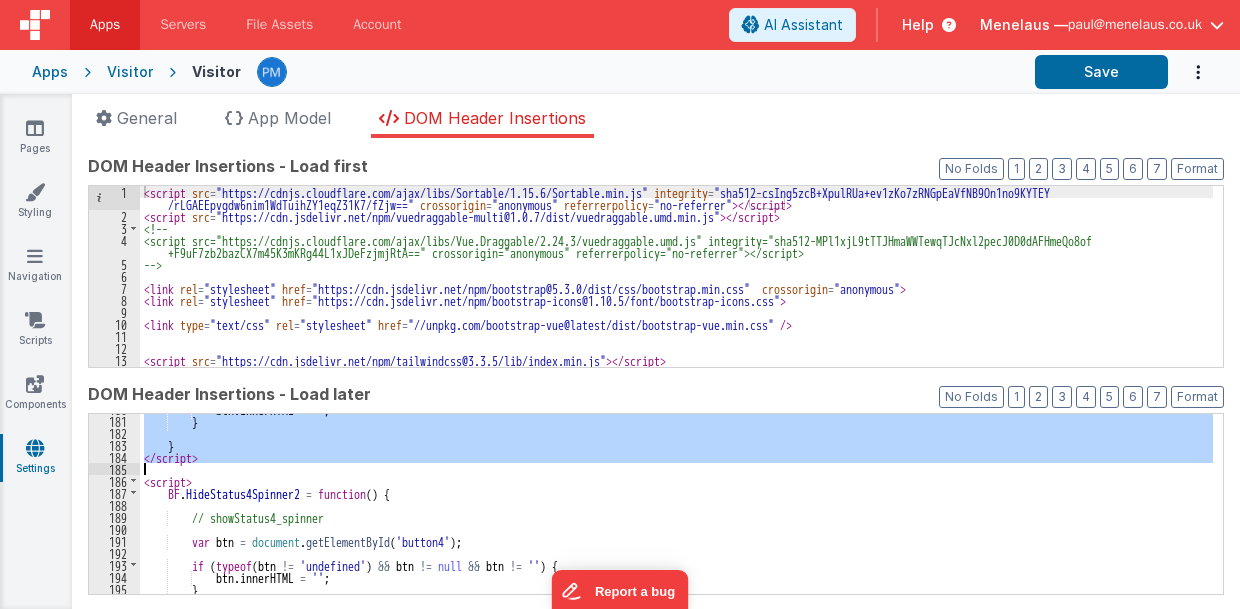 drag, startPoint x: 142, startPoint y: 524, endPoint x: 148, endPoint y: 470, distance: 54.33231 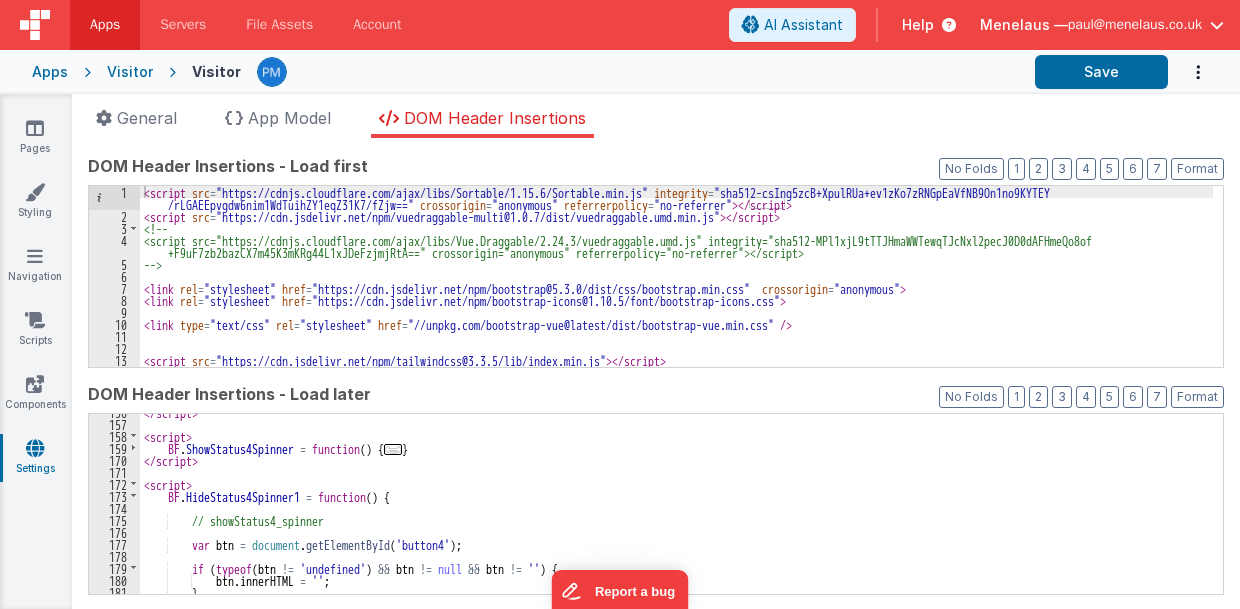 scroll, scrollTop: 320, scrollLeft: 0, axis: vertical 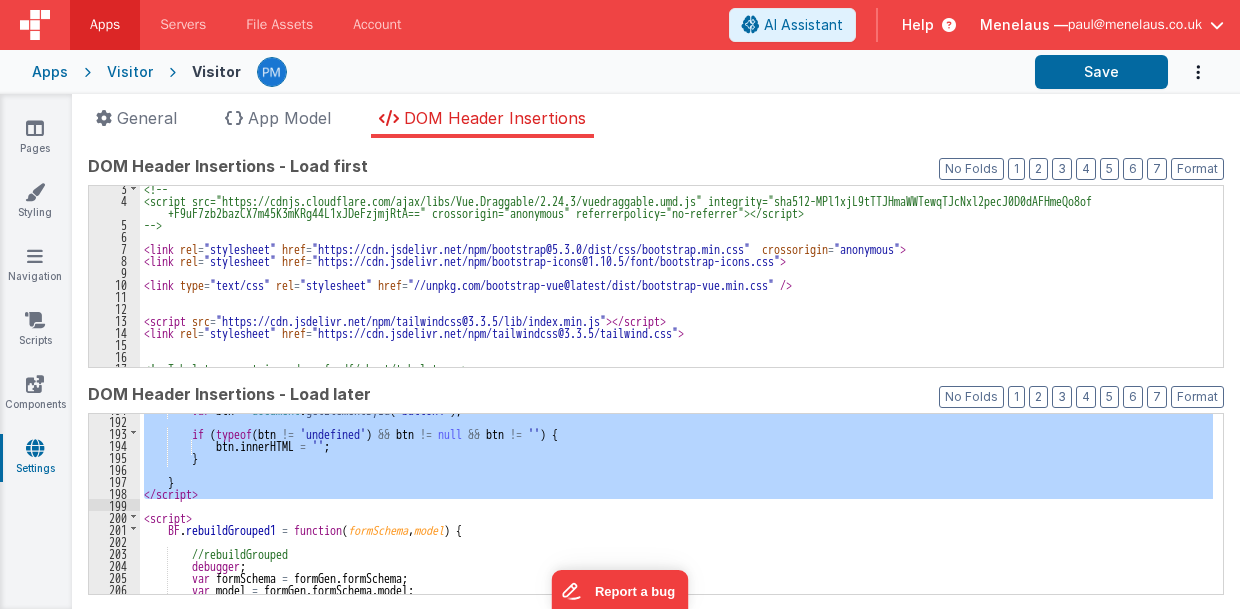 drag, startPoint x: 143, startPoint y: 448, endPoint x: 160, endPoint y: 505, distance: 59.48109 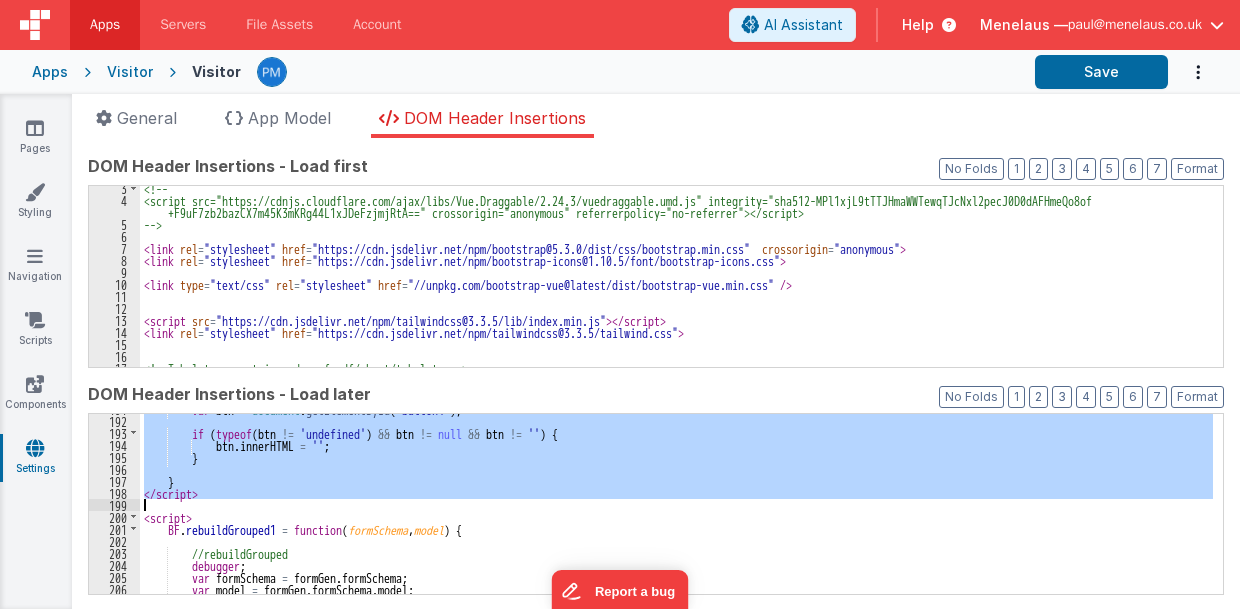 click on "var   btn   =   document . getElementById ( 'button4' ) ;           if   ( typeof ( btn   !=   'undefined' )   &&   btn   !=   null   &&   btn   !=   '' )   {                btn . innerHTML   =   '' ;           }      } </ script > < script >      BF . rebuildGrouped1   =   function ( formSchema ,  model )   {           //rebuildGrouped           debugger ;           var   formSchema   =   formGen . formSchema ;           var   model   =   formGen . formSchema . model ;           const   grouped   =   { } ;" at bounding box center [676, 504] 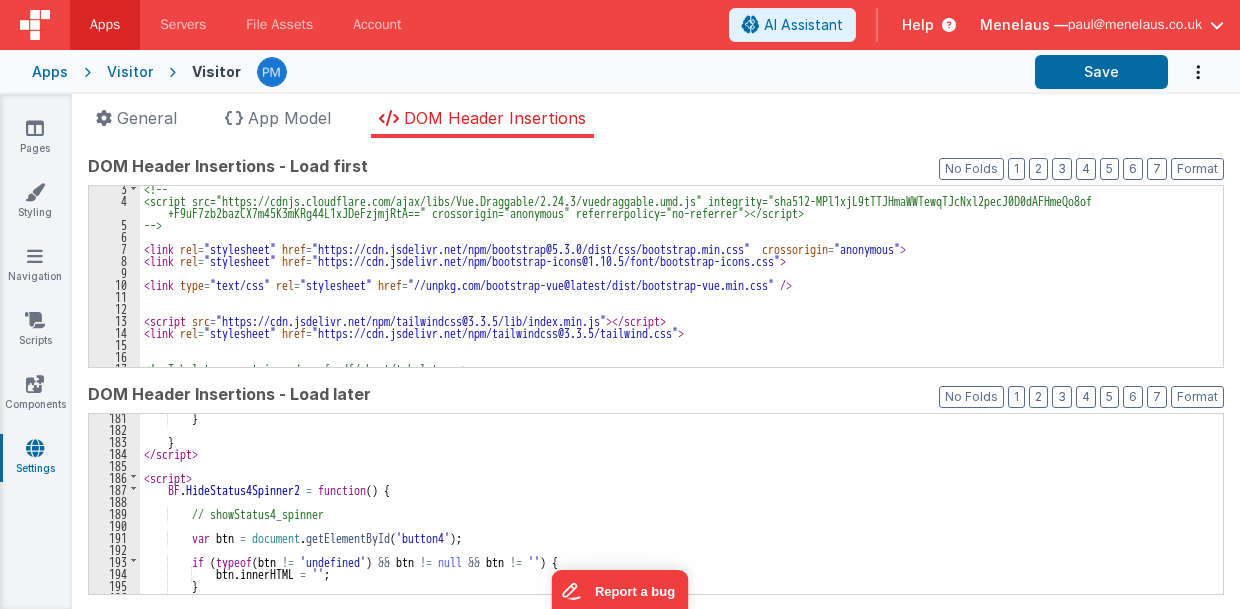 scroll, scrollTop: 495, scrollLeft: 0, axis: vertical 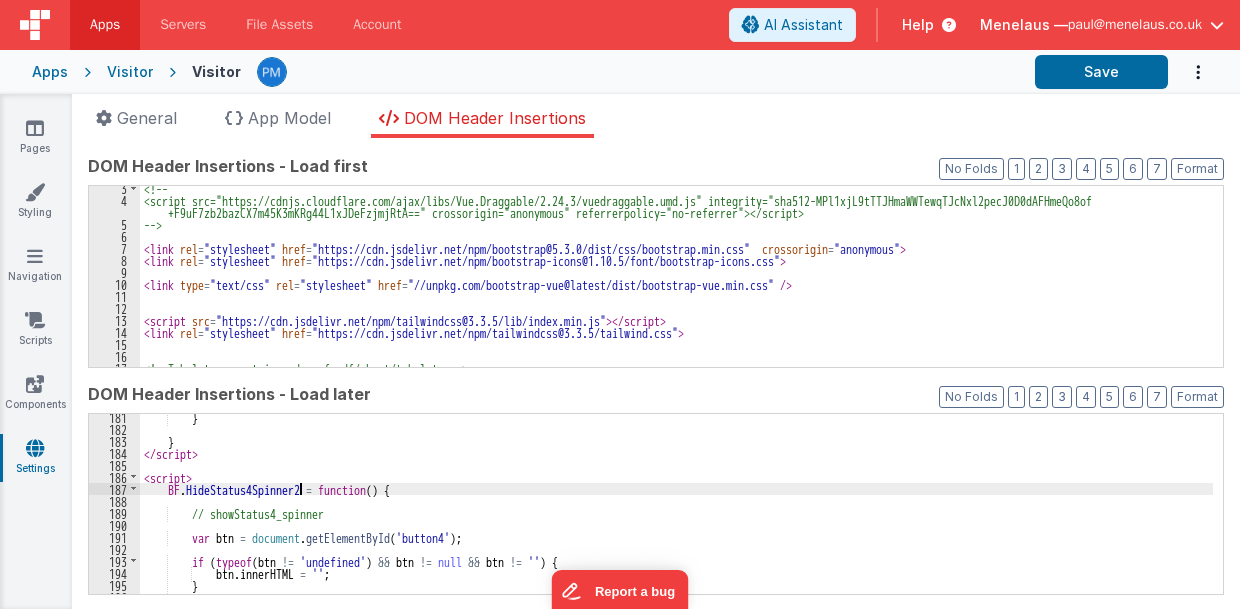click on "}      } </ script > < script >      BF . HideStatus4Spinner2   =   function ( )   {           // showStatus4_spinner           var   btn   =   document . getElementById ( 'button4' ) ;           if   ( typeof ( btn   !=   'undefined' )   &&   btn   !=   null   &&   btn   !=   '' )   {                btn . innerHTML   =   '' ;           }      }" at bounding box center (676, 513) 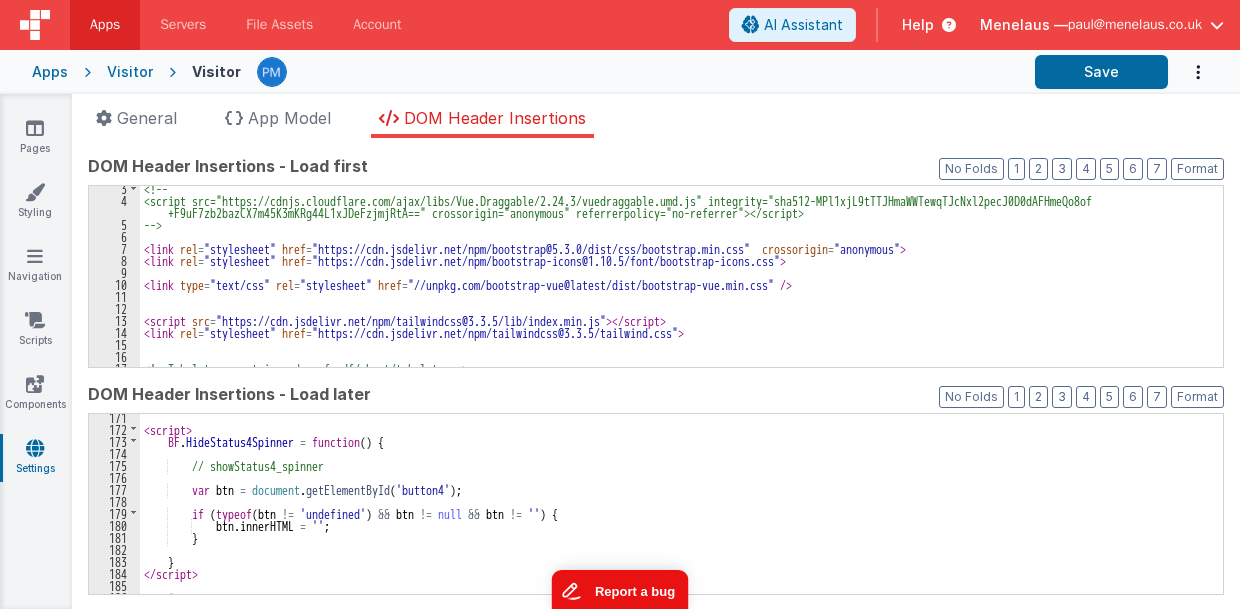 scroll, scrollTop: 415, scrollLeft: 0, axis: vertical 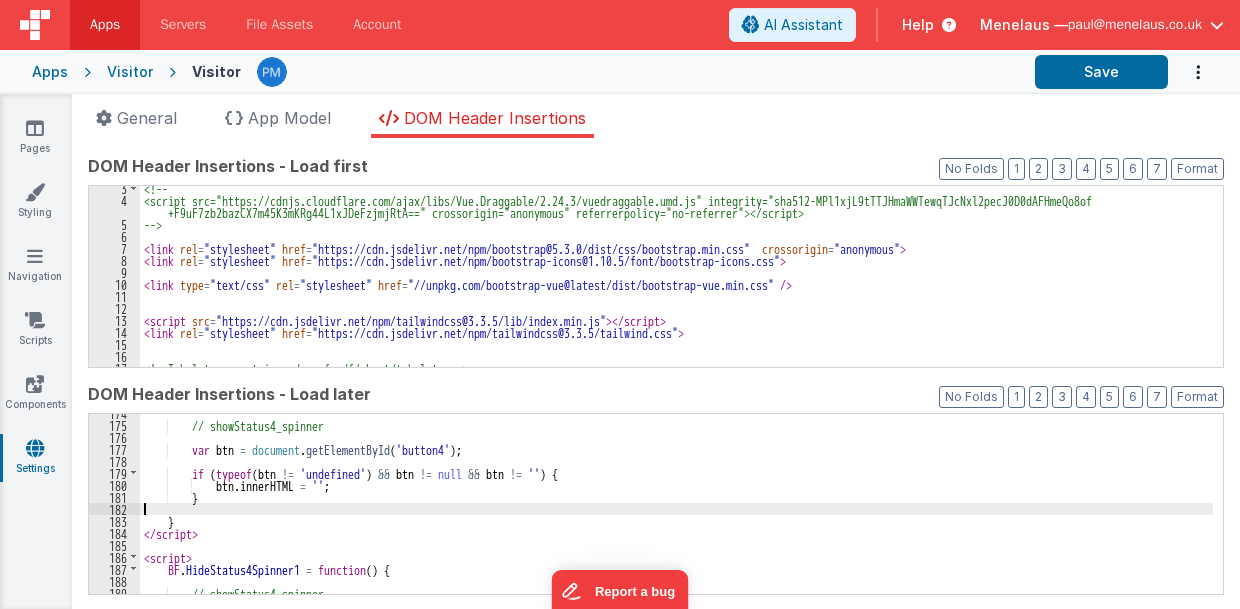 click on "// showStatus4_spinner           var   btn   =   document . getElementById ( 'button4' ) ;           if   ( typeof ( btn   !=   'undefined' )   &&   btn   !=   null   &&   btn   !=   '' )   {                btn . innerHTML   =   '' ;           }      } </ script > < script >      BF . HideStatus4Spinner1   =   function ( )   {           // showStatus4_spinner" at bounding box center (676, 509) 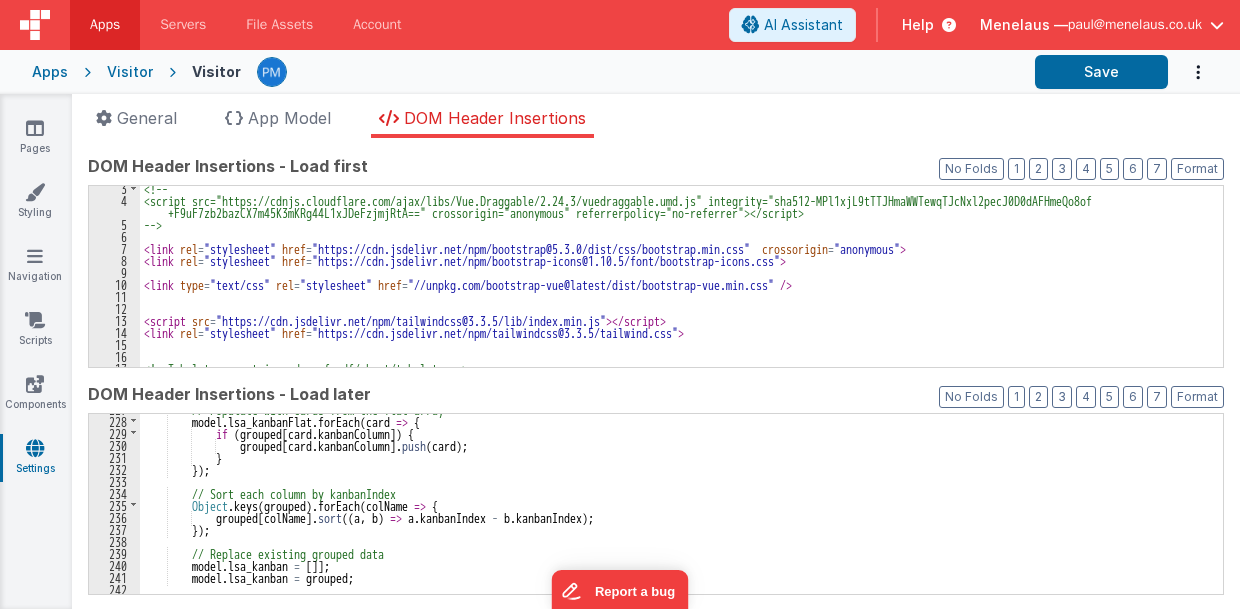 scroll, scrollTop: 1055, scrollLeft: 0, axis: vertical 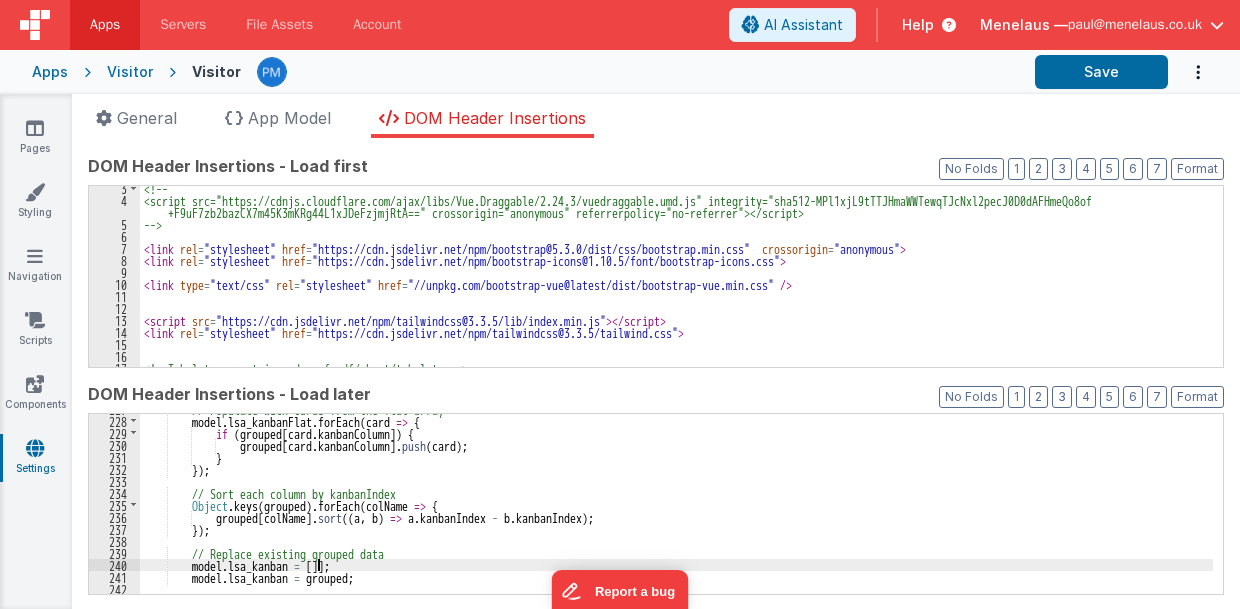 click on "// Populate with cards from the flat array           model . lsa_kanbanFlat . forEach ( card   =>   {                if   ( grouped [ card . kanbanColumn ])   {                     grouped [ card . kanbanColumn ] . push ( card ) ;                }           }) ;           // Sort each column by kanbanIndex           Object . keys ( grouped ) . forEach ( colName   =>   {                grouped [ colName ] . sort (( a ,   b )   =>   a . kanbanIndex   -   b . kanbanIndex ) ;           }) ;           // Replace existing grouped data           model . lsa_kanban   =   [ ]] ;           model . lsa_kanban   =   grouped ;           var   xx   =   1 ;" at bounding box center (676, 505) 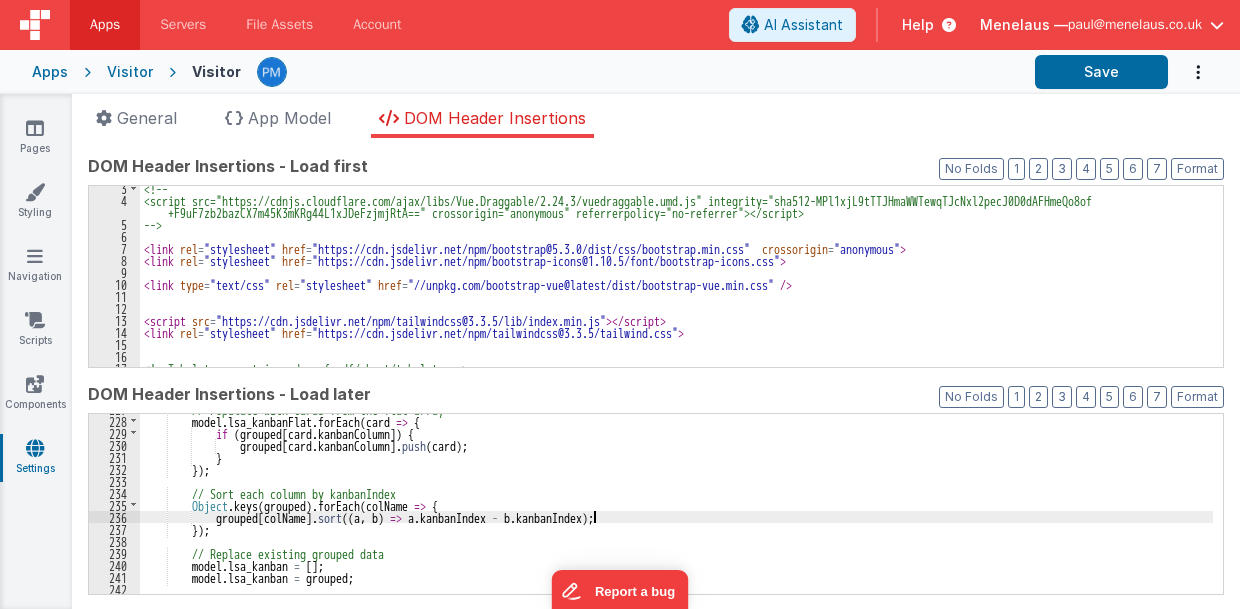 click on "// Populate with cards from the flat array           model . lsa_kanbanFlat . forEach ( card   =>   {                if   ( grouped [ card . kanbanColumn ])   {                     grouped [ card . kanbanColumn ] . push ( card ) ;                }           }) ;           // Sort each column by kanbanIndex           Object . keys ( grouped ) . forEach ( colName   =>   {                grouped [ colName ] . sort (( a ,   b )   =>   a . kanbanIndex   -   b . kanbanIndex ) ;           }) ;           // Replace existing grouped data           model . lsa_kanban   =   [ ] ;           model . lsa_kanban   =   grouped ;           var   xx   =   1 ;" at bounding box center [676, 505] 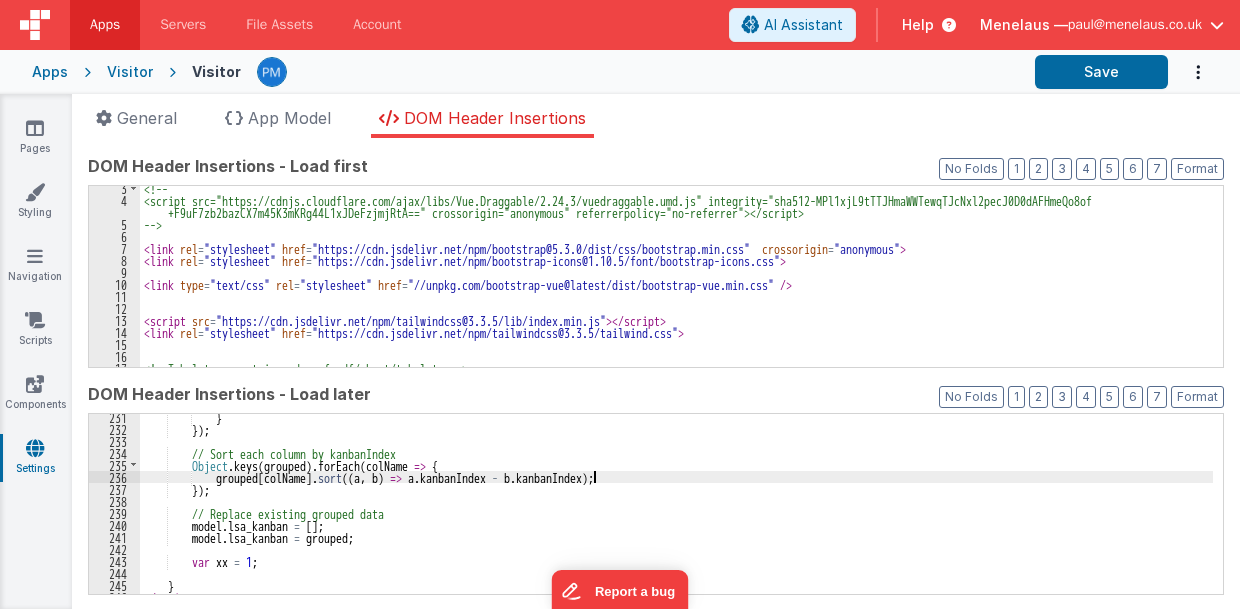 scroll, scrollTop: 1135, scrollLeft: 0, axis: vertical 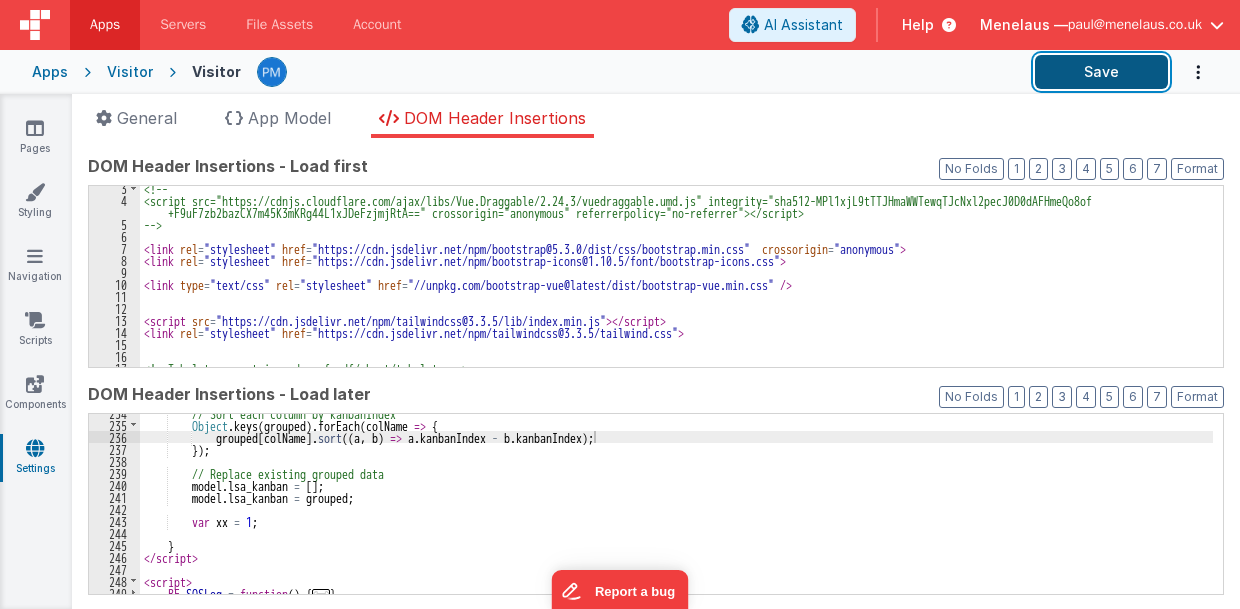 click on "Save" at bounding box center (1101, 72) 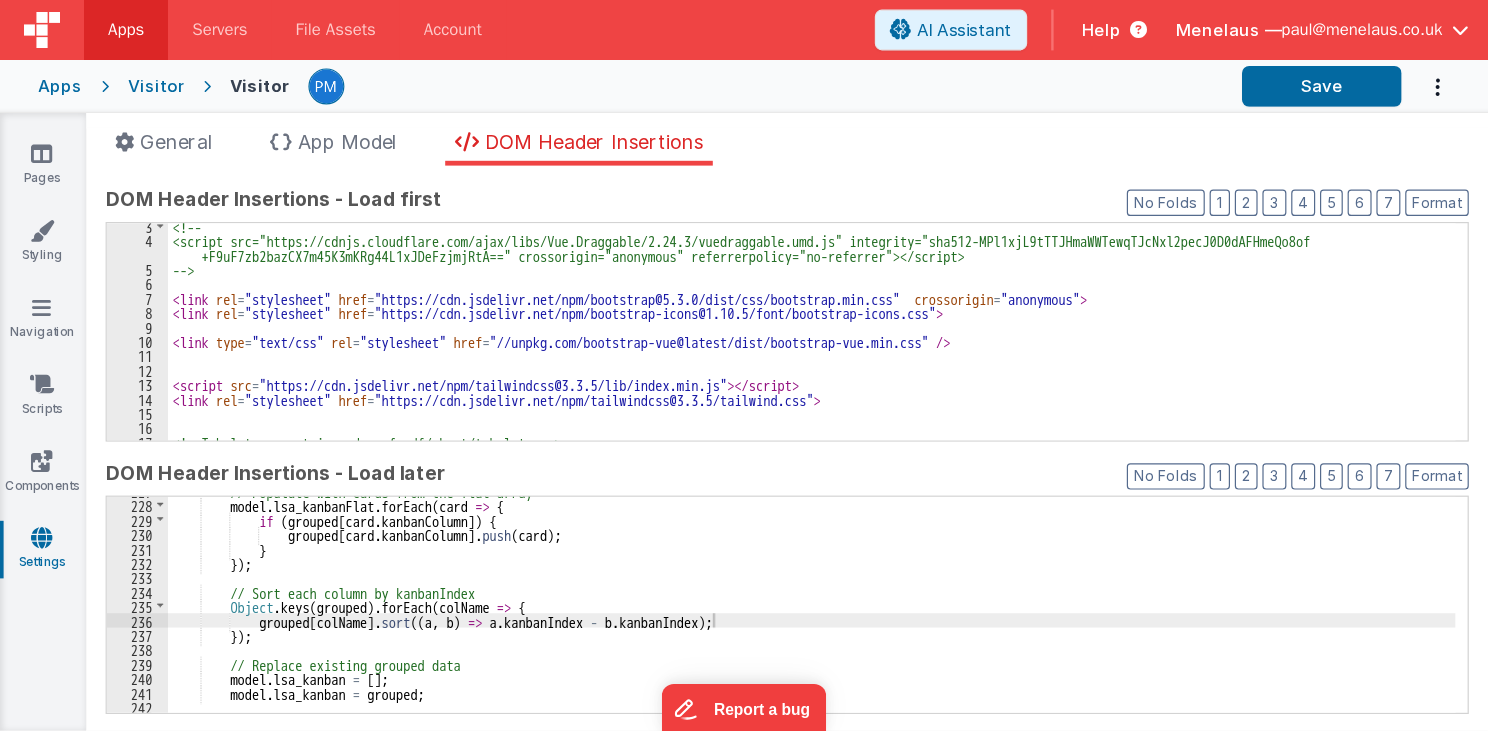 scroll, scrollTop: 1135, scrollLeft: 0, axis: vertical 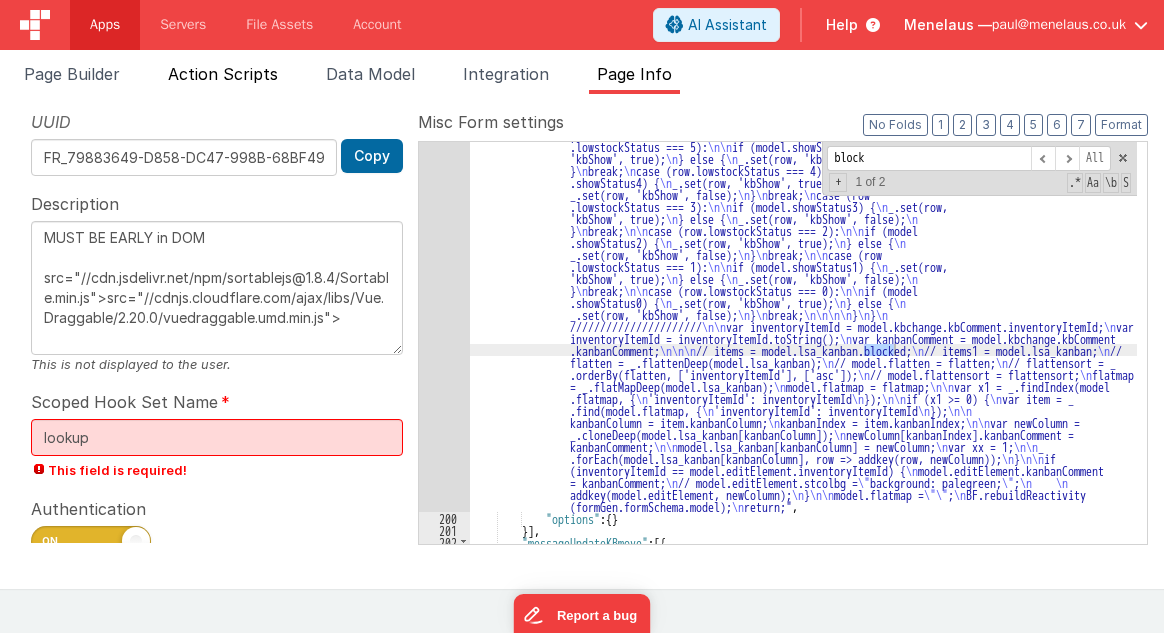 click on "Action Scripts" at bounding box center (223, 74) 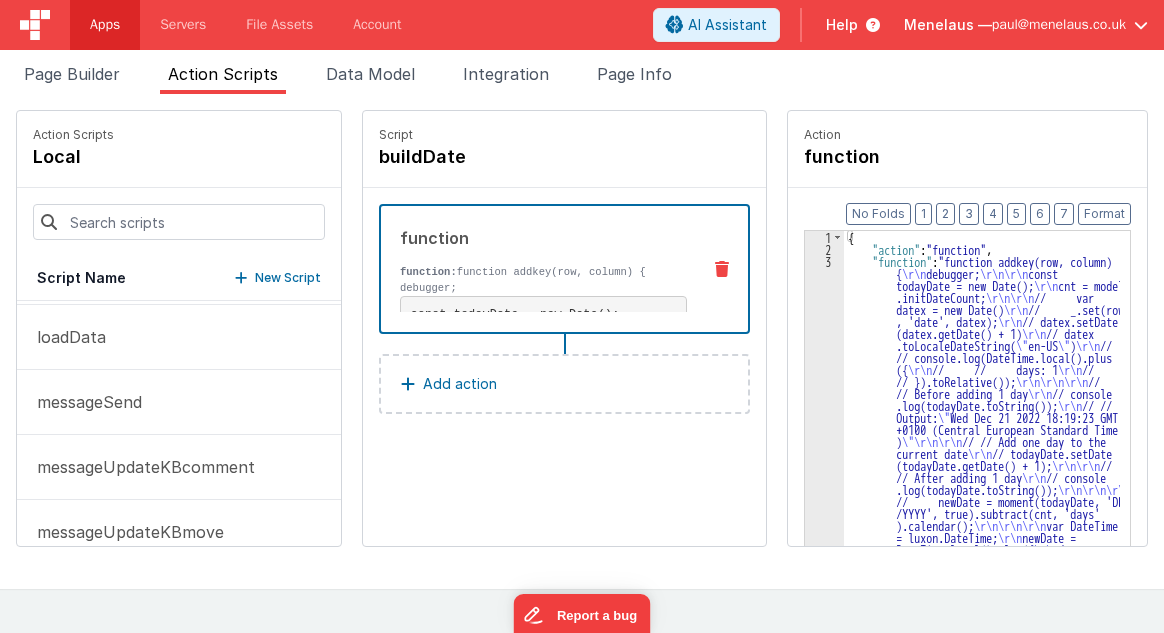 scroll, scrollTop: 1000, scrollLeft: 0, axis: vertical 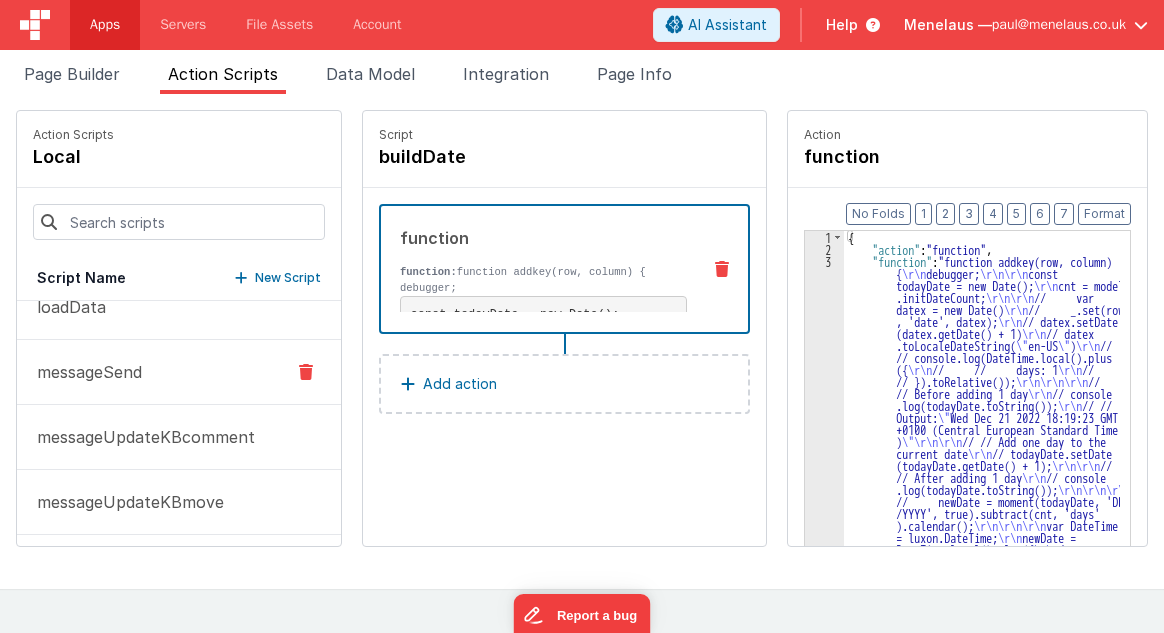click on "messageSend" at bounding box center [83, 372] 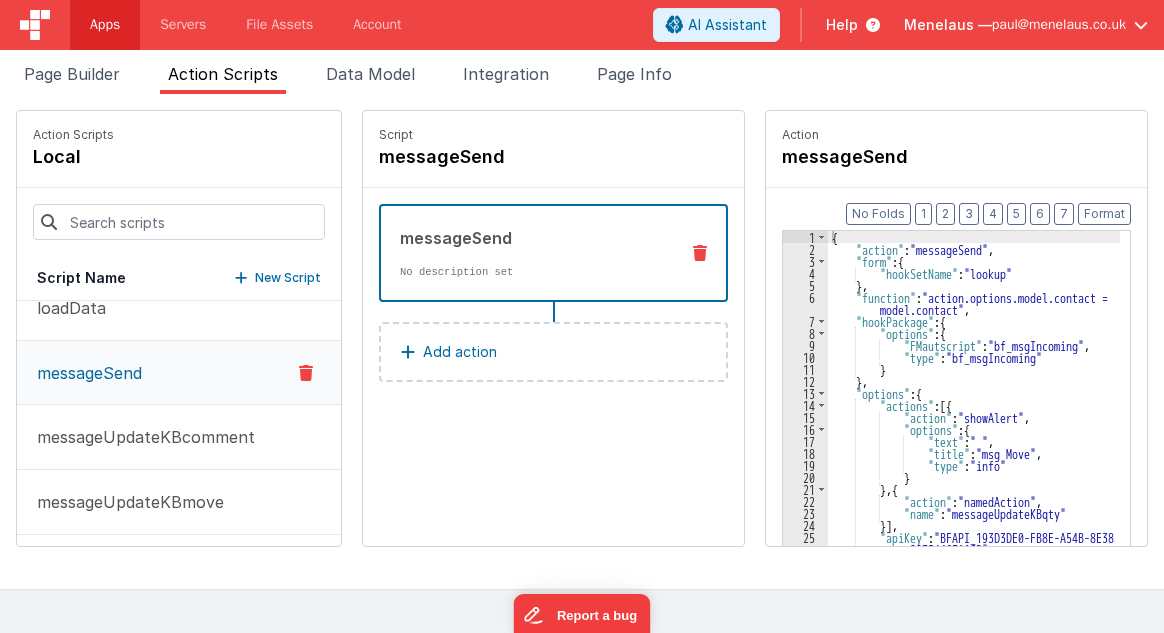 scroll, scrollTop: 1000, scrollLeft: 0, axis: vertical 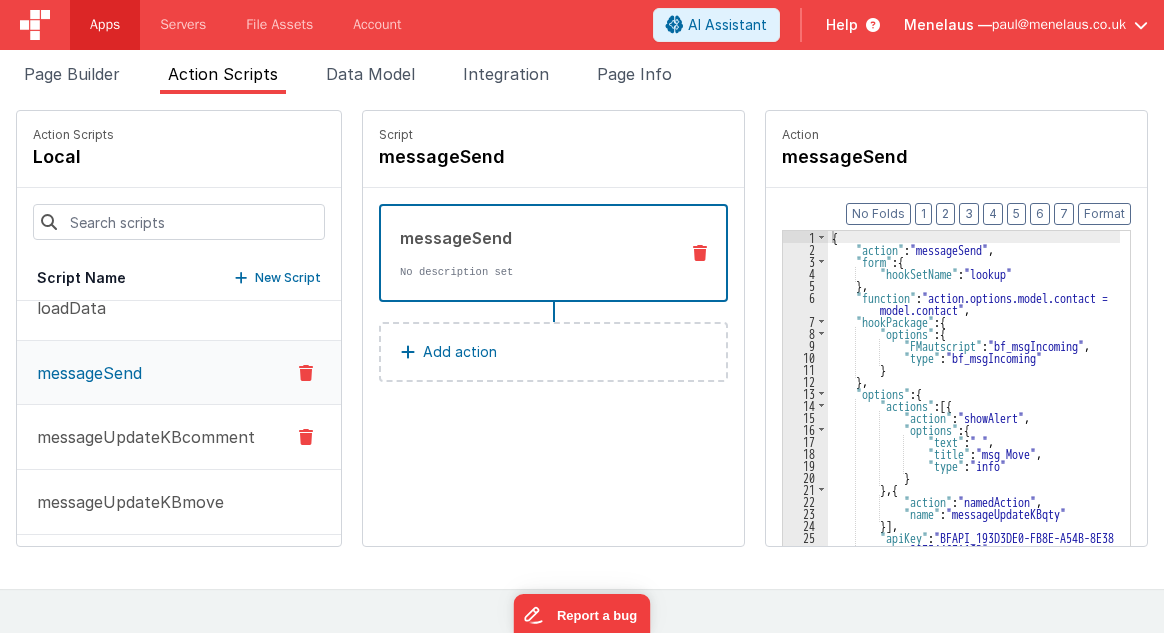 click on "messageUpdateKBcomment" at bounding box center [140, 437] 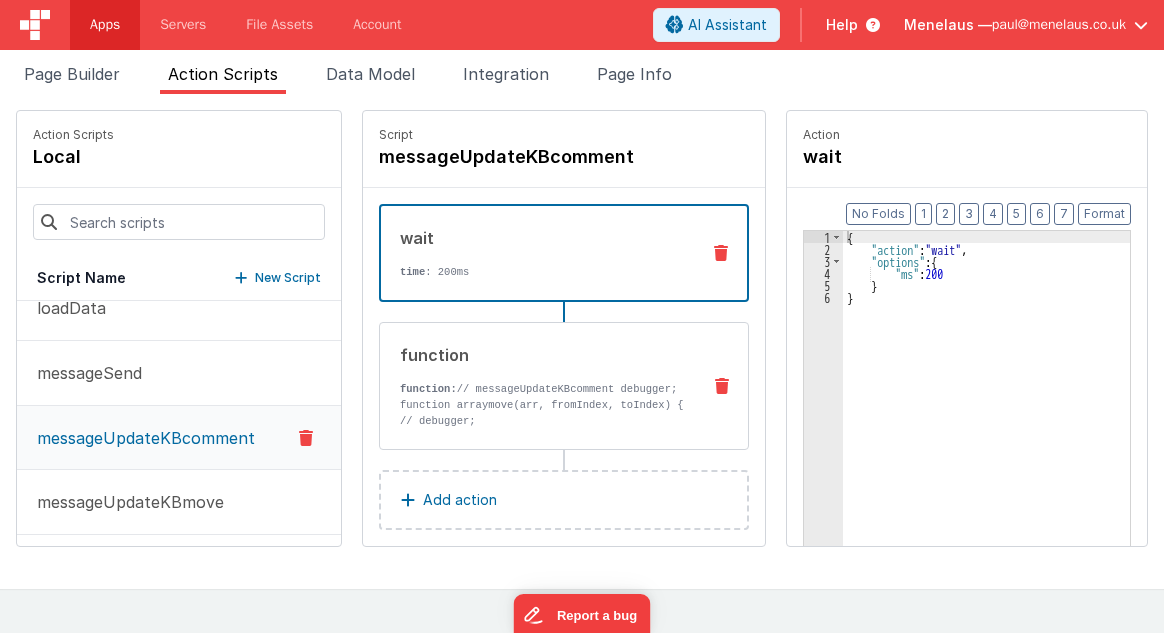 click on "function" at bounding box center [543, 355] 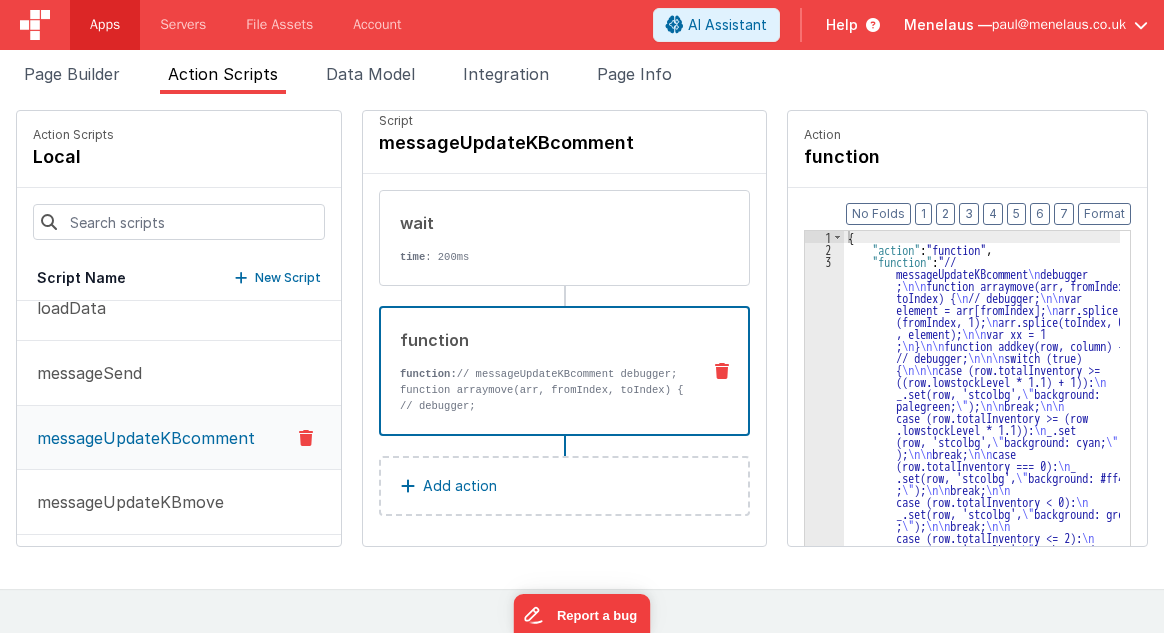 scroll, scrollTop: 18, scrollLeft: 0, axis: vertical 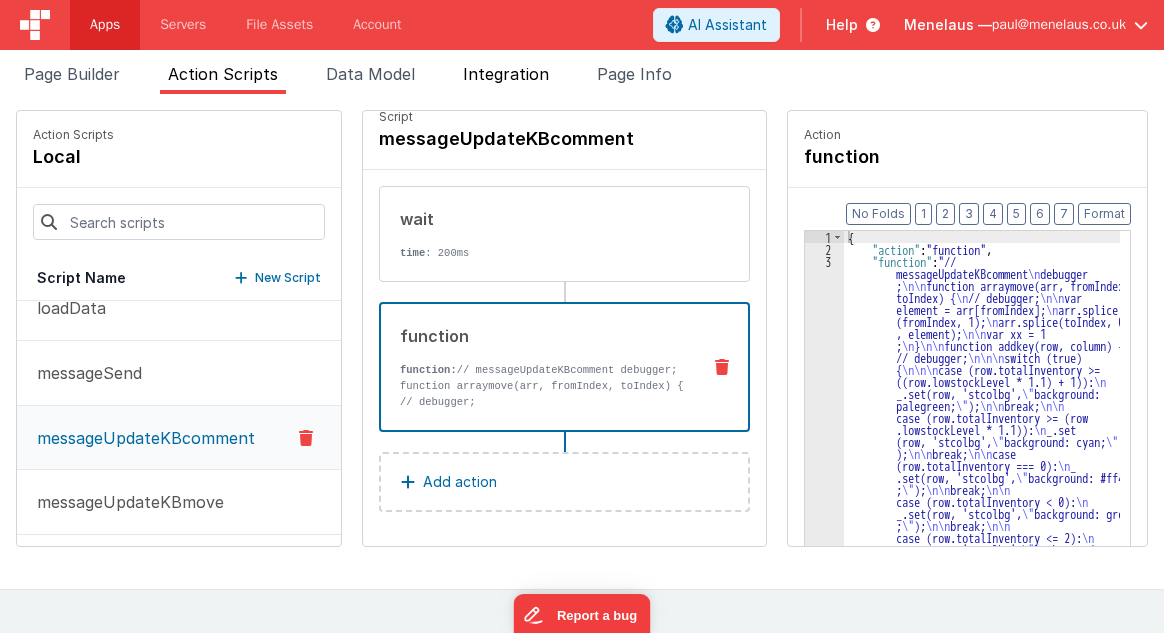 click on "Integration" at bounding box center (506, 74) 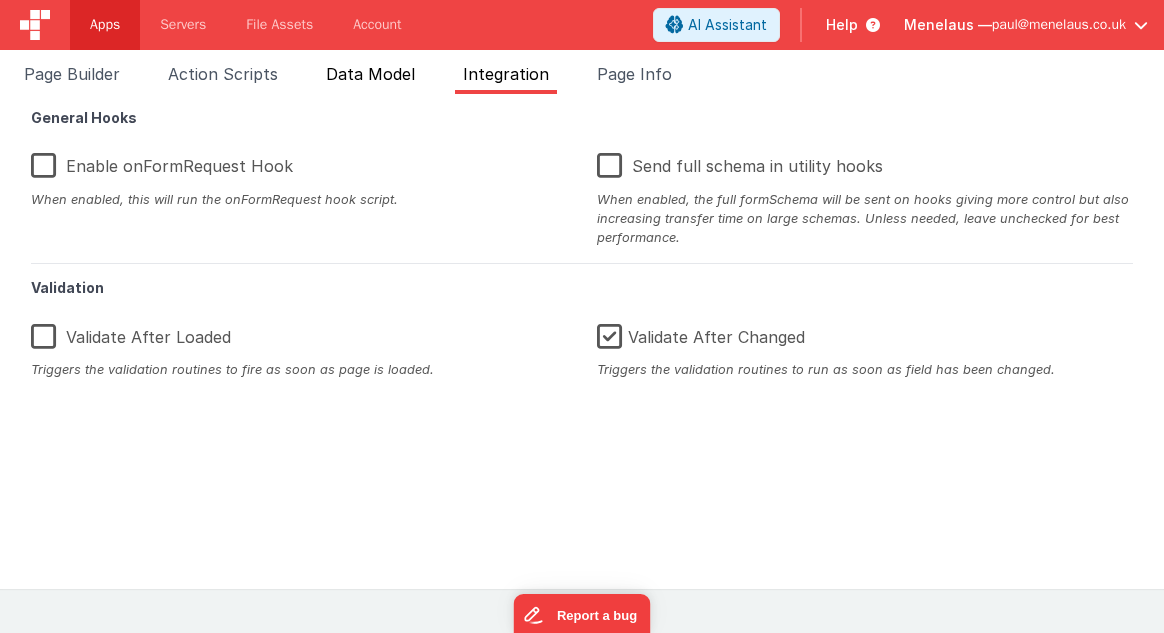 click on "Data Model" at bounding box center (370, 74) 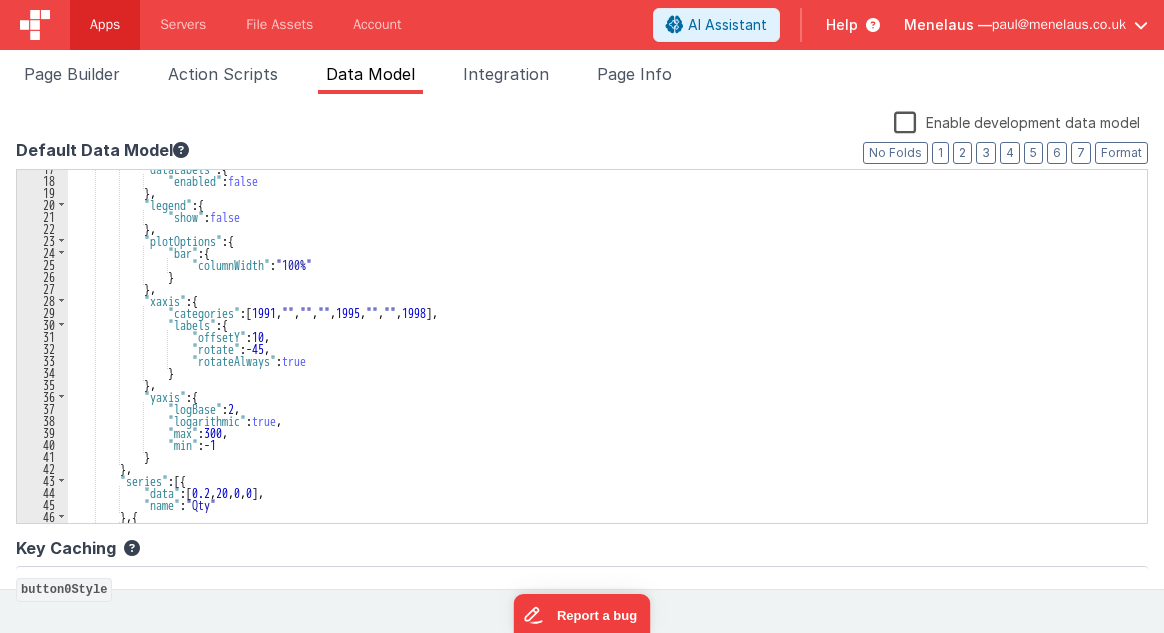 scroll, scrollTop: 200, scrollLeft: 0, axis: vertical 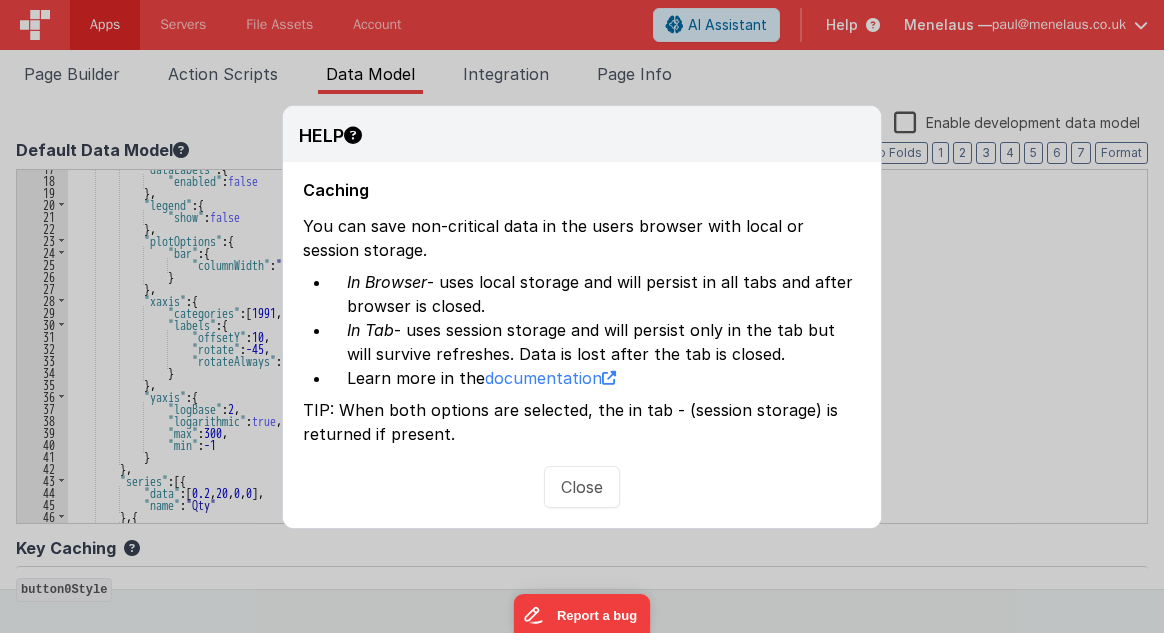 click on "Close" at bounding box center (582, 487) 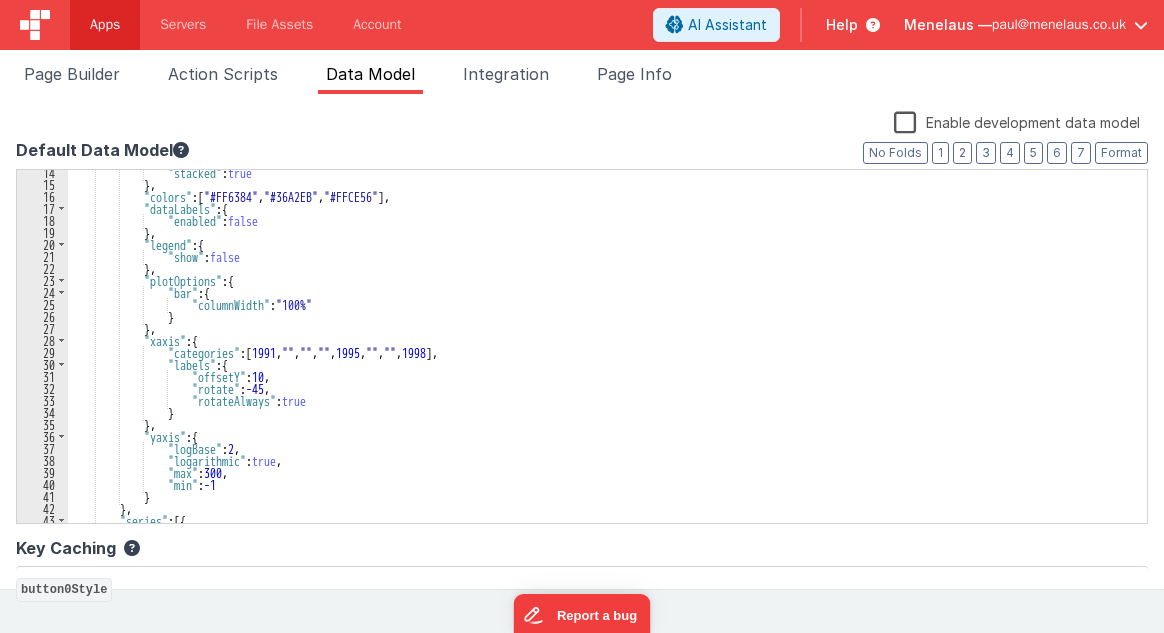 scroll, scrollTop: 160, scrollLeft: 0, axis: vertical 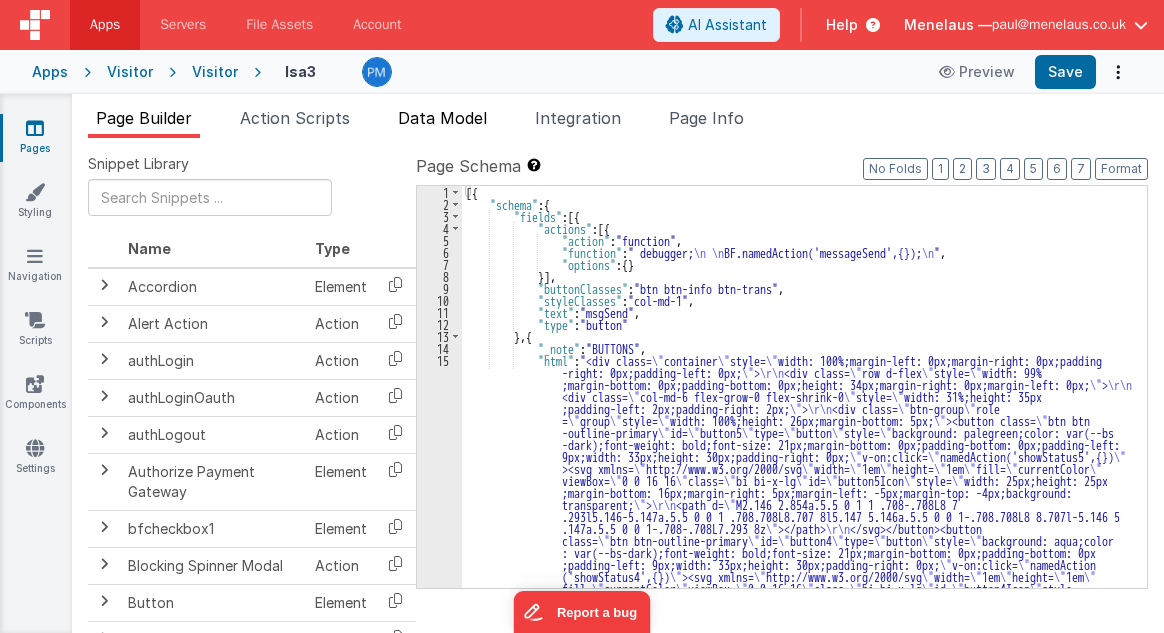 click on "Data Model" at bounding box center [442, 118] 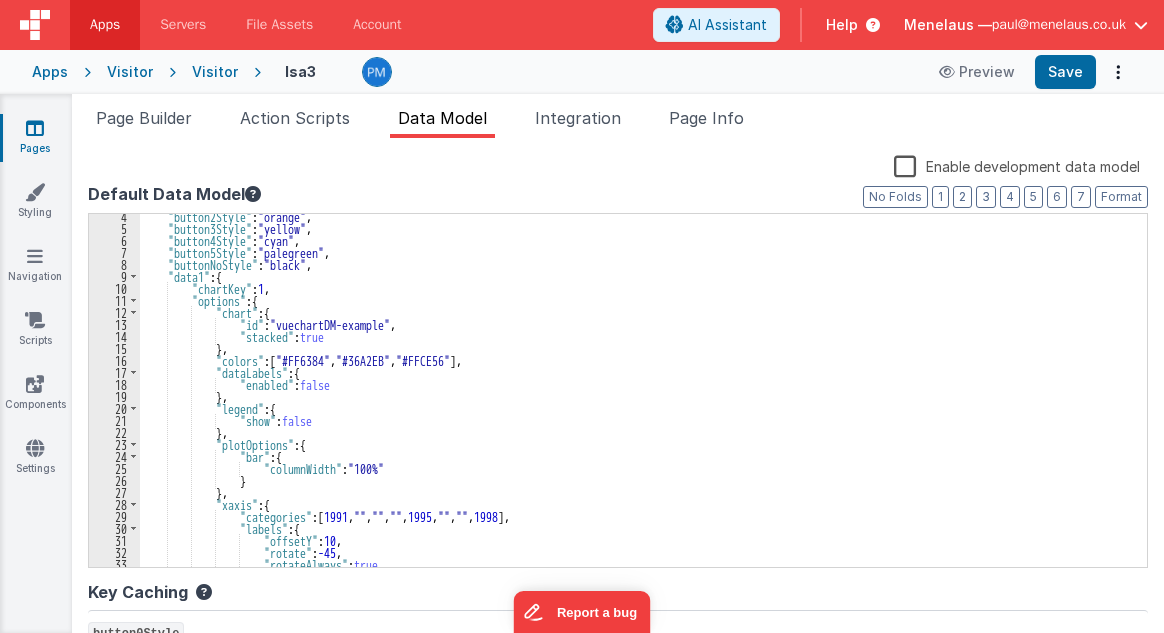 scroll, scrollTop: 40, scrollLeft: 0, axis: vertical 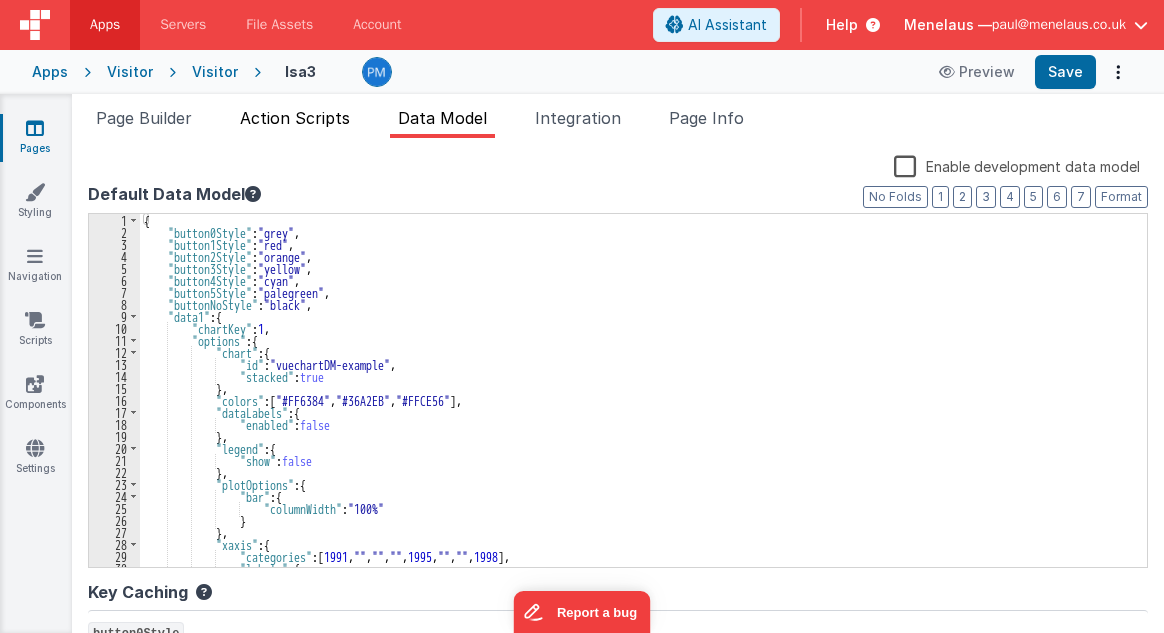 click on "Action Scripts" at bounding box center (295, 118) 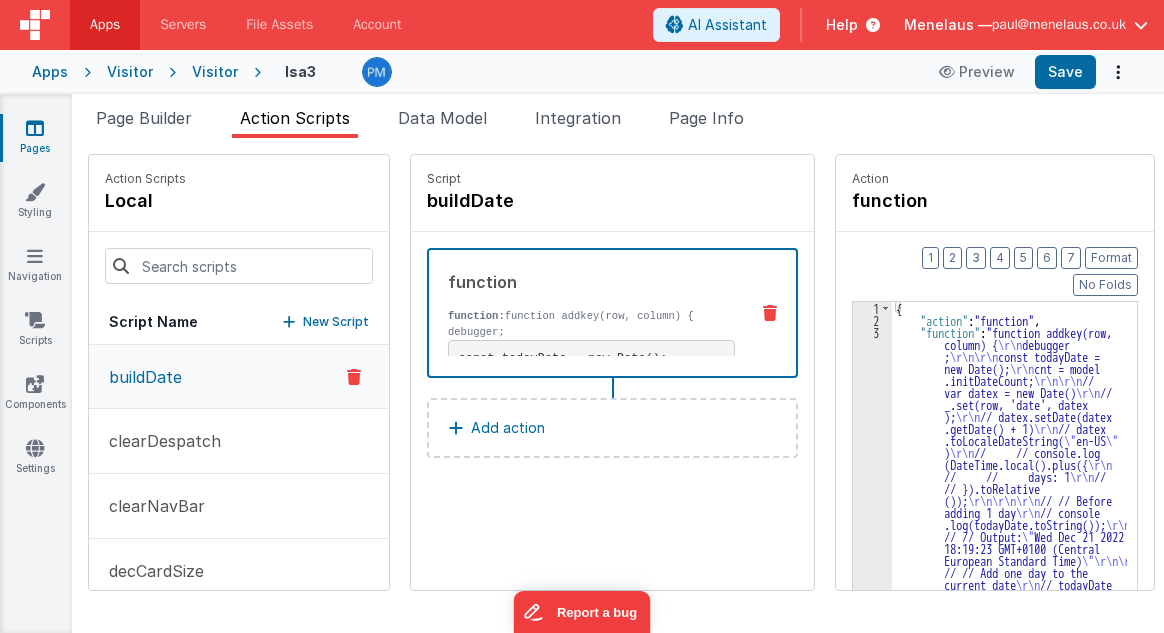 click on "function" at bounding box center (591, 282) 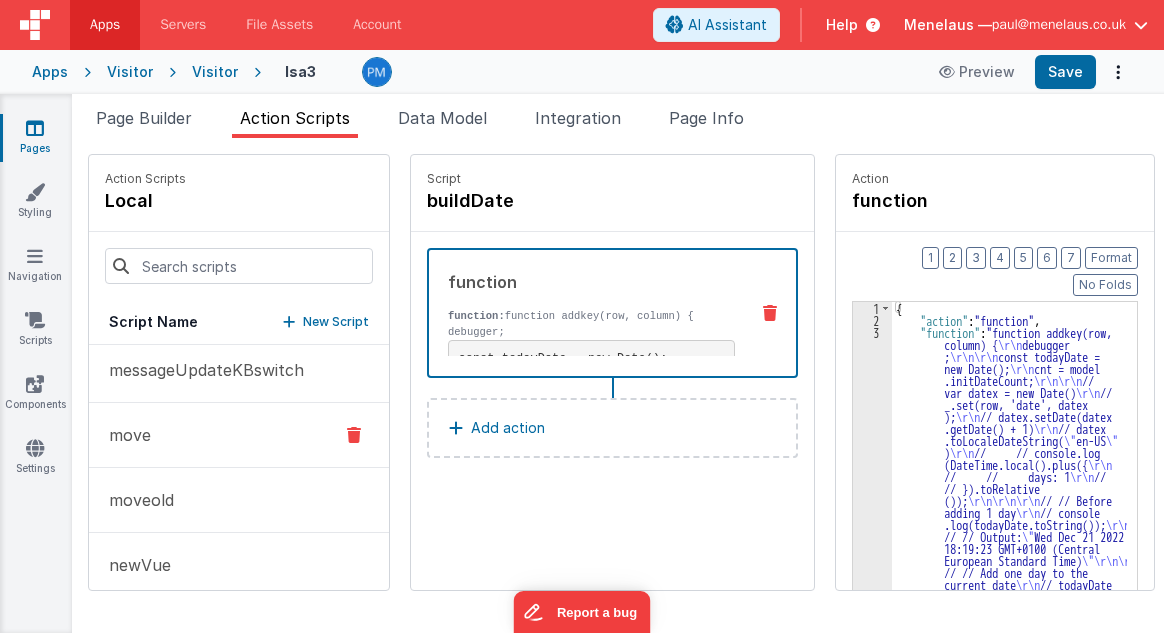 scroll, scrollTop: 1266, scrollLeft: 0, axis: vertical 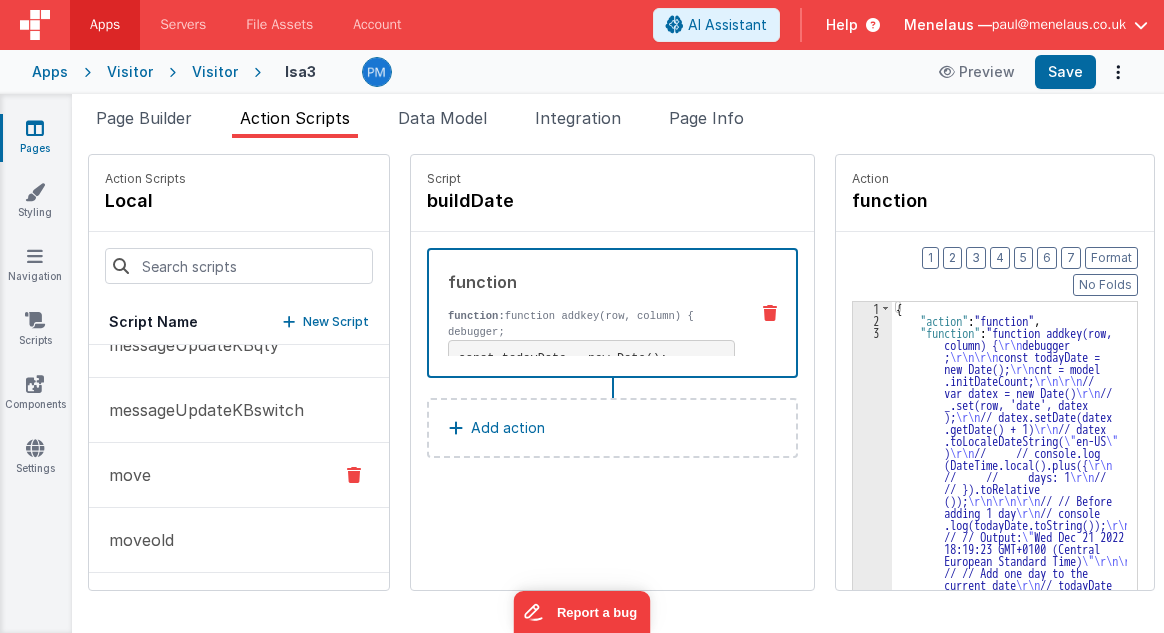 click on "move" at bounding box center (124, 475) 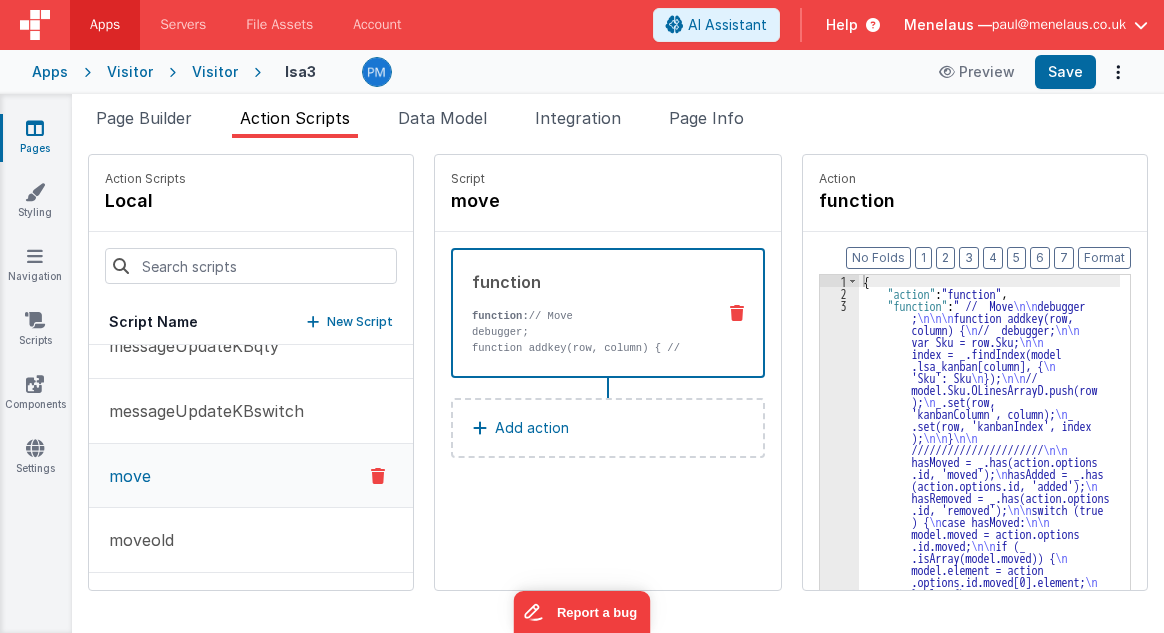 scroll, scrollTop: 1267, scrollLeft: 0, axis: vertical 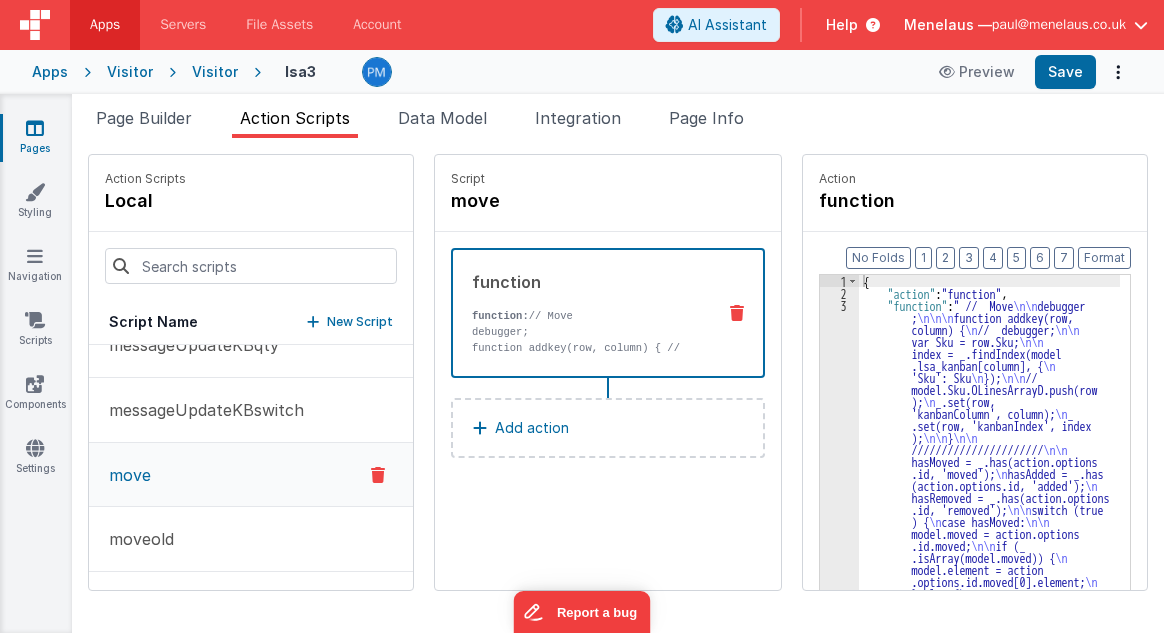 click on "function   function:   //  Move
debugger;
function addkey(row, column) {
//  debugger;
var Sku = row.Sku;
index = _.findIndex(model.lsa_kanban[column], {
'Sku': Sku
});
//  model.Sku.OLinesArrayD.push(row);
_.set(row, 'kanbanColumn', column);
_.set(row, 'kanbanIndex', index);  }
//////////////////////
hasMoved = _.has(action.options.id, 'moved');
hasAdded = _.has(action.options.id, 'added');
hasRemoved = _.has(action.options.id, 'removed');
switch (true) {
case hasMoved:
}
newColumn = action.options.column;
_.forEach(model.lsa_kanban[newColumn], row => addkey(row, newColumn));
var r = 1;" at bounding box center [608, 313] 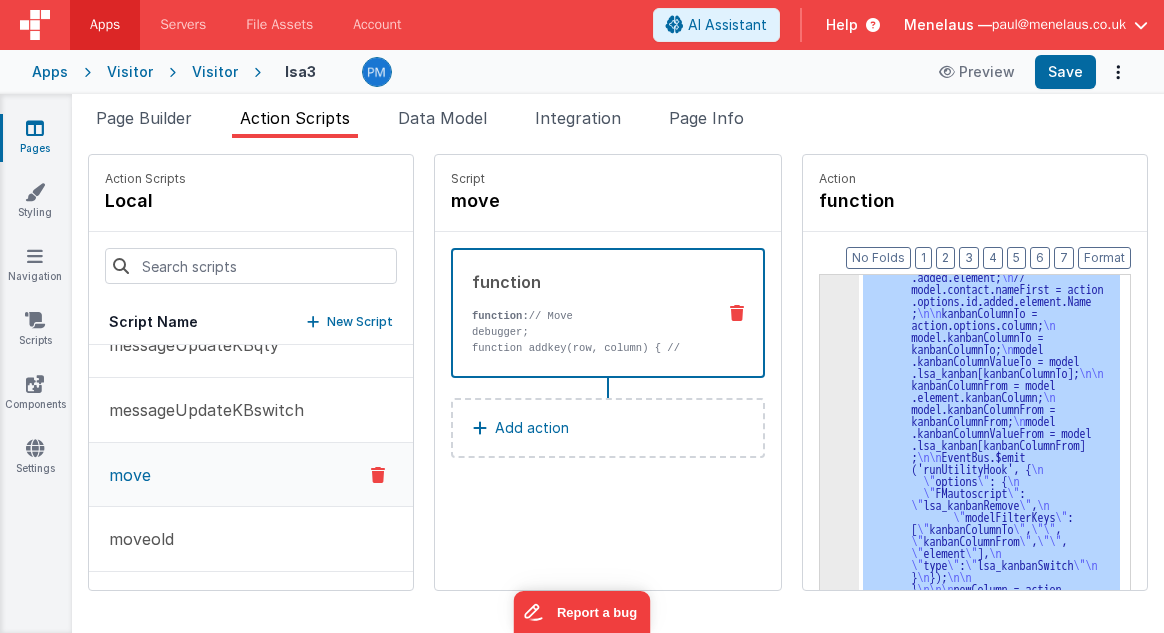 click on "3 4 5" at bounding box center [839, -171] 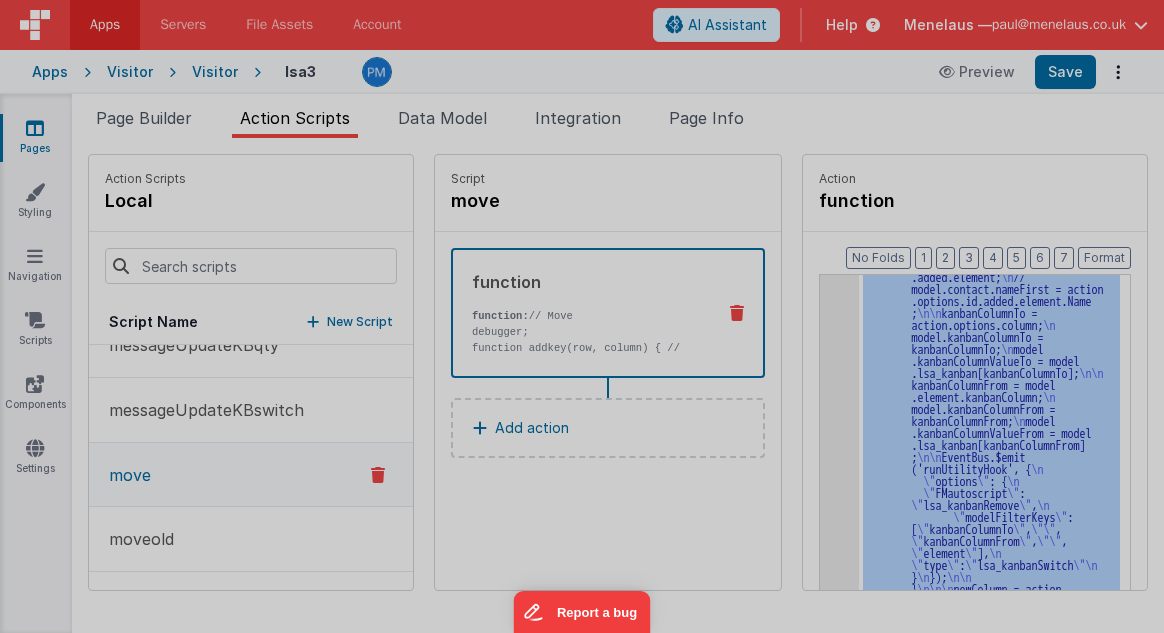 click on "//  Move   debugger ;   function   addkey ( row ,  column )   {      //  debugger;        var   Sku   =   row . Sku ;        index   =   _ . findIndex ( model . lsa_kanban [ column ] ,   {             'Sku' :   Sku        }) ;        //  model.Sku.OLinesArrayD.push(row);        _ . set ( row ,   'kanbanColumn' ,   column ) ;        _ . set ( row ,   'kanbanIndex' ,   index ) ;   }   //////////////////////   hasMoved   =   _ . has ( action . options . id ,   'moved' ) ;   hasAdded   =   _ . has ( action . options . id ,   'added' ) ;   hasRemoved   =   _ . has ( action . options . id ,   'removed' ) ;   switch   ( true )   {        case   hasMoved :             model . moved   =   action . options . id . moved ;             if   ( _ . isArray ( model . moved ))   {" at bounding box center (605, 364) 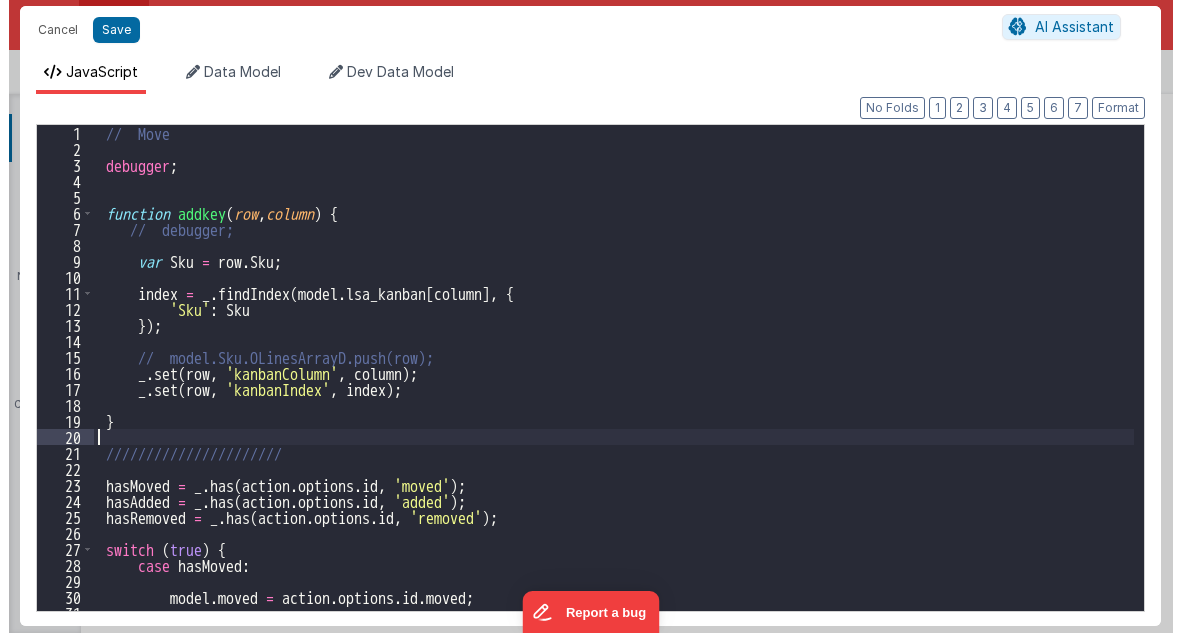 scroll, scrollTop: 1673, scrollLeft: 0, axis: vertical 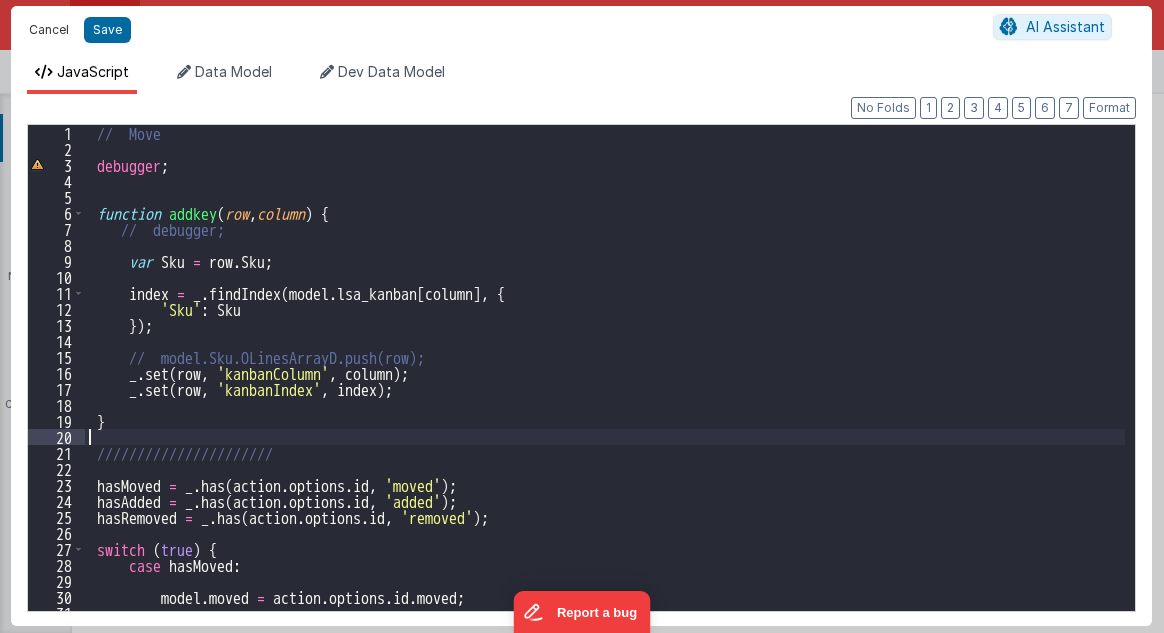 click on "Cancel" at bounding box center (49, 30) 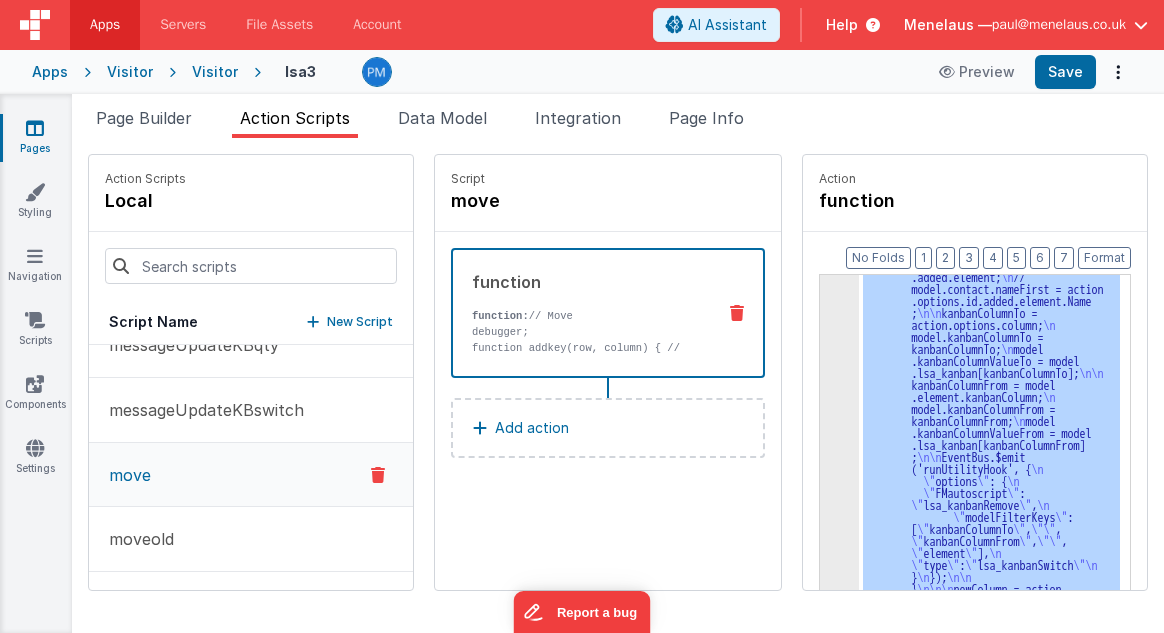click on "function:   //  Move" at bounding box center [591, 316] 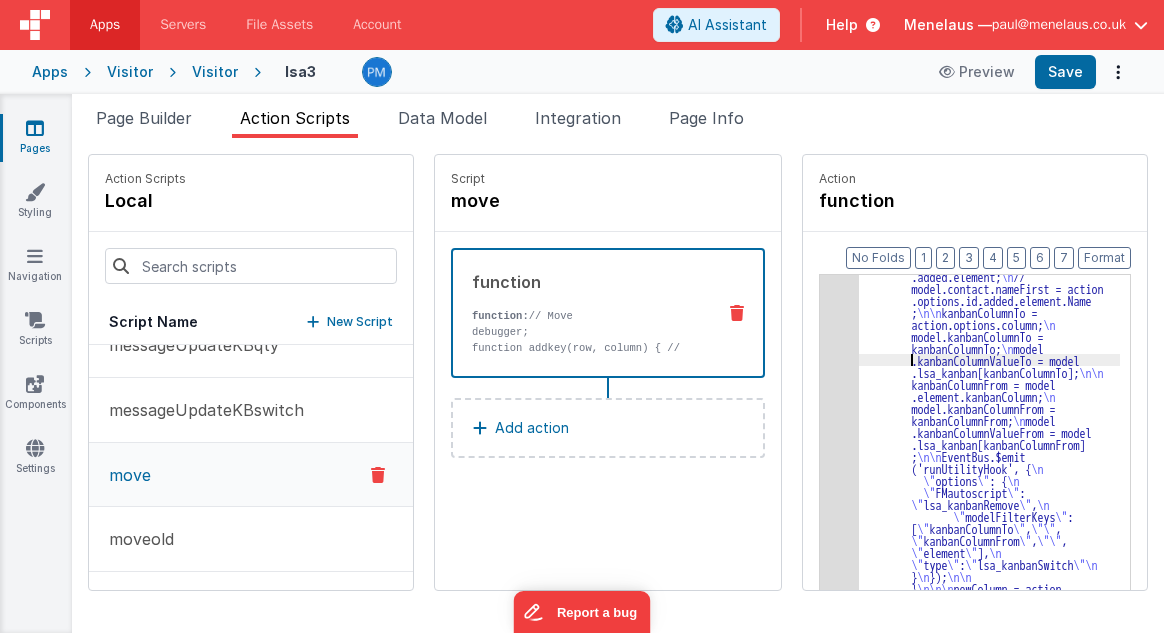 type 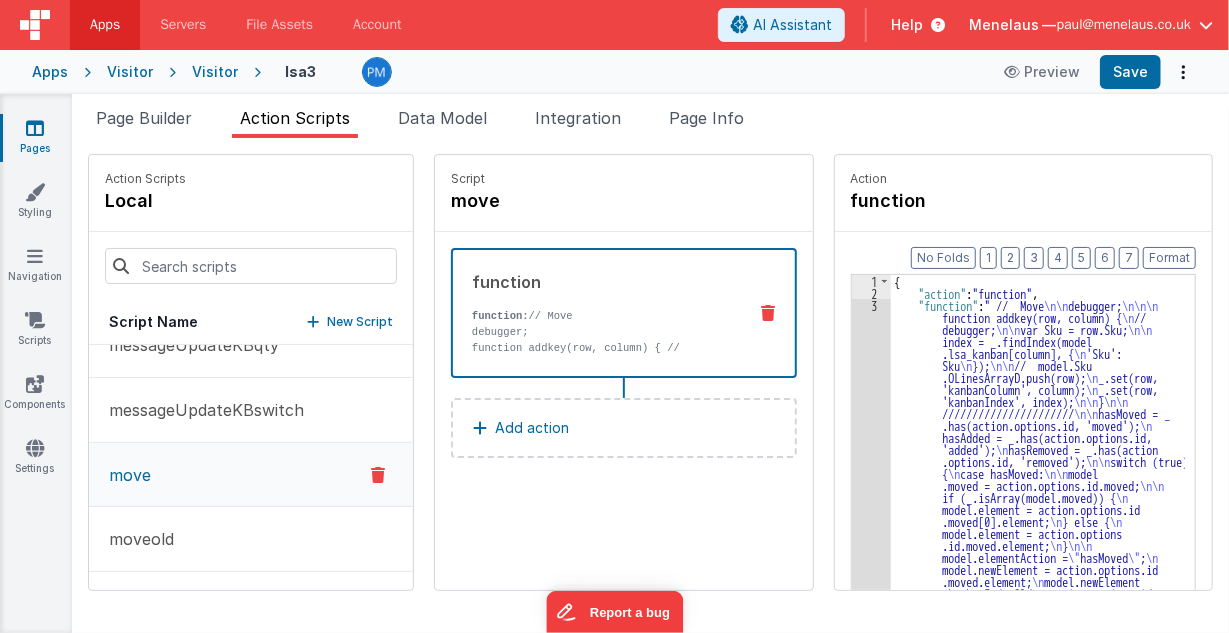 scroll, scrollTop: 0, scrollLeft: 0, axis: both 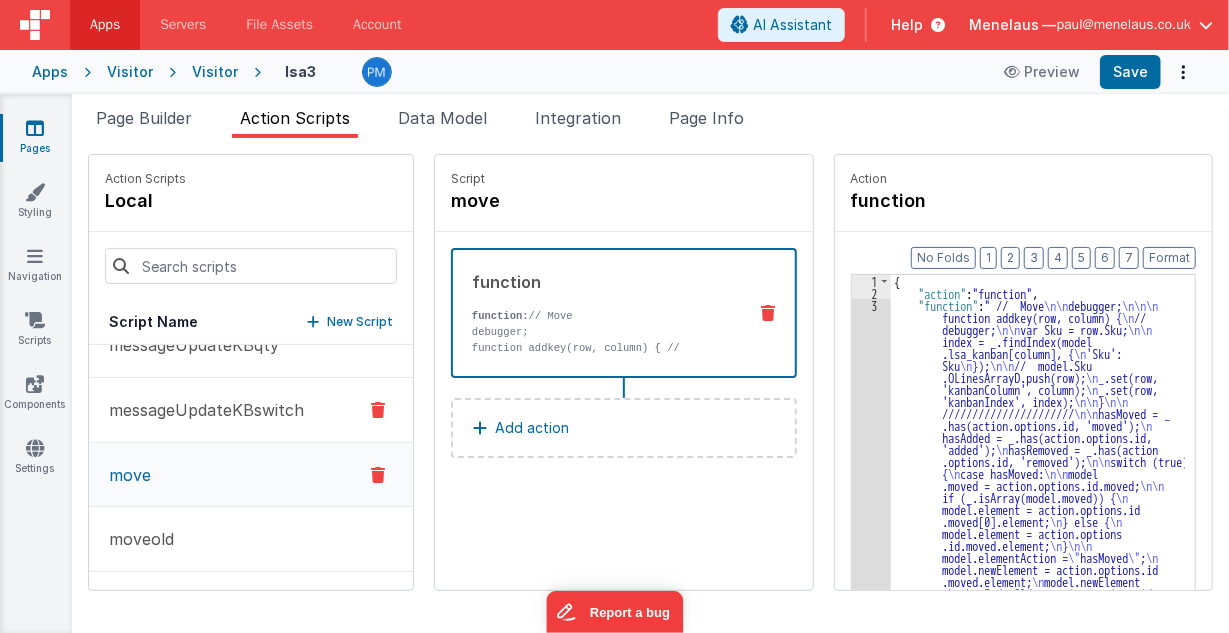 click on "messageUpdateKBswitch" at bounding box center [200, 410] 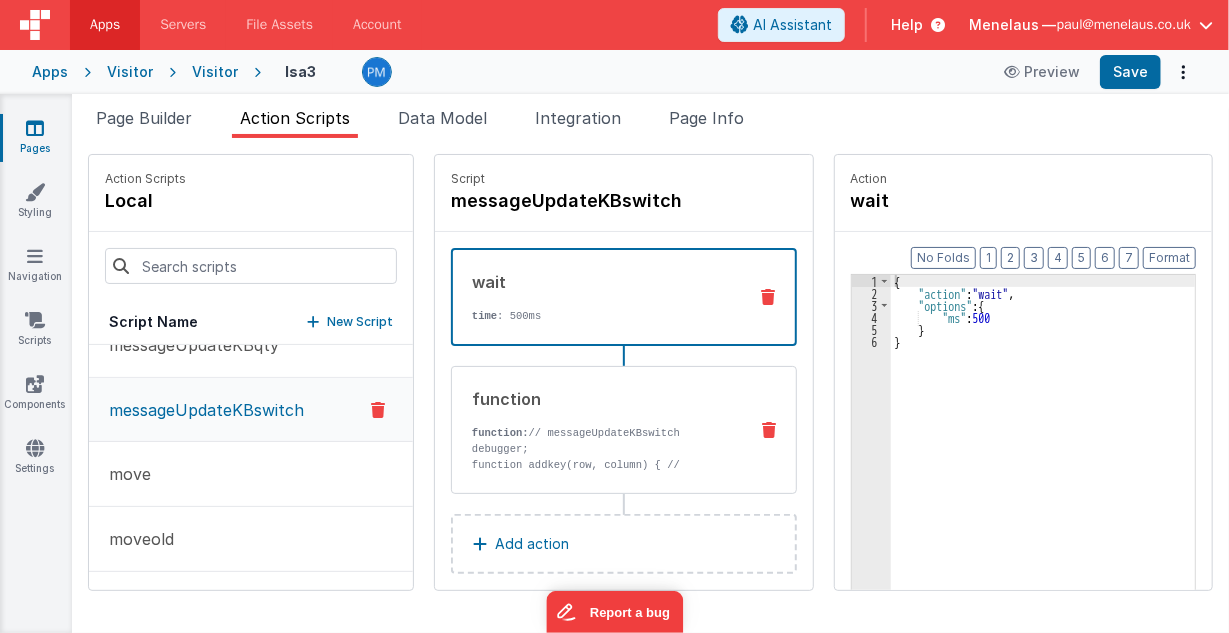 click on "function   function:  //  messageUpdateKBswitch
debugger;
function addkey(row, column) {
// debugger;
}
var colTo = model.kbchange.colTo;
var valueTo = model.kbchange.valueTo;
model.lsa_kanban[colTo] = valueTo;
var colFrom = model.kbchange.colFrom;
var valueFrom = model.kbchange.valueFrom;
model.lsa_kanban[colFrom] = valueFrom;
_.forEach(model.lsa_kanban[colFrom], row => addkey(row, newColumn));
_.forEach(model.lsa_kanban[colTo], row => addkey(row, newColumn));
var xx = 1;
return;" at bounding box center [595, 430] 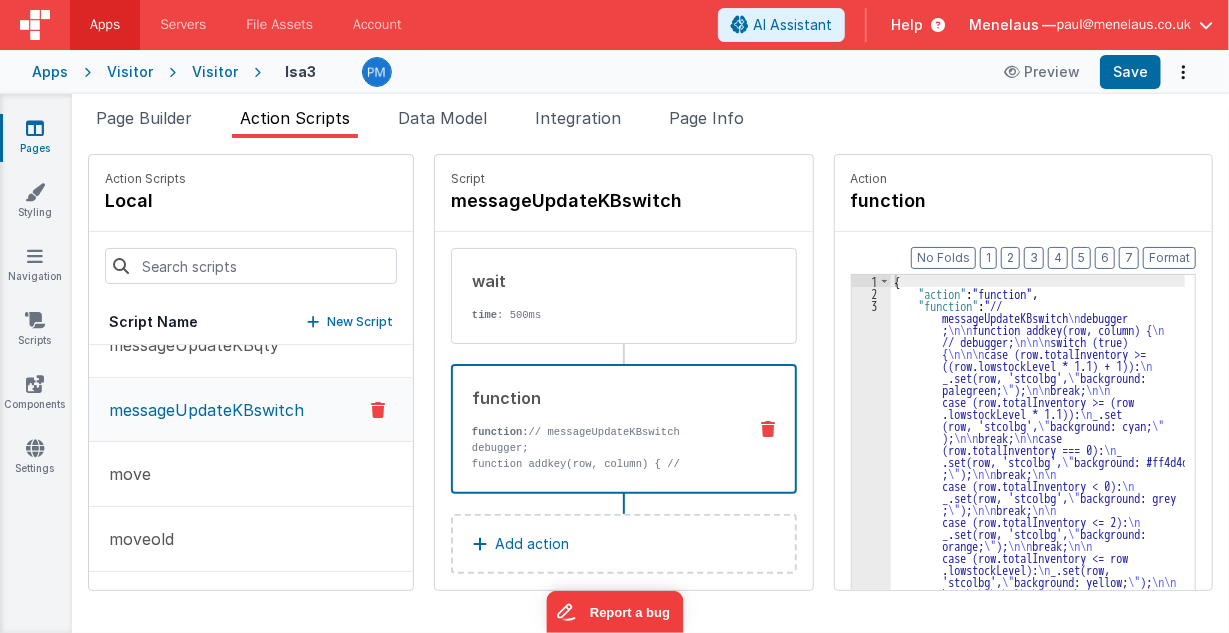 scroll, scrollTop: 0, scrollLeft: 0, axis: both 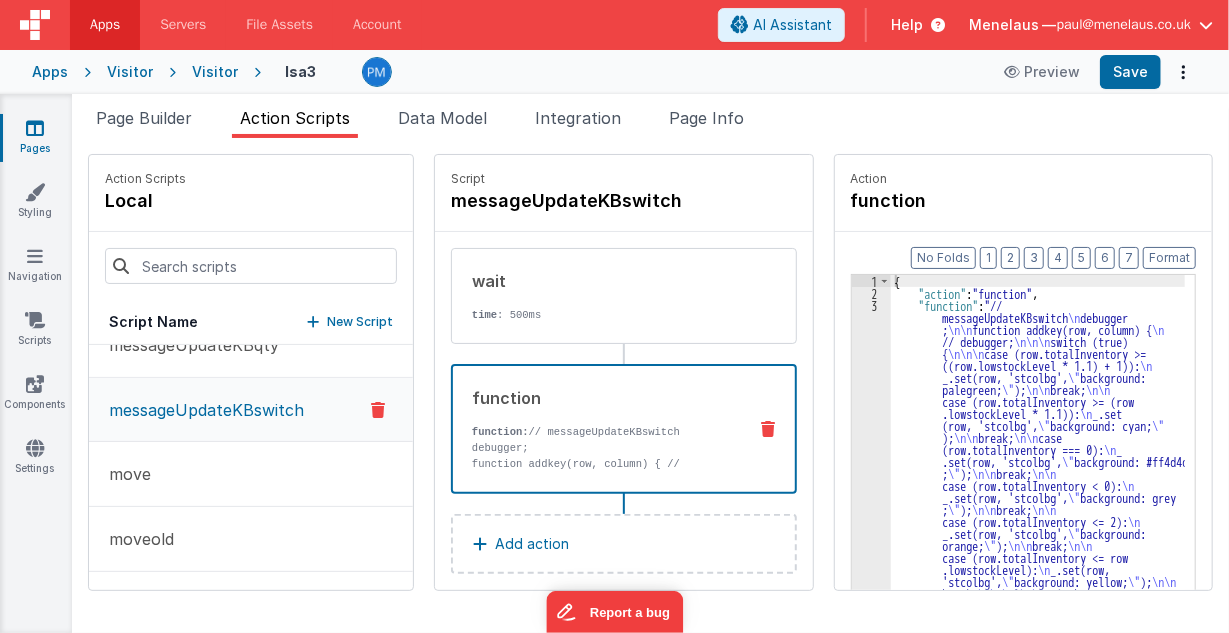 click on "3" at bounding box center (871, 737) 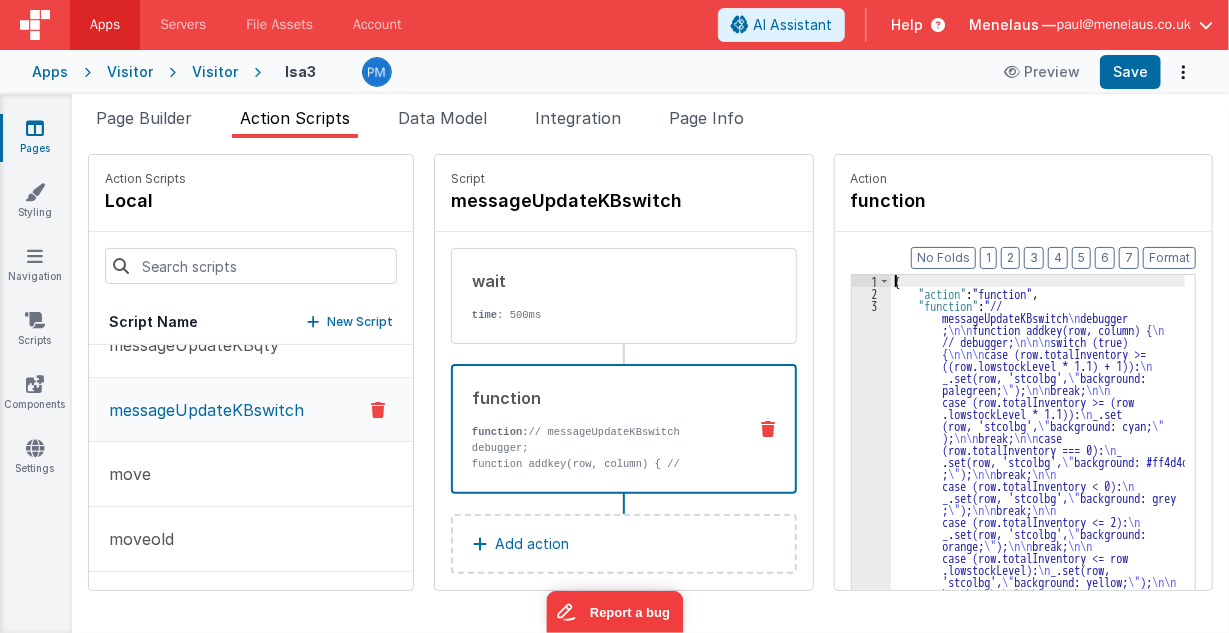 click on "{      "action" :  "function" ,      "function" :  "//            messageUpdateKBswitch \n debugger          ; \n\n function addkey(row, column) { \n               // debugger; \n\n\n     switch (true)           { \n\n\n         case (row.totalInventory >=           ((row.lowstockLevel * 1.1) + 1)): \n                       _.set(row, 'stcolbg',  \" background:           palegreen; \" ); \n\n             break; \n\n                   case (row.totalInventory >= (row          .lowstockLevel * 1.1)): \n             _.set          (row, 'stcolbg',  \" background: cyan; \"          ); \n\n             break; \n\n         case           (row.totalInventory === 0): \n             _          .set(row, 'stcolbg',  \" background: #ff4d4d          ; \" ); \n\n             break; \n\n                   case (row.totalInventory < 0): \n                       _.set(row, 'stcolbg',  \" ; \" ); \n" at bounding box center [1046, 908] 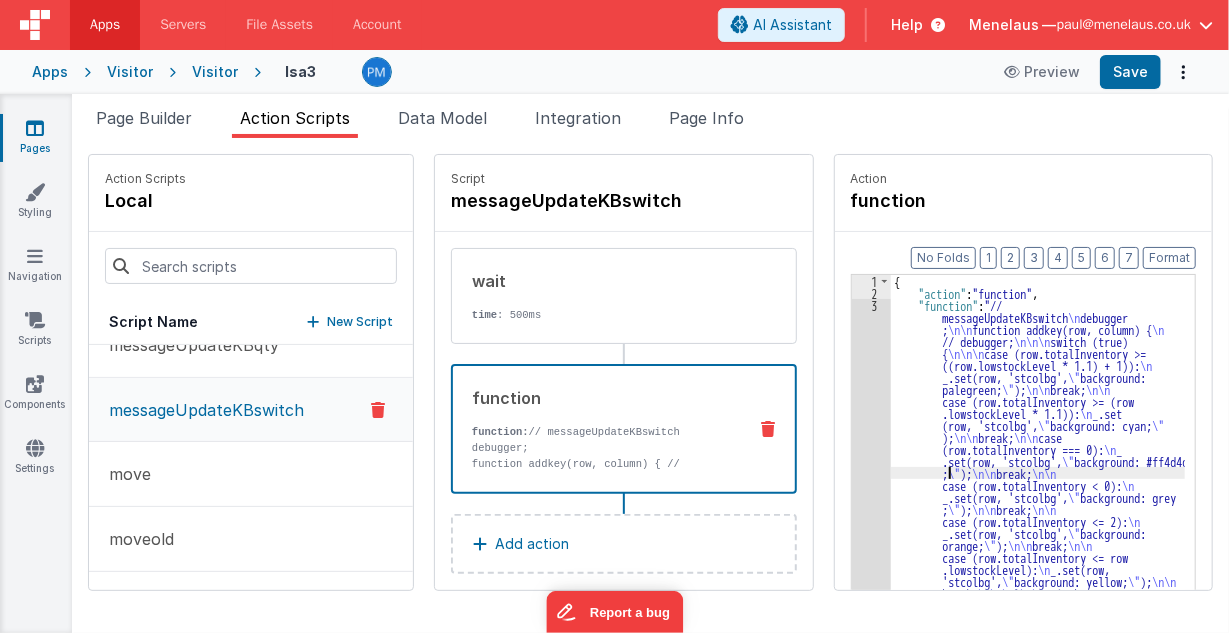 click on "3" at bounding box center [871, 737] 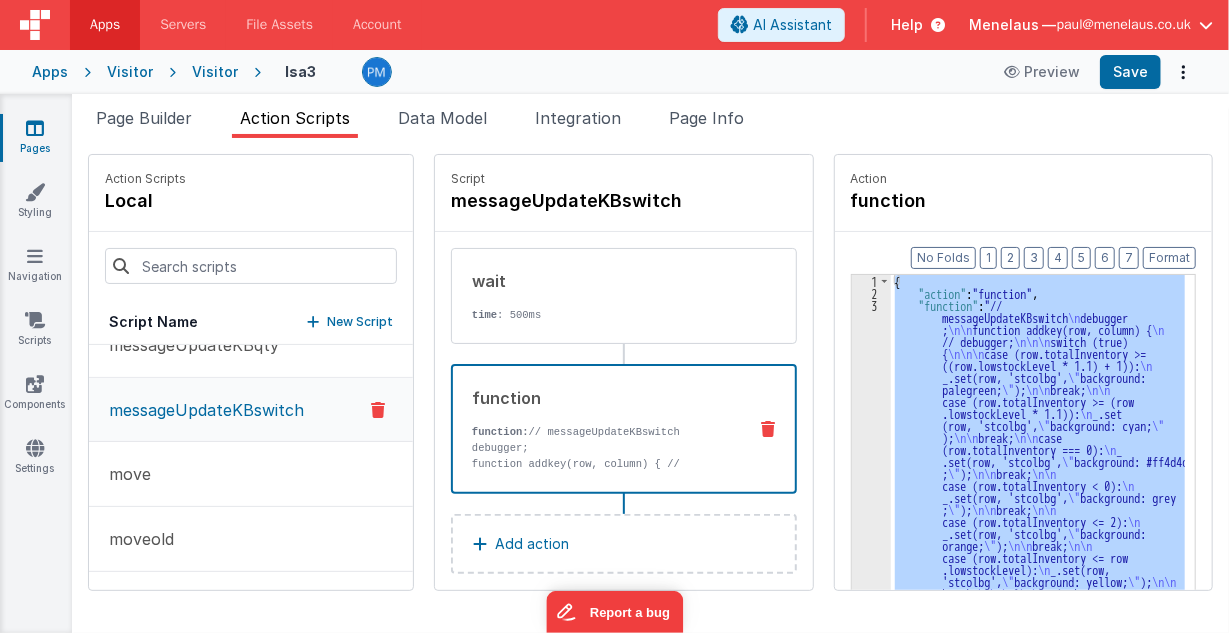 click on "3" at bounding box center (871, 737) 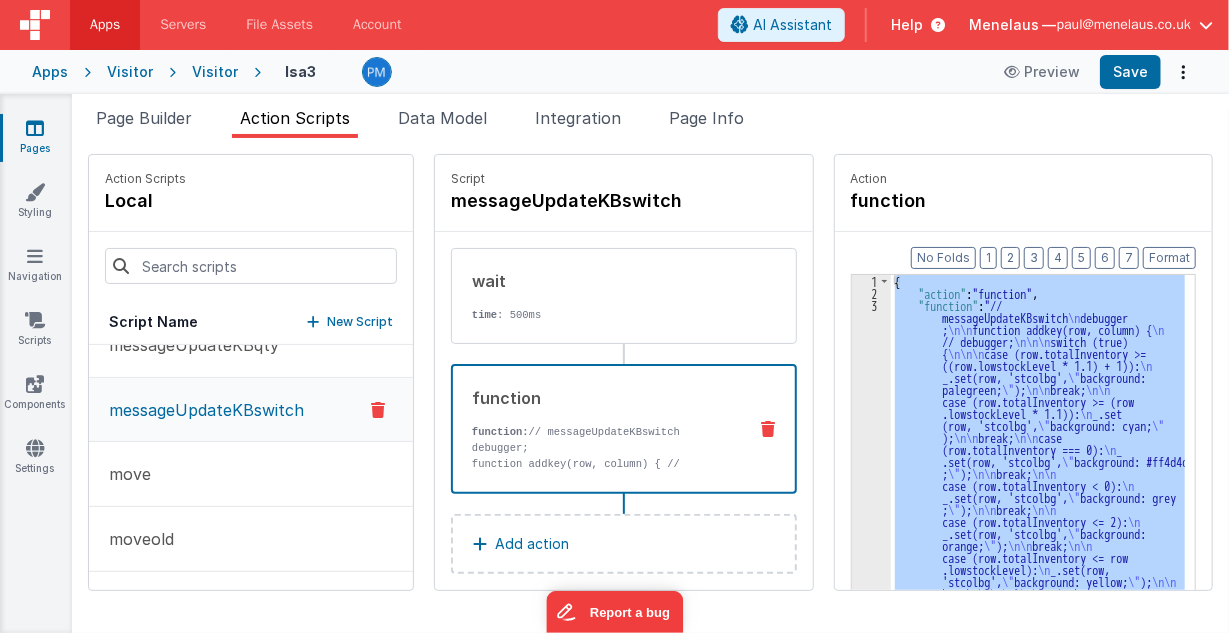 click on "1 2 3" at bounding box center [871, 908] 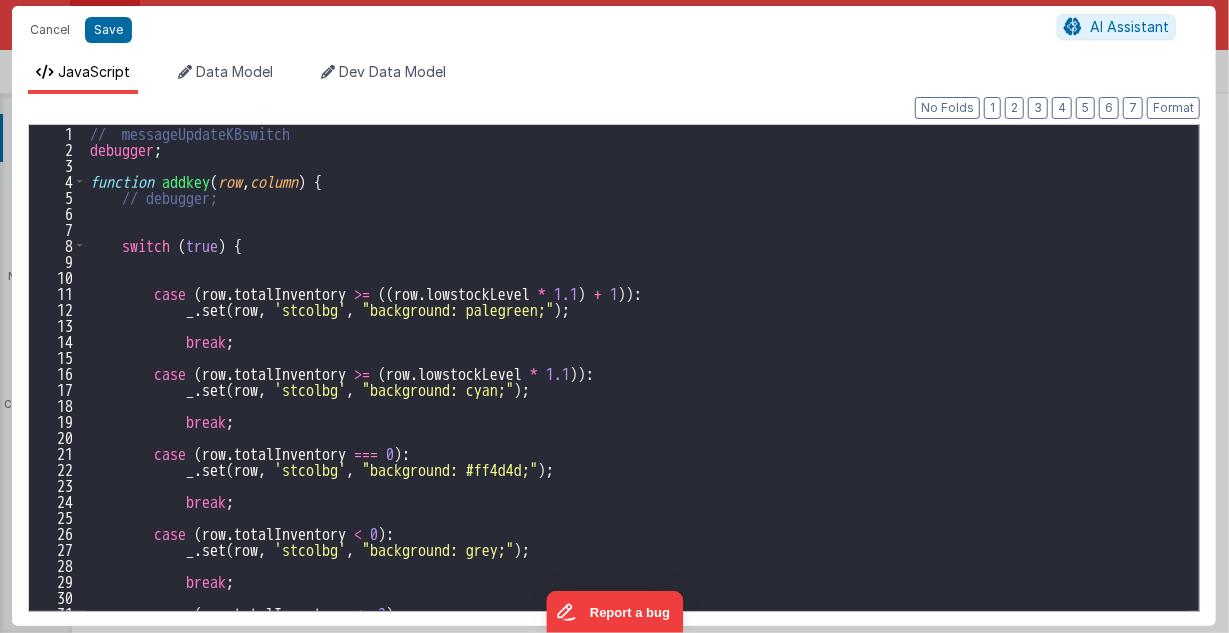 scroll, scrollTop: 533, scrollLeft: 0, axis: vertical 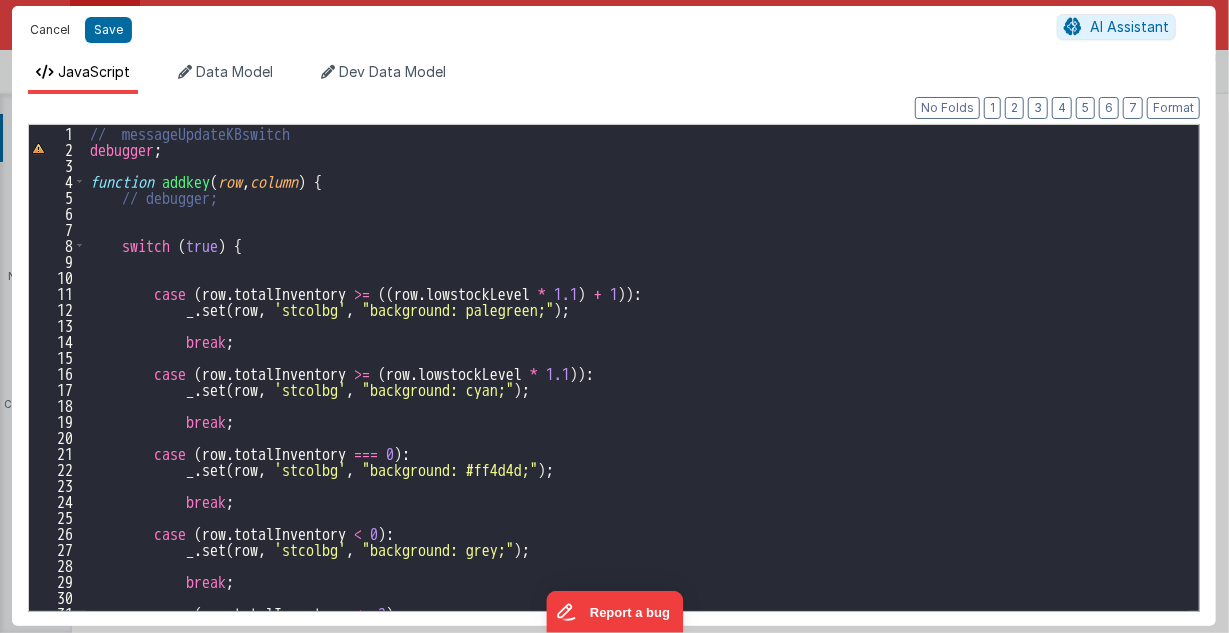 click on "Cancel" at bounding box center [50, 30] 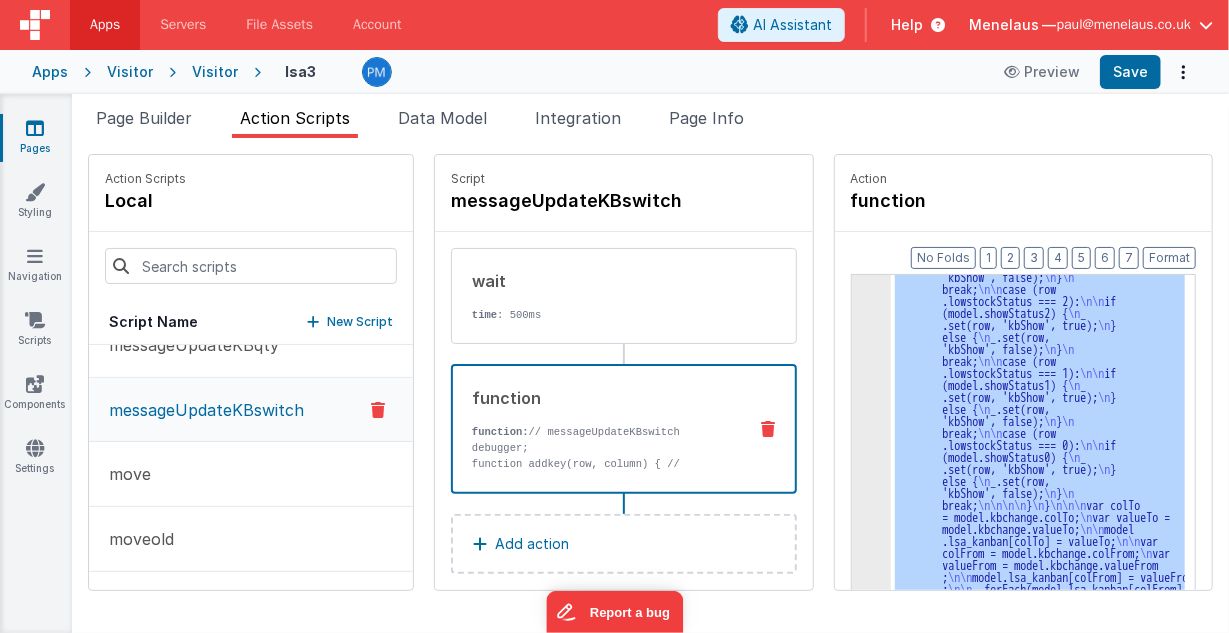click on "Add action" at bounding box center [532, 544] 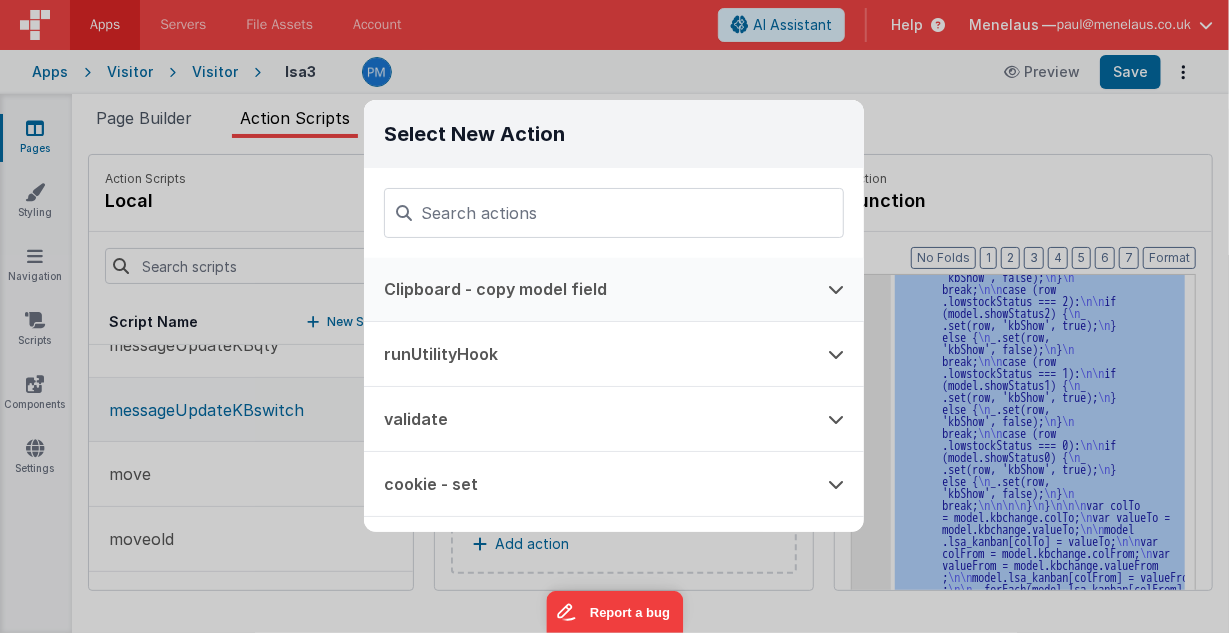 scroll, scrollTop: 66, scrollLeft: 0, axis: vertical 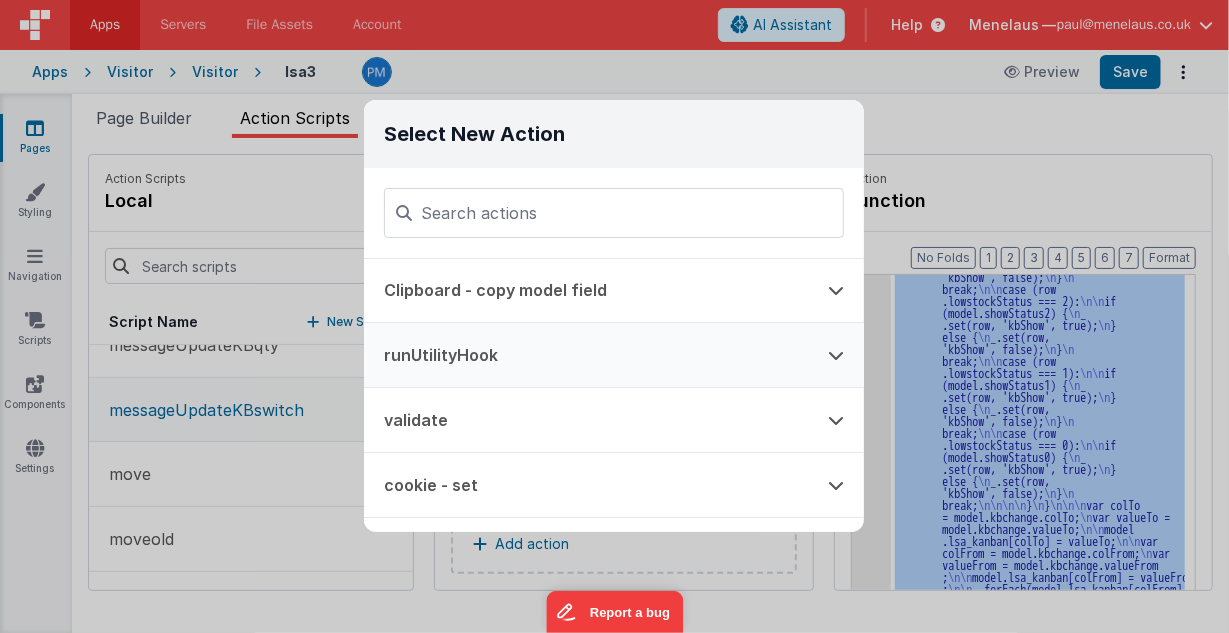 click on "runUtilityHook" at bounding box center (586, 355) 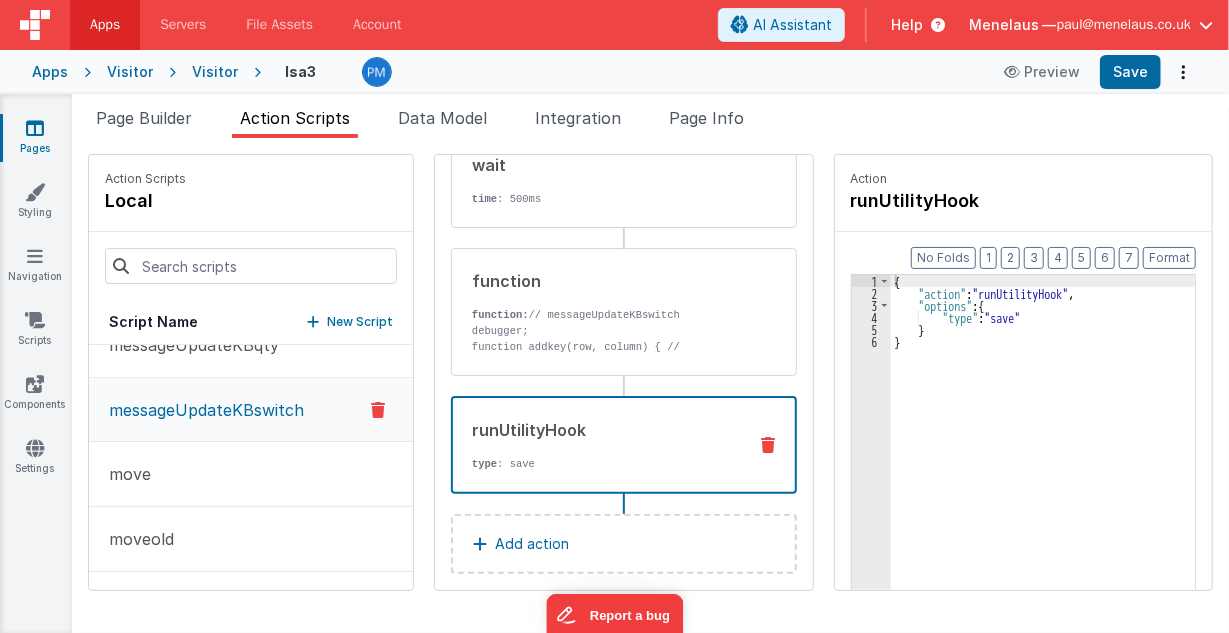 scroll, scrollTop: 133, scrollLeft: 0, axis: vertical 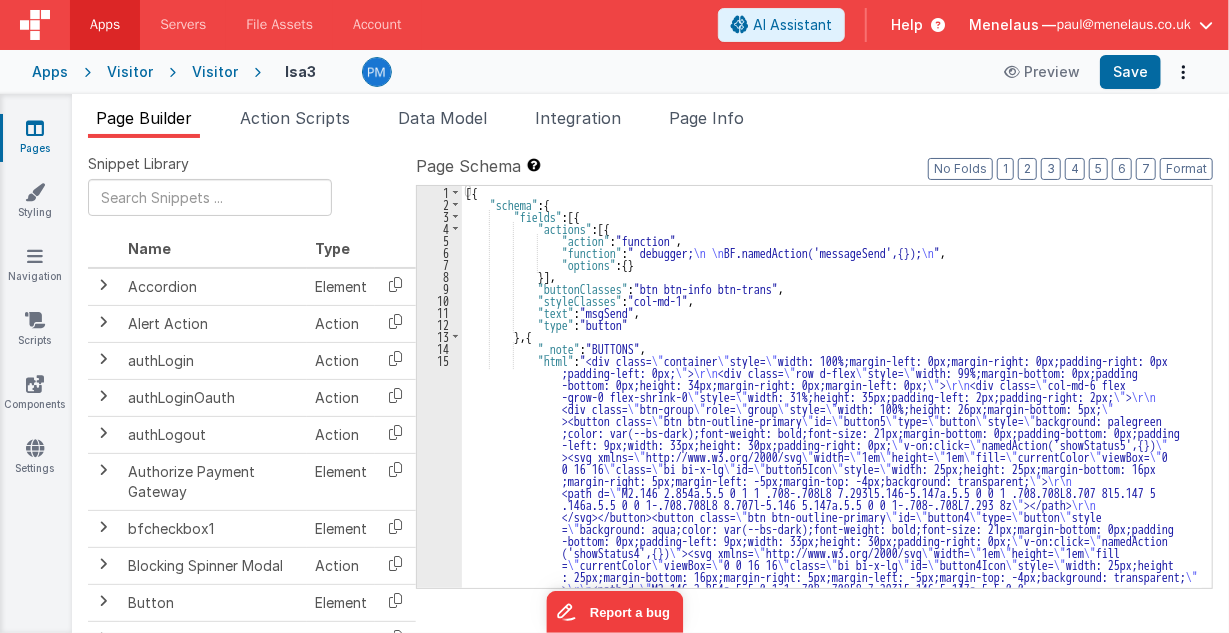 click on "[{      "schema" :  {           "fields" :  [{                "actions" :  [{                     "action" :  "function" ,                     "function" :  " debugger; \n   \n  BF.namedAction('messageSend',{}); \n  " ,                     "options" :  { }                }] ,                "buttonClasses" :  "btn btn-info btn-trans" ,                "styleClasses" :  "col-md-1" ,                "text" :  "msgSend" ,                "type" :  "button"           } ,  {                "_note" :  "BUTTONS" ,                "html" :  "<div class= \" container \"  style= \" width: 100%;margin-left: 0px;margin-right: 0px;padding-right: 0px                  ;padding-left: 0px; \" > \r\n         <div class= \" row d-flex \"  style= \" width: 99%;margin-bottom: 0px;padding                  -bottom: 0px;height: 34px;margin-right: 0px;margin-left: 0px; \" > \r\n             <div class= \" col-md-6 flex                  -grow-0 flex-shrink-0 \"  style= \" \" > \r\n        \"" at bounding box center (832, 1053) 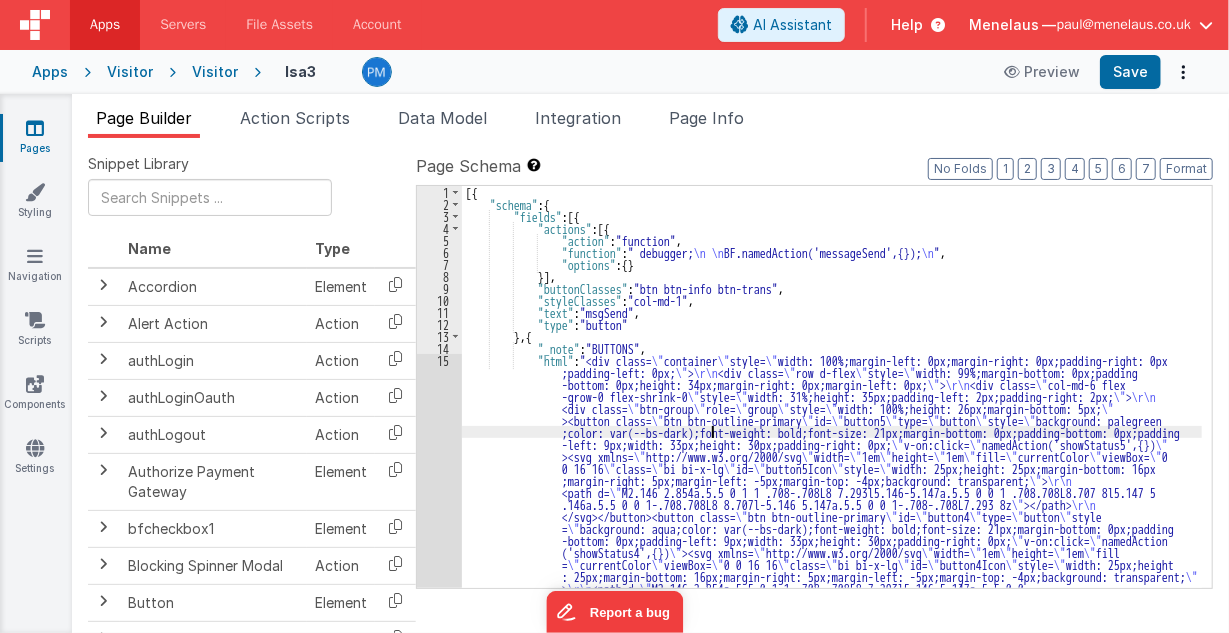 click on "1 2 3 4 5 6 7 8 9 10 11 12 13 14 15" at bounding box center [439, 1053] 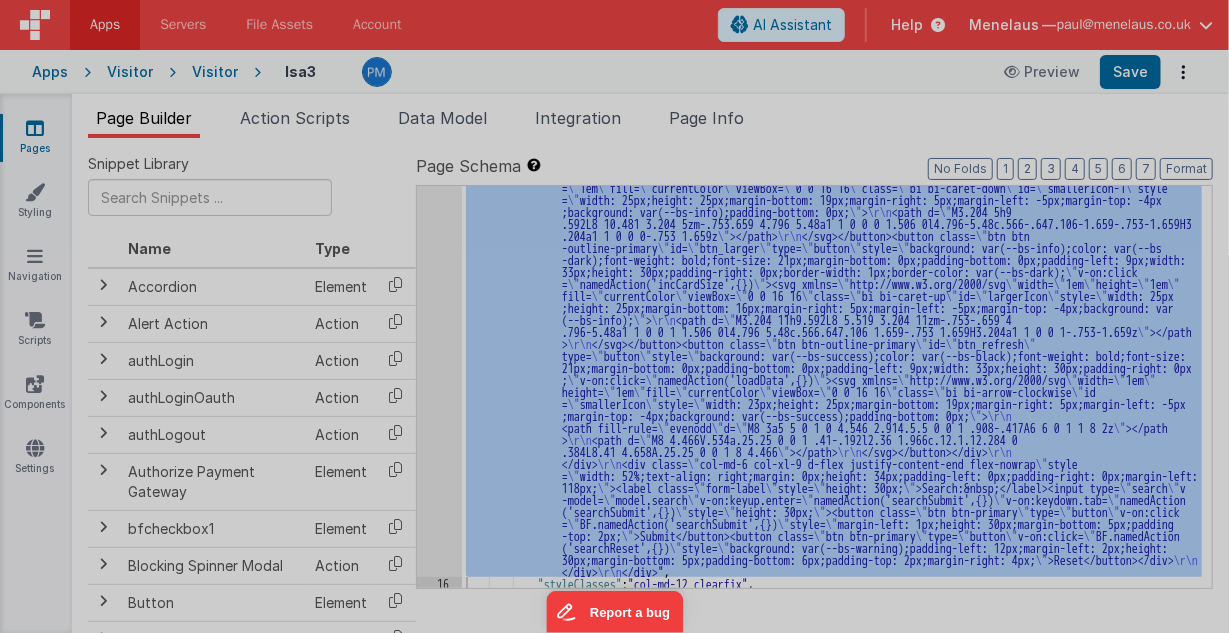 scroll, scrollTop: 1097, scrollLeft: 0, axis: vertical 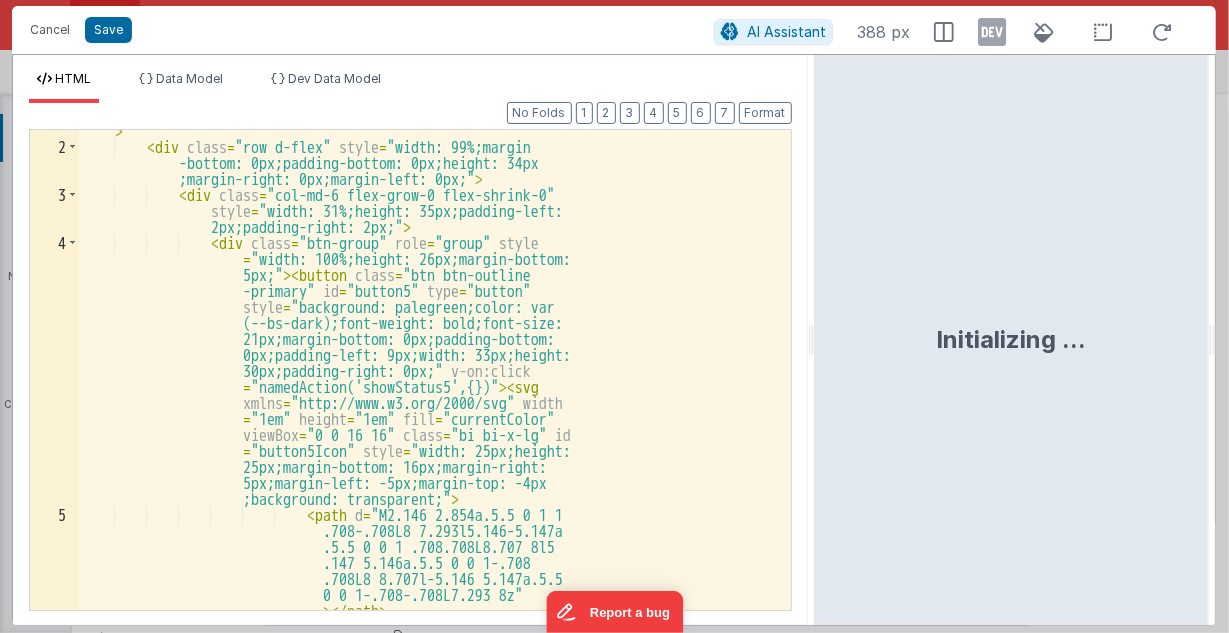 drag, startPoint x: 610, startPoint y: 328, endPoint x: 815, endPoint y: 313, distance: 205.54805 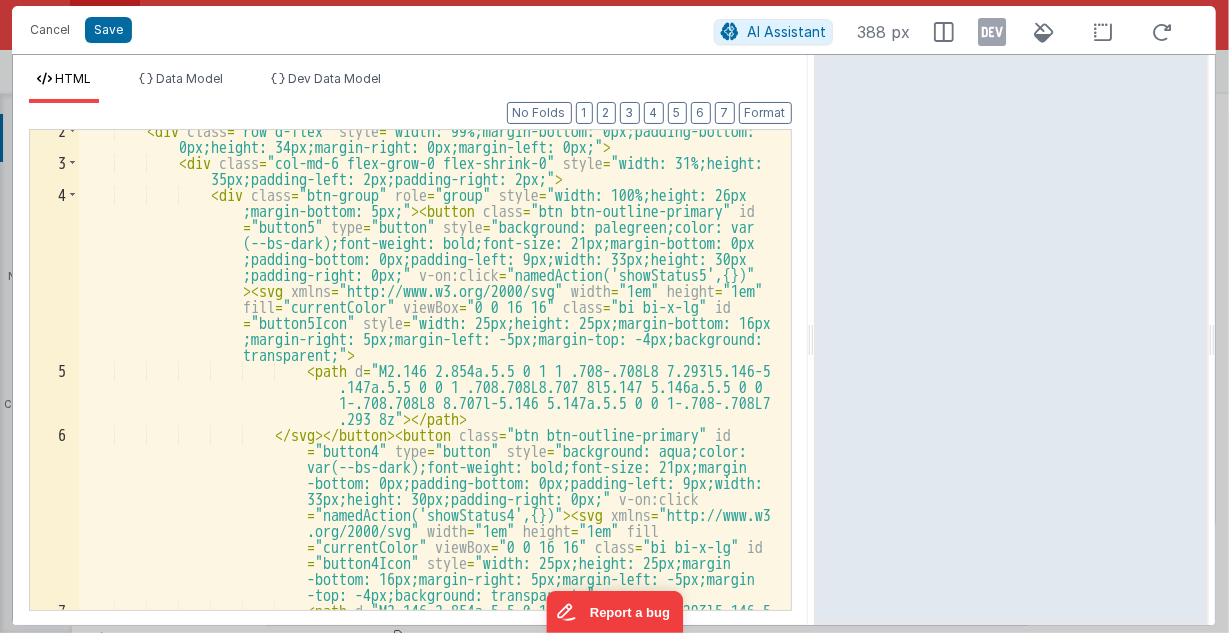 scroll, scrollTop: 40, scrollLeft: 0, axis: vertical 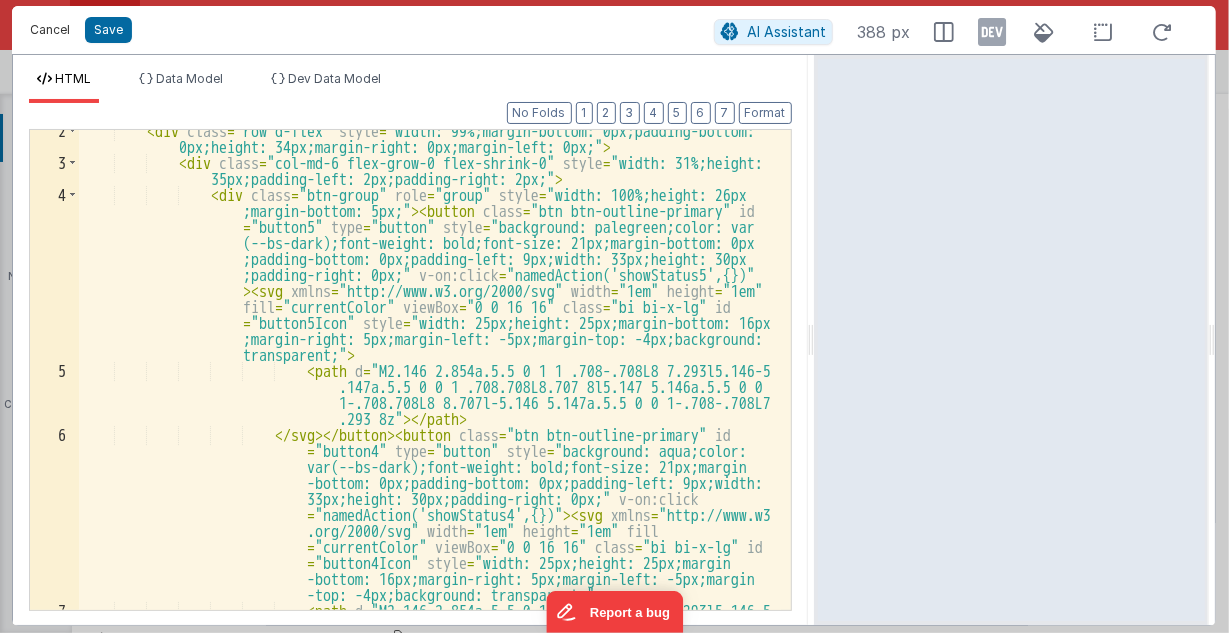 click on "Cancel" at bounding box center (50, 30) 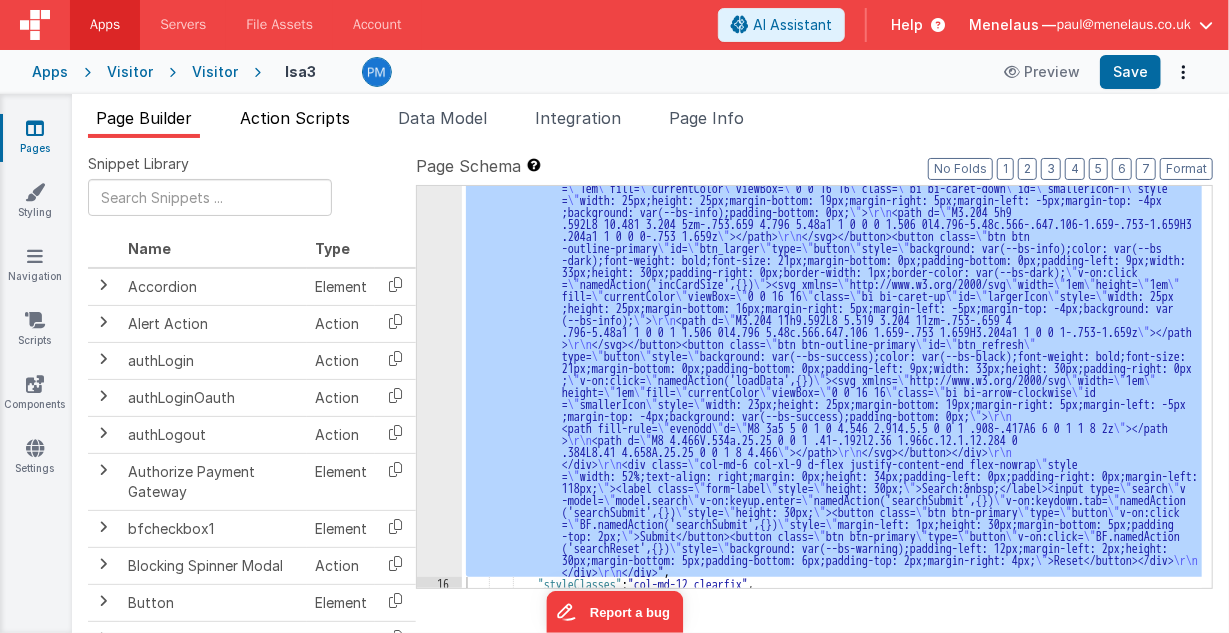 click on "Action Scripts" at bounding box center (295, 118) 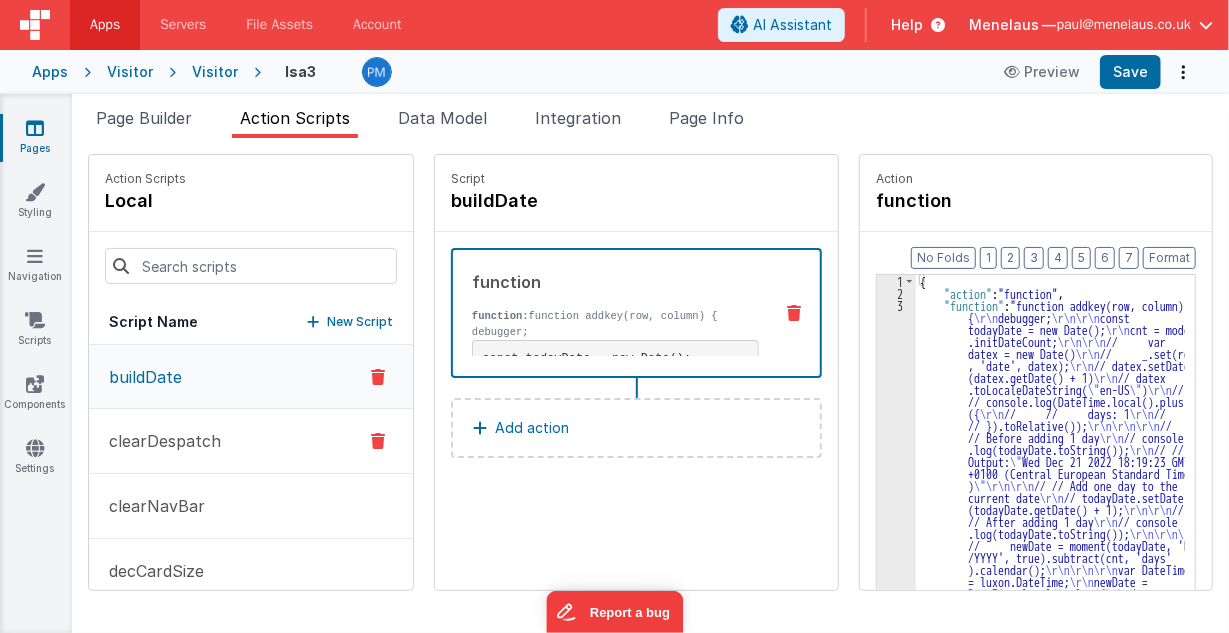 click on "clearDespatch" at bounding box center (159, 441) 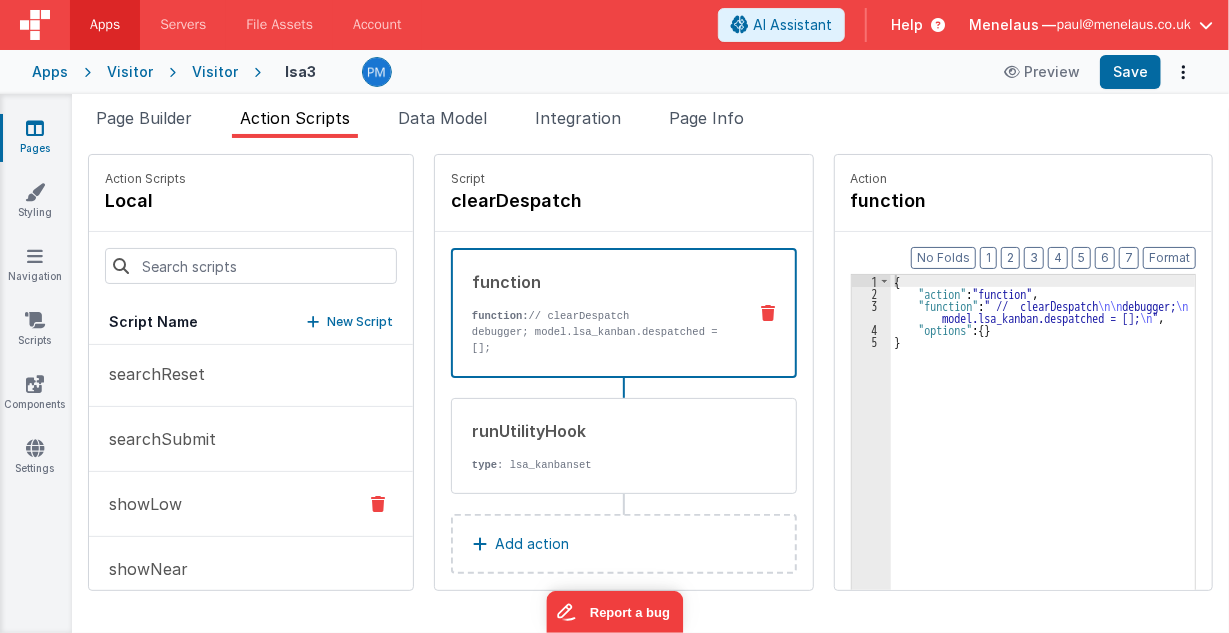 scroll, scrollTop: 1933, scrollLeft: 0, axis: vertical 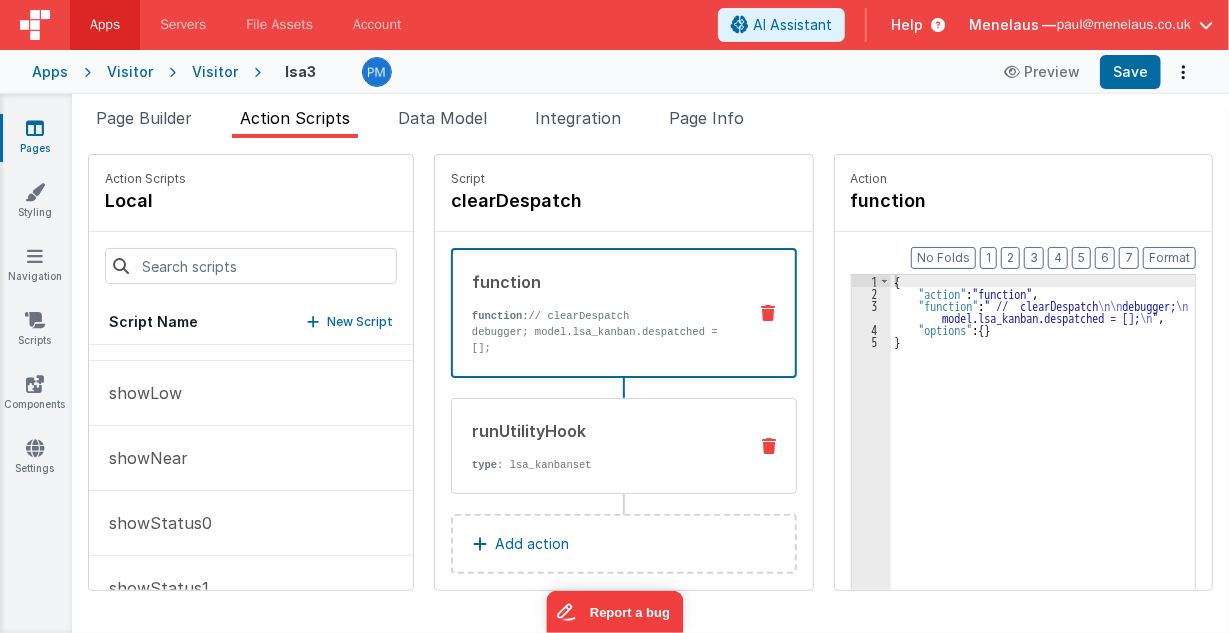 click on "runUtilityHook" at bounding box center [605, 431] 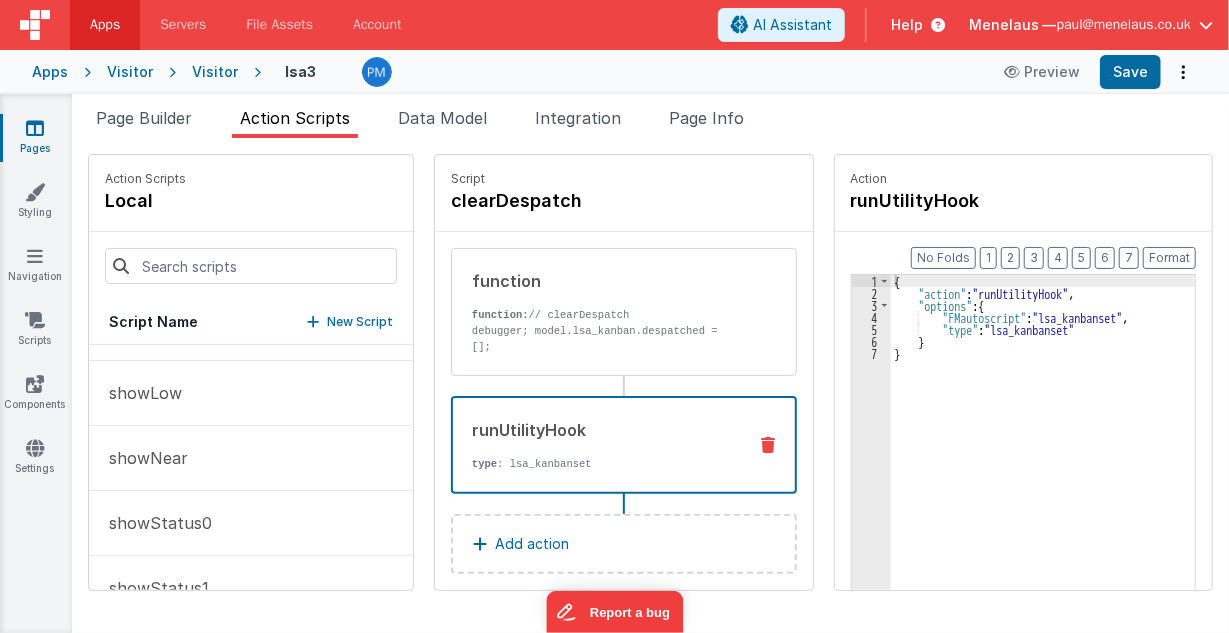 scroll, scrollTop: 2, scrollLeft: 0, axis: vertical 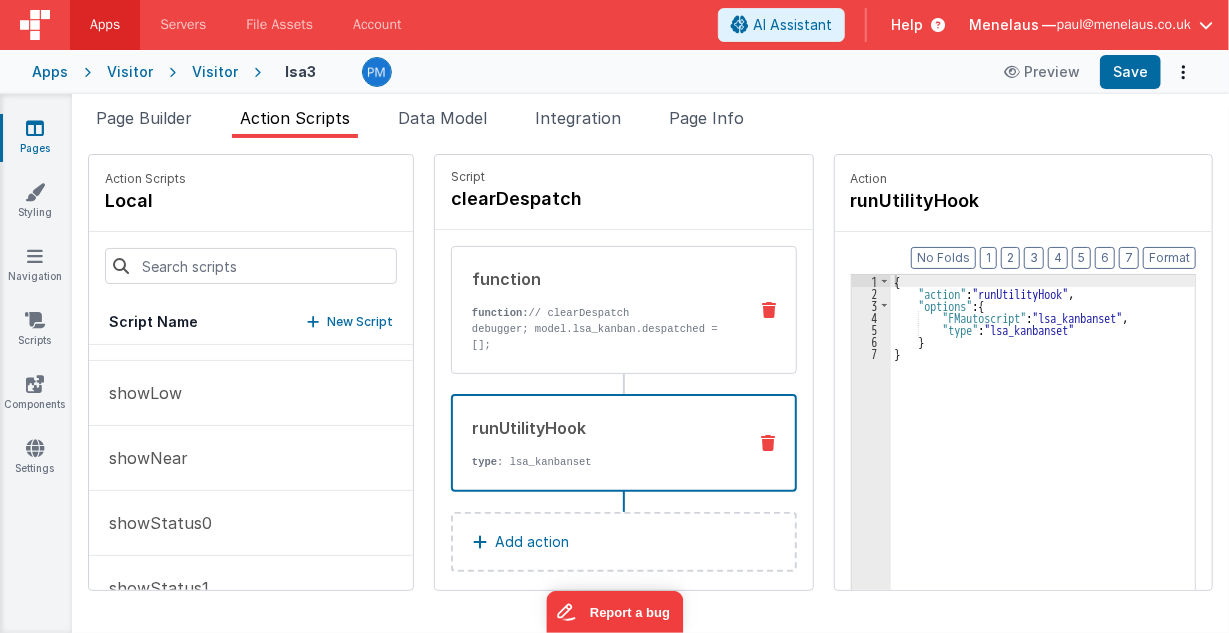 click on "debugger;
model.lsa_kanban.despatched = [];" at bounding box center [605, 337] 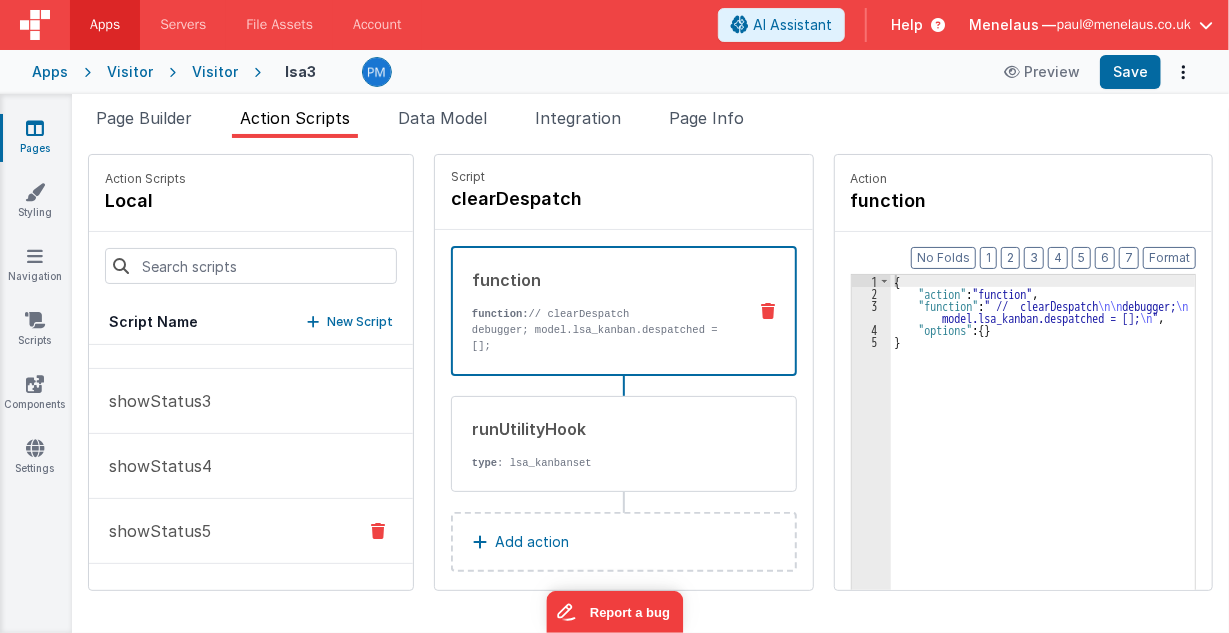 scroll, scrollTop: 2333, scrollLeft: 0, axis: vertical 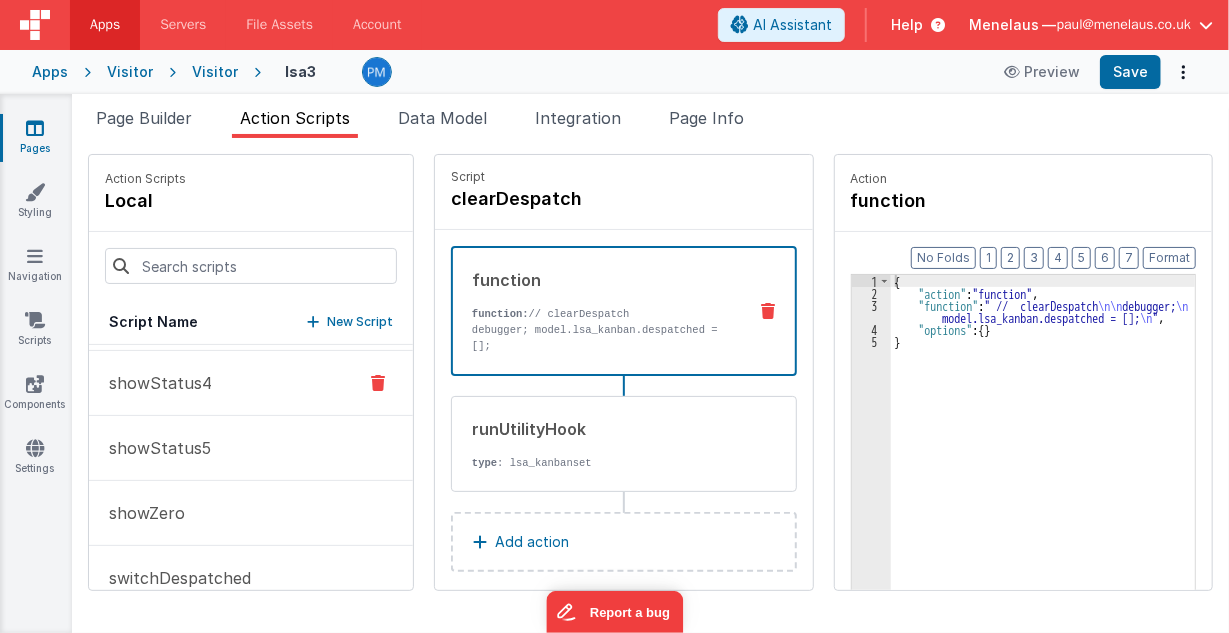 click on "showStatus4" at bounding box center [154, 383] 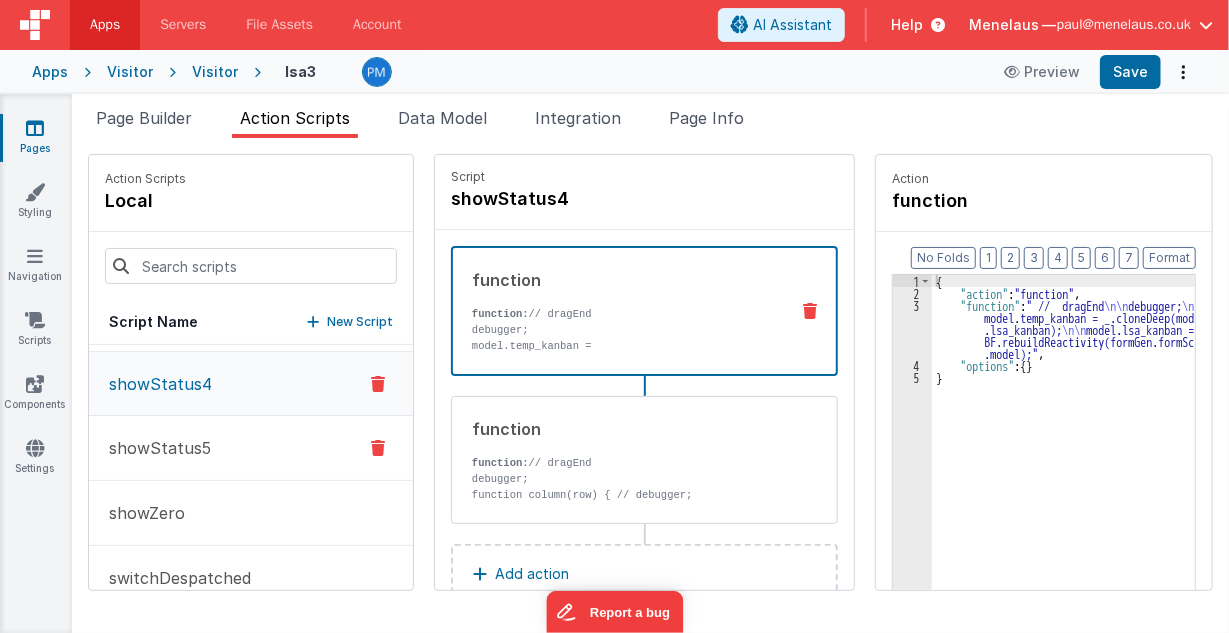 click on "showStatus5" at bounding box center [154, 448] 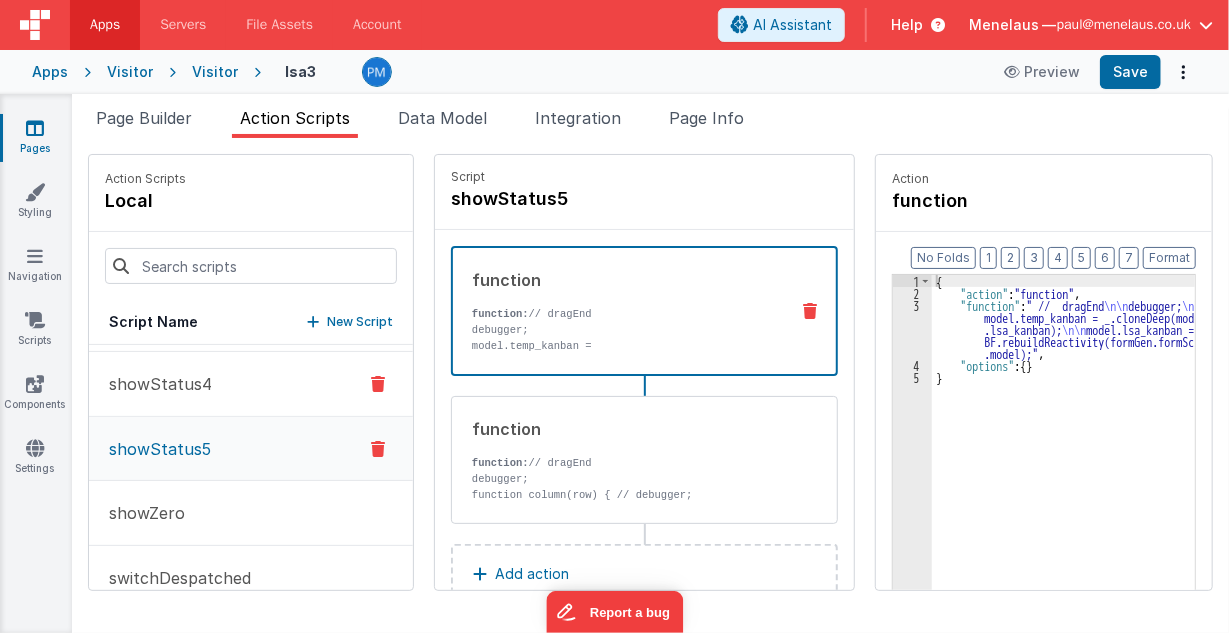click on "showStatus4" at bounding box center (251, 384) 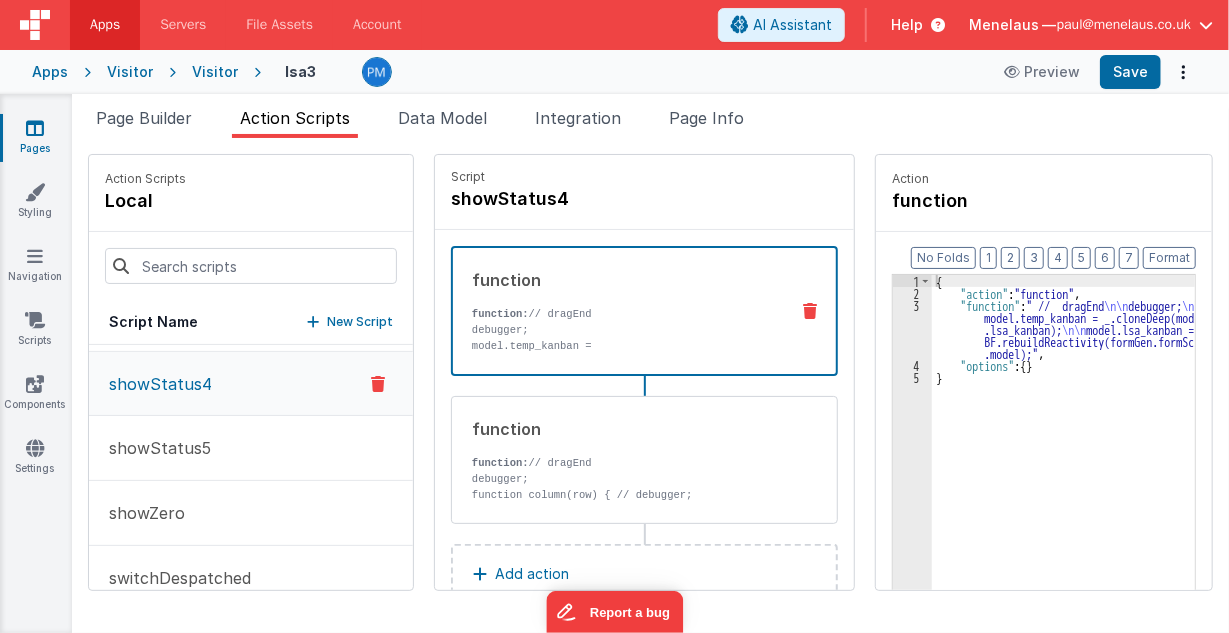 click on "showStatus4" at bounding box center (154, 384) 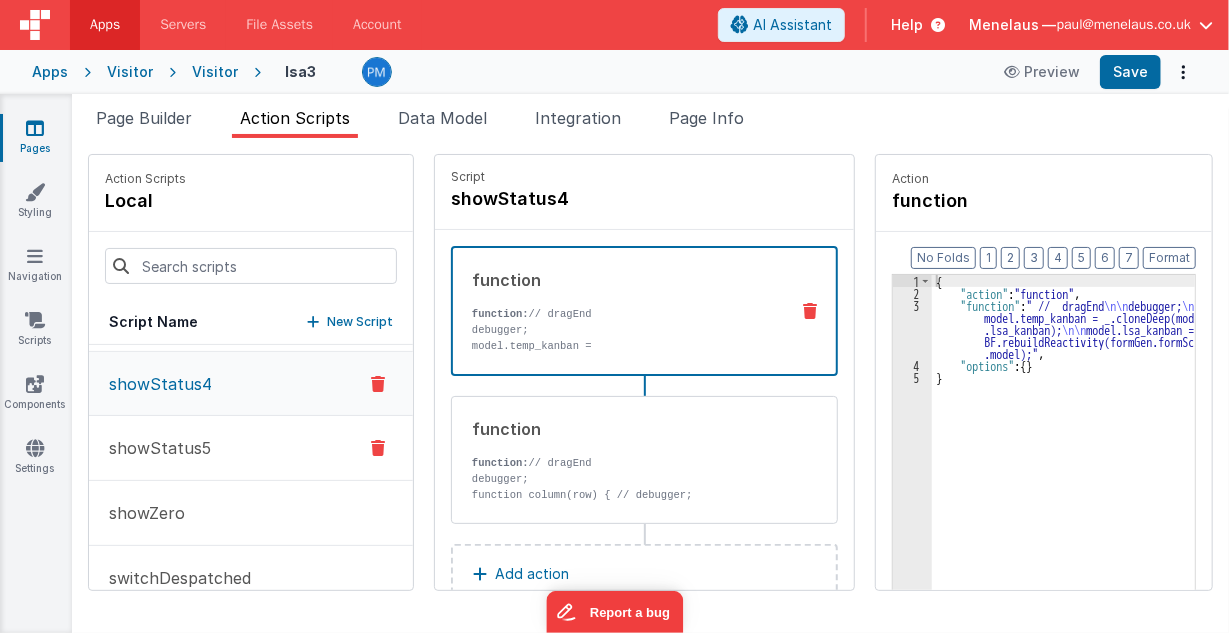 click on "showStatus5" at bounding box center (154, 448) 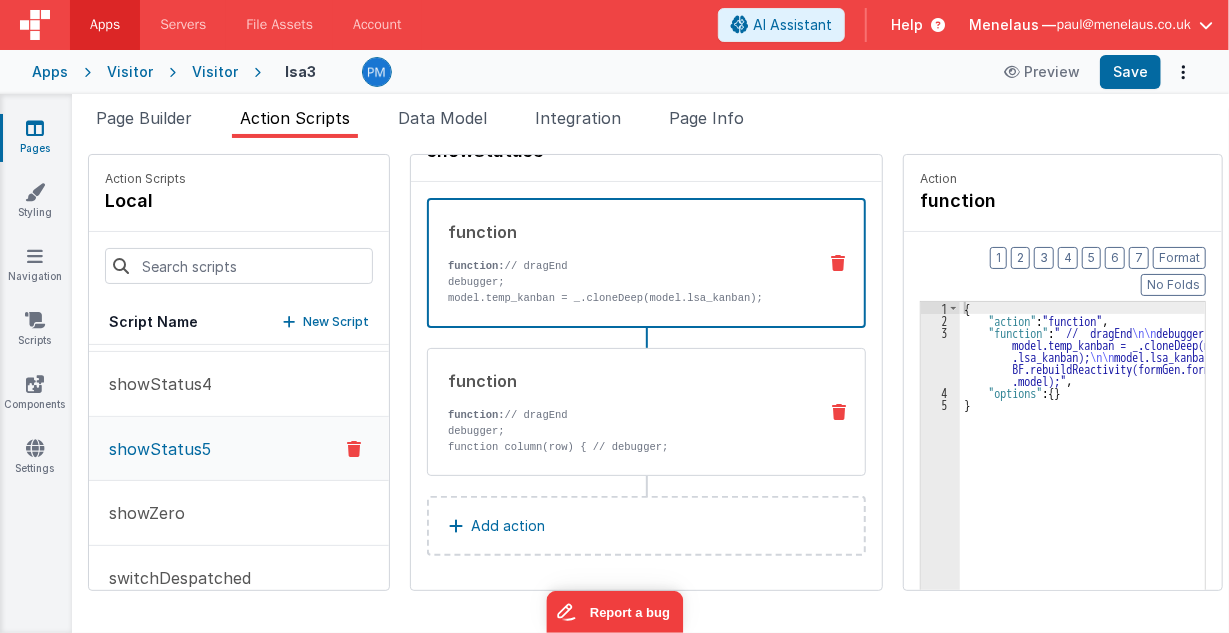 scroll, scrollTop: 0, scrollLeft: 0, axis: both 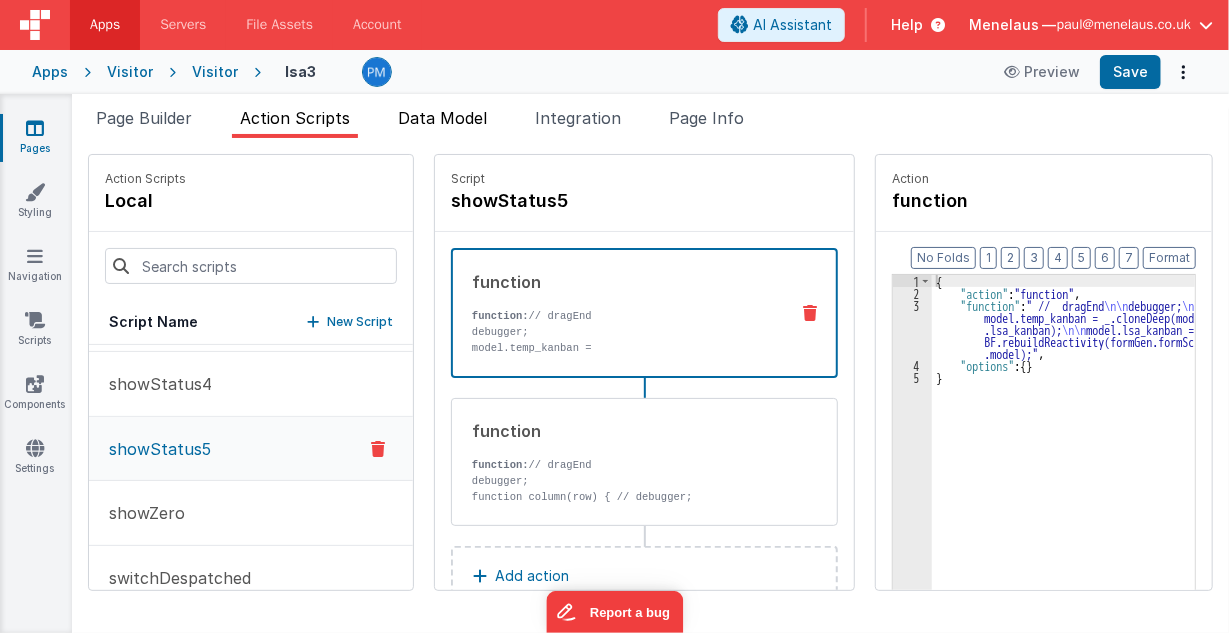 click on "Data Model" at bounding box center [442, 118] 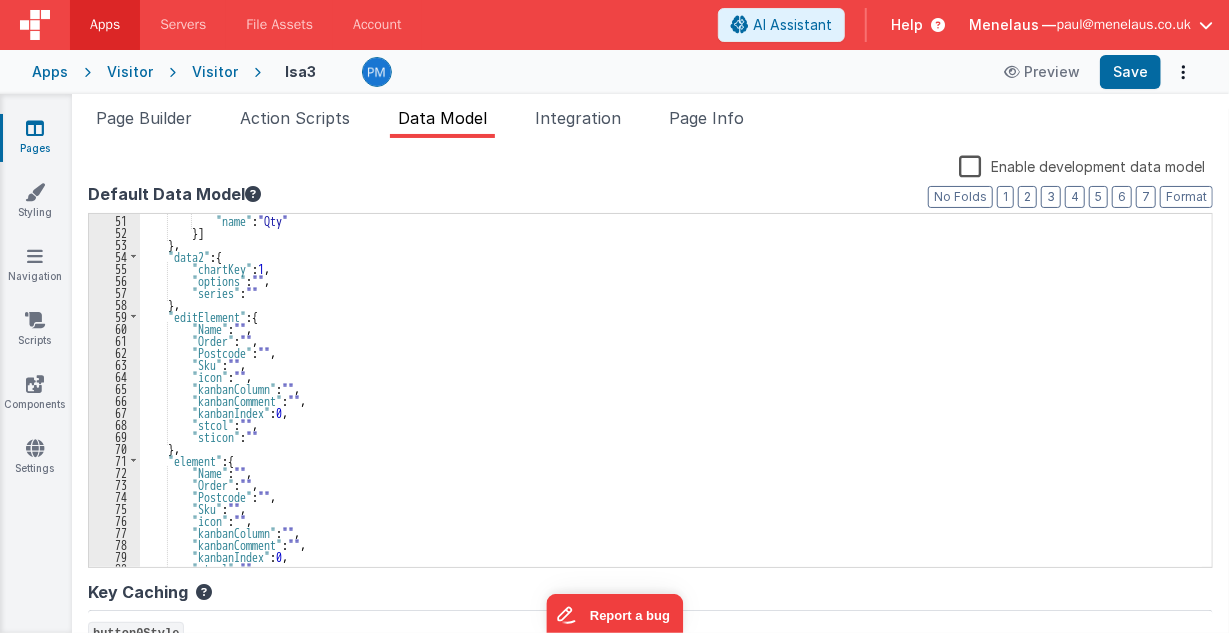 scroll, scrollTop: 600, scrollLeft: 0, axis: vertical 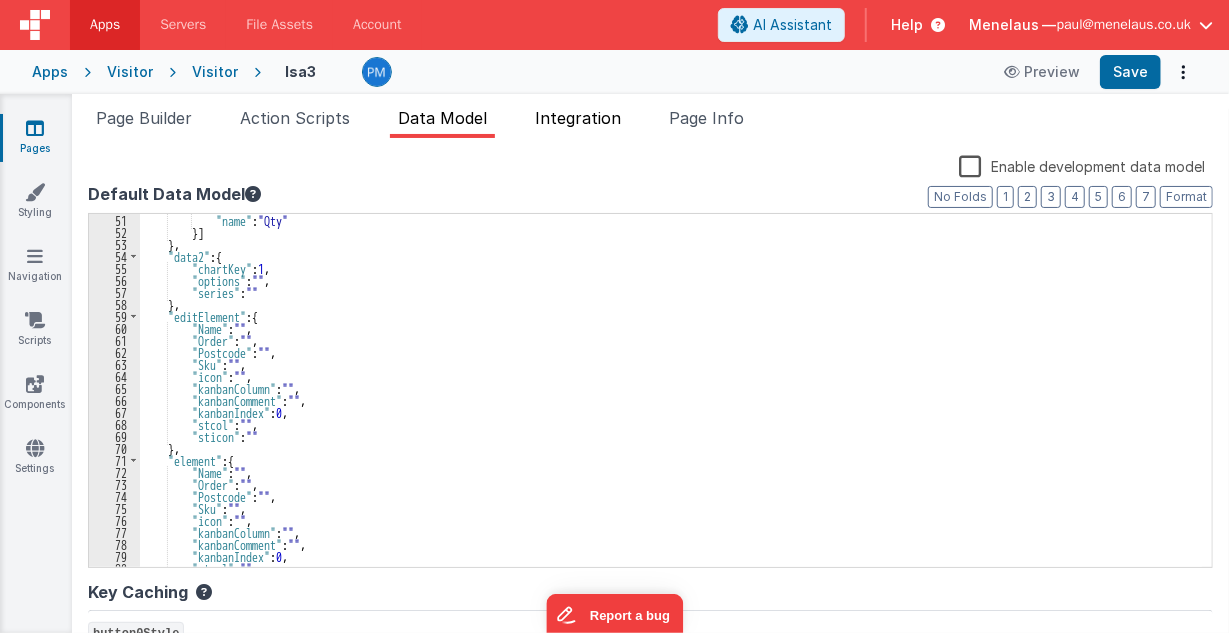 click on "Integration" at bounding box center [578, 118] 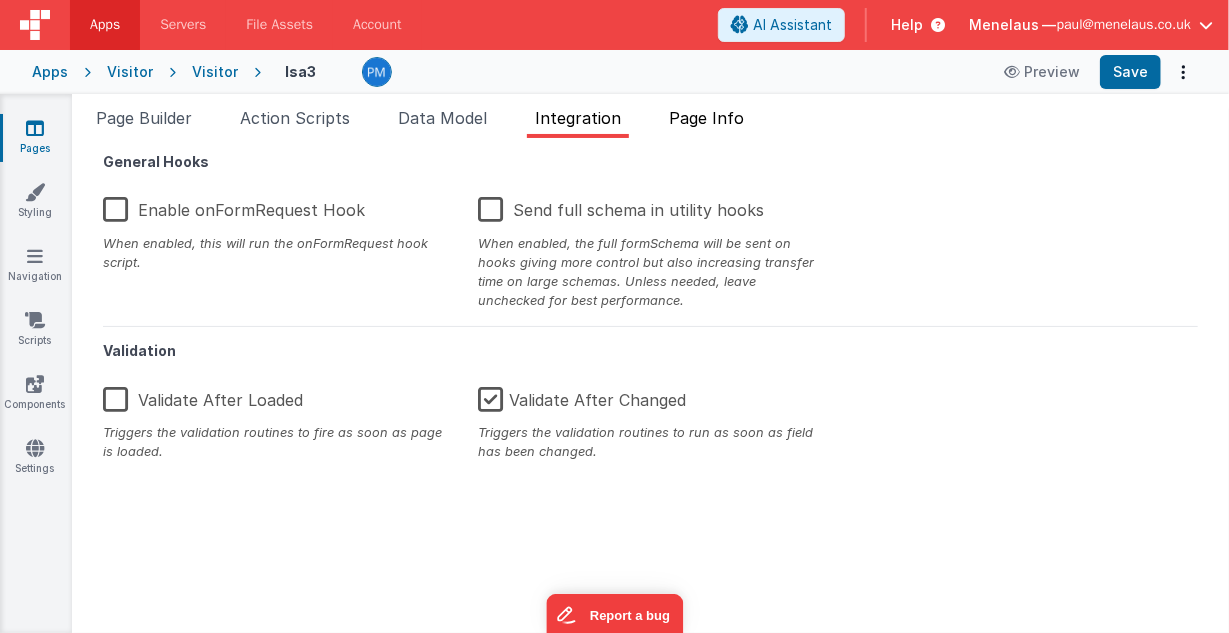 click on "Page Info" at bounding box center [706, 118] 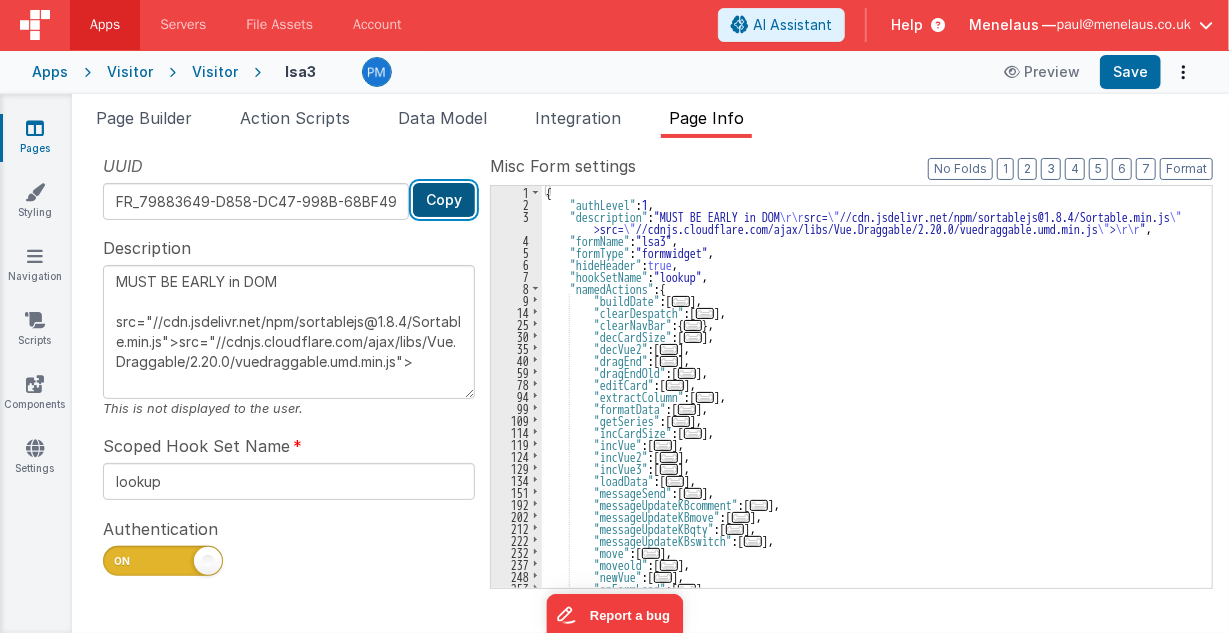 click on "Copy" at bounding box center [444, 200] 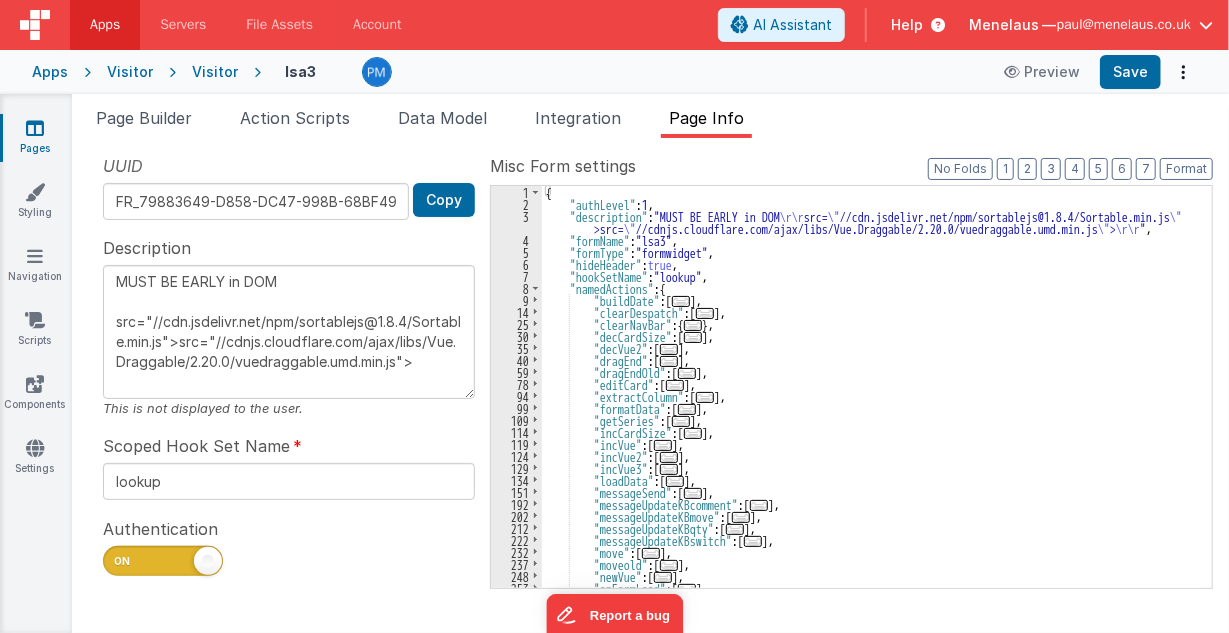 click on "Description MUST BE EARLY in DOM
src="//cdn.jsdelivr.net/npm/sortablejs@1.8.4/Sortable.min.js">src="//cdnjs.cloudflare.com/ajax/libs/Vue.Draggable/2.20.0/vuedraggable.umd.min.js"> This is not displayed to the user." at bounding box center [289, 327] 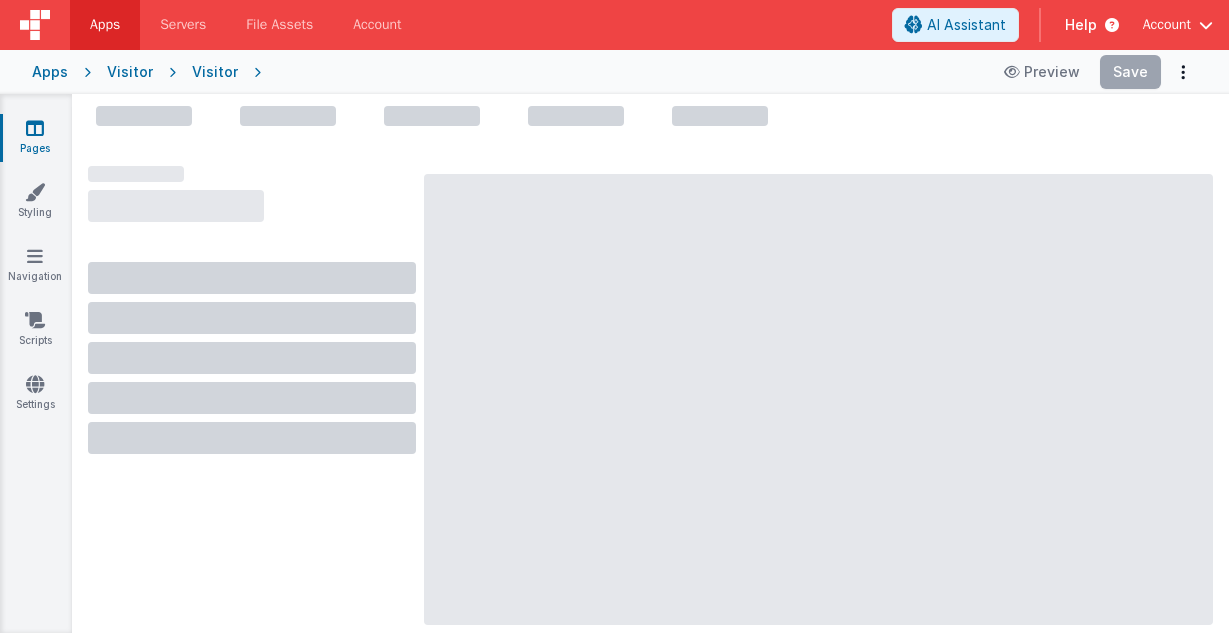 scroll, scrollTop: 0, scrollLeft: 0, axis: both 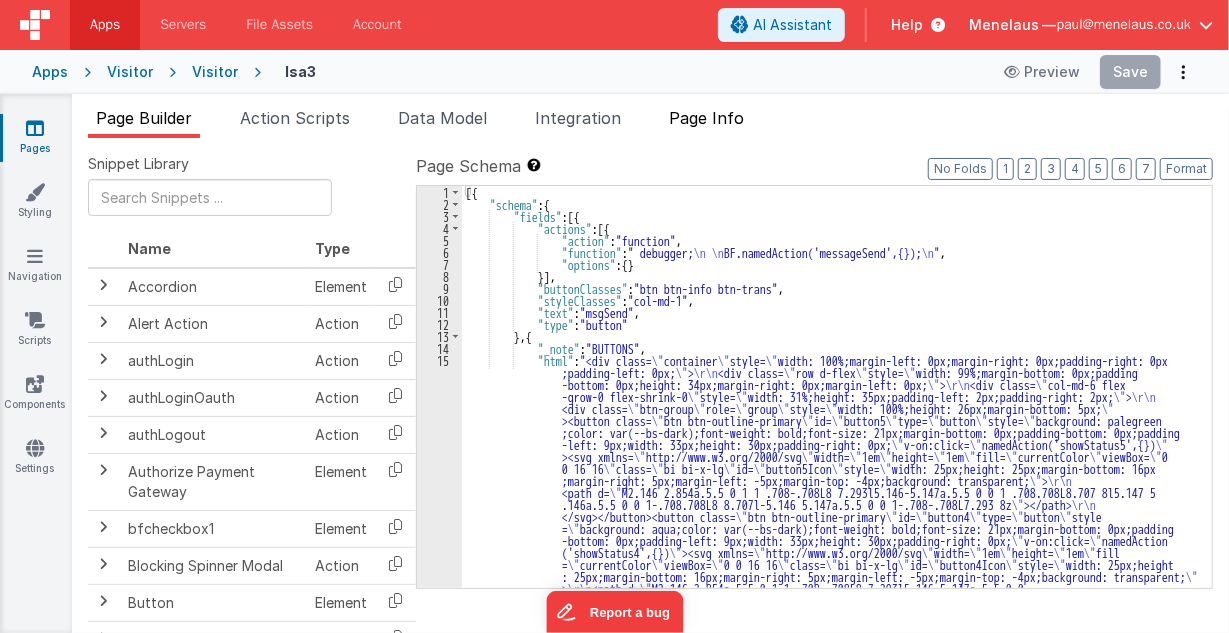 click on "Page Info" at bounding box center [706, 118] 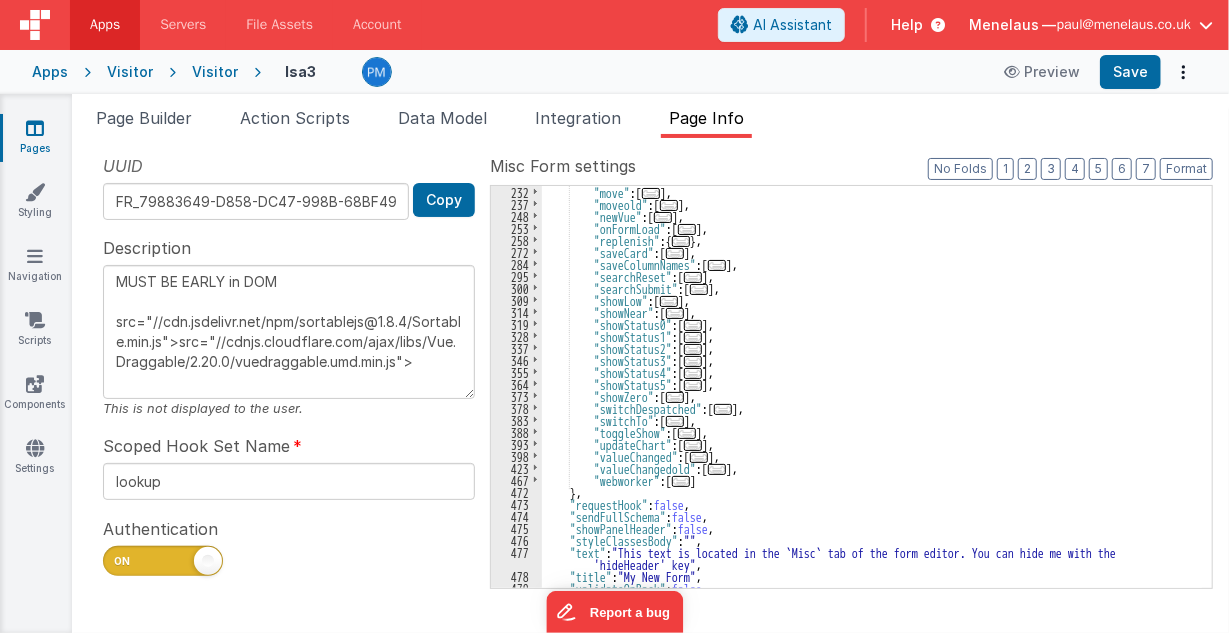 scroll, scrollTop: 360, scrollLeft: 0, axis: vertical 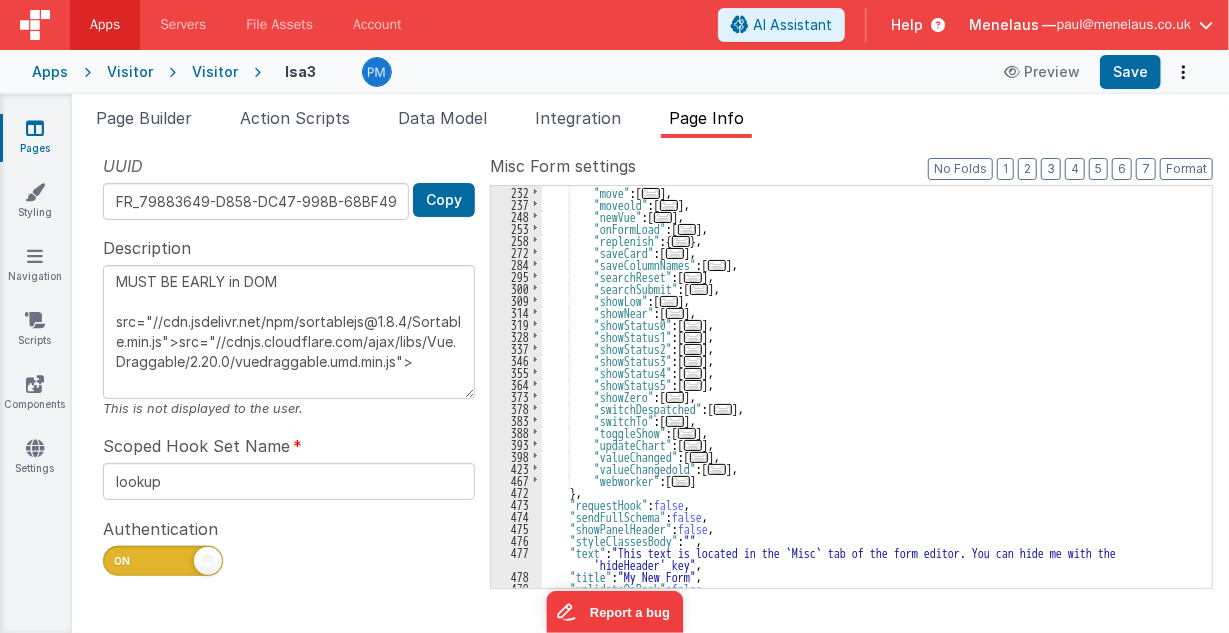 click on "..." at bounding box center (693, 373) 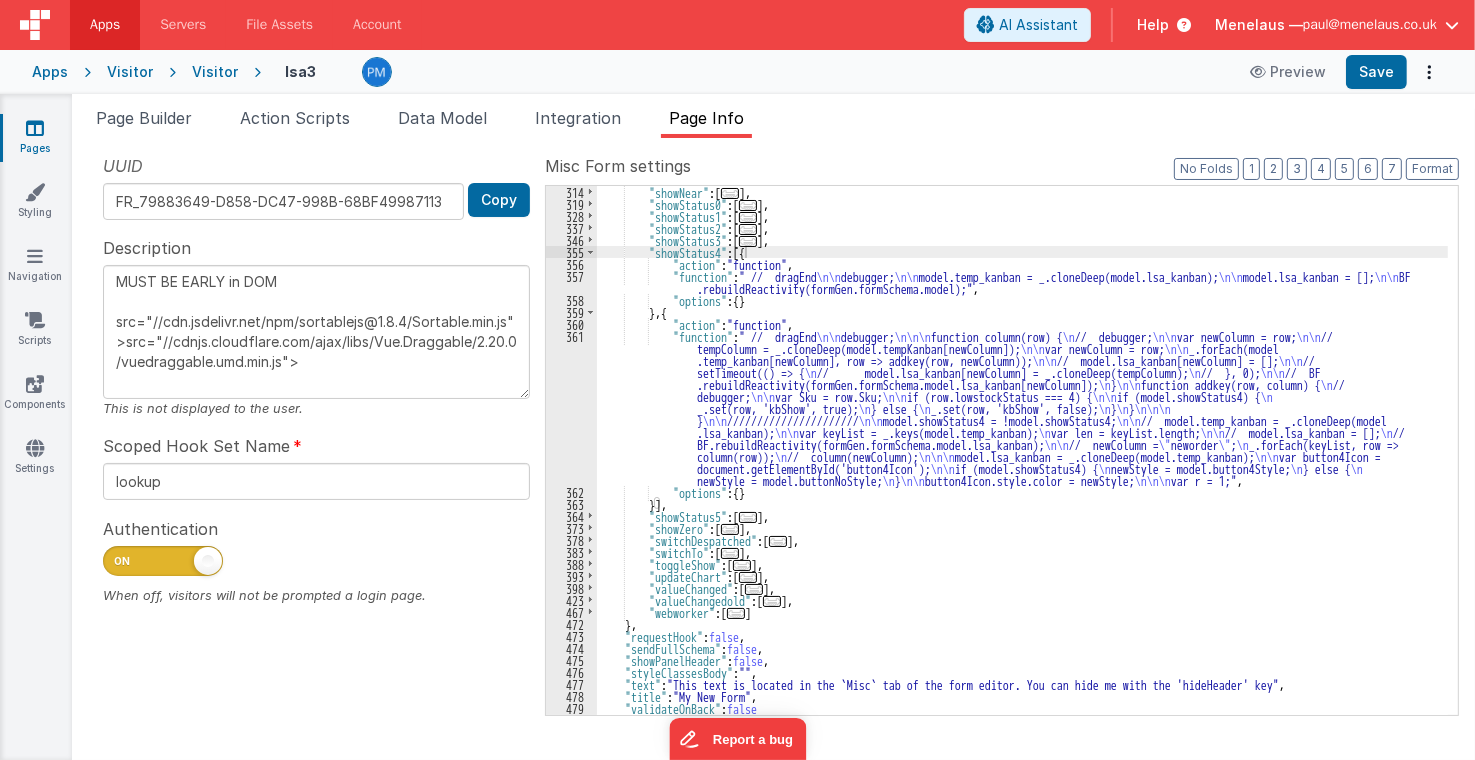 scroll, scrollTop: 480, scrollLeft: 0, axis: vertical 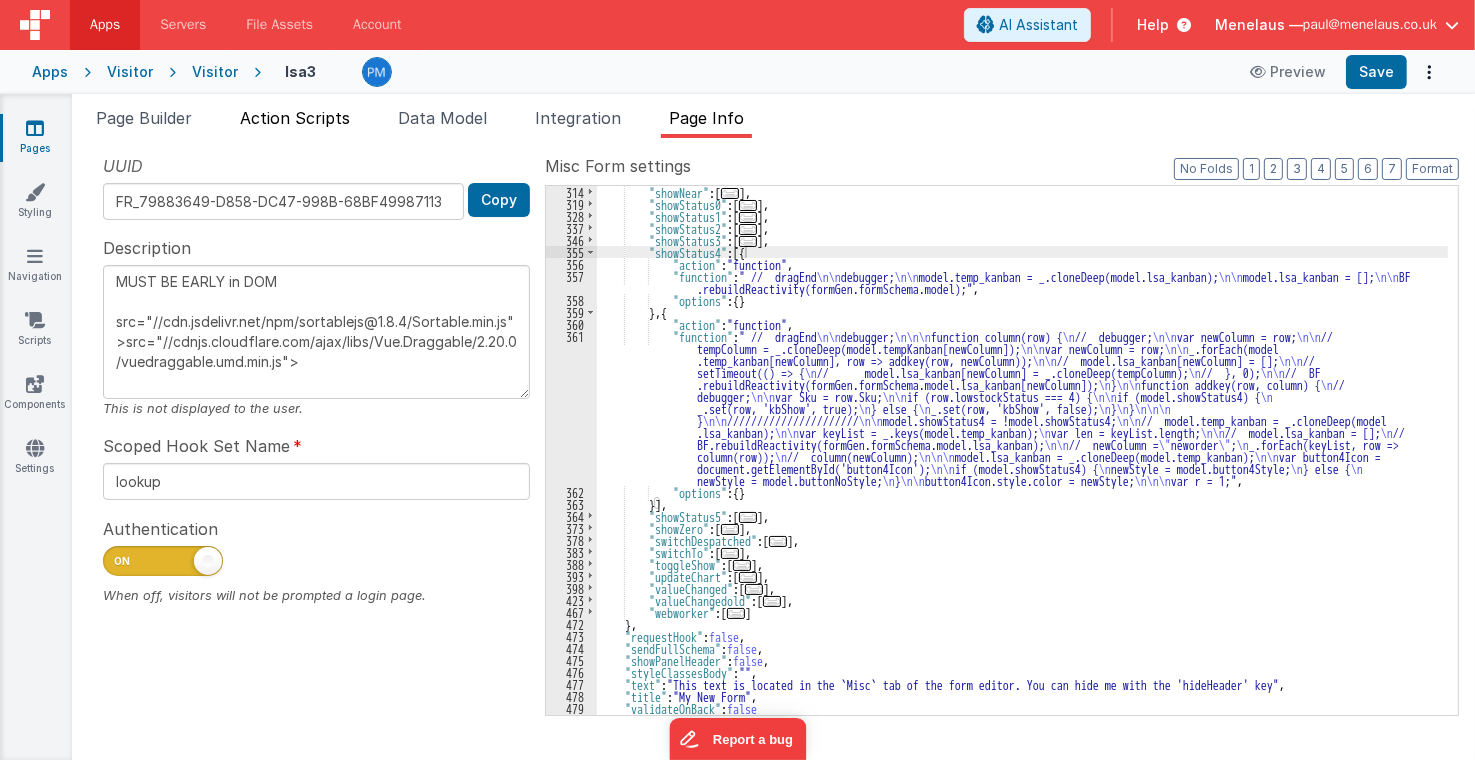 click on "Action Scripts" at bounding box center [295, 118] 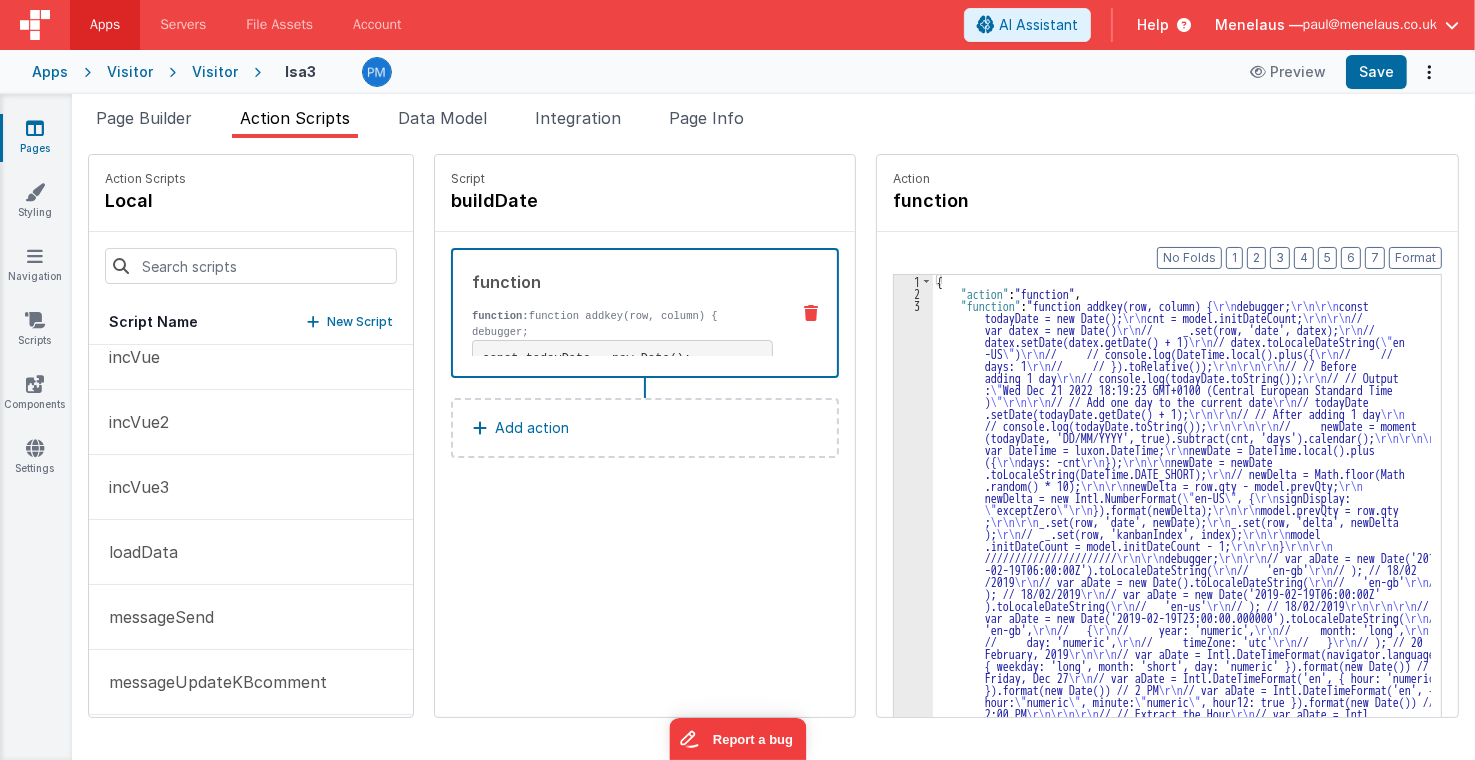 scroll, scrollTop: 800, scrollLeft: 0, axis: vertical 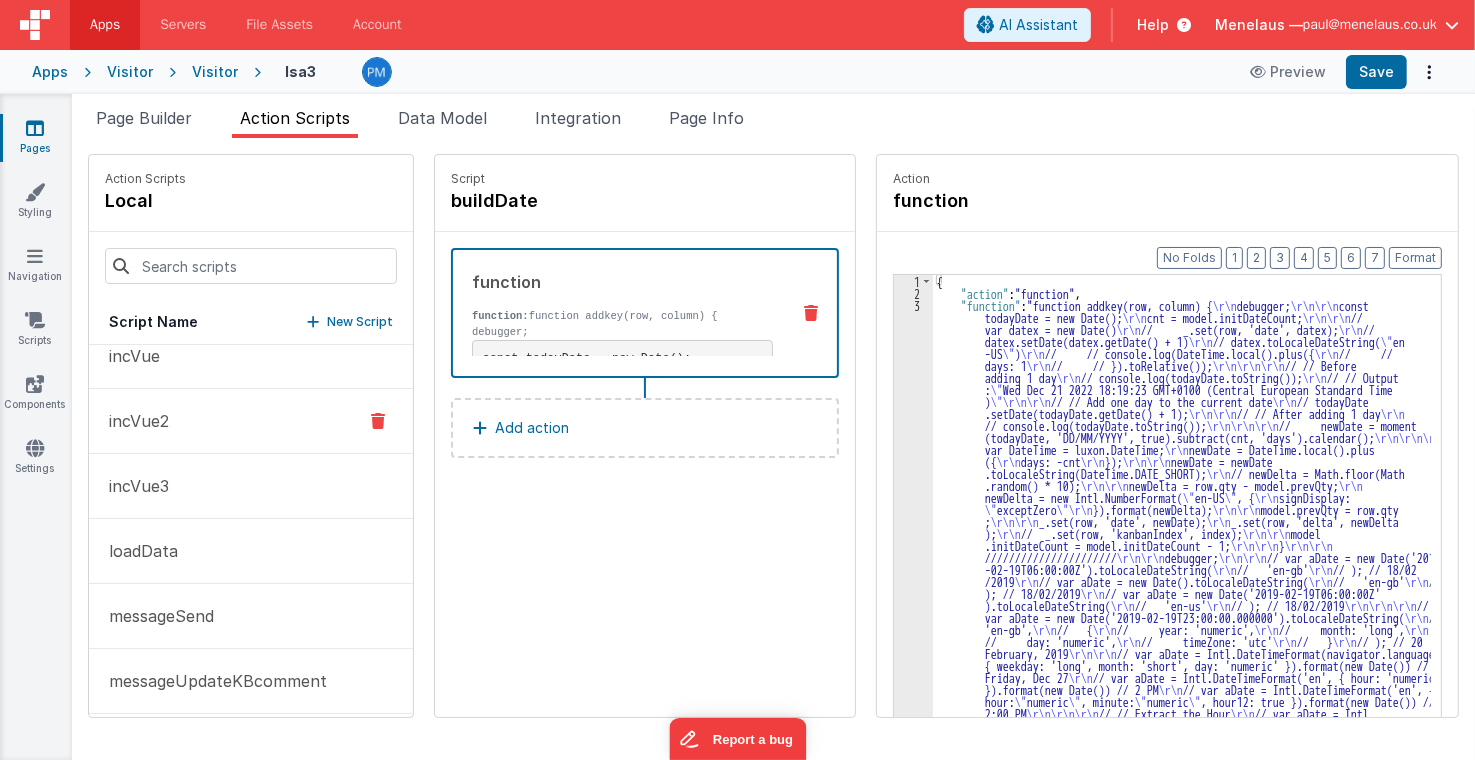 click on "incVue2" at bounding box center [251, 421] 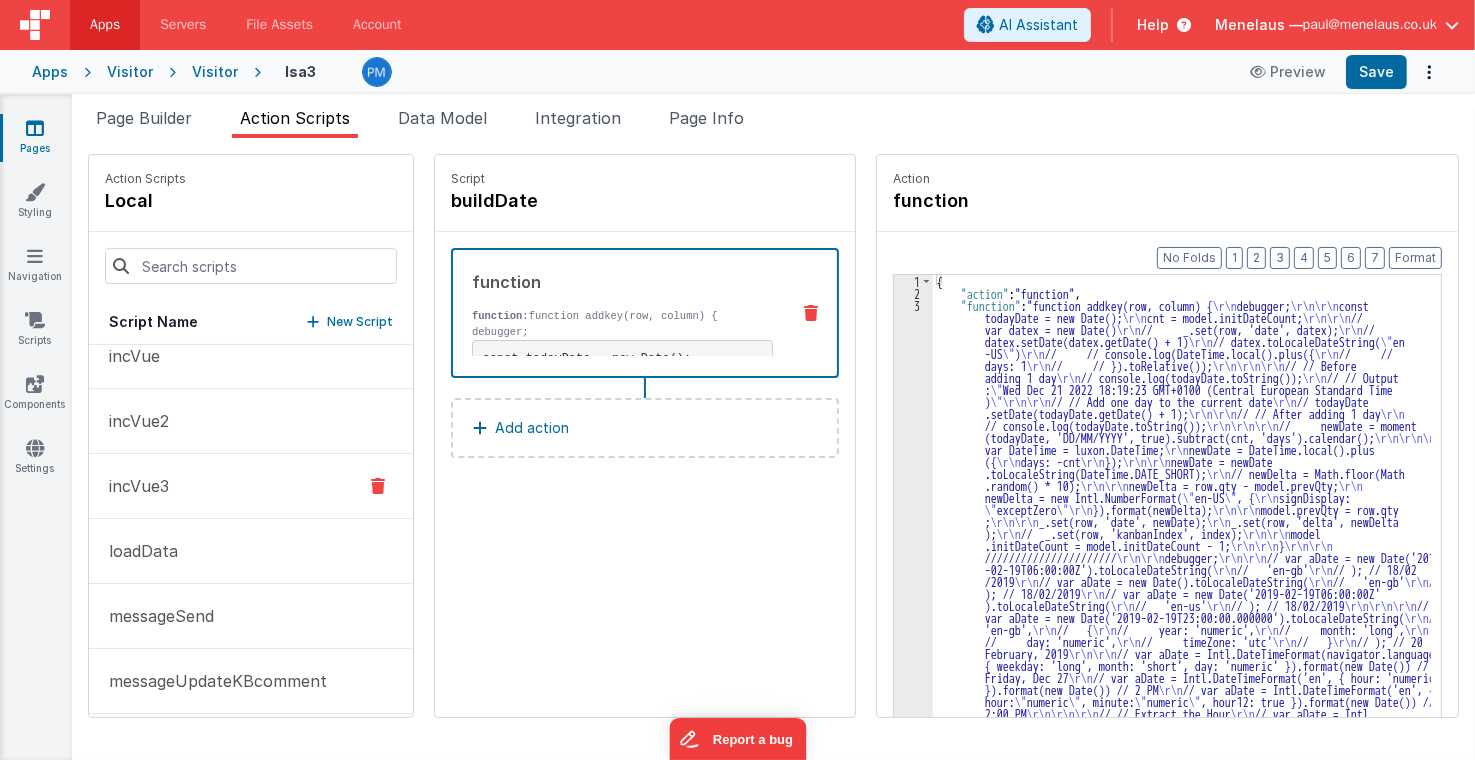 scroll, scrollTop: 800, scrollLeft: 0, axis: vertical 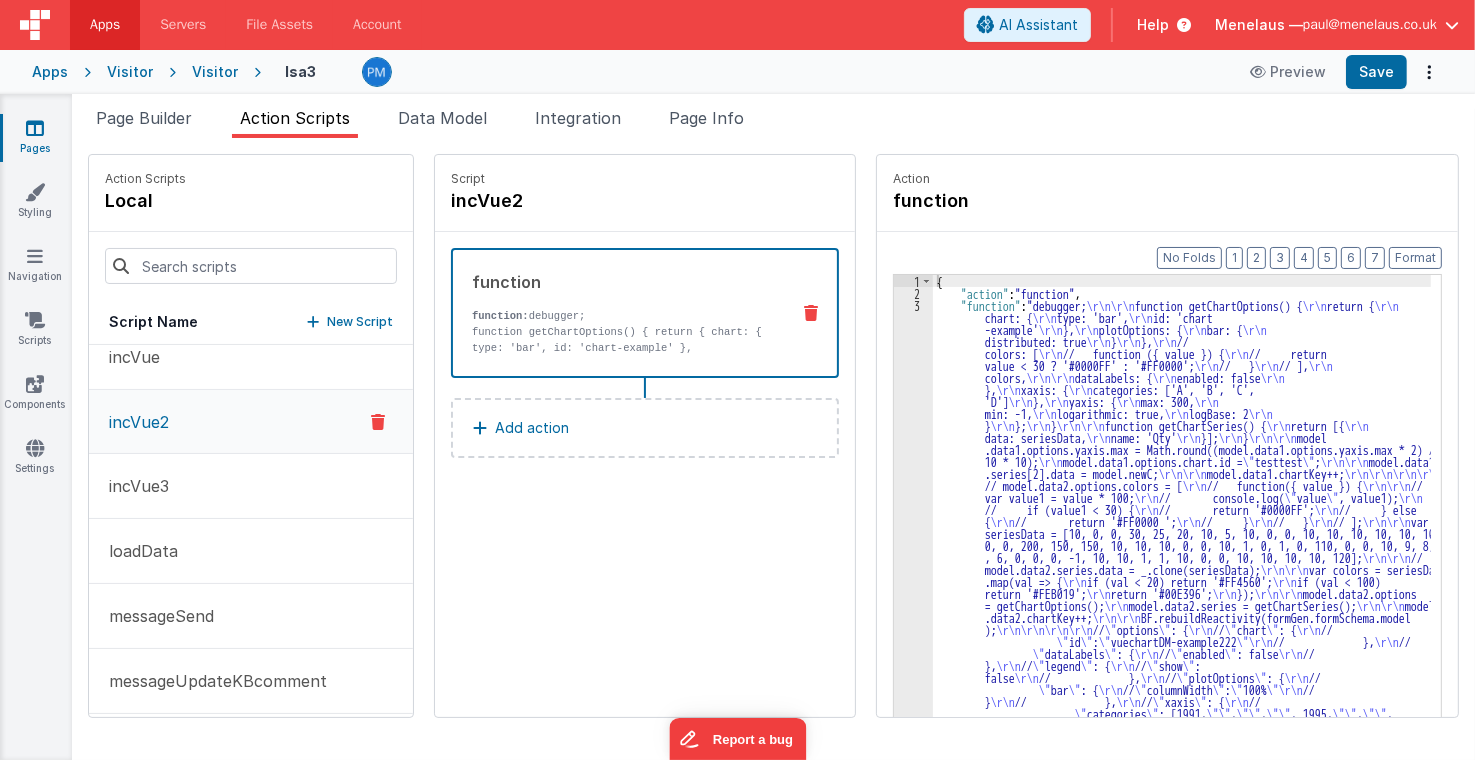 click on "Add action" at bounding box center [532, 428] 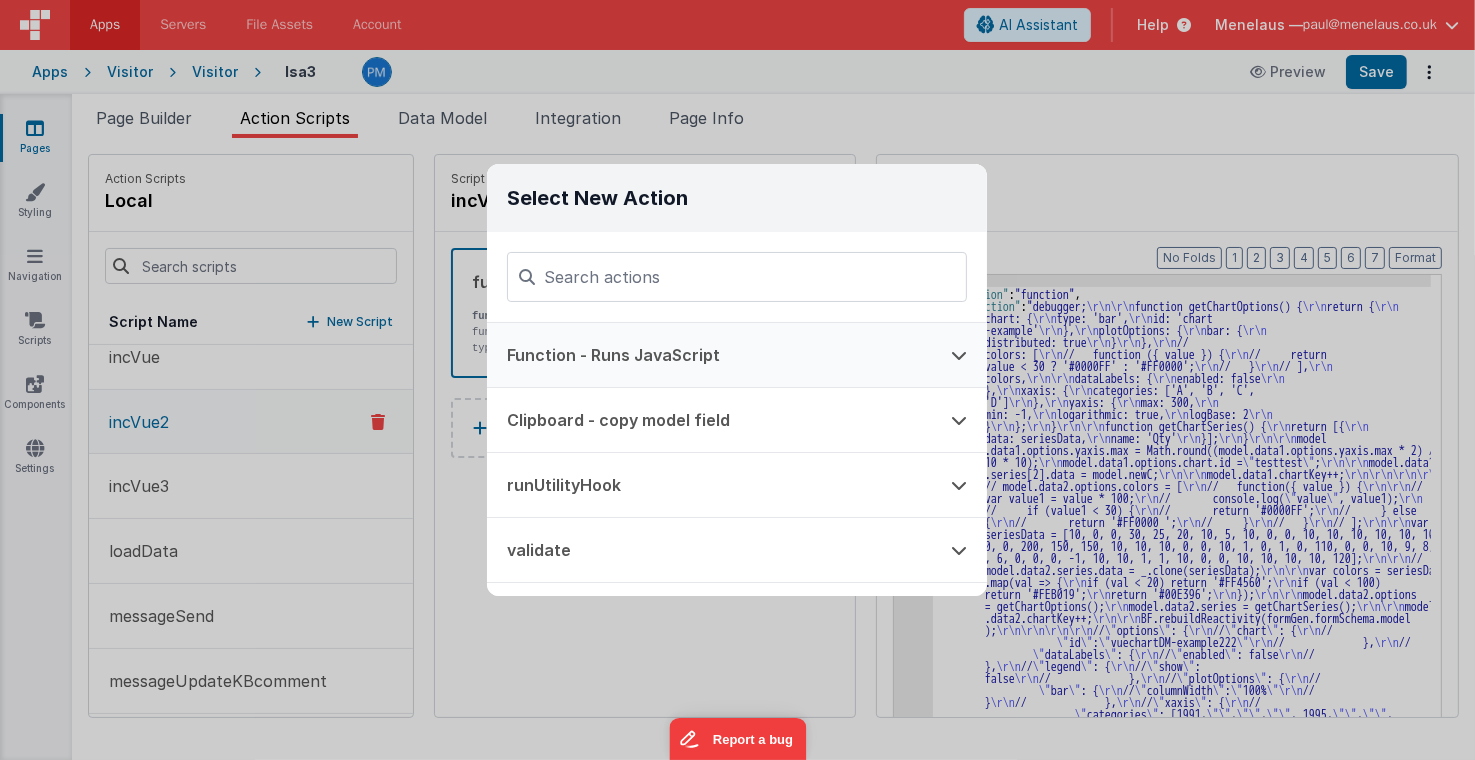 click on "Function - Runs JavaScript" at bounding box center (709, 355) 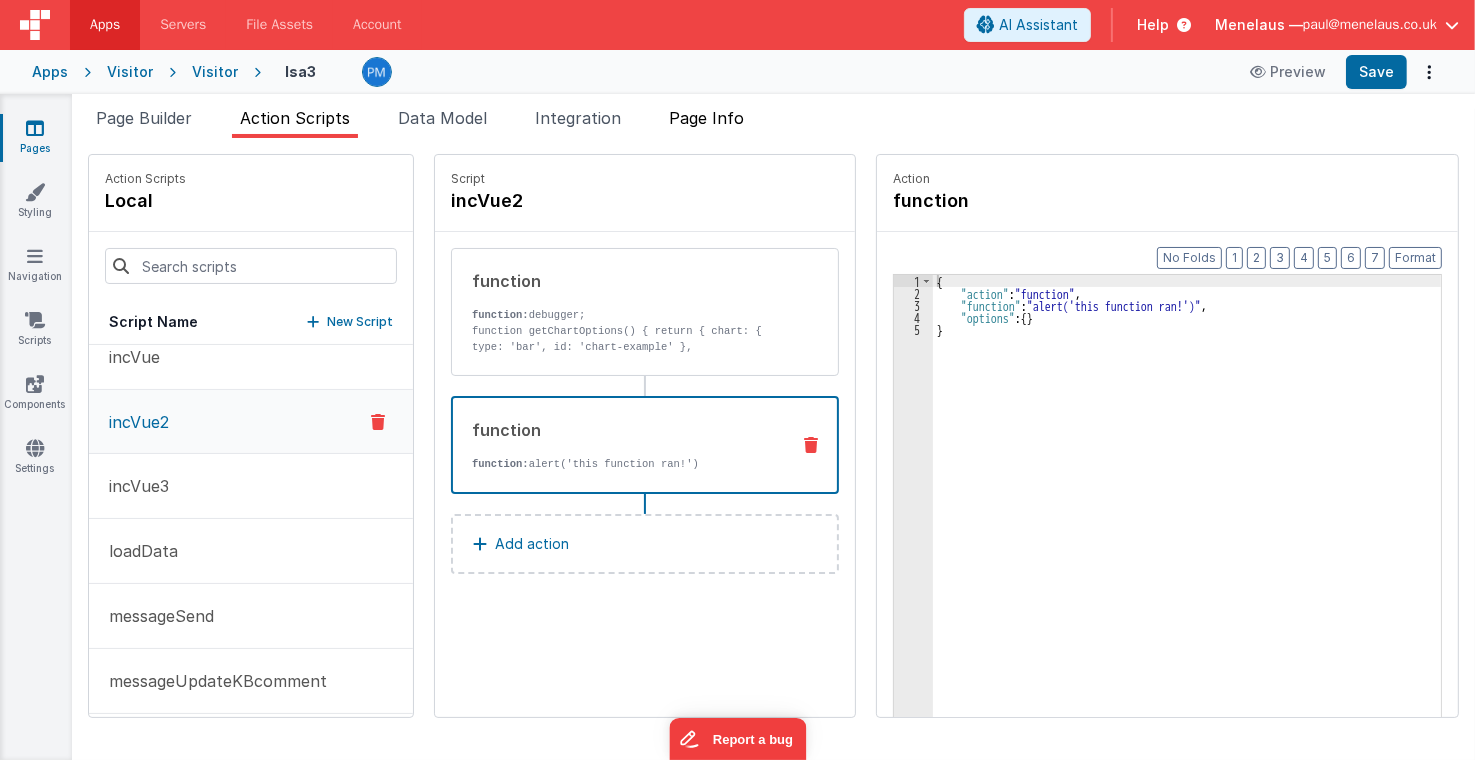 click on "Page Info" at bounding box center [706, 118] 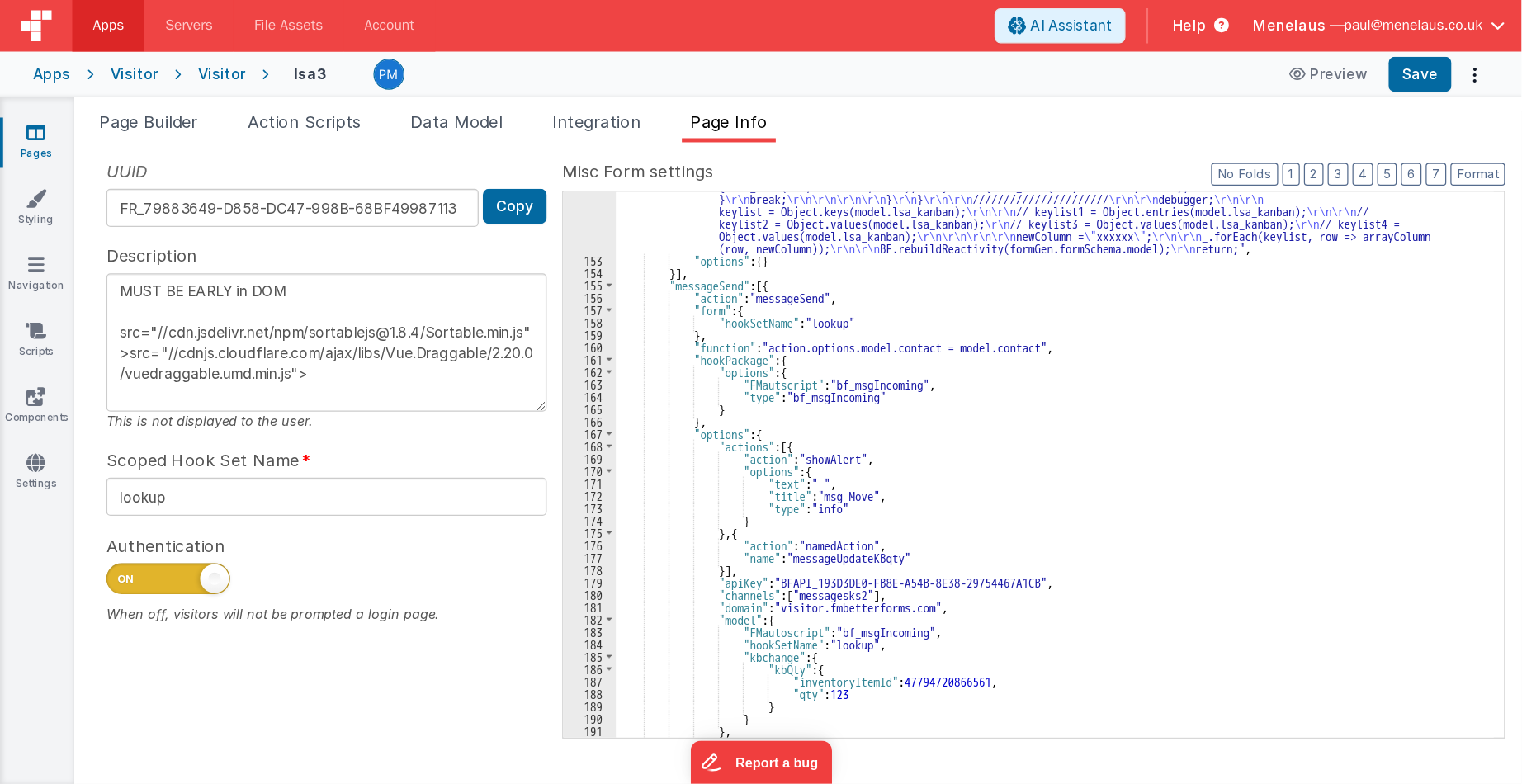 scroll, scrollTop: 3426, scrollLeft: 0, axis: vertical 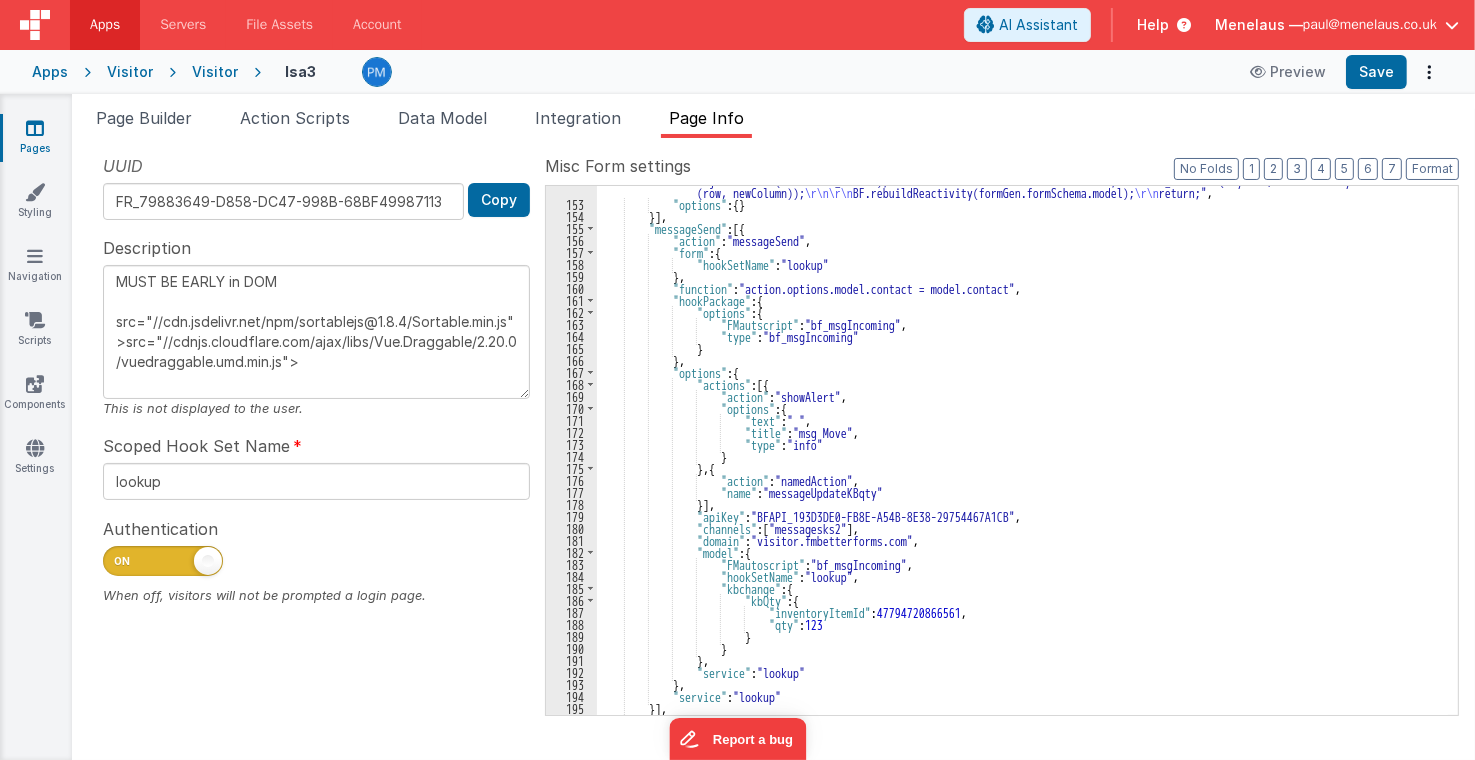 click on "Apps     Servers     File Assets
Account
Some FUTURE Slot
AI Assistant     Help       [PERSON] —    [EMAIL]" at bounding box center [737, 25] 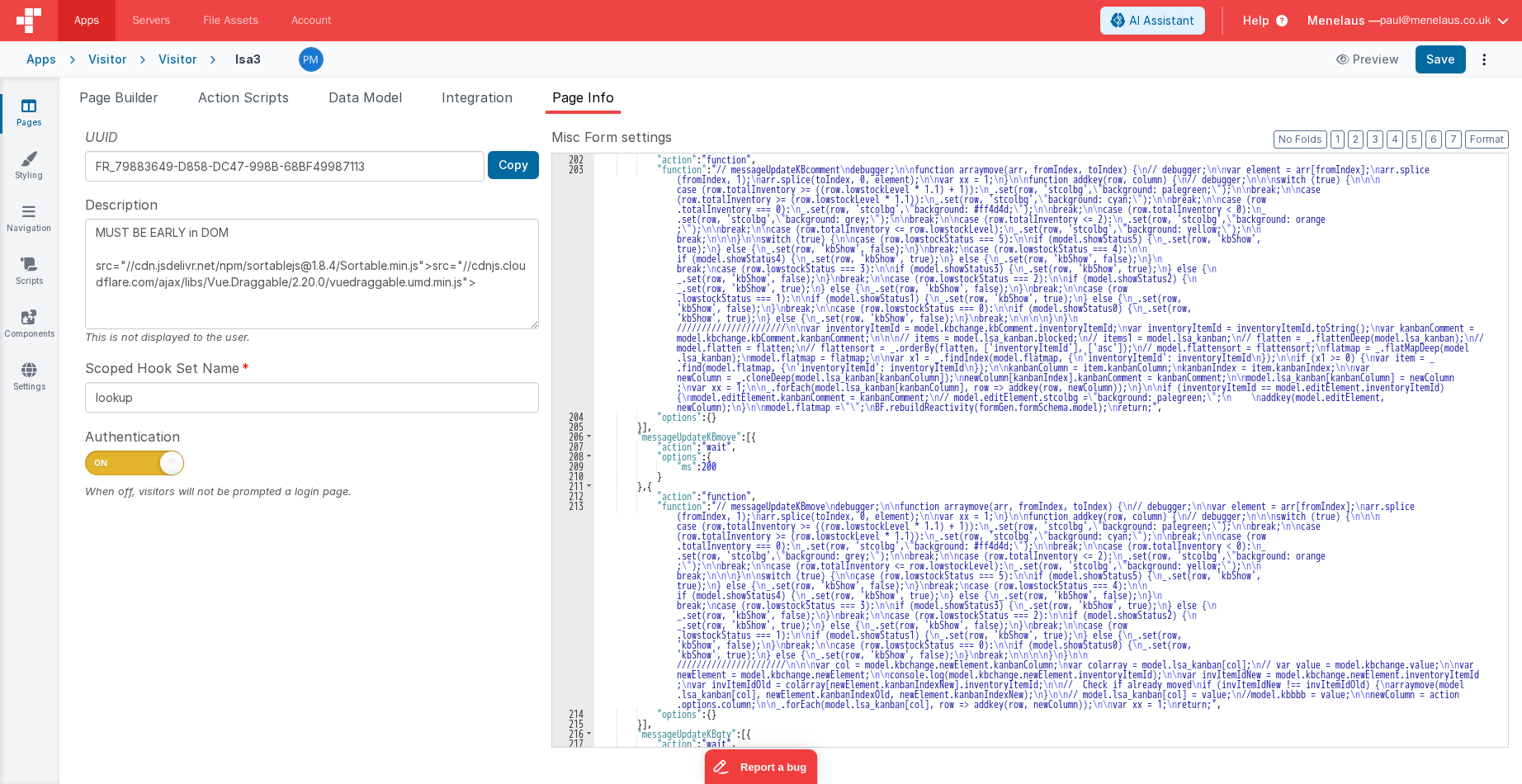 scroll, scrollTop: 3278, scrollLeft: 0, axis: vertical 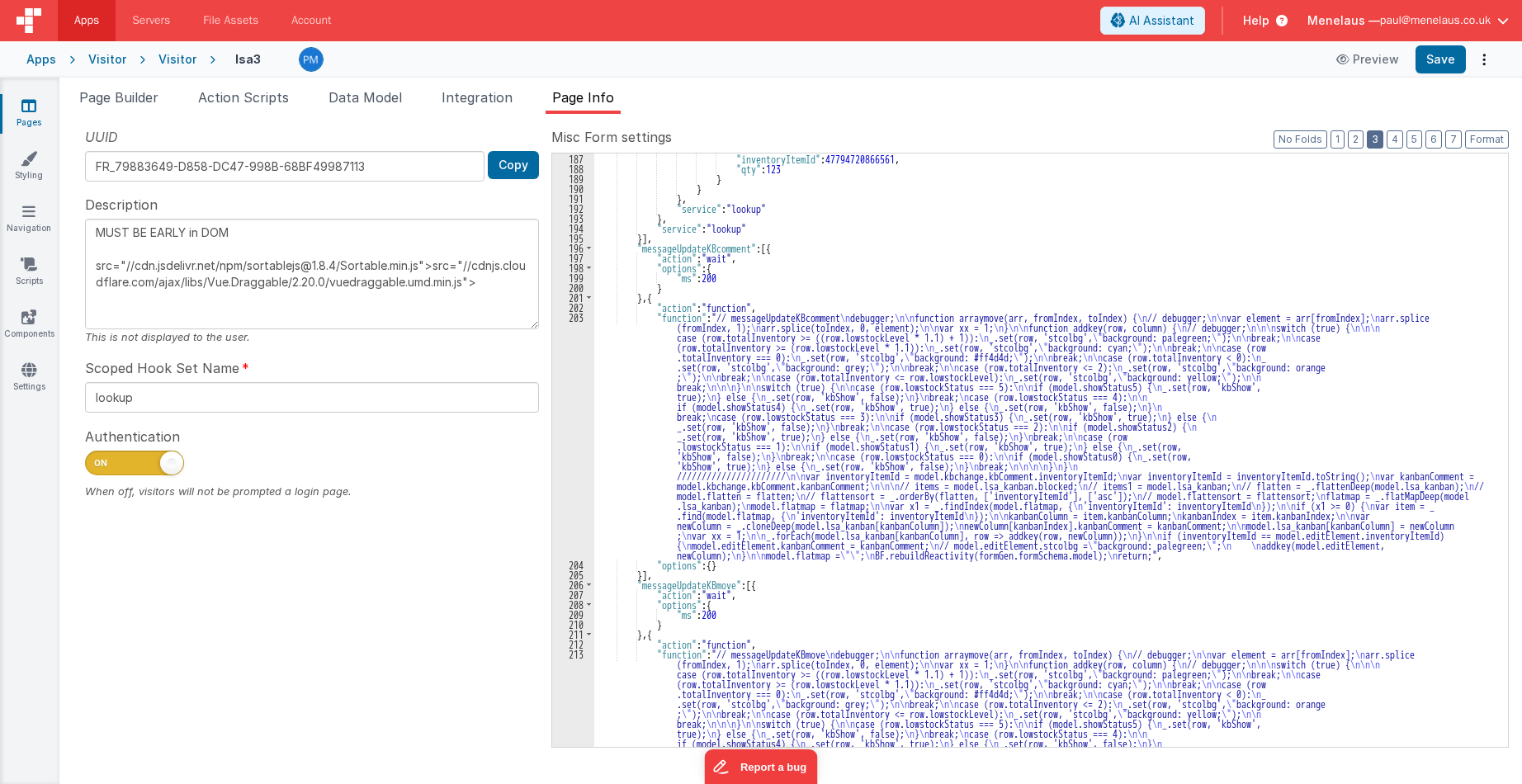 click on "3" at bounding box center (1375, 139) 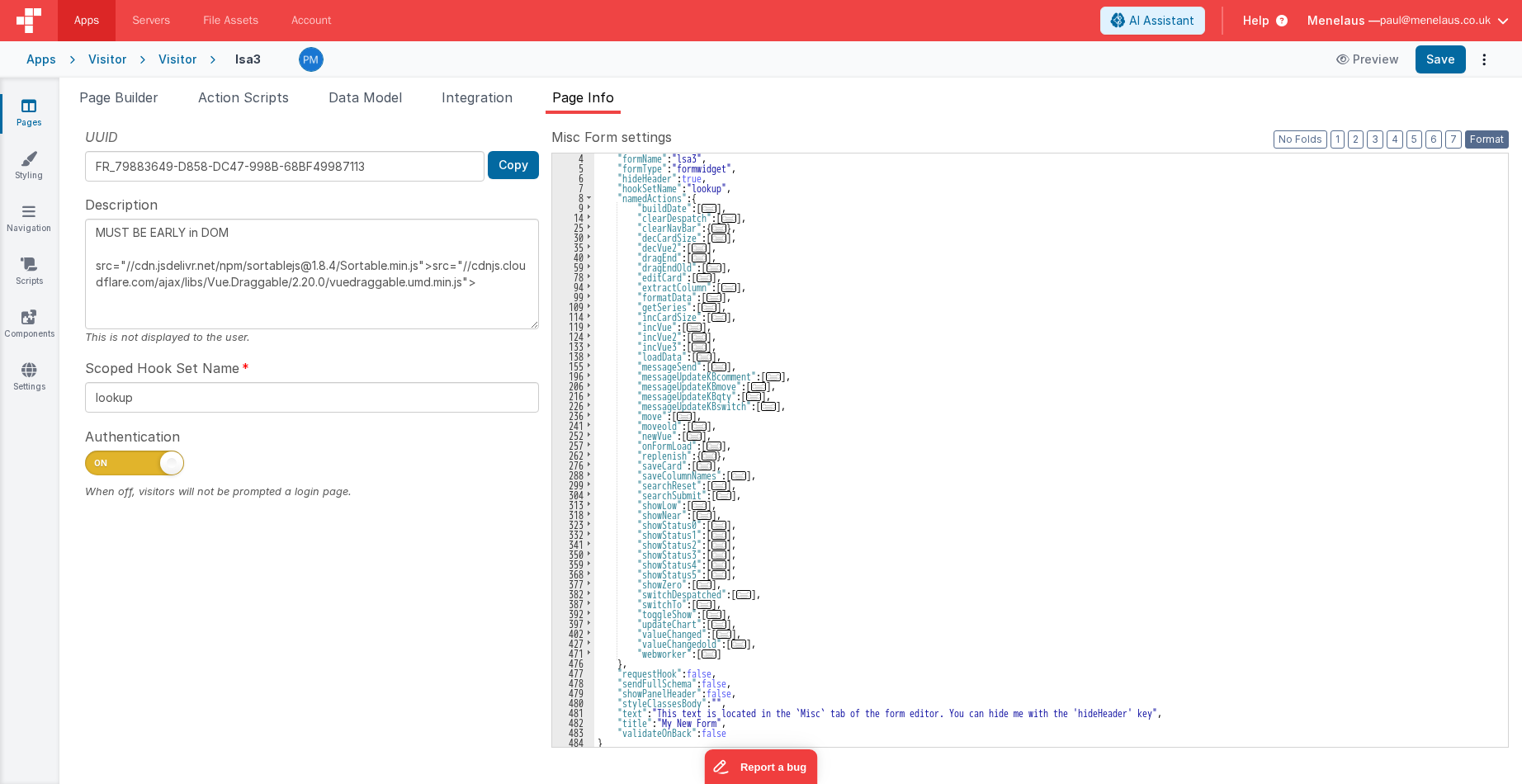 click on "Format" at bounding box center (1487, 139) 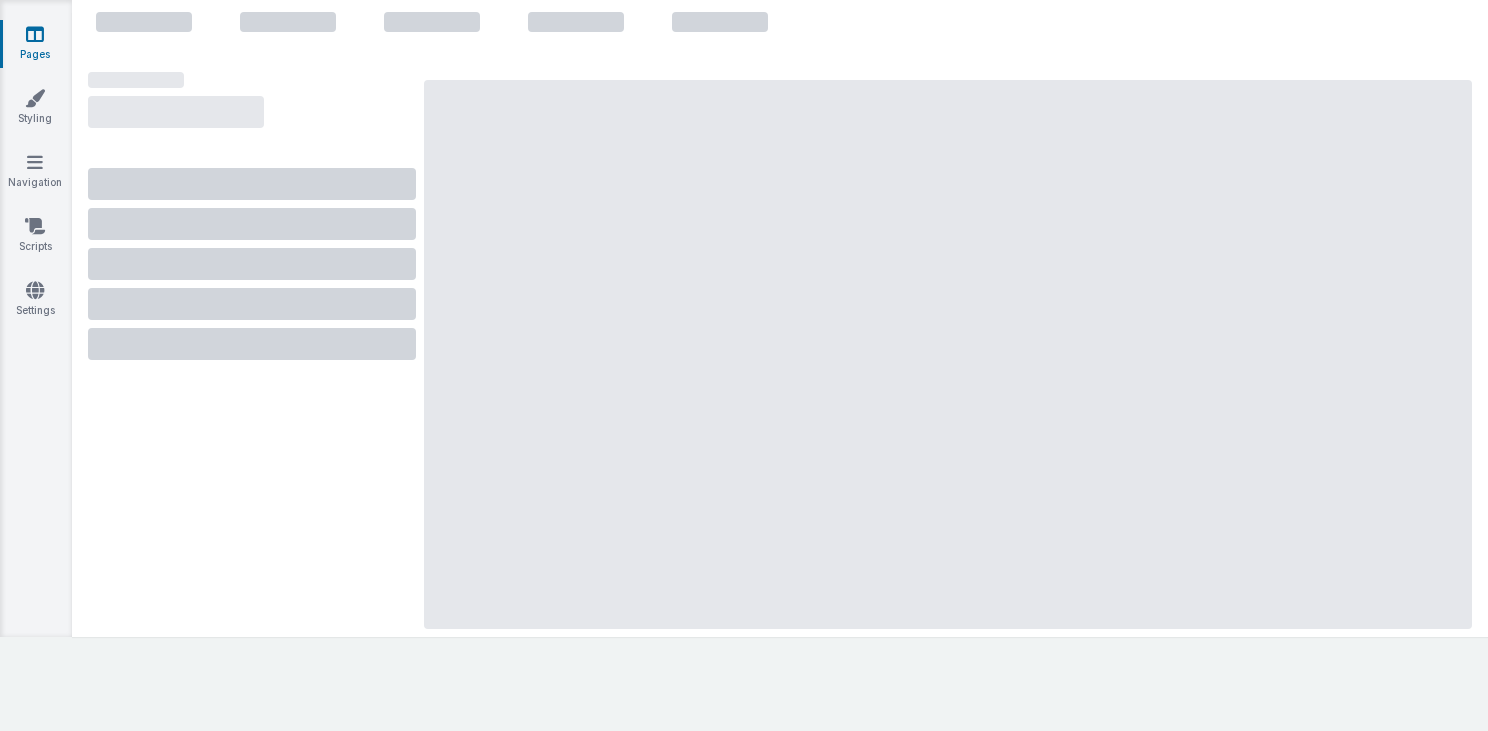 scroll, scrollTop: 0, scrollLeft: 0, axis: both 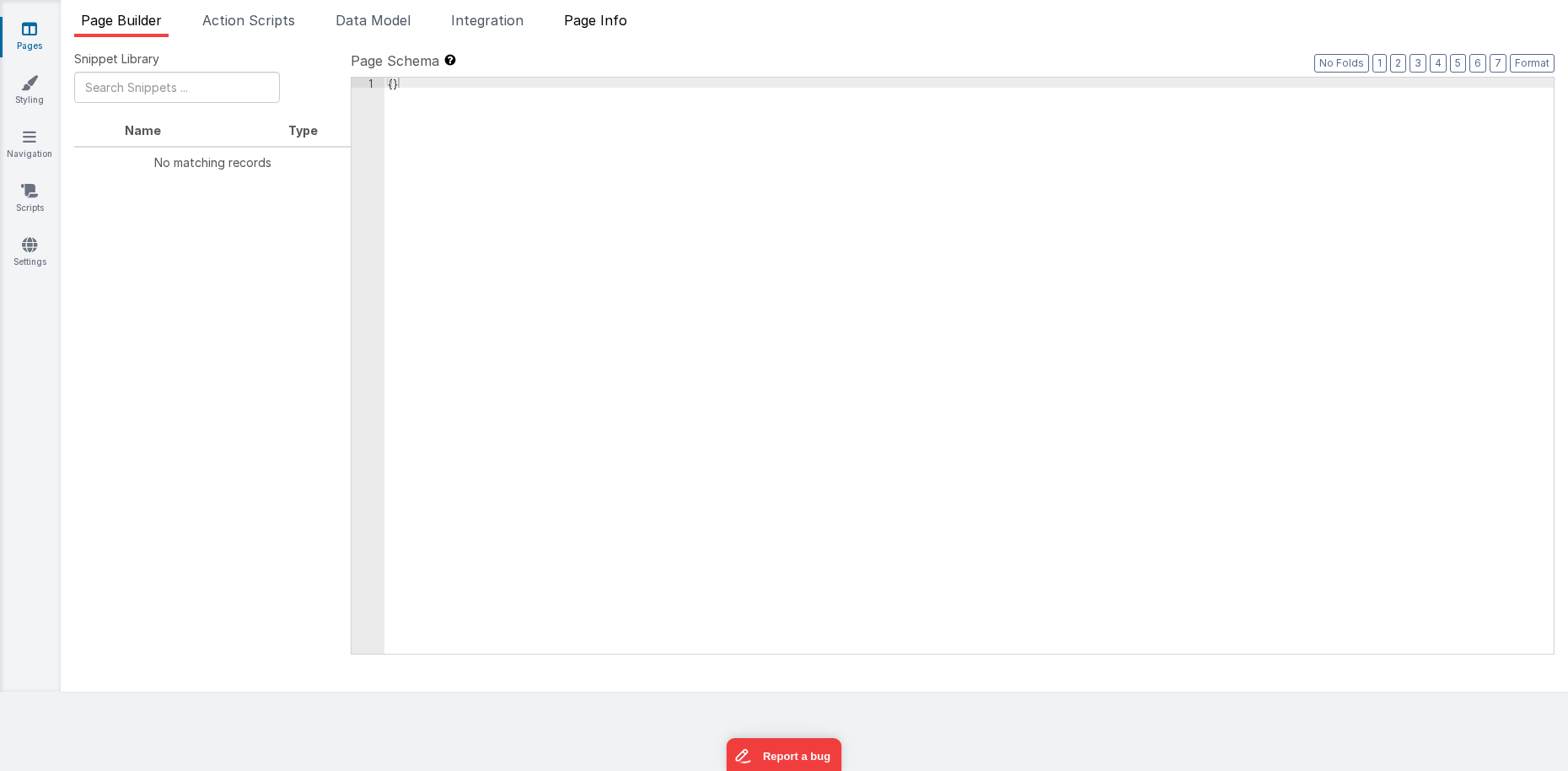 click on "Page Info" at bounding box center [595, 20] 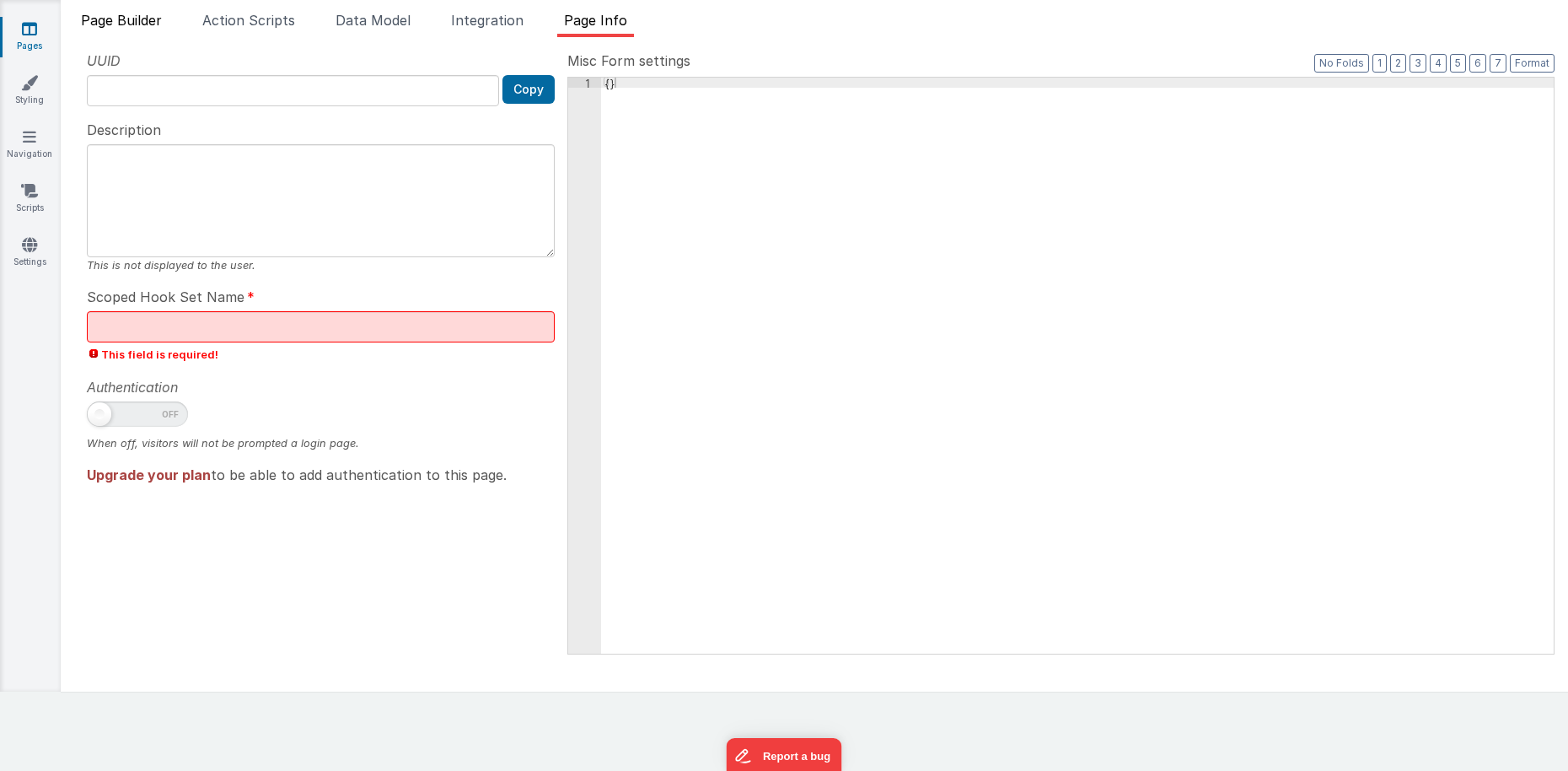 click on "Page Builder" at bounding box center (121, 20) 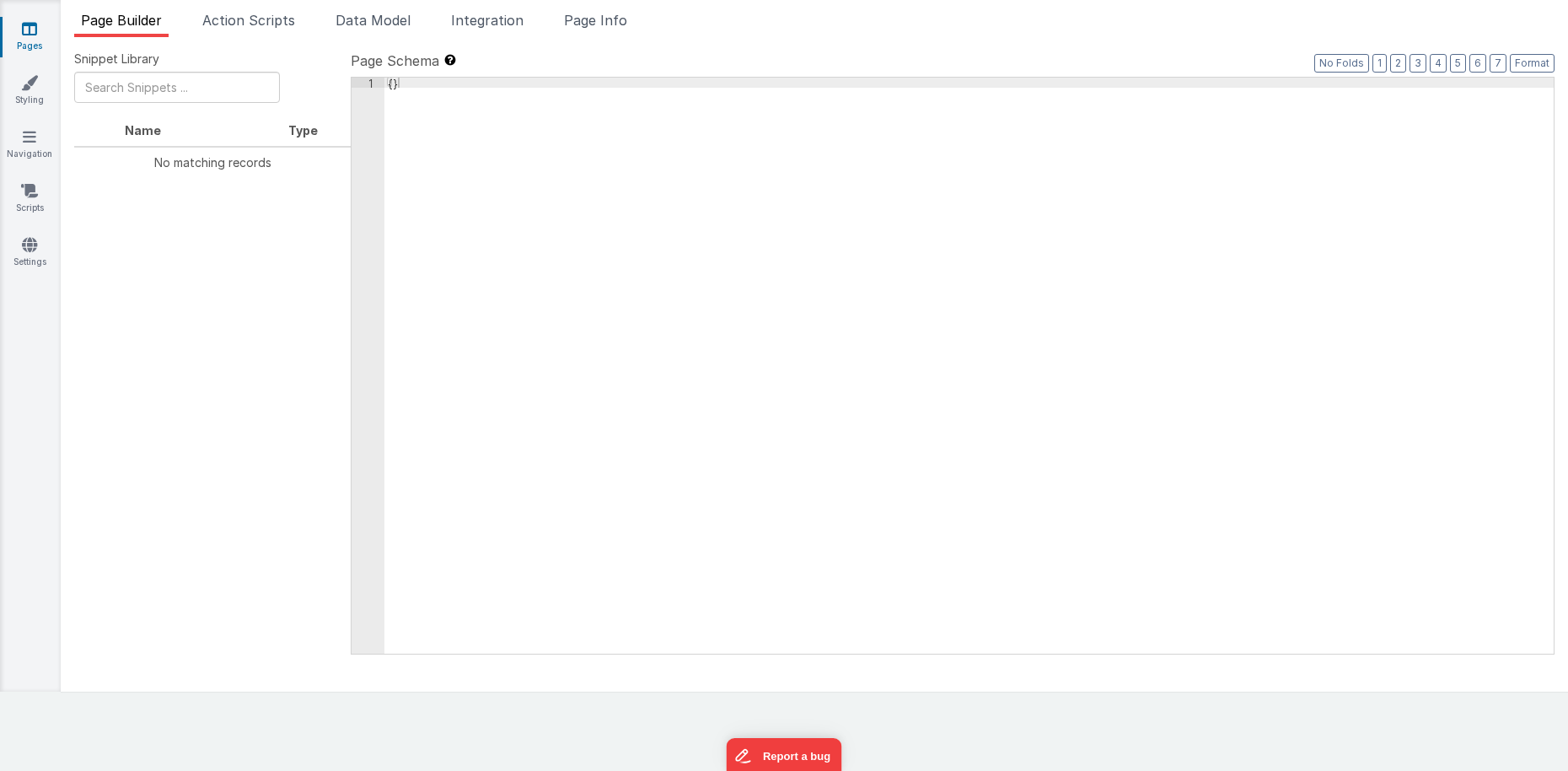 click at bounding box center (30, 29) 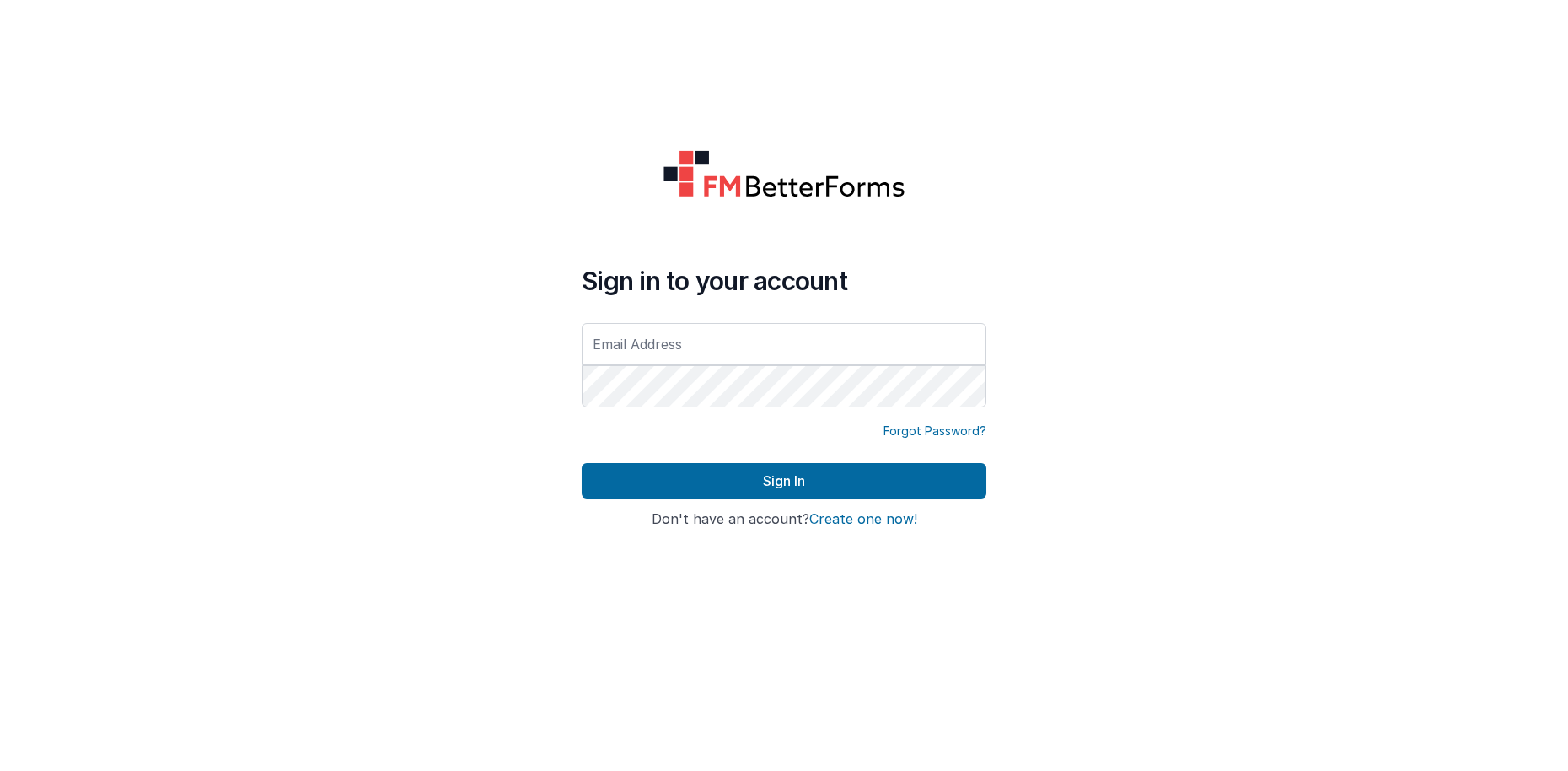 scroll, scrollTop: 0, scrollLeft: 0, axis: both 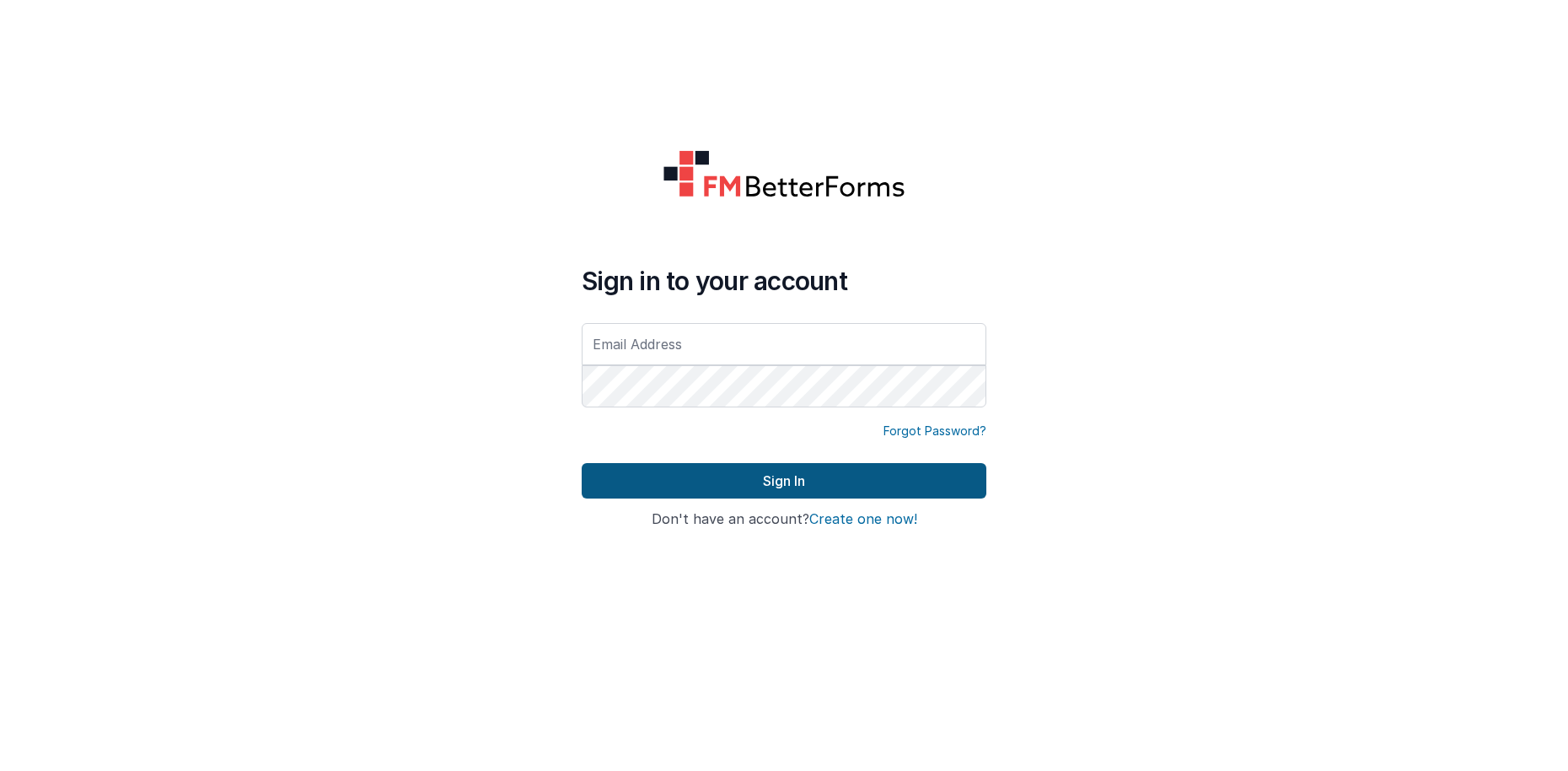 type on "paul@menelaus.co.uk" 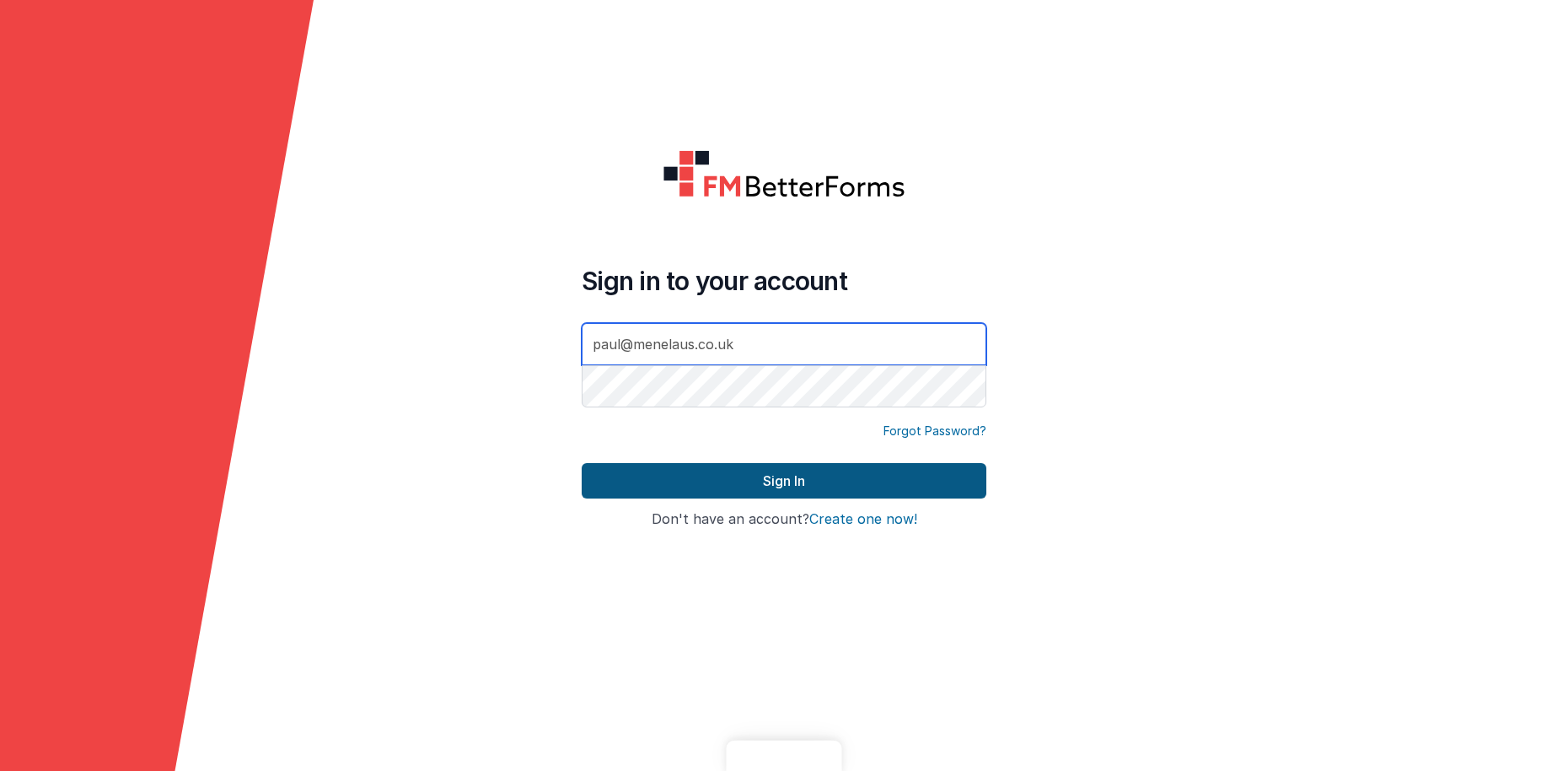 scroll, scrollTop: 0, scrollLeft: 0, axis: both 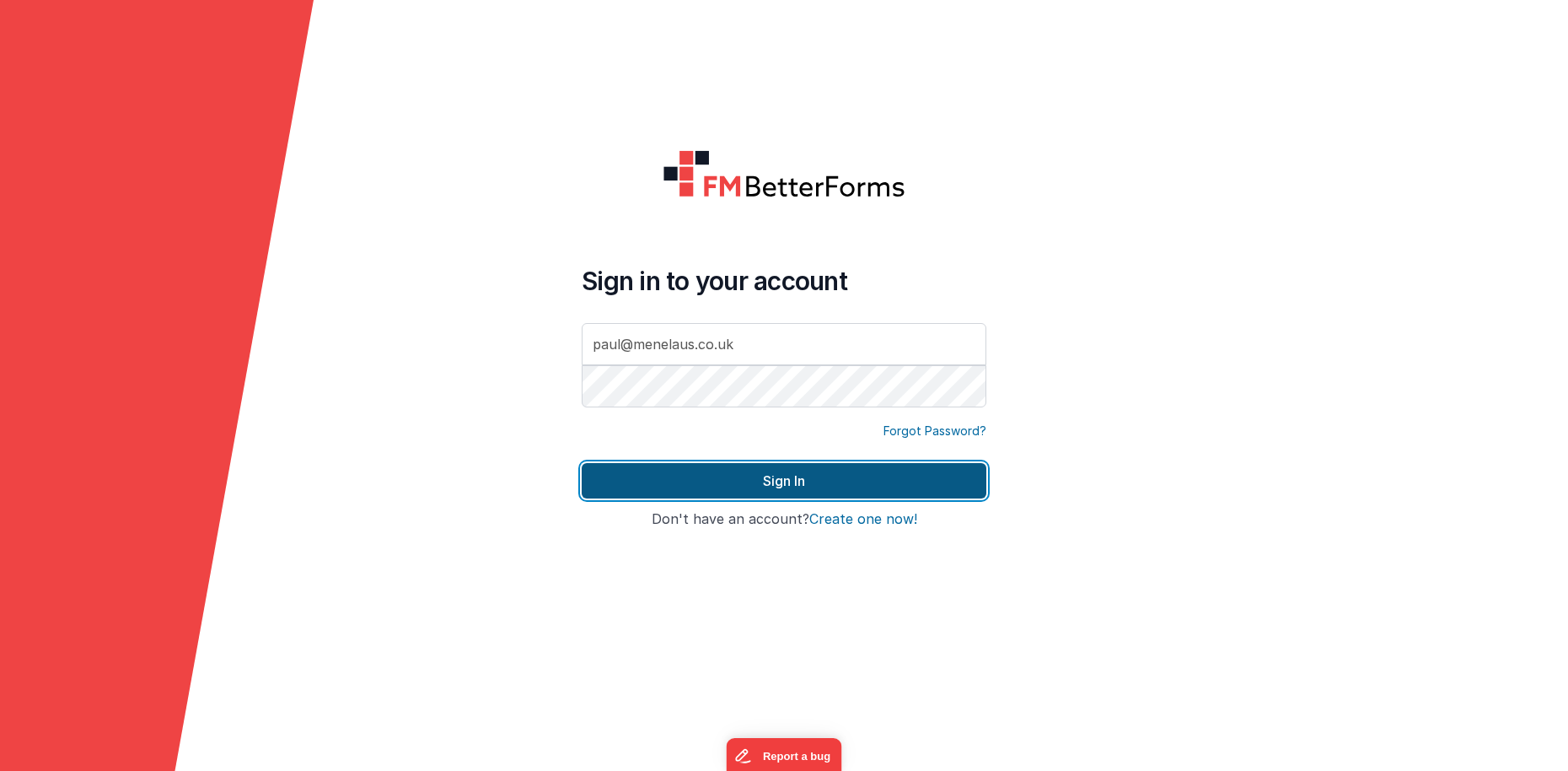 click on "Sign In" at bounding box center [784, 481] 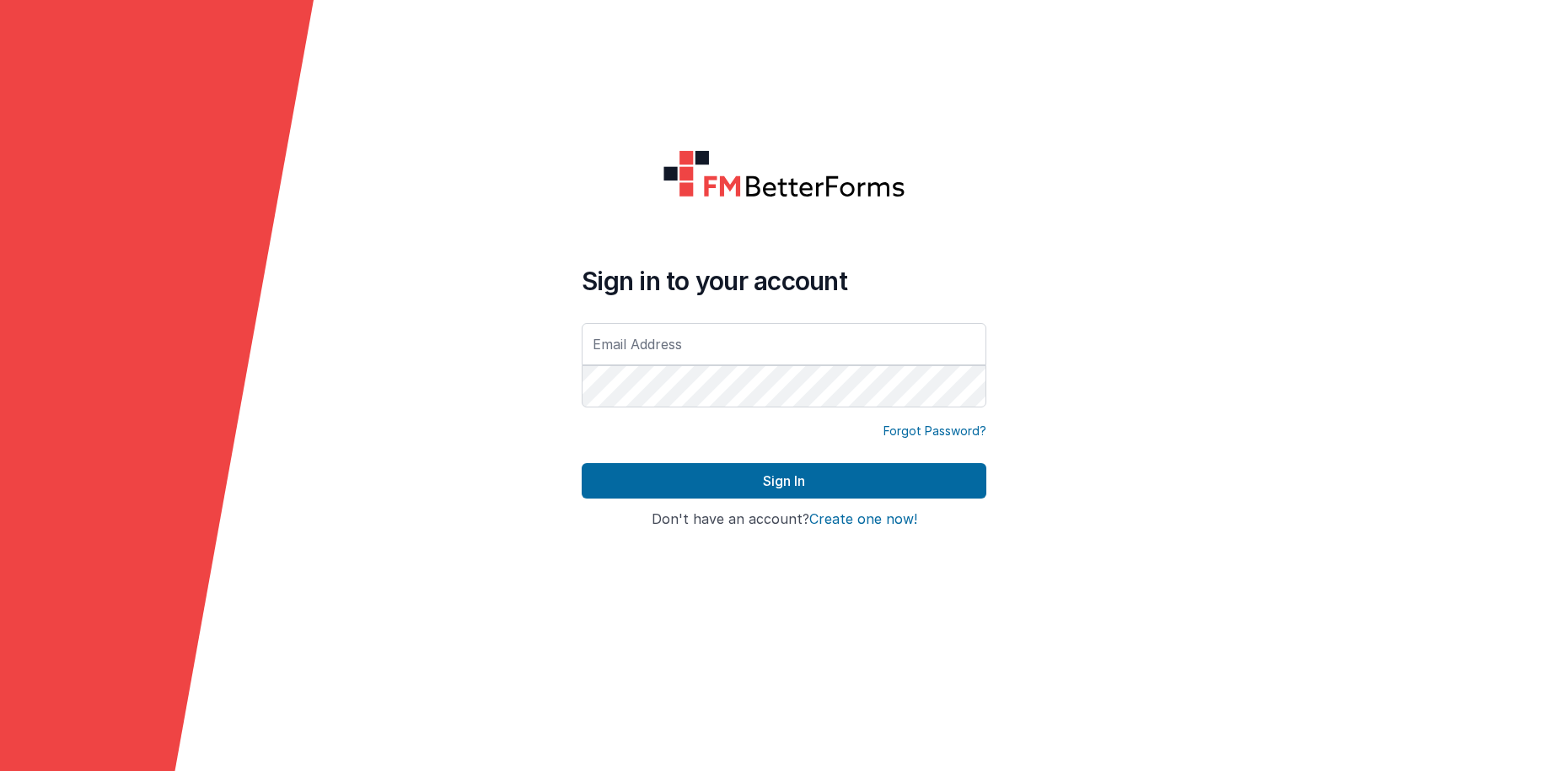 scroll, scrollTop: 0, scrollLeft: 0, axis: both 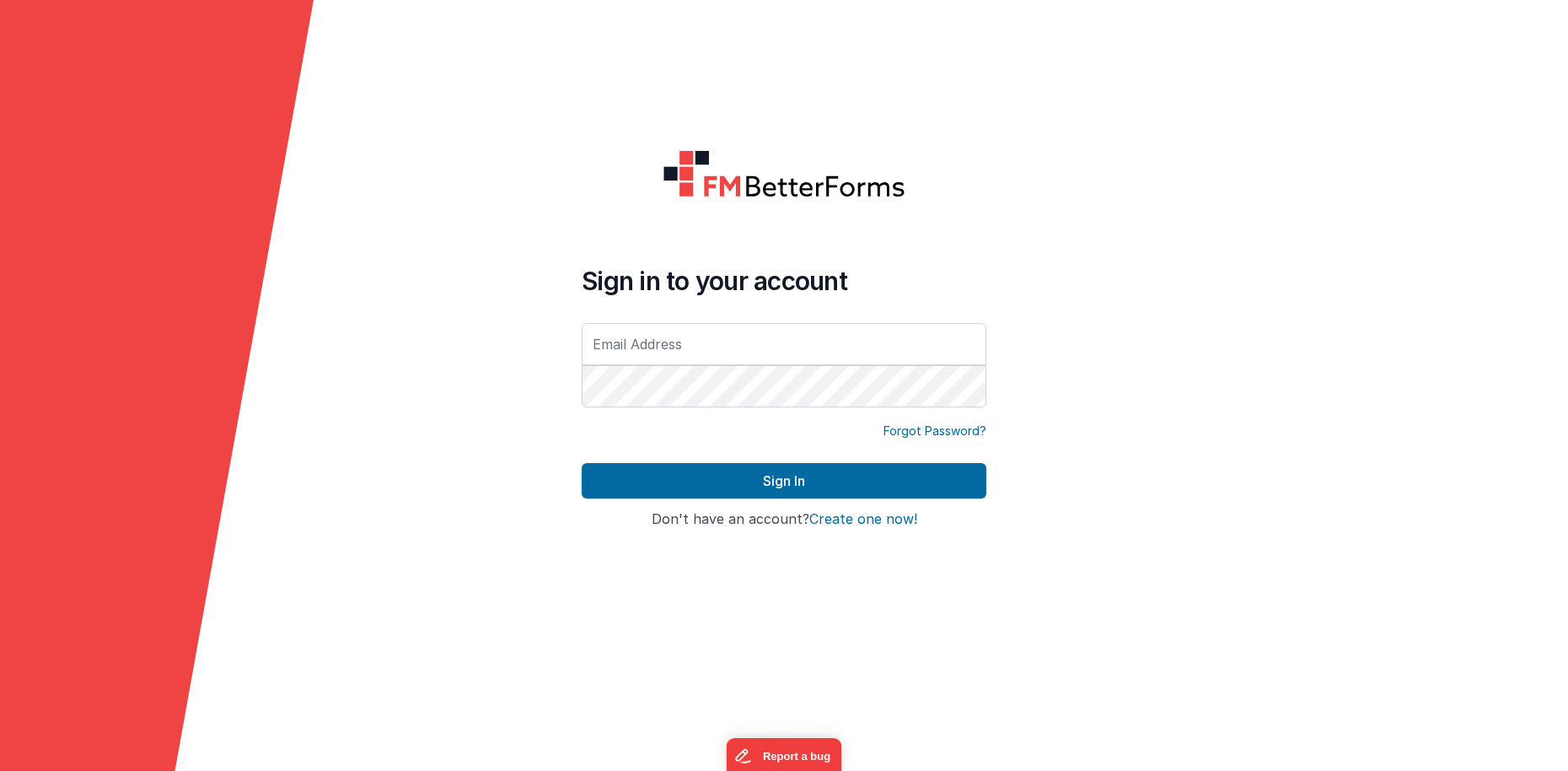 type on "paul@menelaus.co.uk" 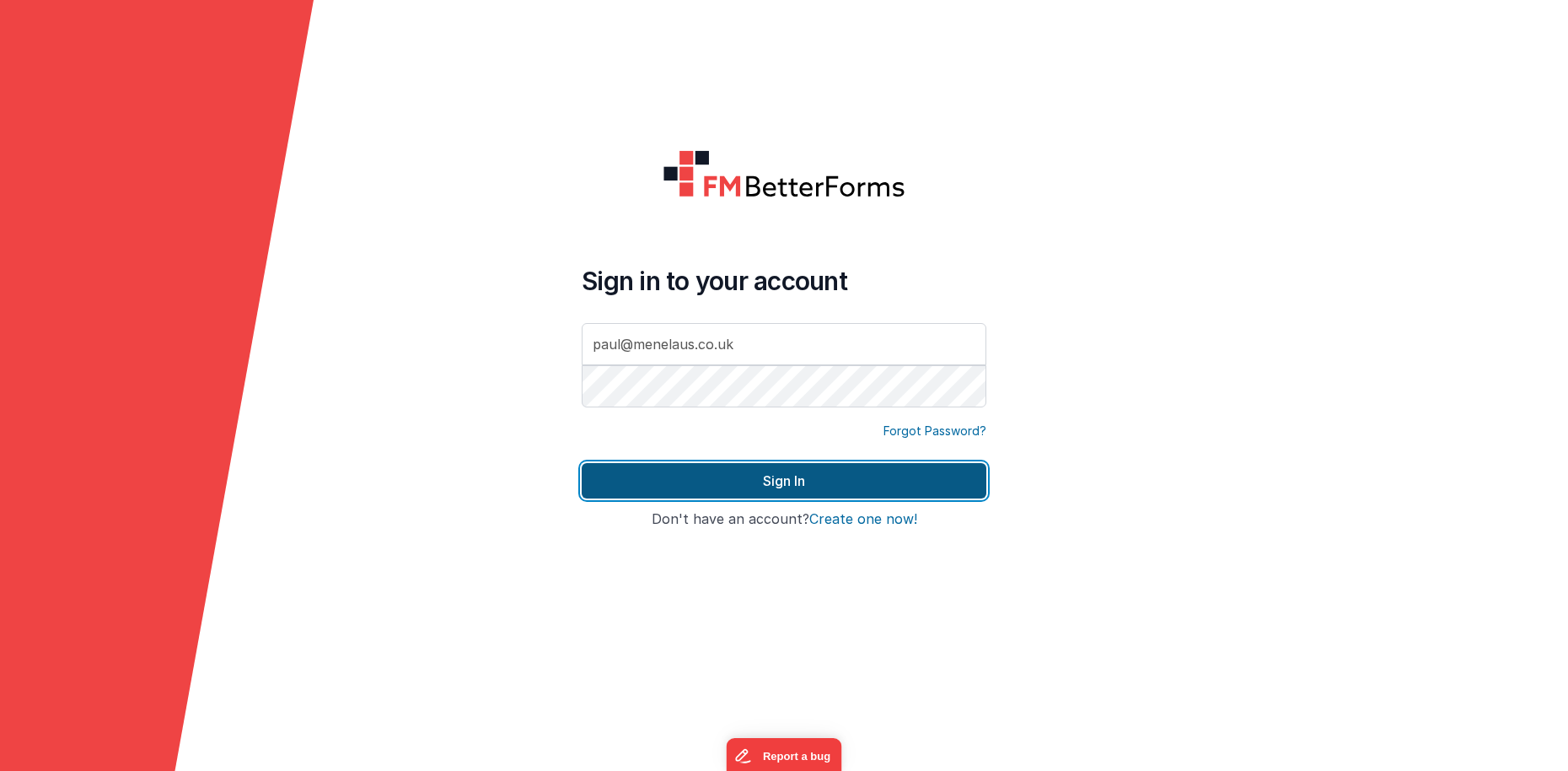 click on "Sign In" at bounding box center [784, 481] 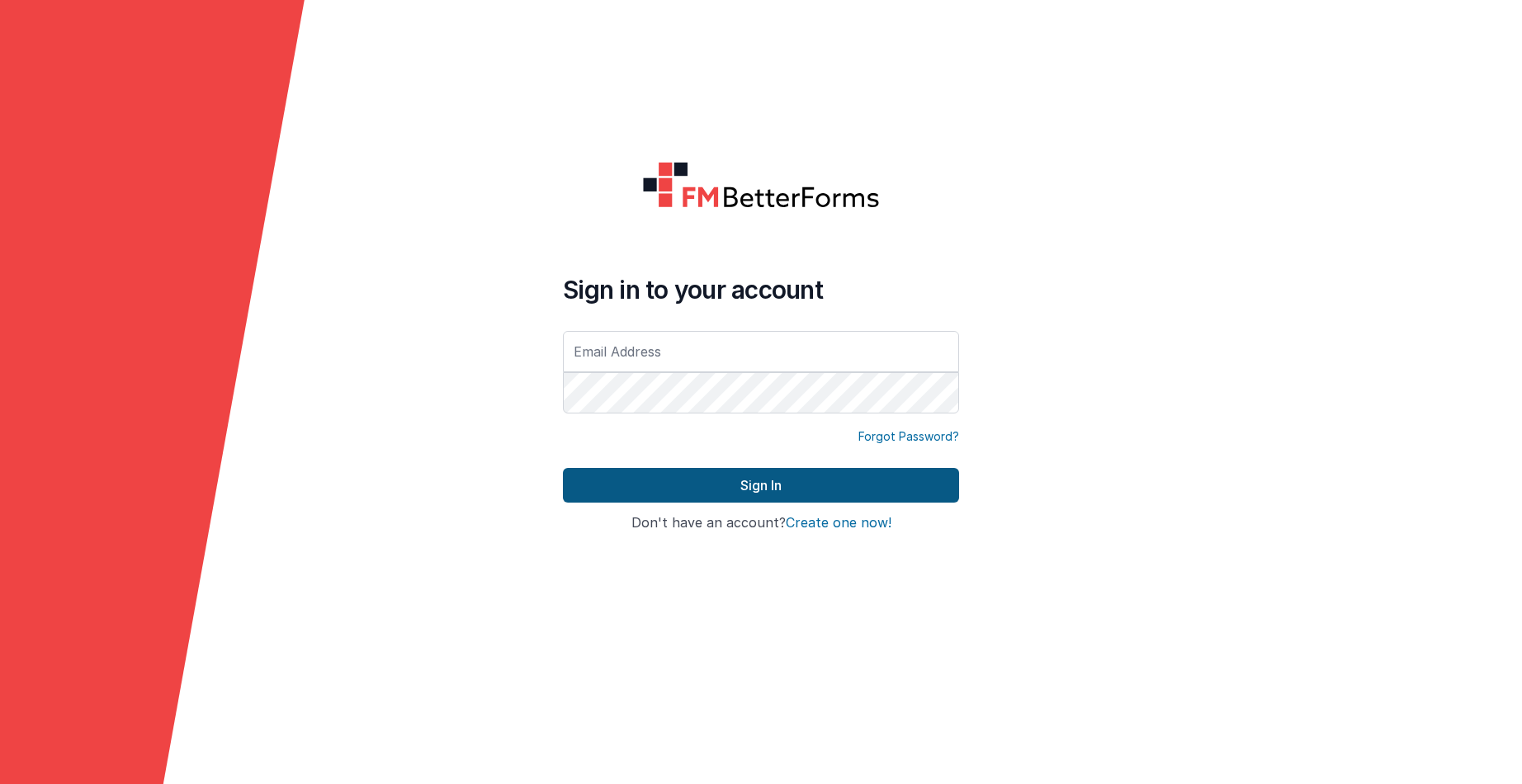scroll, scrollTop: 0, scrollLeft: 0, axis: both 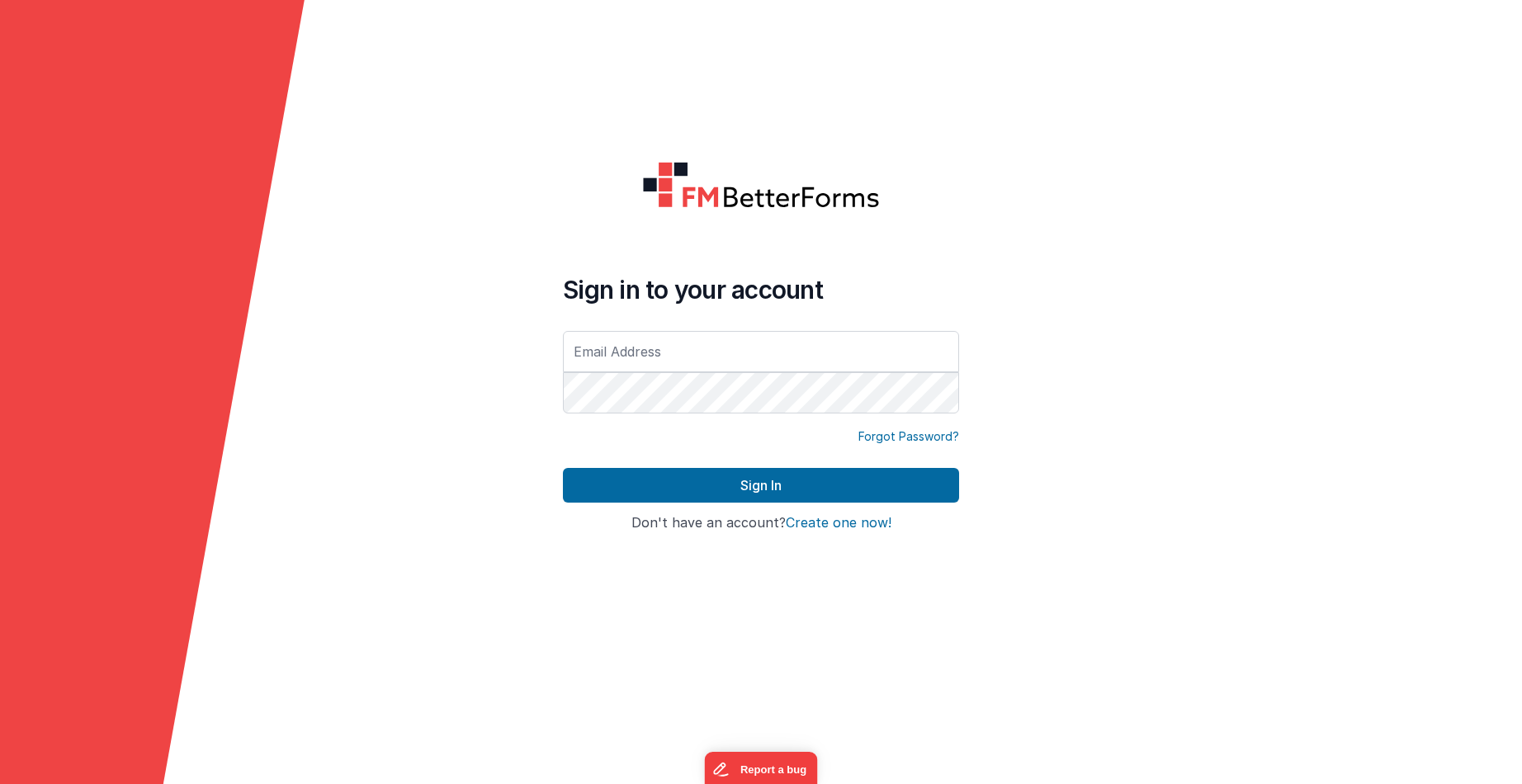 type on "paul@menelaus.co.uk" 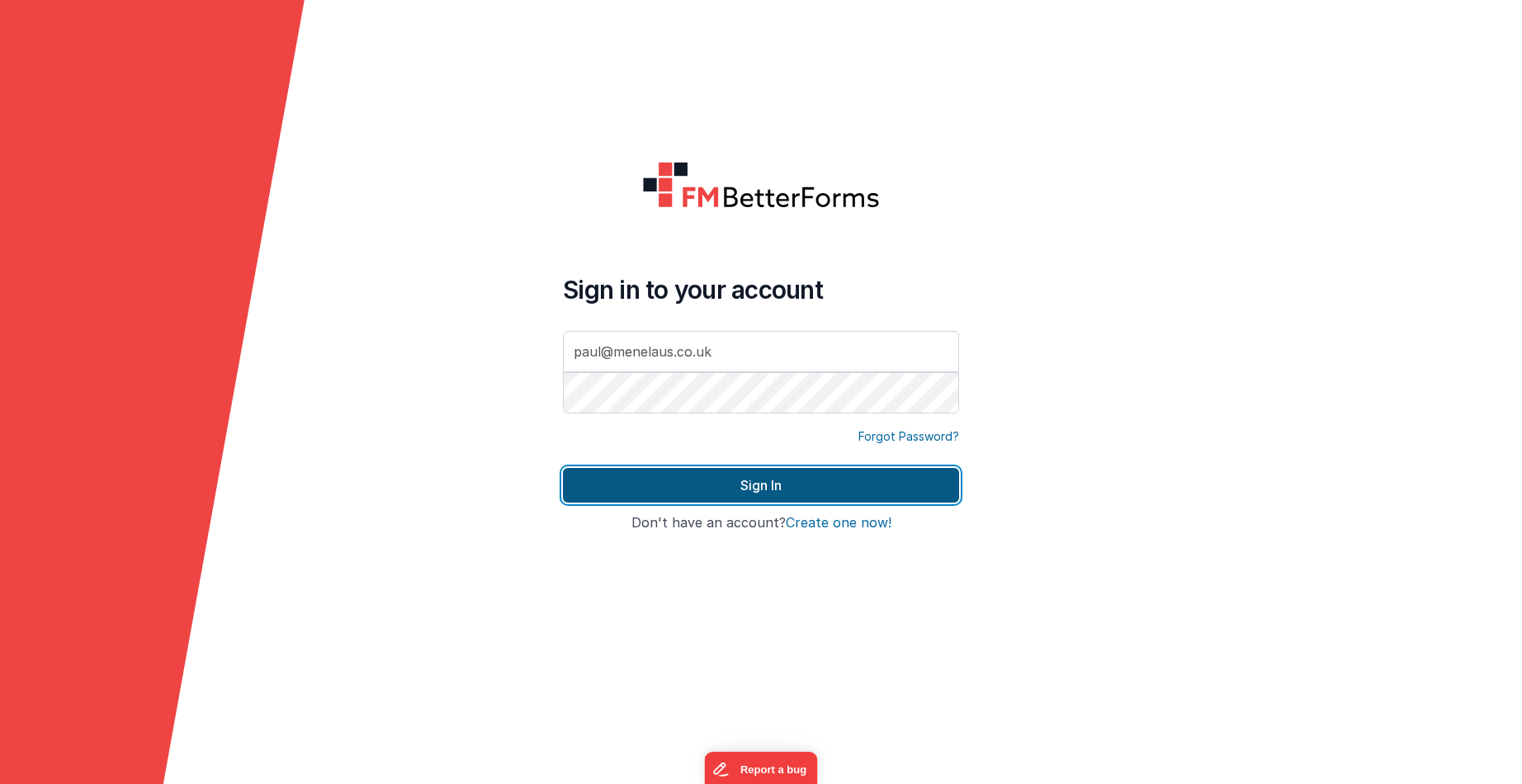 click on "Sign In" at bounding box center [761, 485] 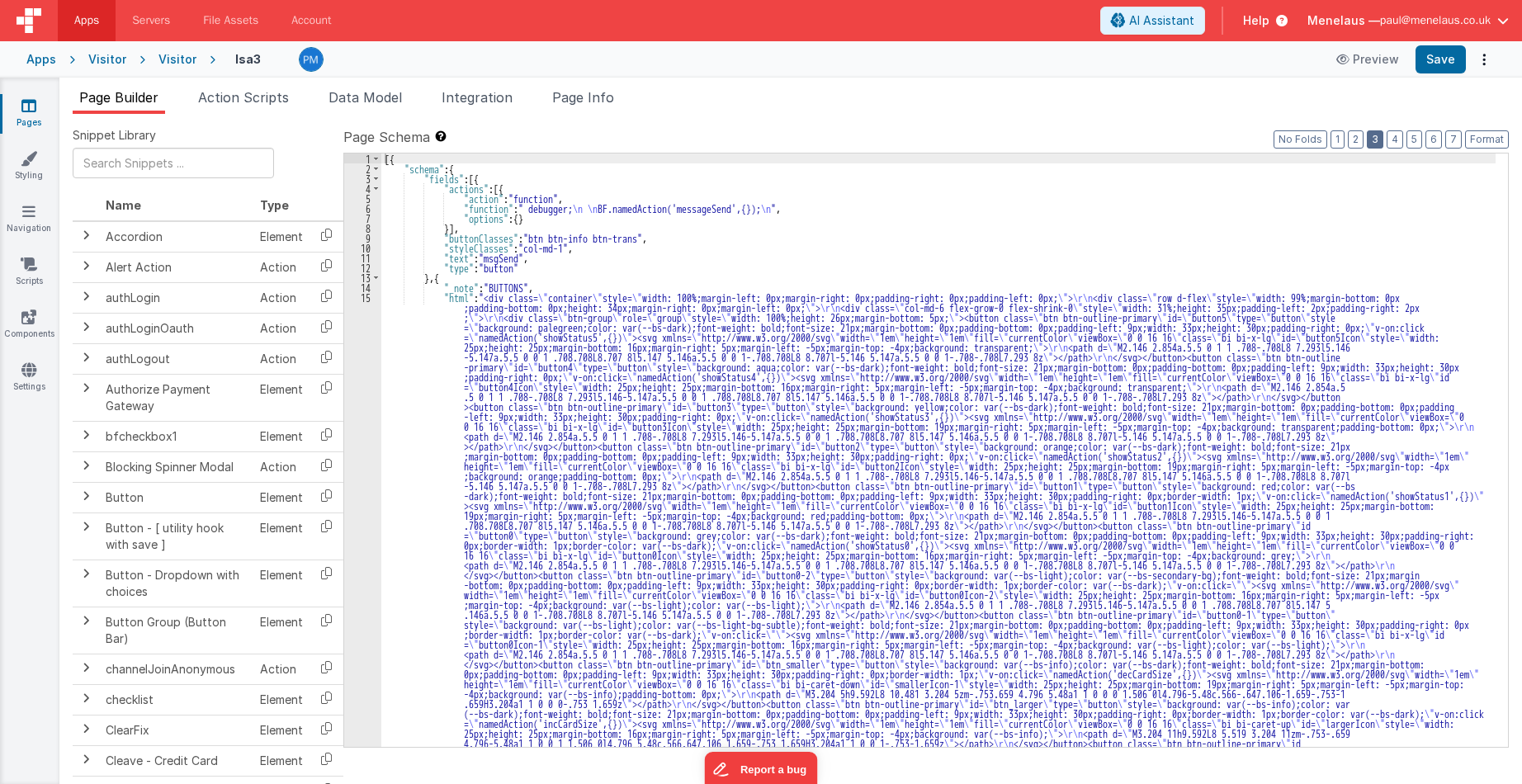 click on "3" at bounding box center [1375, 139] 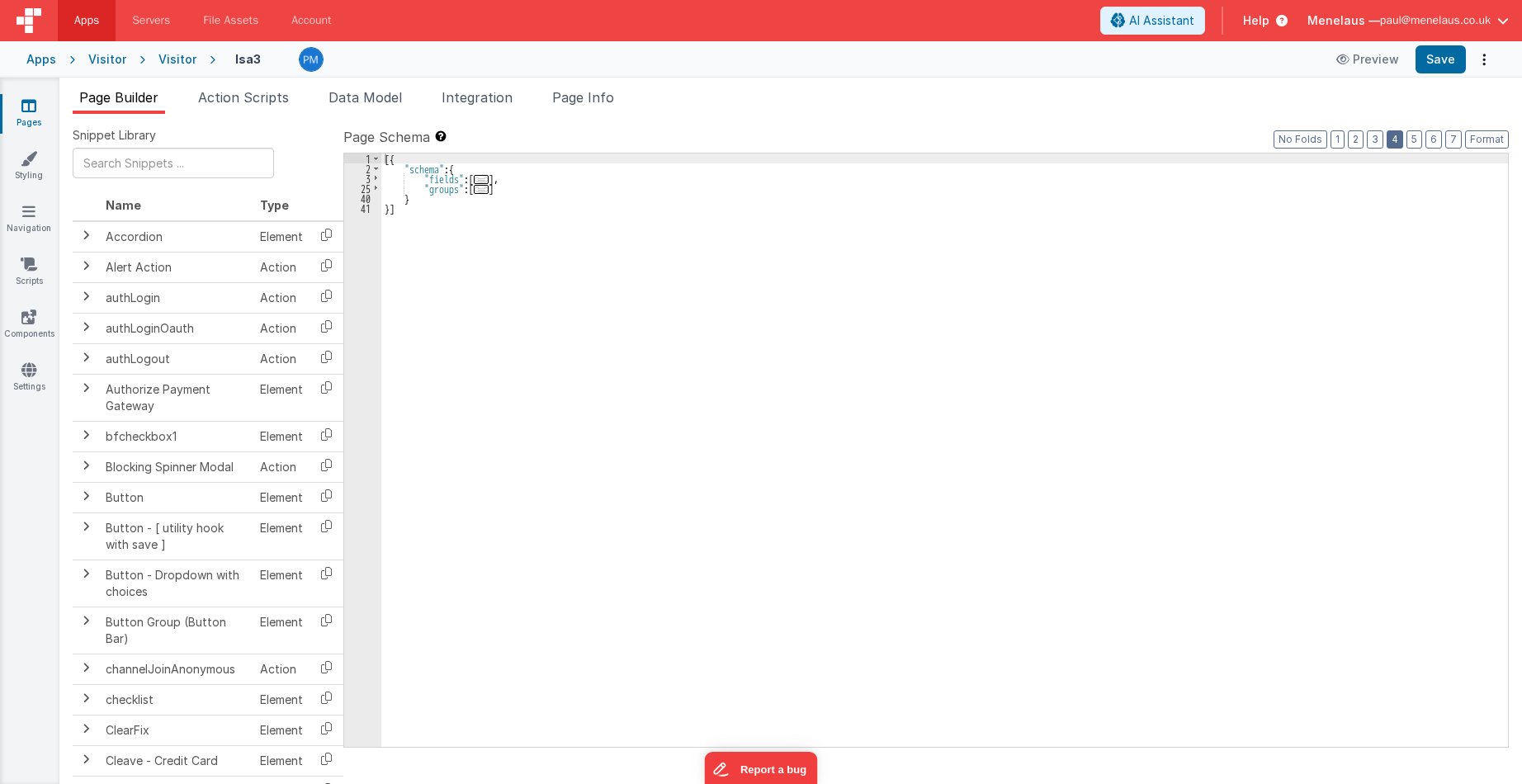 click on "4" at bounding box center (1395, 139) 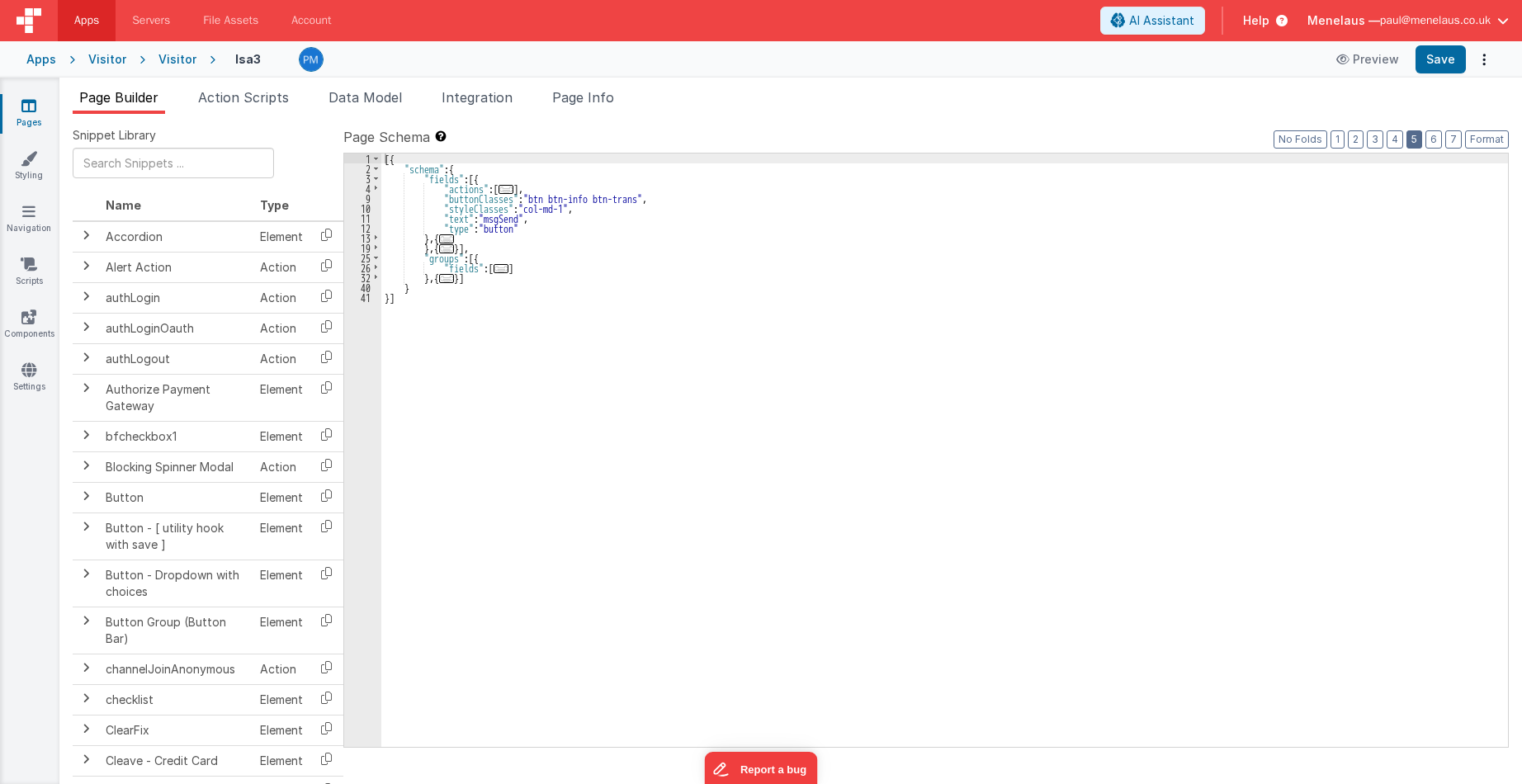 click on "5" at bounding box center (1414, 139) 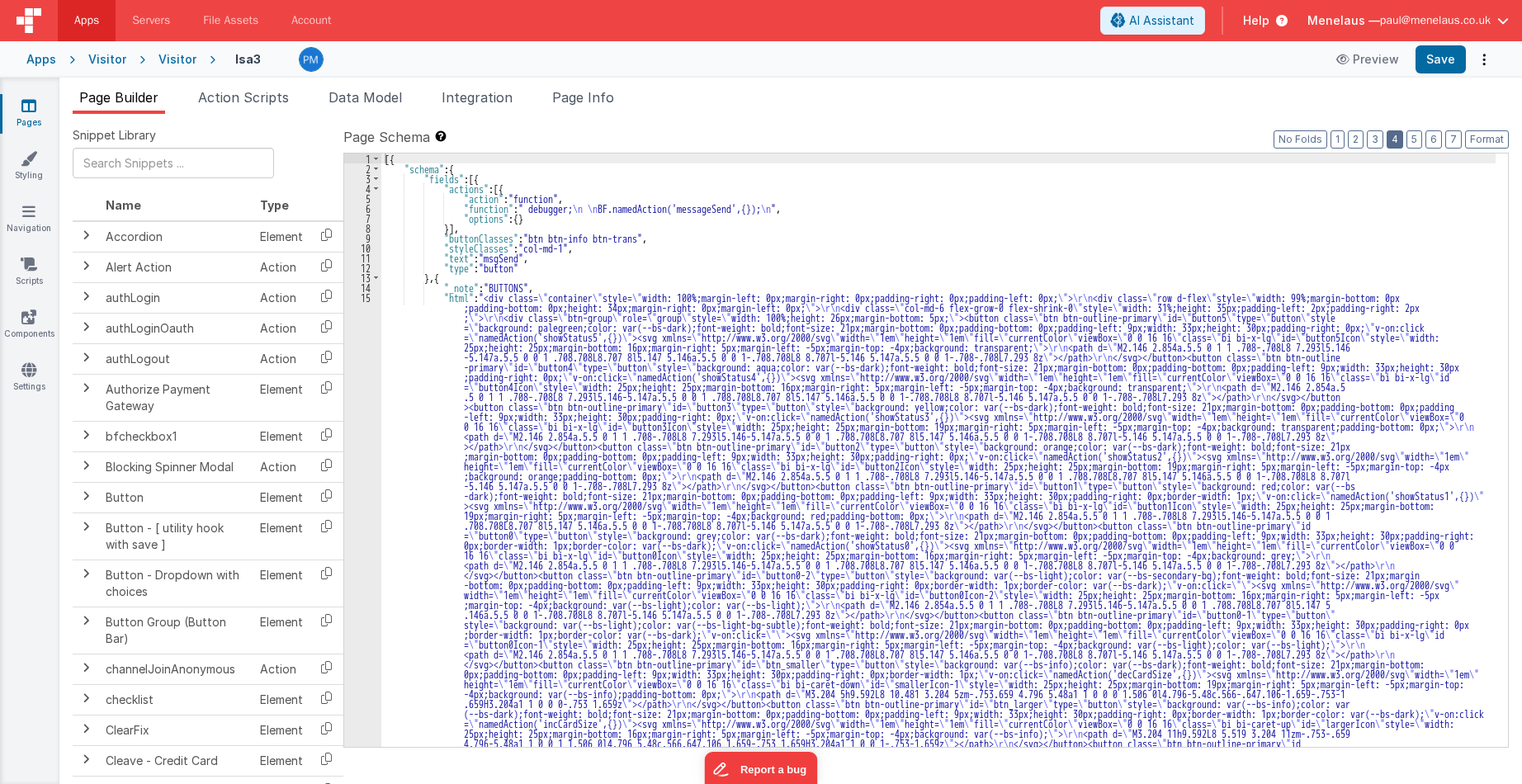 click on "4" at bounding box center (1395, 139) 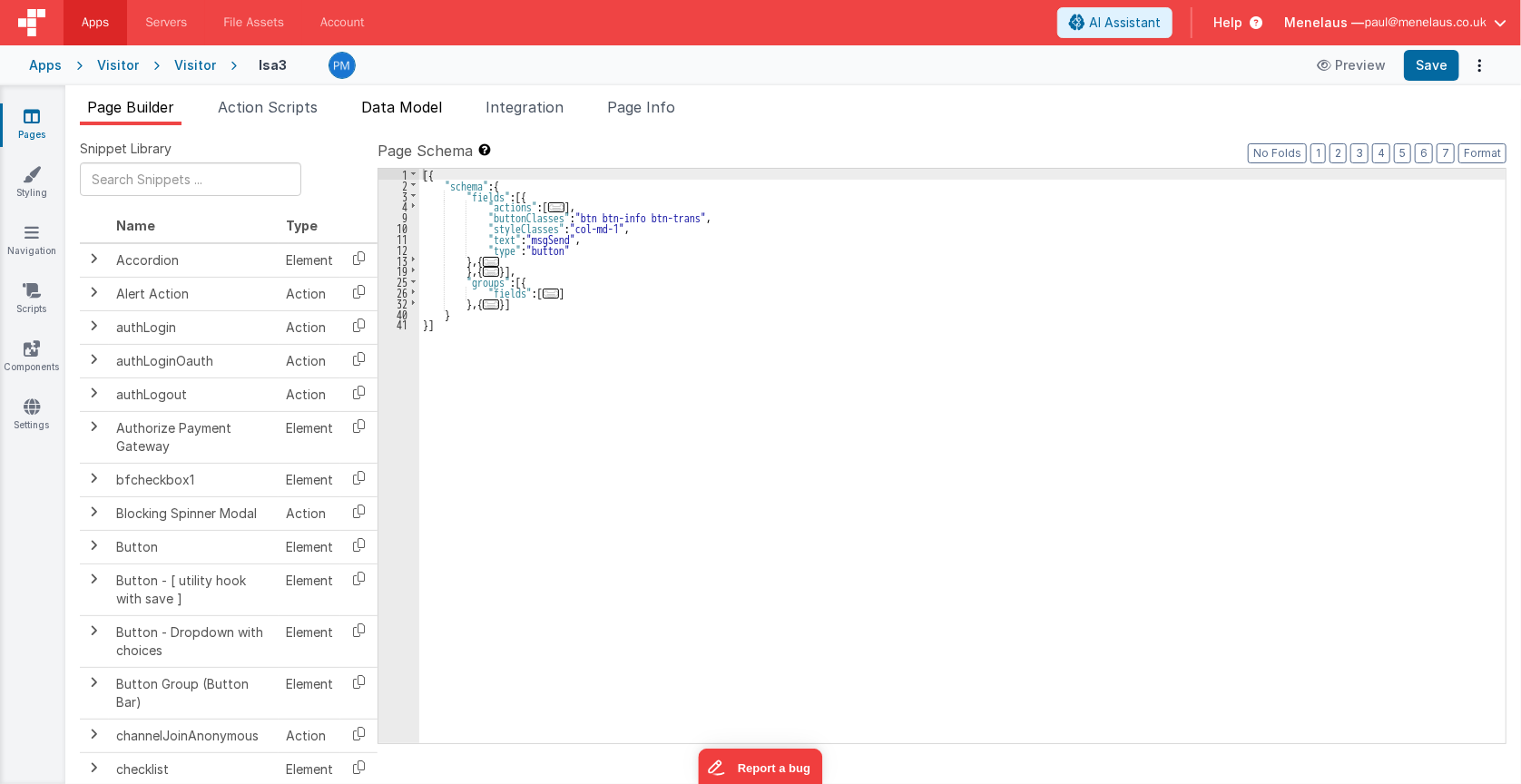 click on "Data Model" at bounding box center (401, 107) 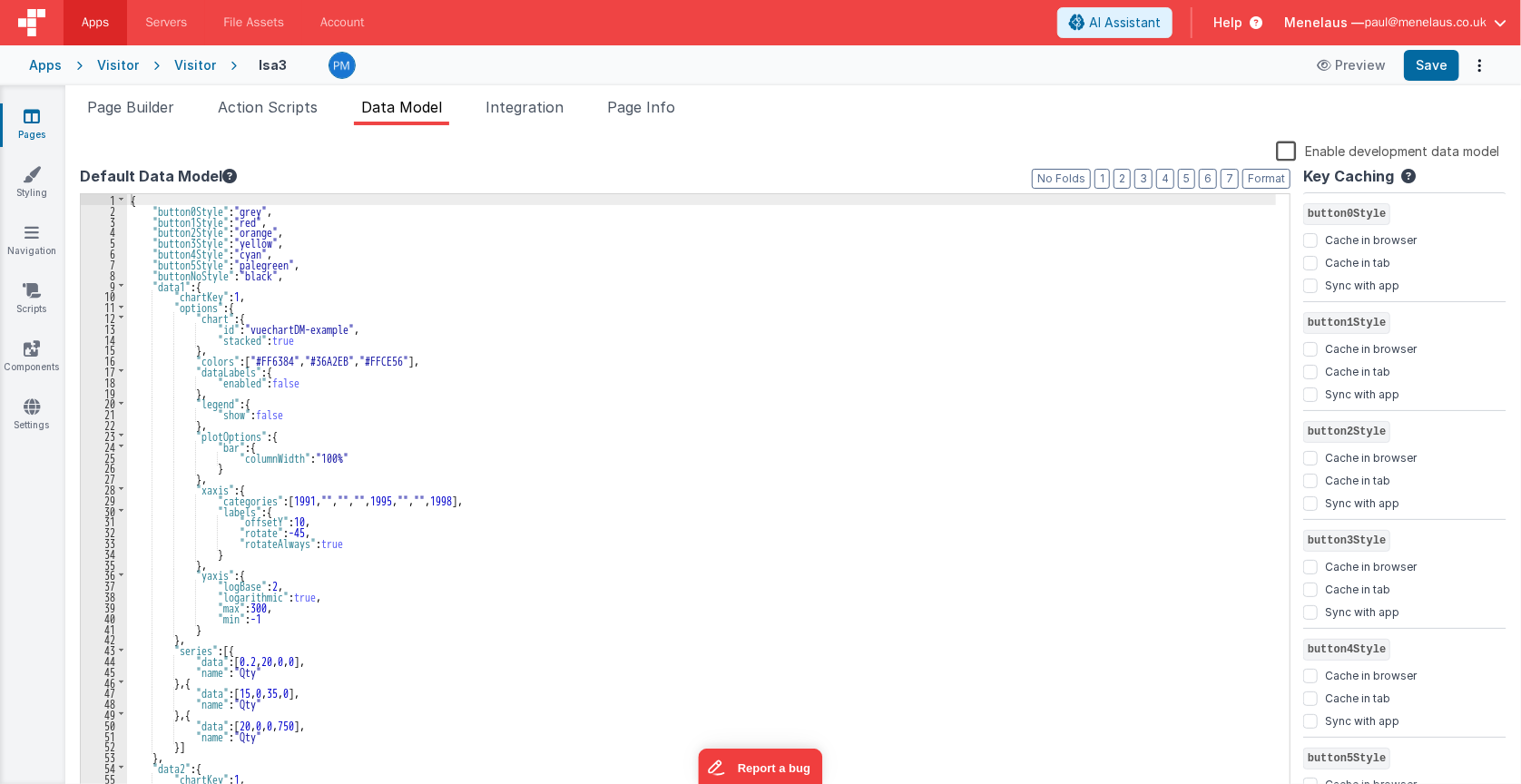 click on "Enable development data model" at bounding box center (1388, 150) 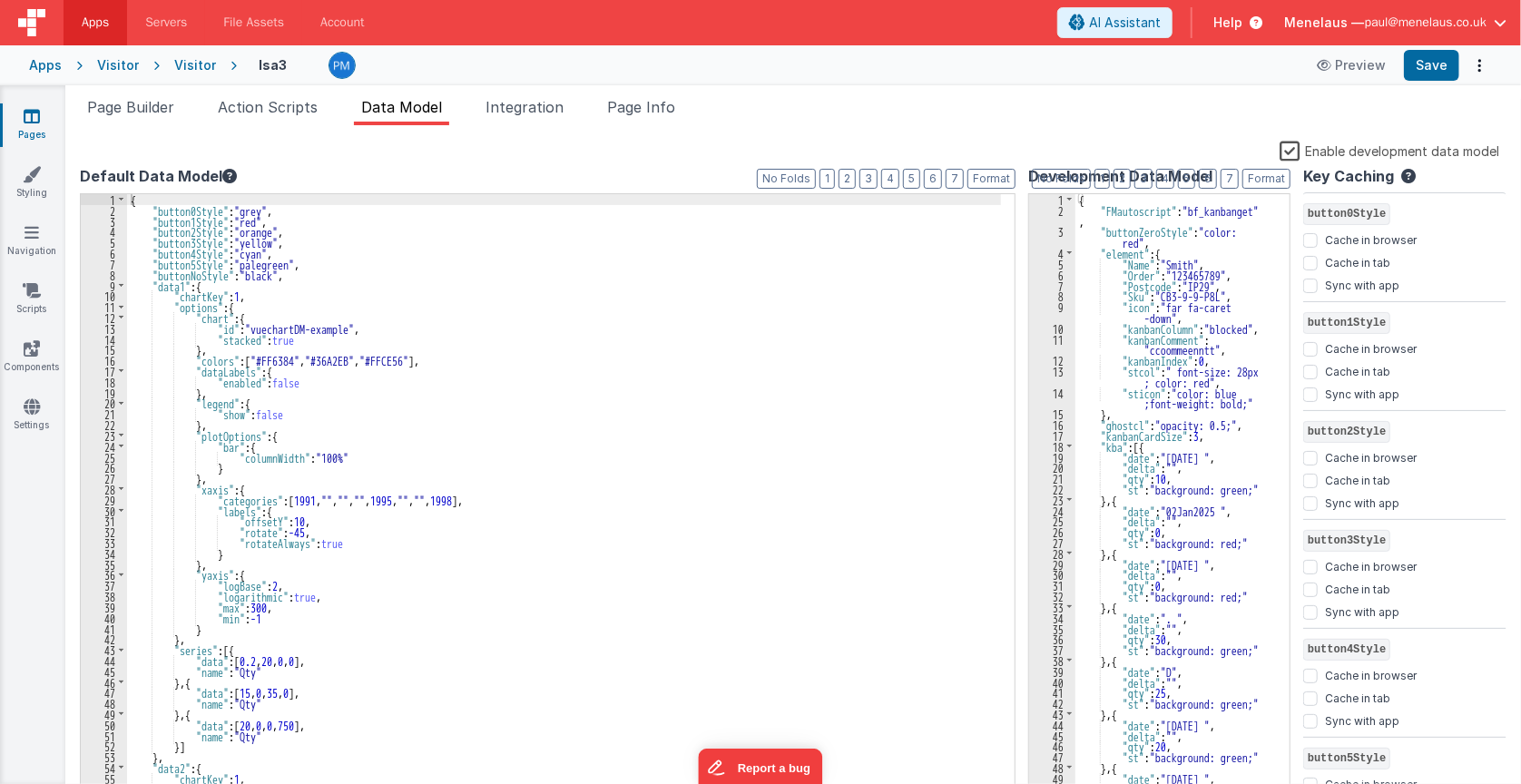 scroll, scrollTop: 0, scrollLeft: 0, axis: both 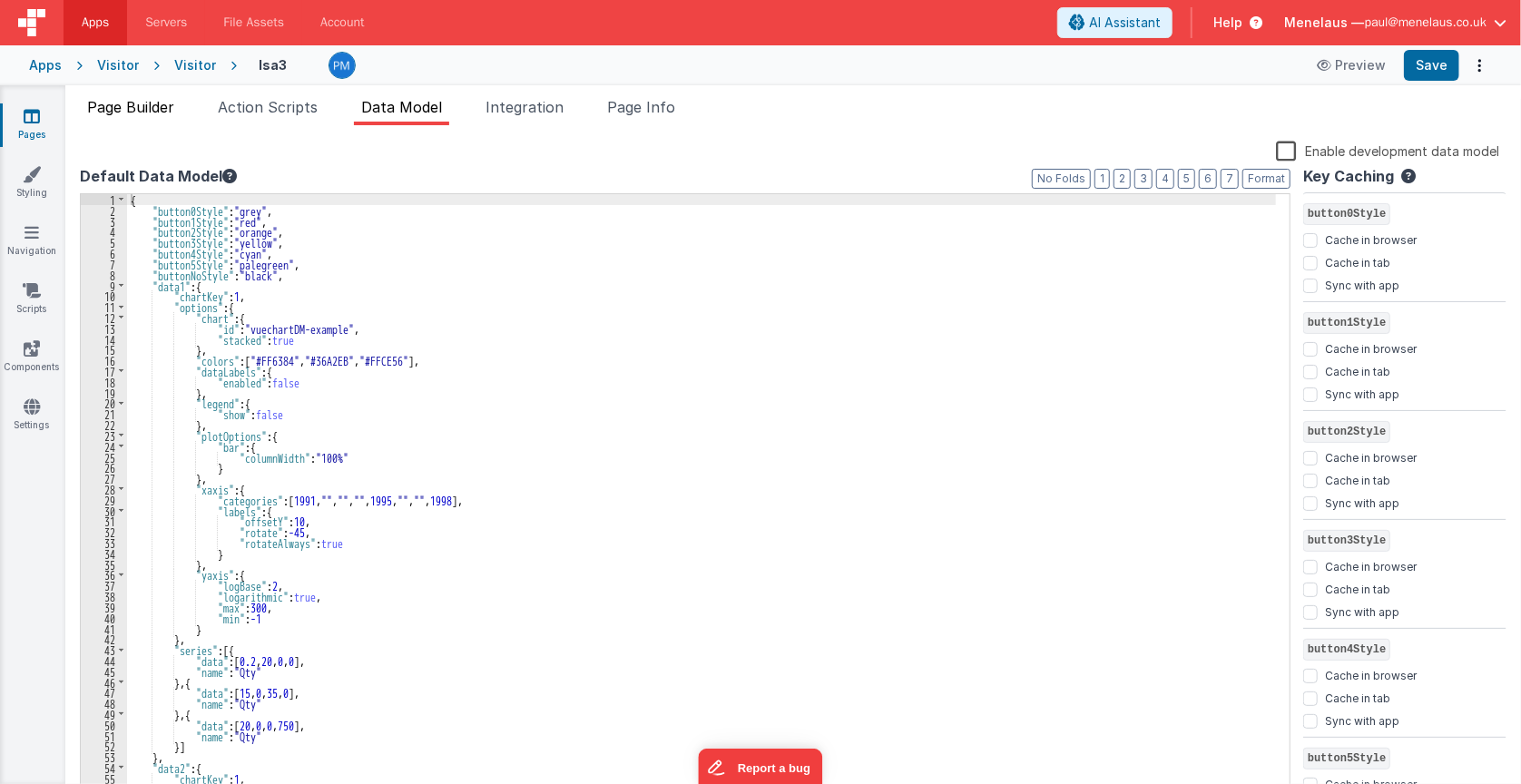 click on "Page Builder" at bounding box center [131, 107] 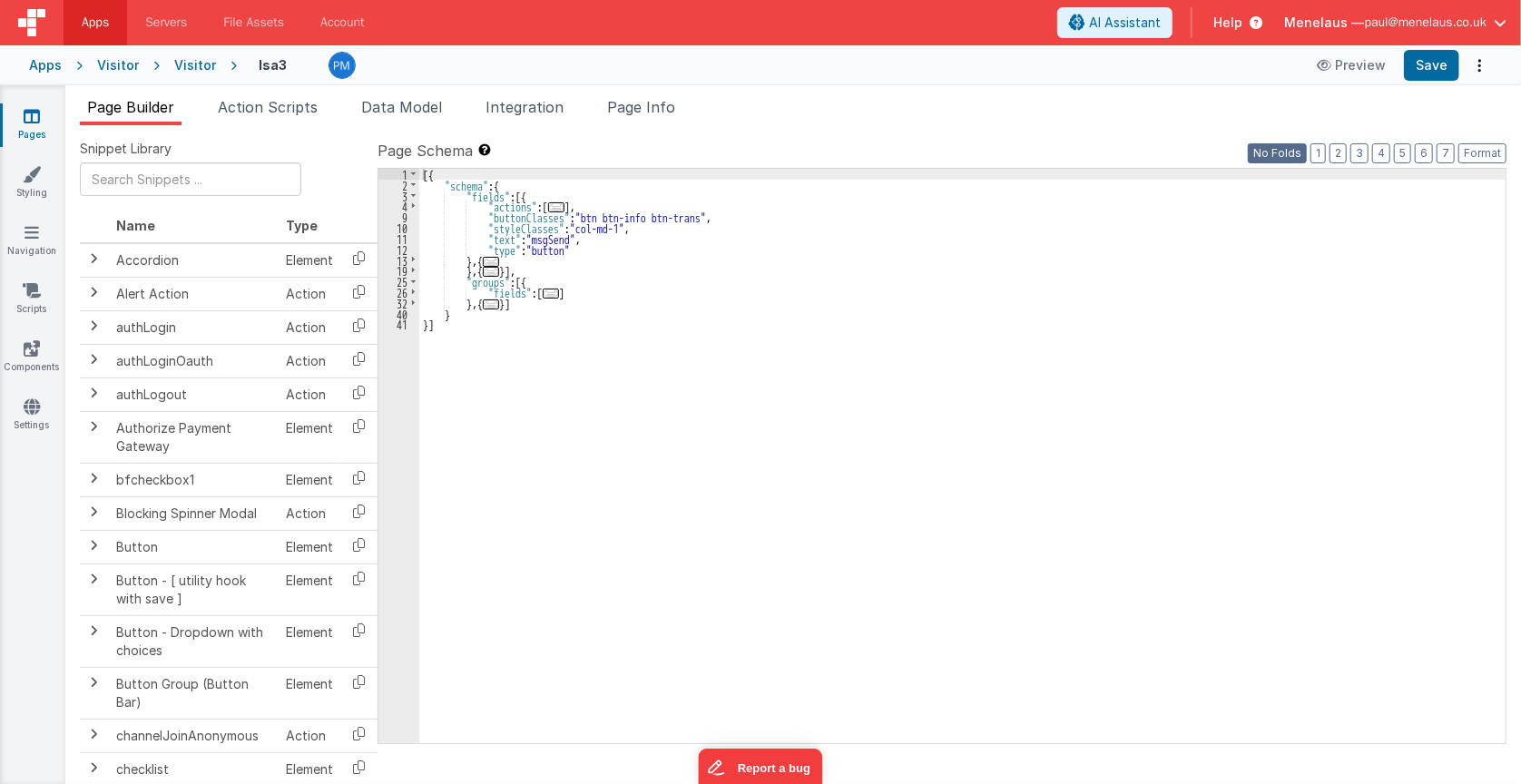 click on "No Folds" at bounding box center [1277, 153] 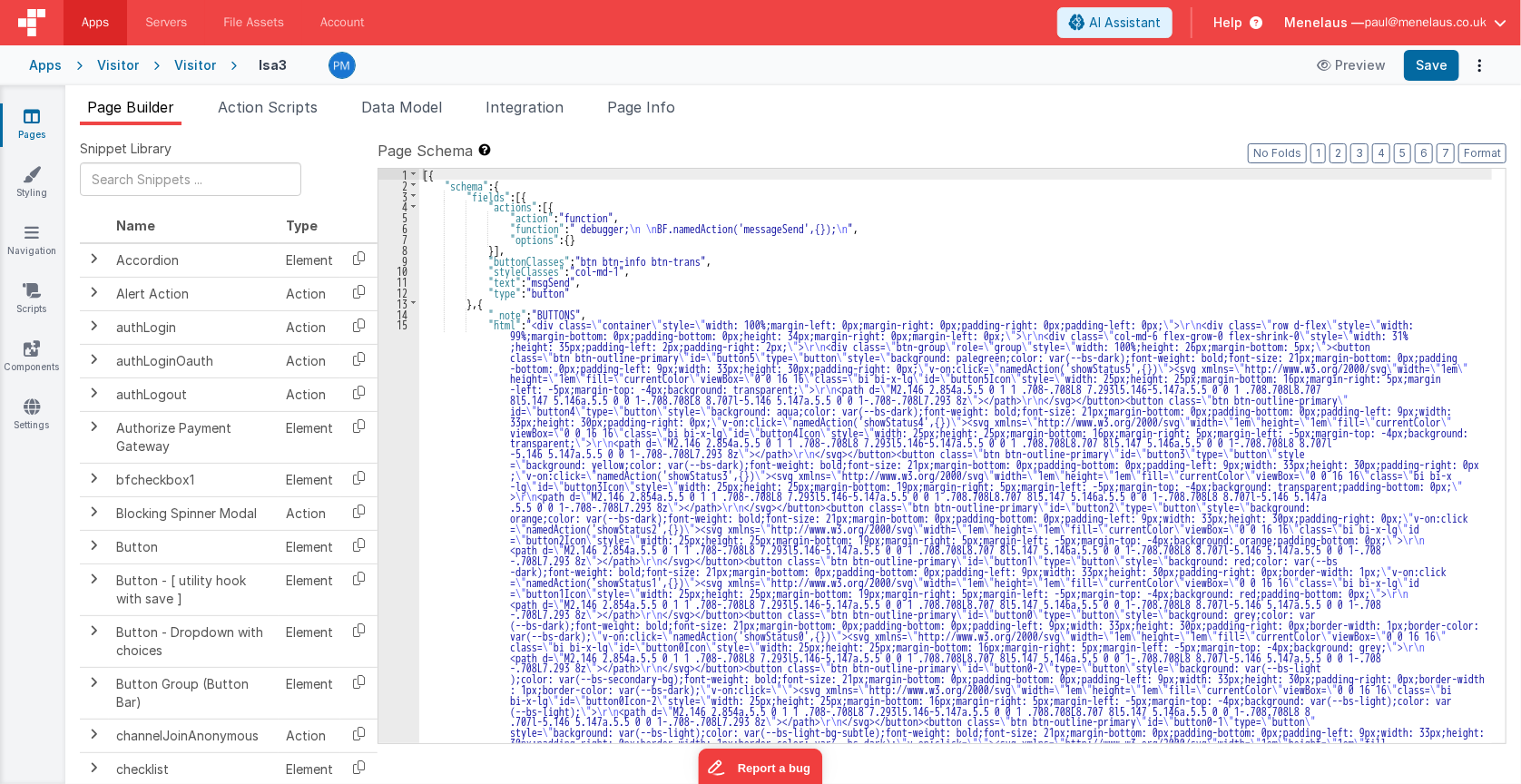 click on "[{      "schema" :  {           "fields" :  [{                "actions" :  [{                     "action" :  "function" ,                     "function" :  " debugger; \n   \n  BF.namedAction('messageSend',{}); \n  " ,                     "options" :  { }                }] ,                "buttonClasses" :  "btn btn-info btn-trans" ,                "styleClasses" :  "col-md-1" ,                "text" :  "msgSend" ,                "type" :  "button"           } ,  {                "_note" :  "BUTTONS" ,                "html" :  "<div class= \" container \"  style= \" width: 100%;margin-left: 0px;margin-right: 0px;padding-right: 0px;padding-left: 0px; \" > \r\n         <div class= \" row d-flex \"  style= \" width:                   99%;margin-bottom: 0px;padding-bottom: 0px;height: 34px;margin-right: 0px;margin-left: 0px; \" > \r\n             <div class= \" col-md-6 flex-grow-0 flex-shrink-0 \"  style= \" width: 31%                  \" > \r\n                 <div class= \" \"" at bounding box center (956, 804) 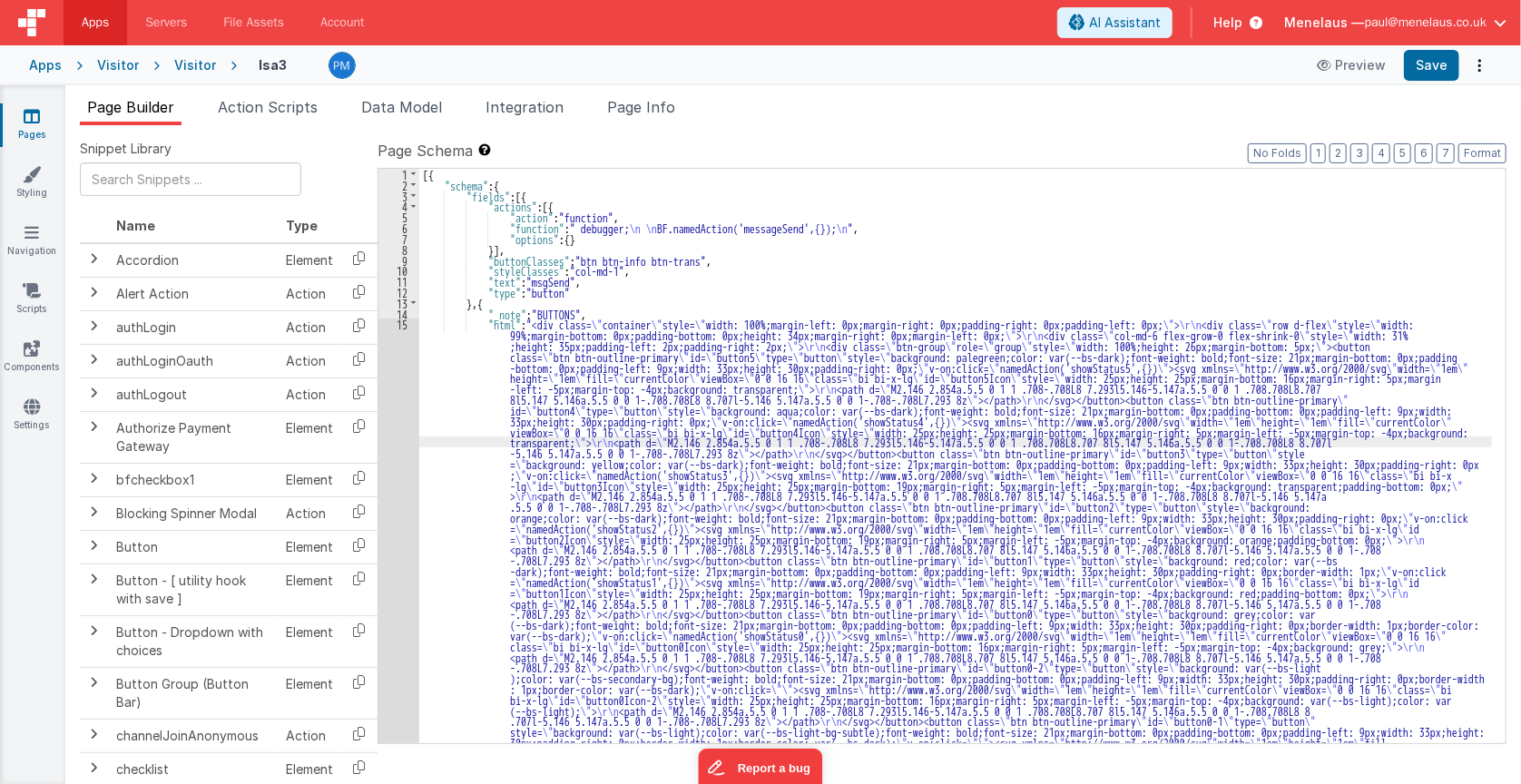 scroll, scrollTop: 272, scrollLeft: 0, axis: vertical 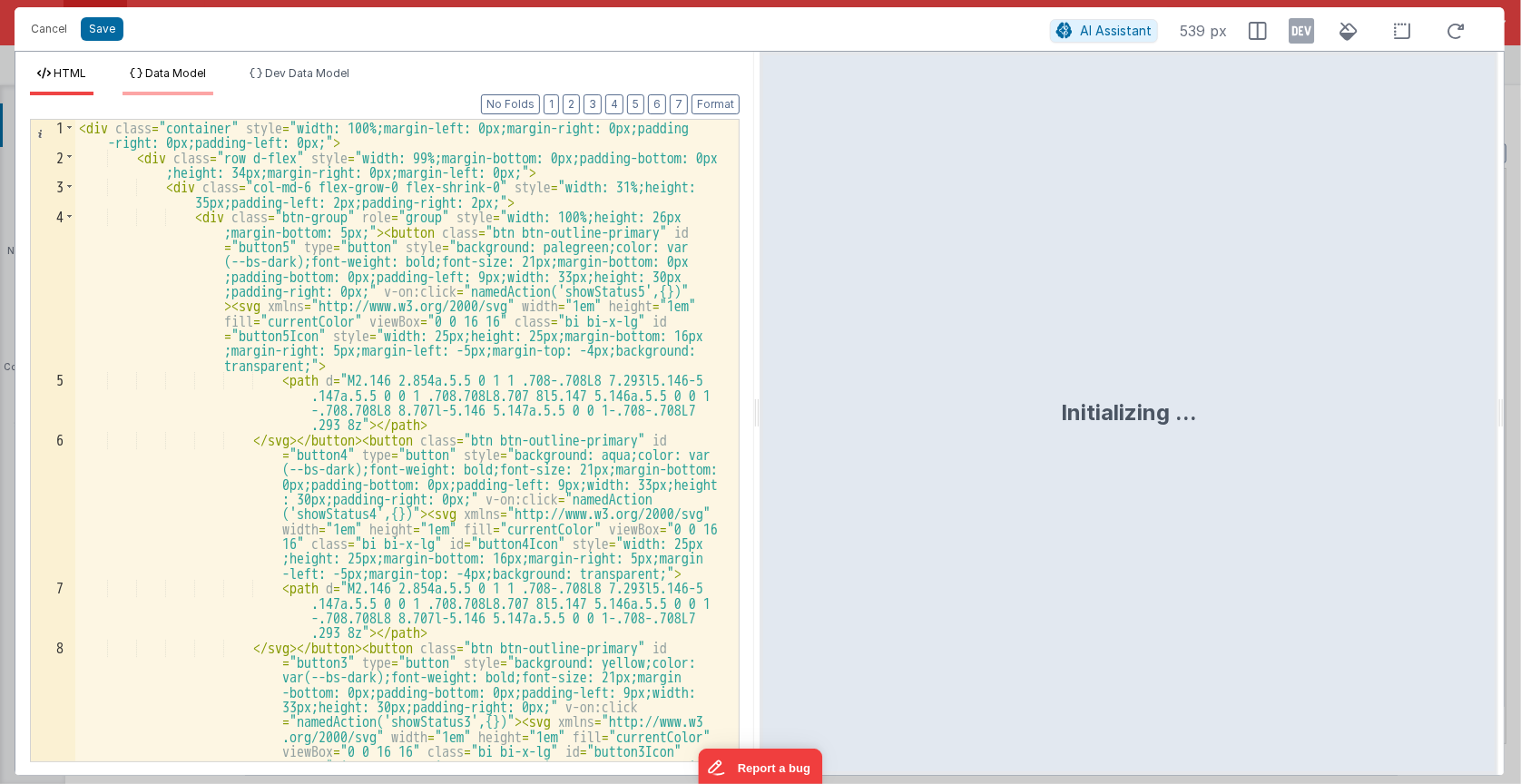 click on "Data Model" at bounding box center [175, 73] 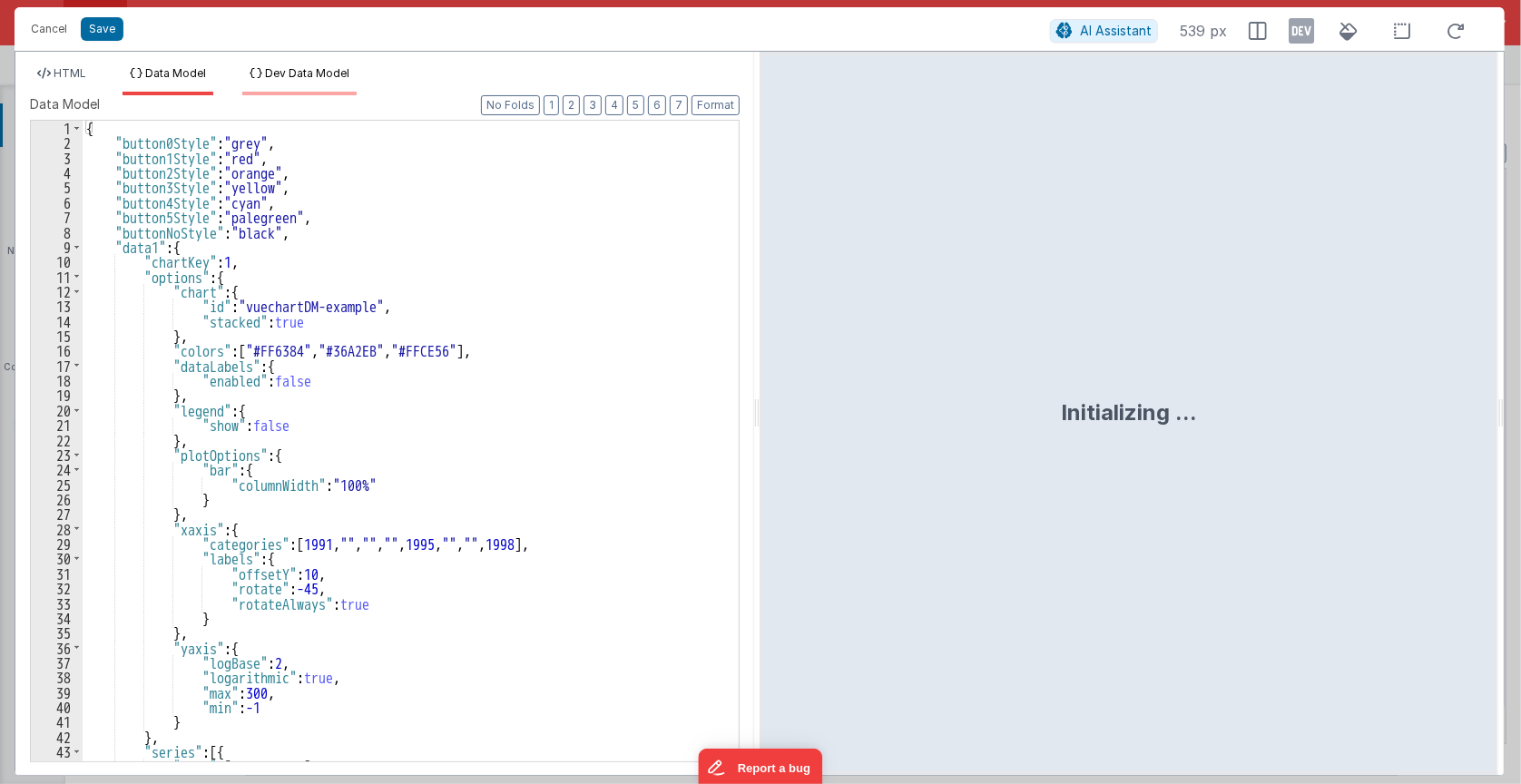 click at bounding box center [256, 74] 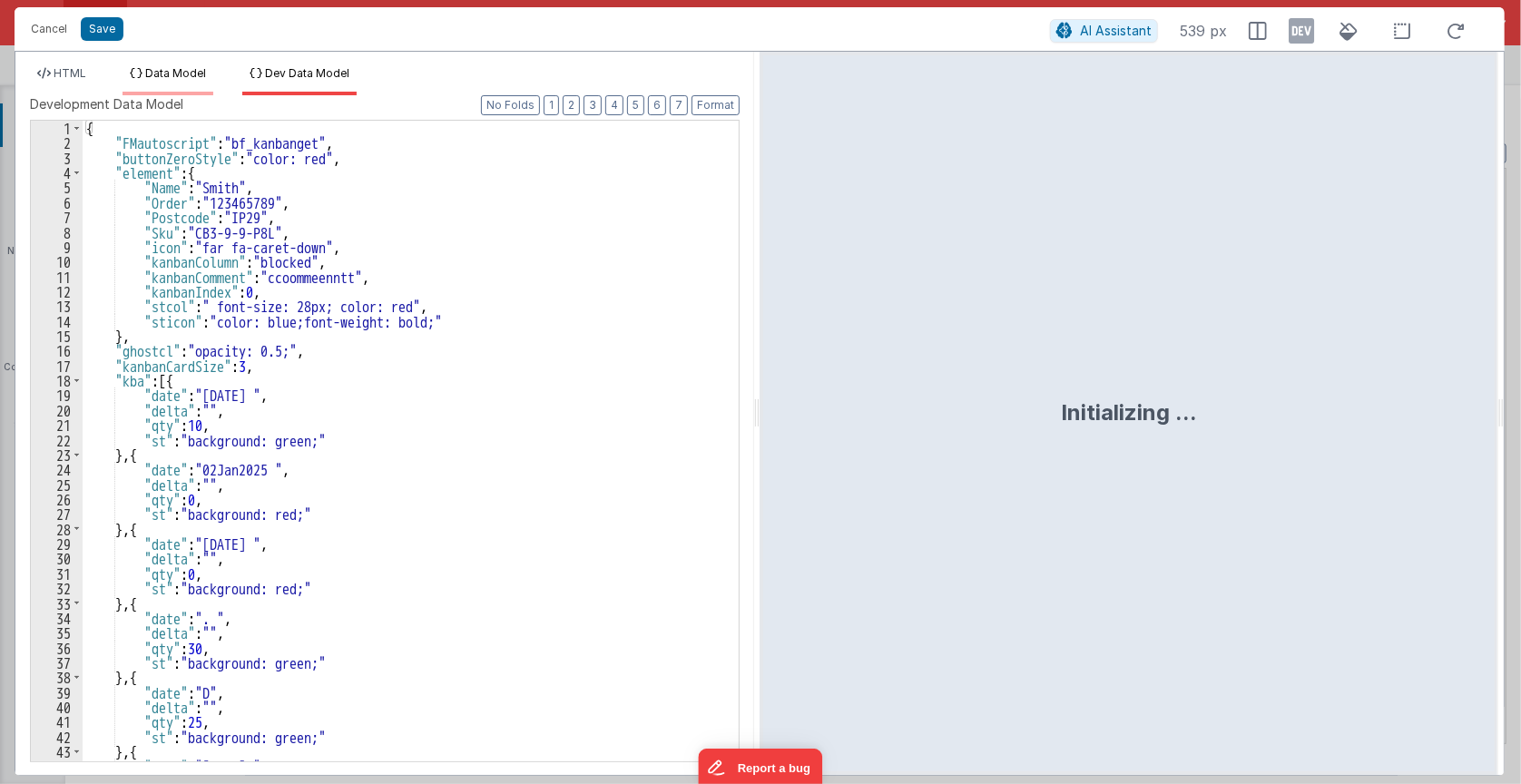 click on "Data Model" at bounding box center [175, 73] 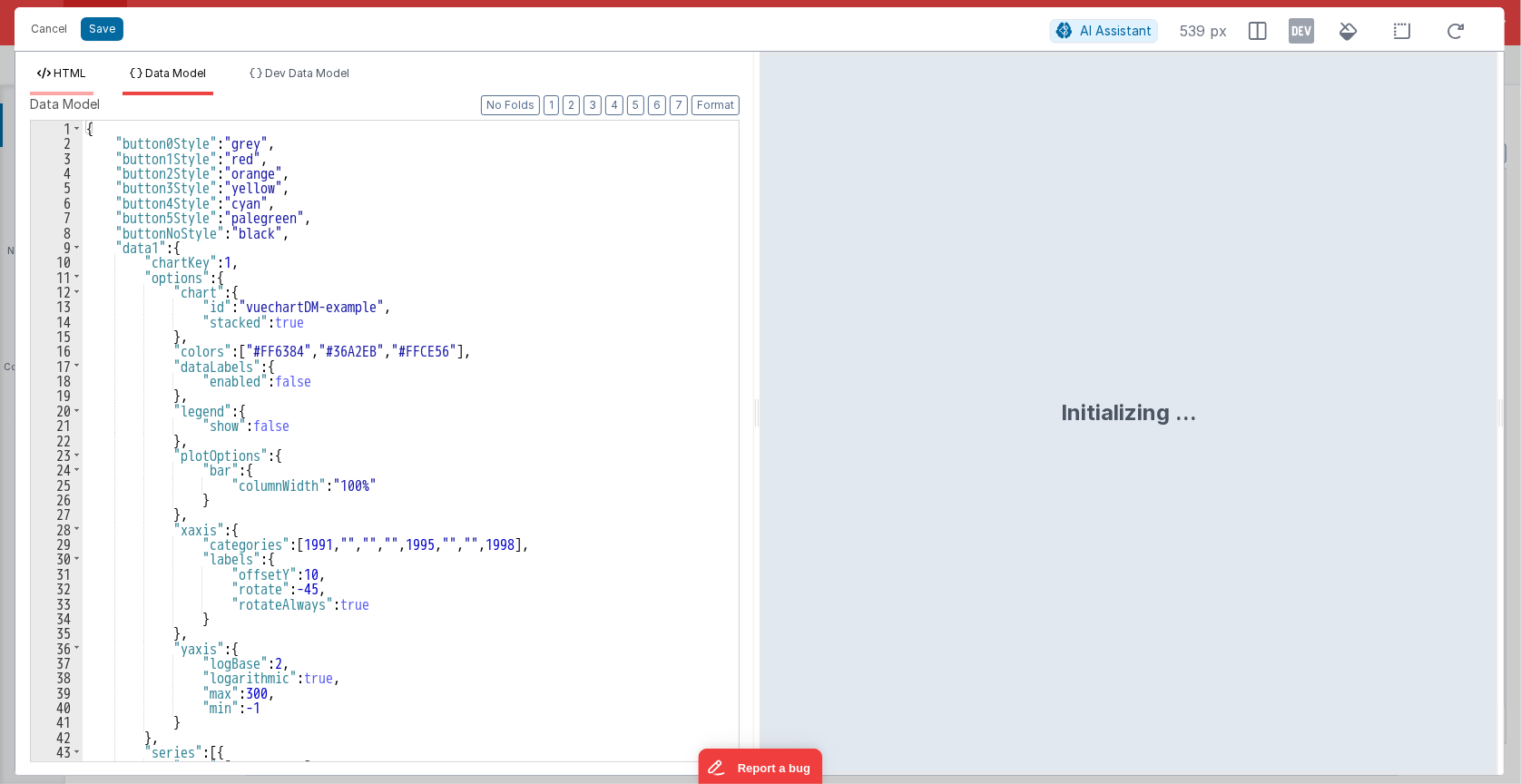 click on "HTML" at bounding box center (70, 73) 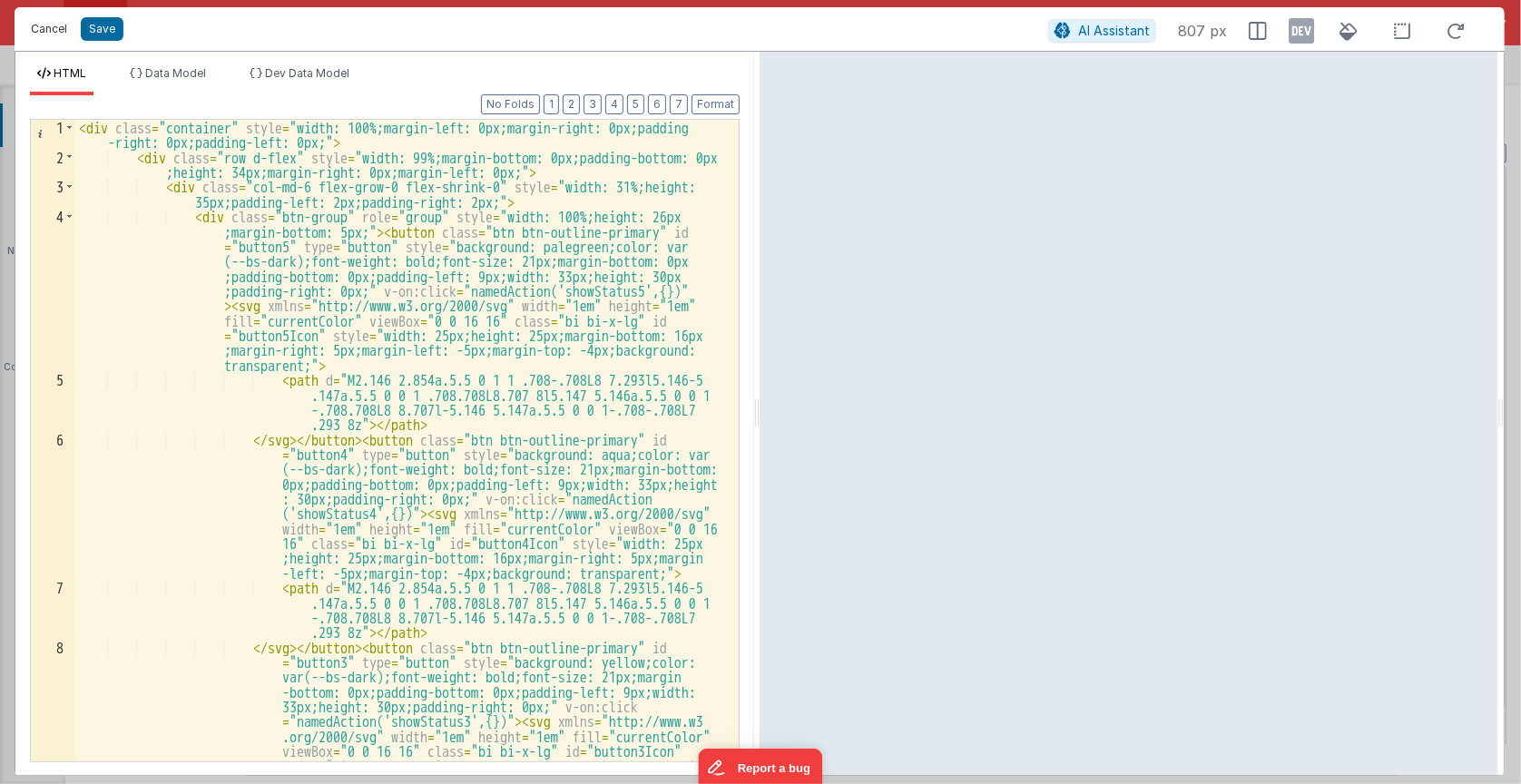 click on "Cancel" at bounding box center (49, 29) 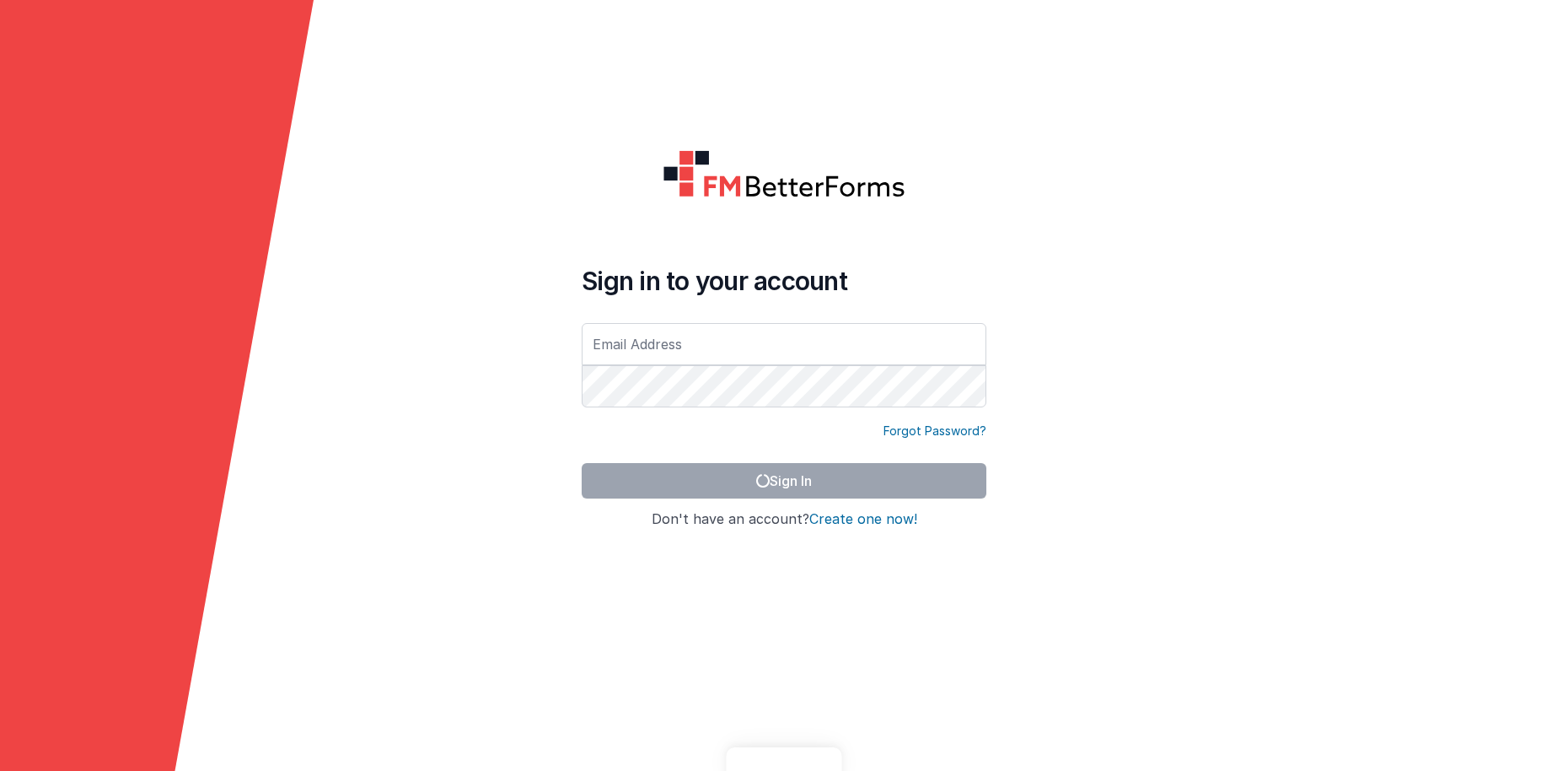 scroll, scrollTop: 0, scrollLeft: 0, axis: both 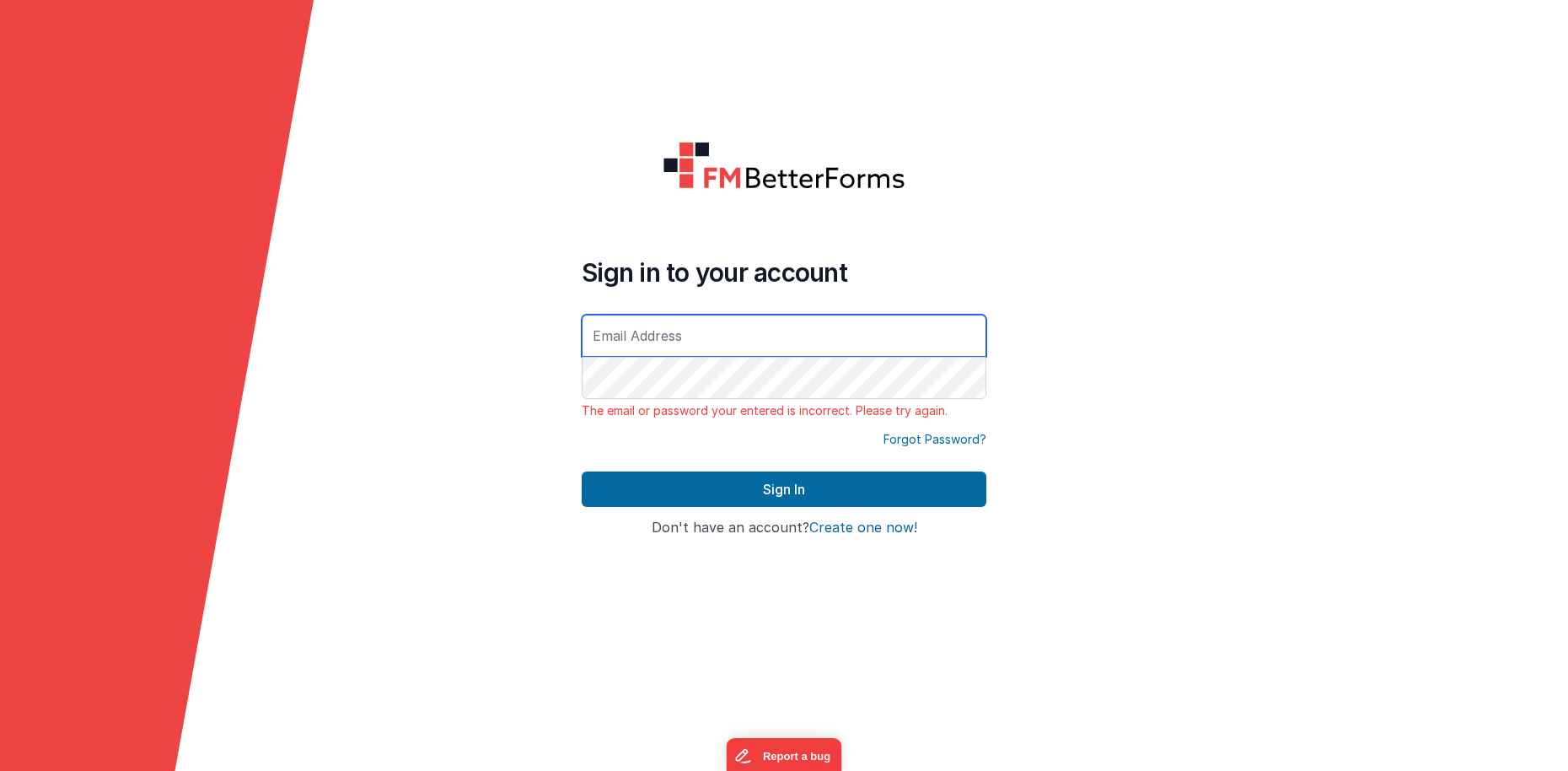 click at bounding box center (784, 336) 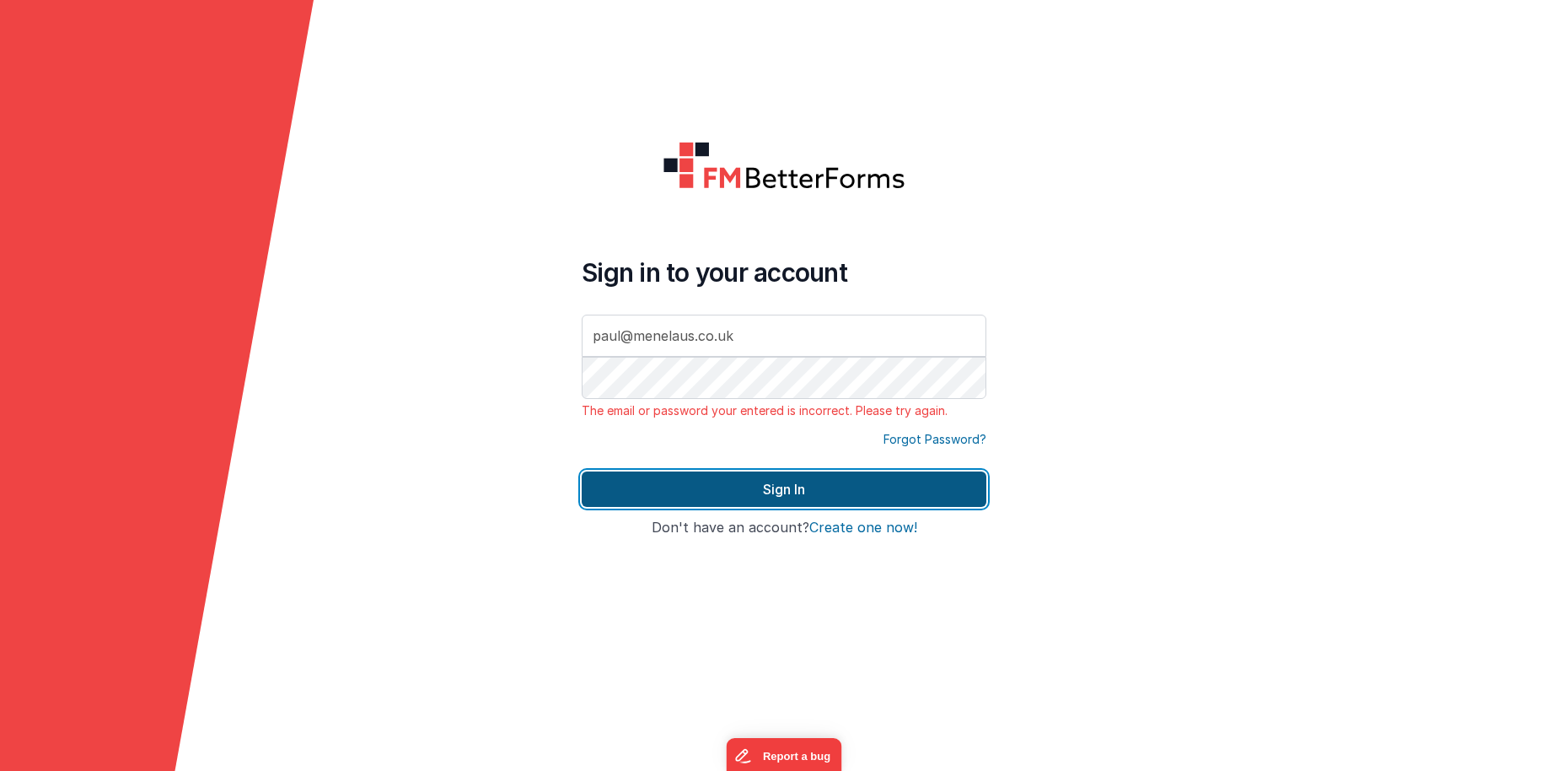 click on "Sign In" at bounding box center (784, 489) 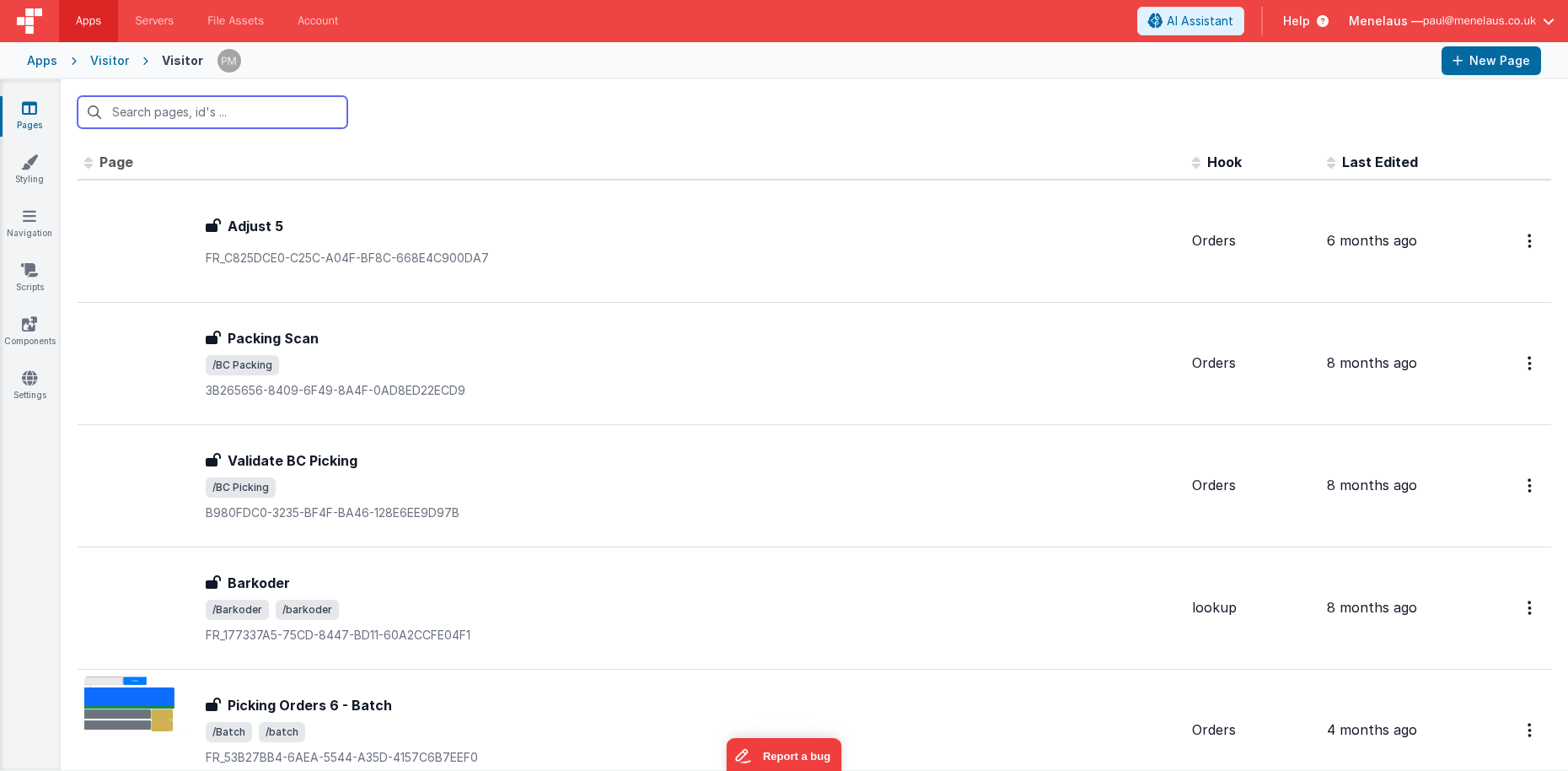 click at bounding box center (212, 112) 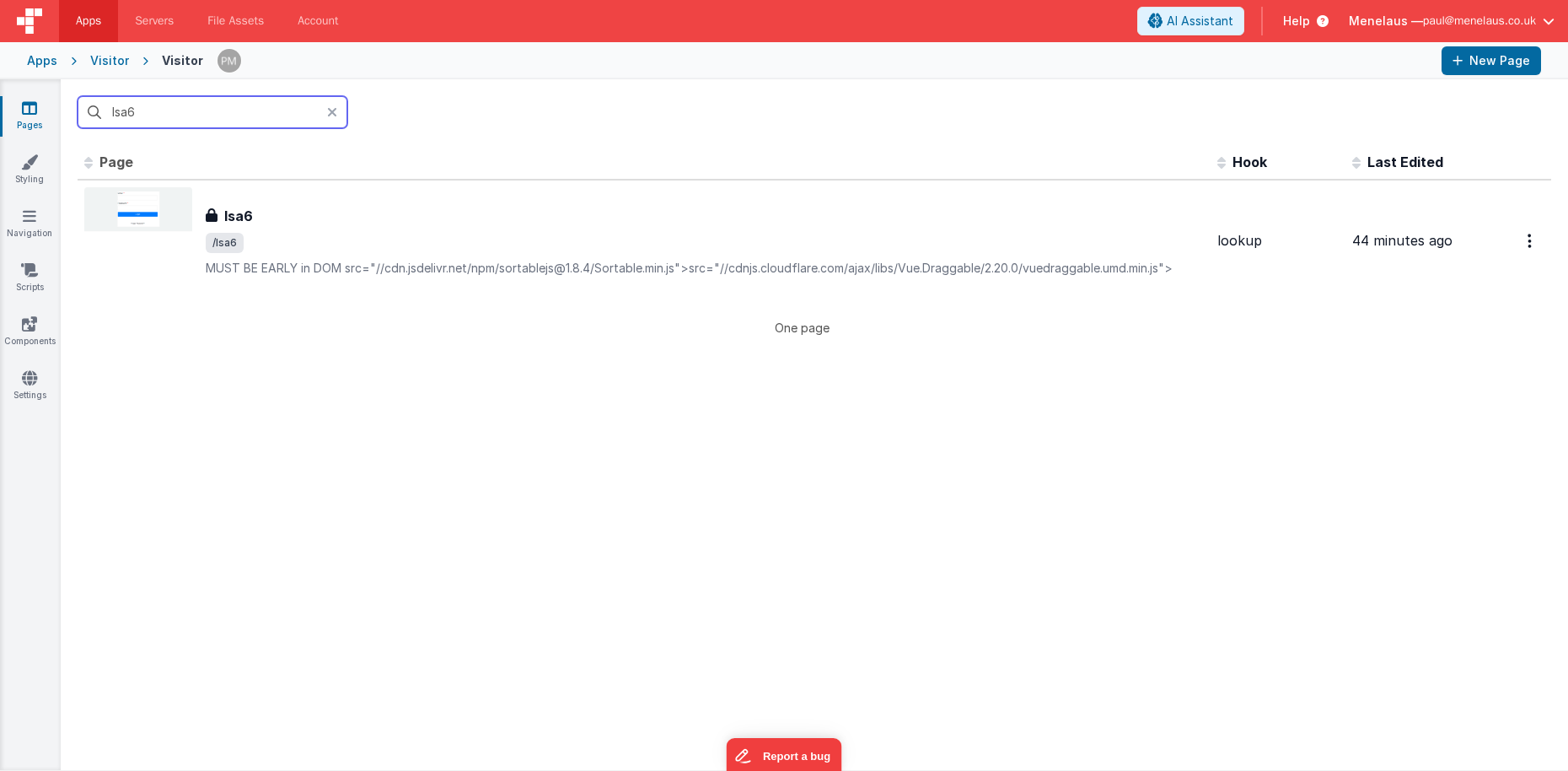 type on "lsa6" 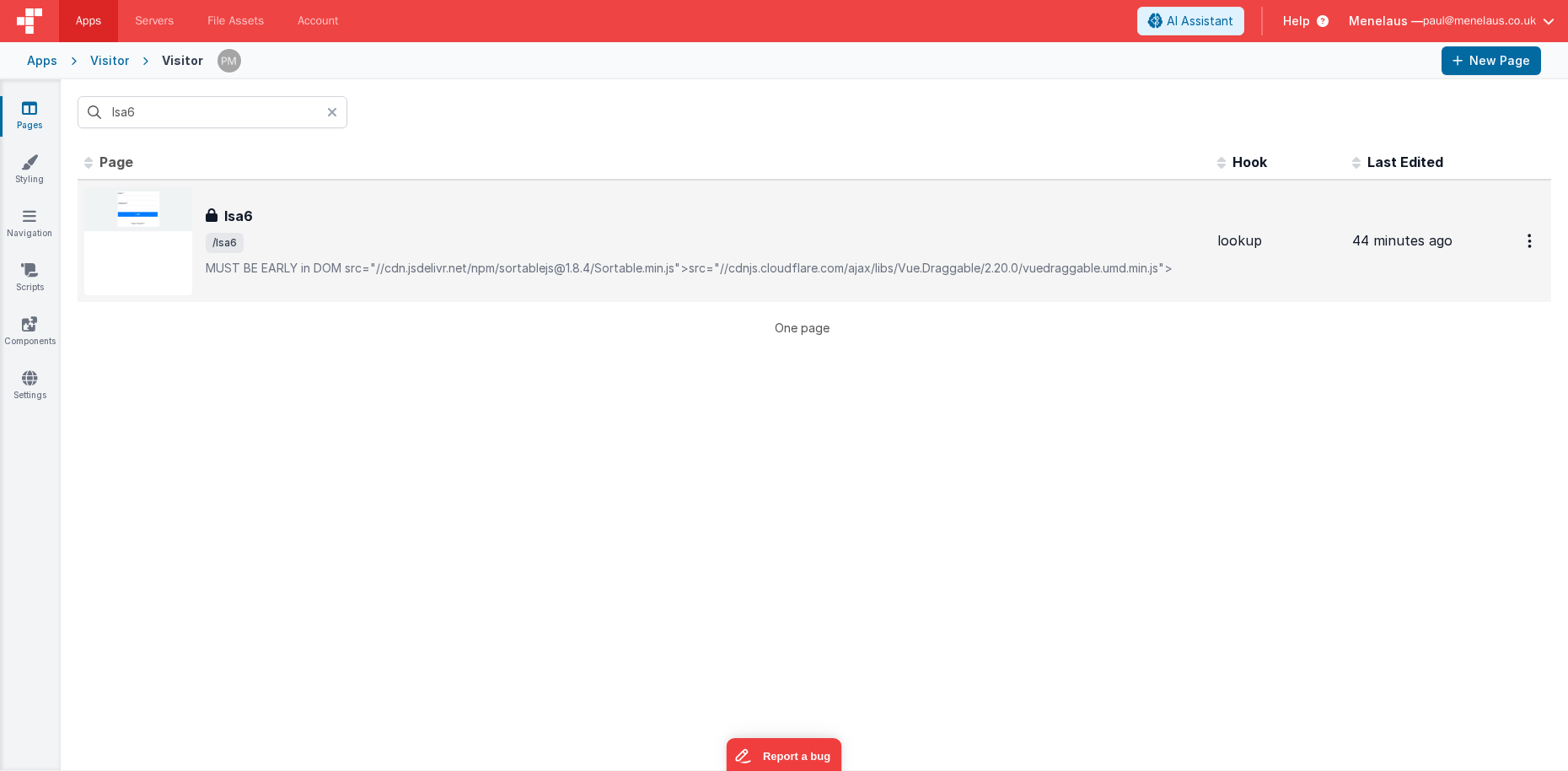click on "MUST BE EARLY in DOMsrc="//cdn.jsdelivr.net/npm/sortablejs@1.8.4/Sortable.min.js">src="//cdnjs.cloudflare.com/ajax/libs/Vue.Draggable/2.20.0/vuedraggable.umd.min.js">" at bounding box center (705, 268) 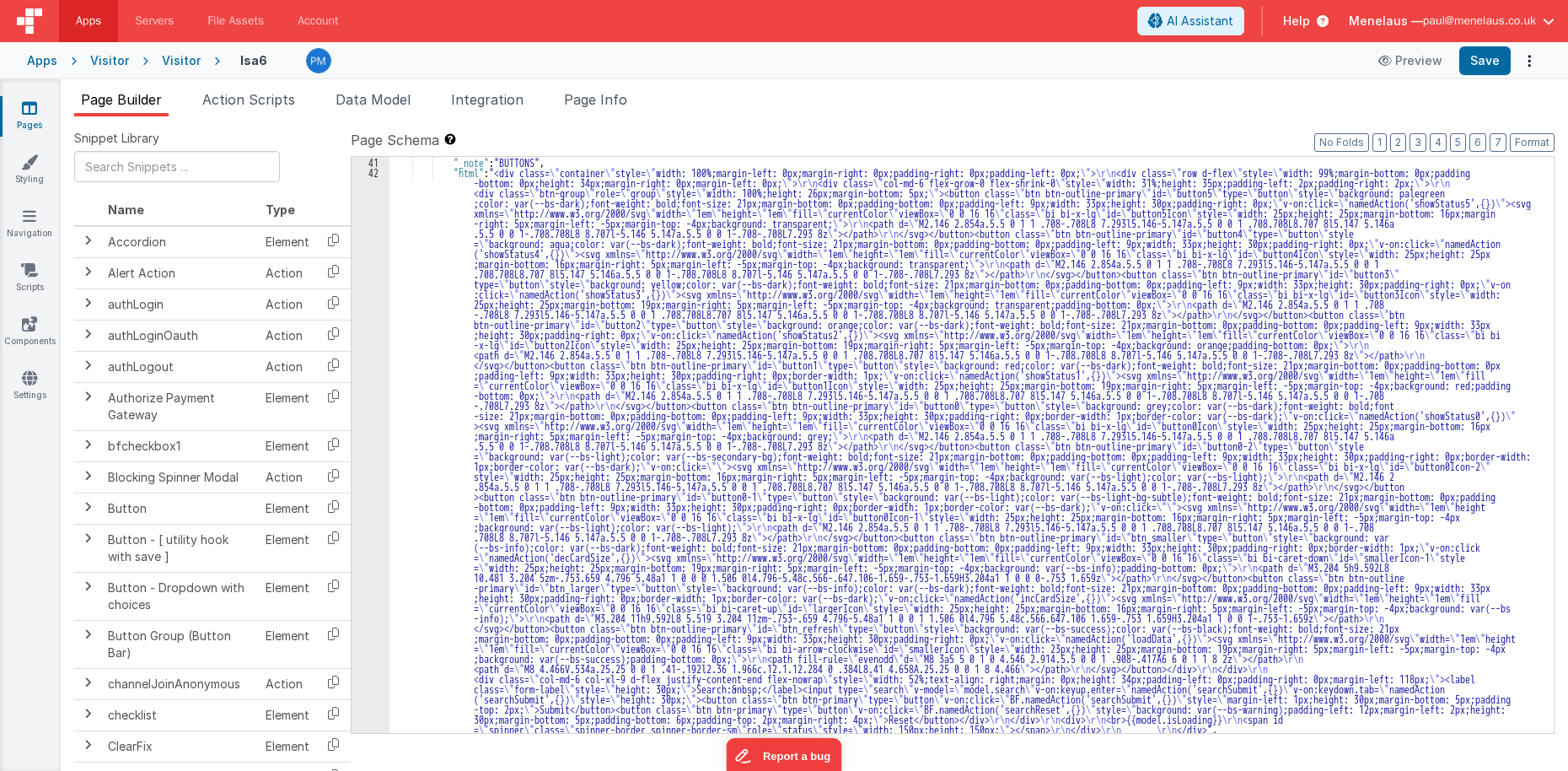 scroll, scrollTop: 304, scrollLeft: 0, axis: vertical 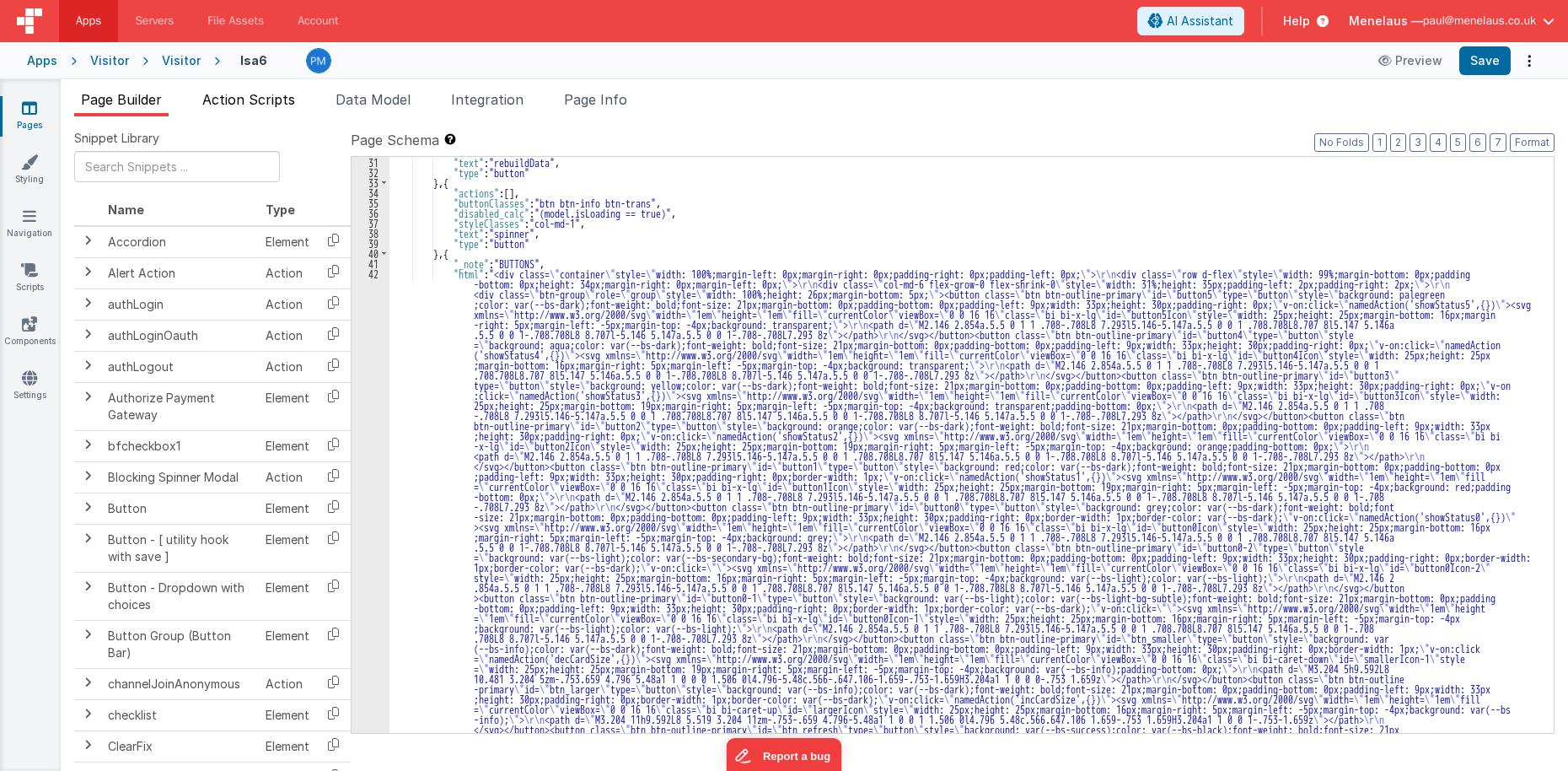click on "Action Scripts" at bounding box center [249, 100] 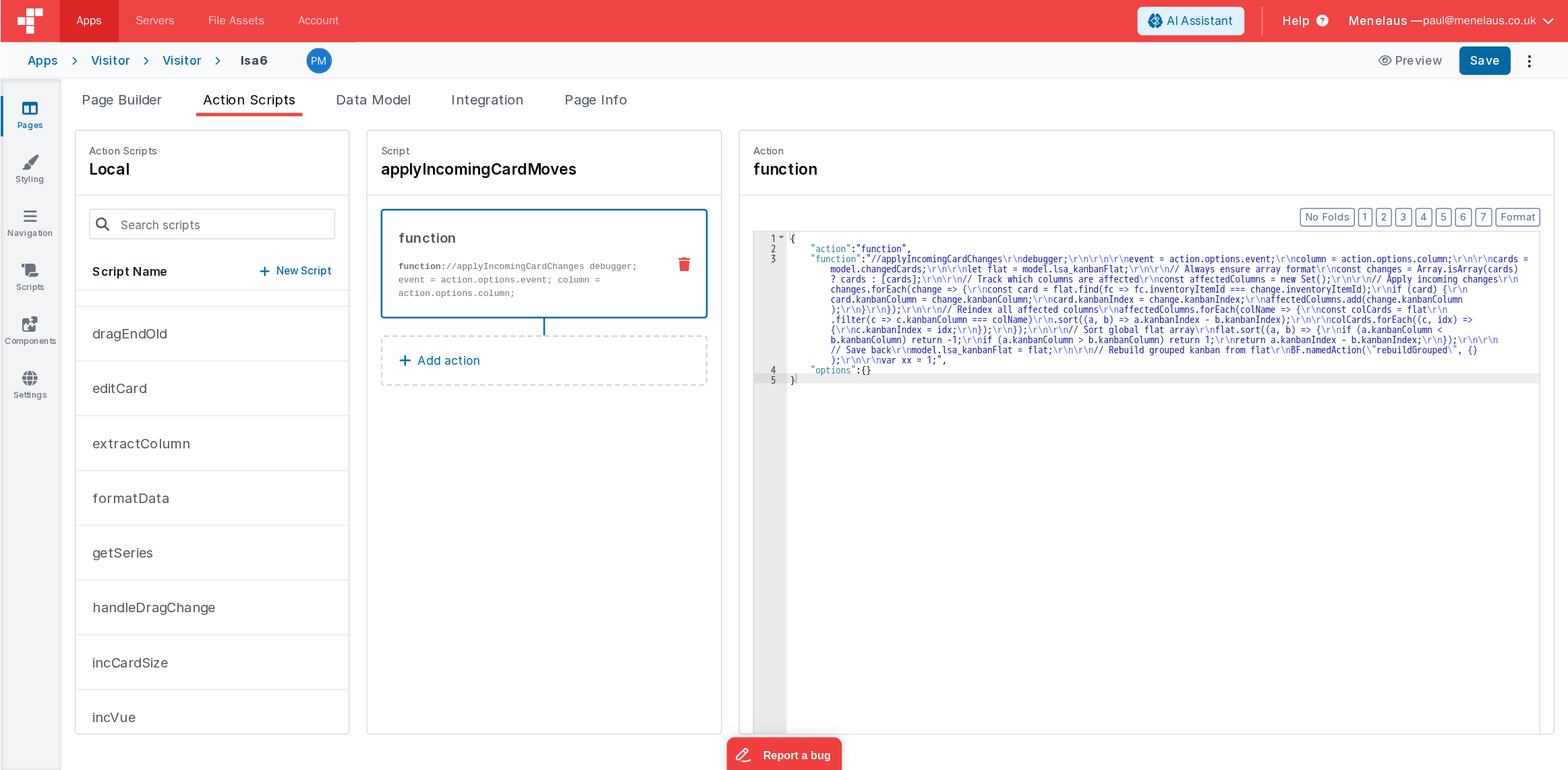 scroll, scrollTop: 0, scrollLeft: 0, axis: both 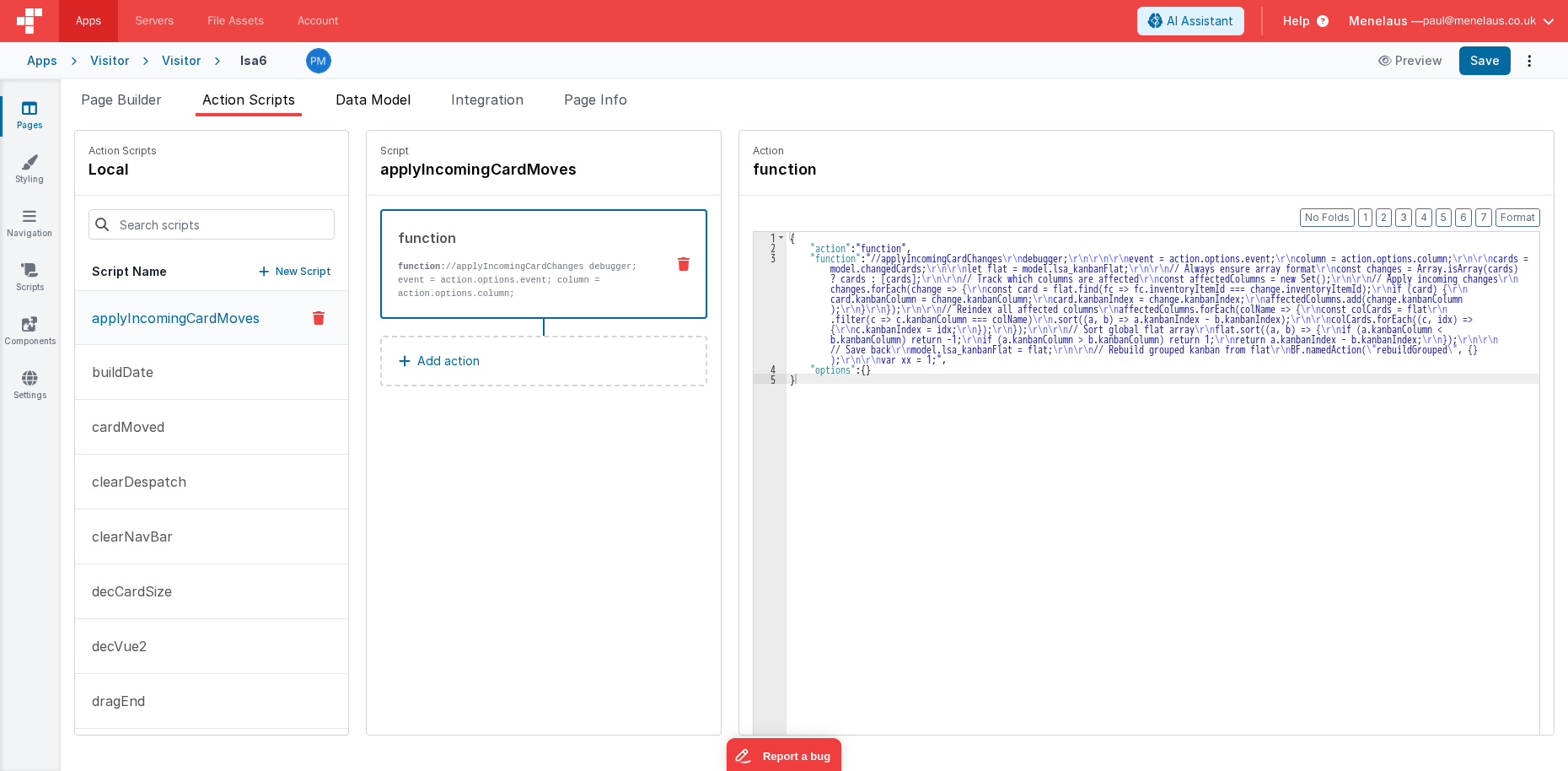 click on "Data Model" at bounding box center [373, 100] 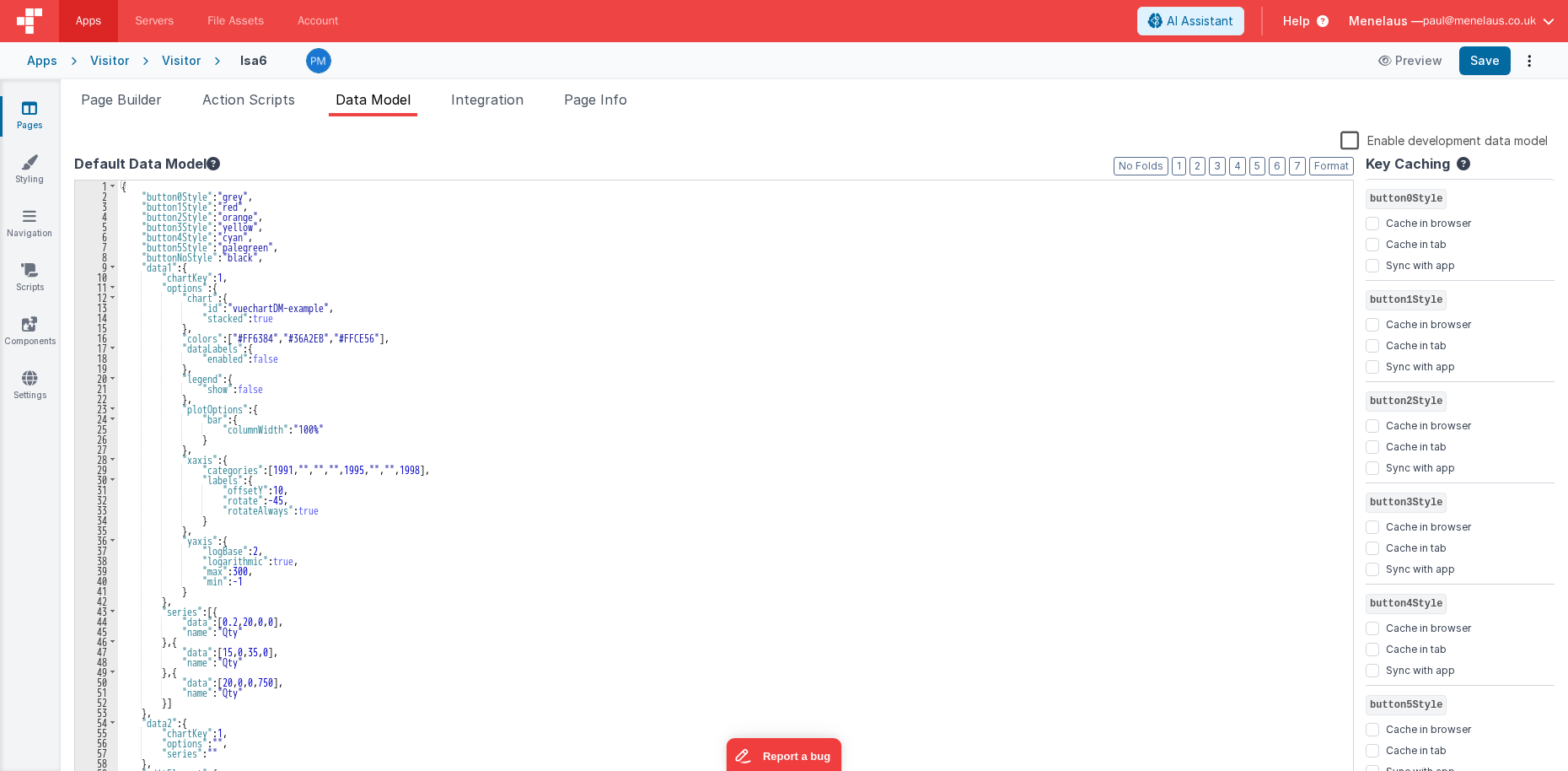 click on "Enable development data model" at bounding box center (1444, 139) 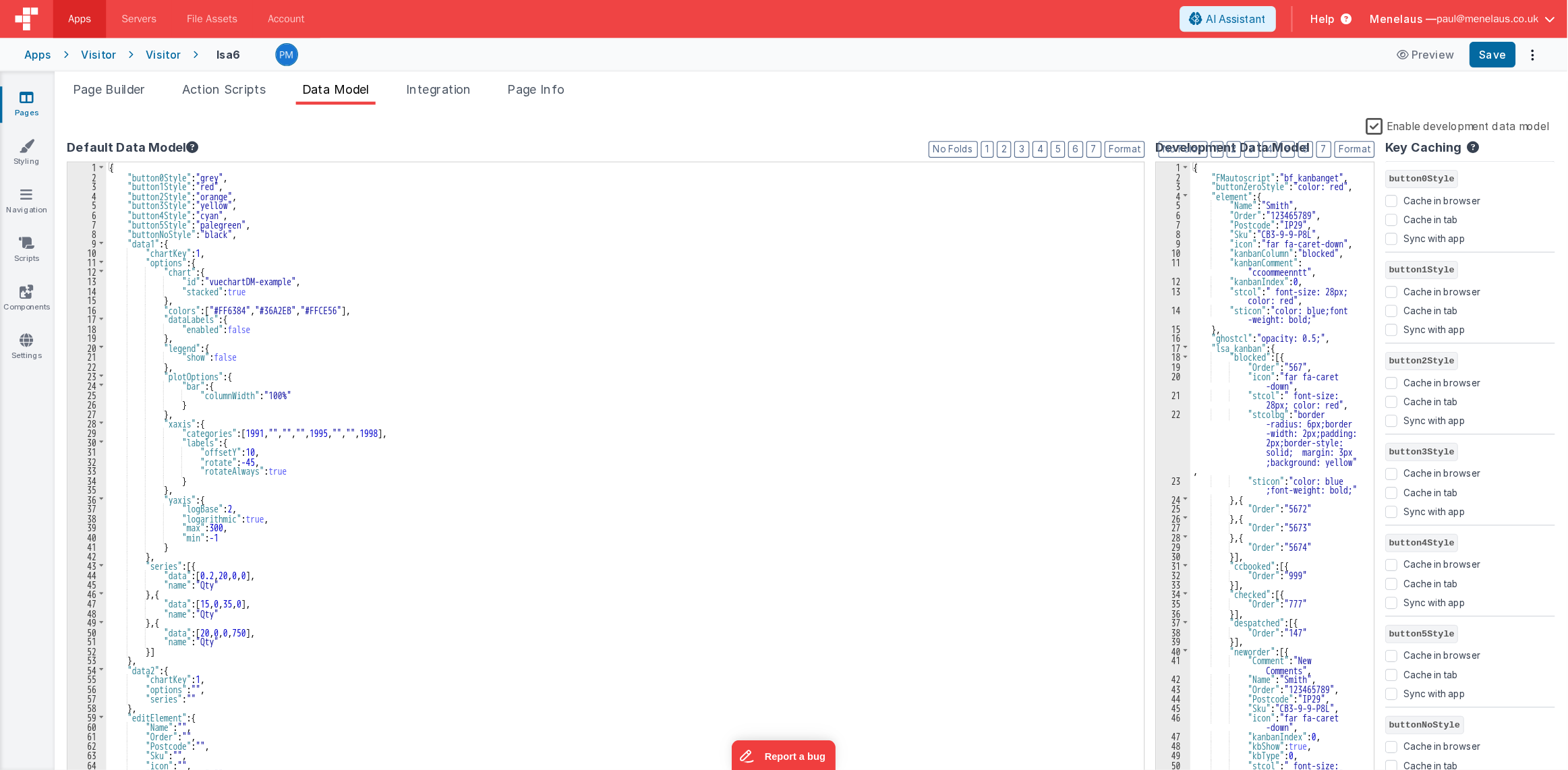 scroll, scrollTop: 0, scrollLeft: 0, axis: both 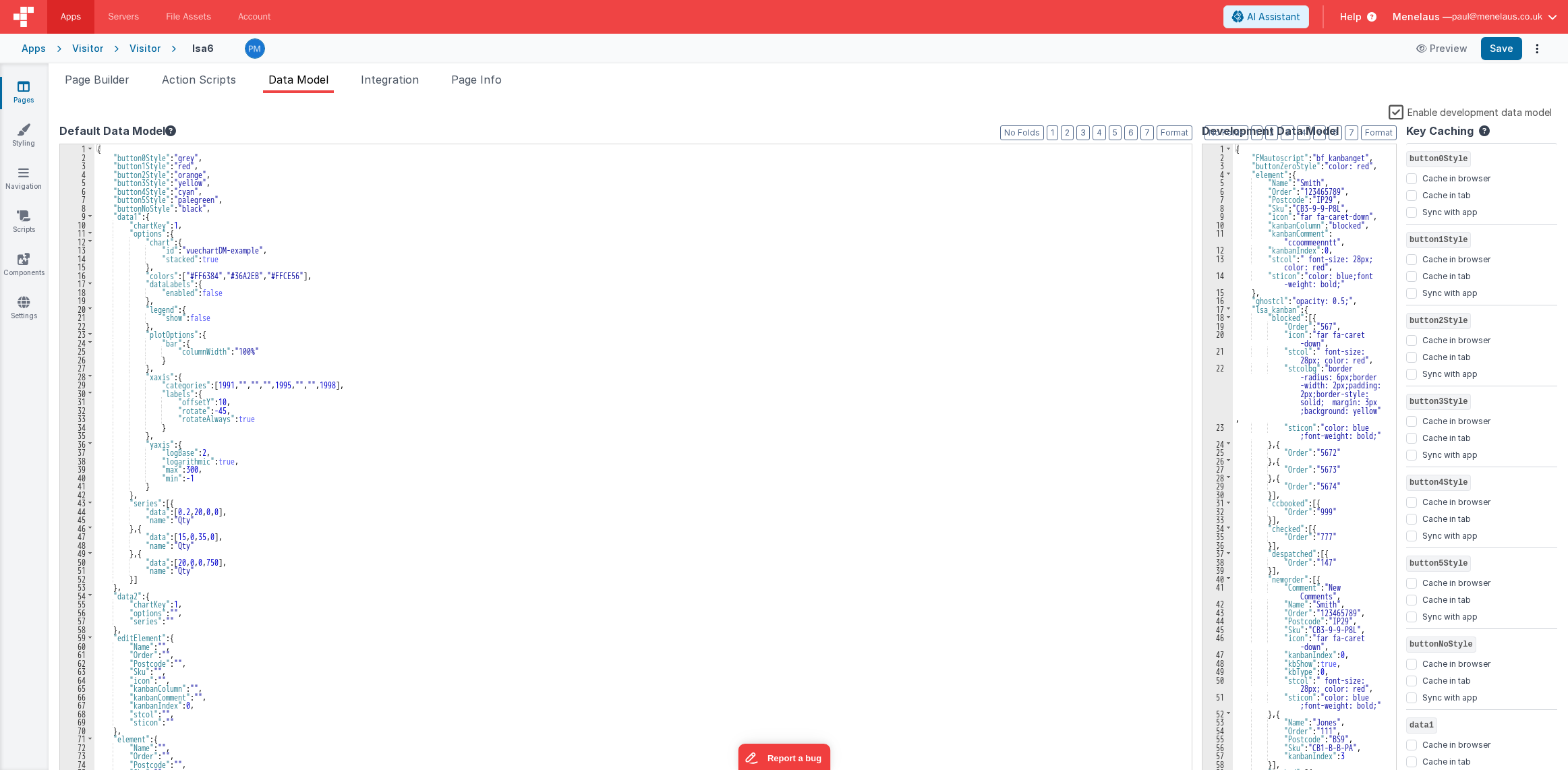 click on "{      "button0Style" :  "grey" ,      "button1Style" :  "red" ,      "button2Style" :  "orange" ,      "button3Style" :  "yellow" ,      "button4Style" :  "cyan" ,      "button5Style" :  "palegreen" ,      "buttonNoStyle" :  "black" ,      "data1" :  {           "chartKey" :  1 ,           "options" :  {                "chart" :  {                     "id" :  "vuechartDM-example" ,                     "stacked" :  true                } ,                "colors" :  [ "#FF6384" ,  "#36A2EB" ,  "#FFCE56" ] ,                "dataLabels" :  {                     "enabled" :  false                } ,                "legend" :  {                     "show" :  false                } ,                "plotOptions" :  {                     "bar" :  {                          "columnWidth" :  "100%"                     }                } ,                "xaxis" :  {                     "categories" :  [ 1991 ,  "" ,  "" ,  "" ,  1995 ,  "" ,  "" ,  1998 ] ,                     "labels" :  {                          :" at bounding box center (639, 471) 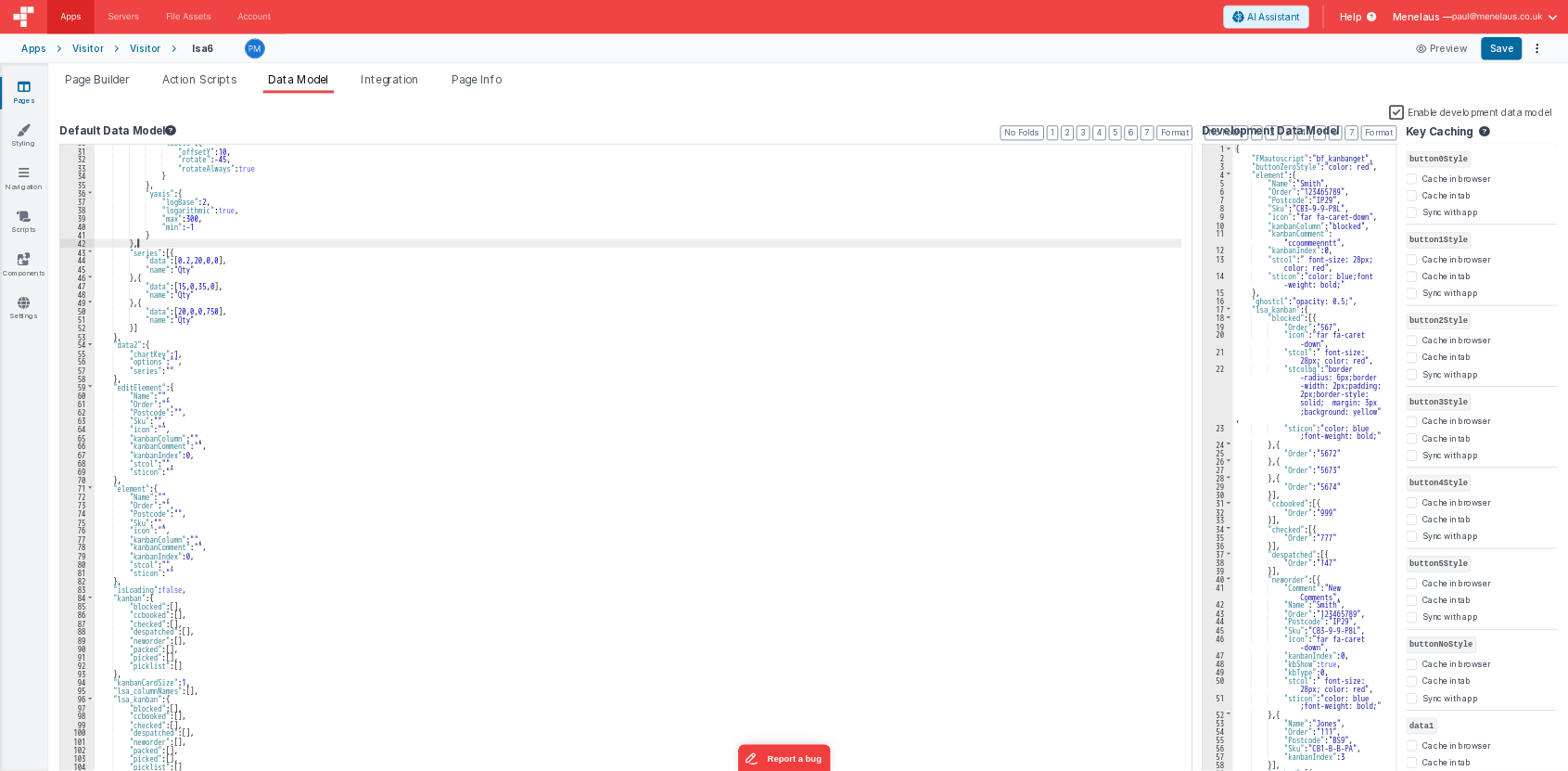 scroll, scrollTop: 0, scrollLeft: 0, axis: both 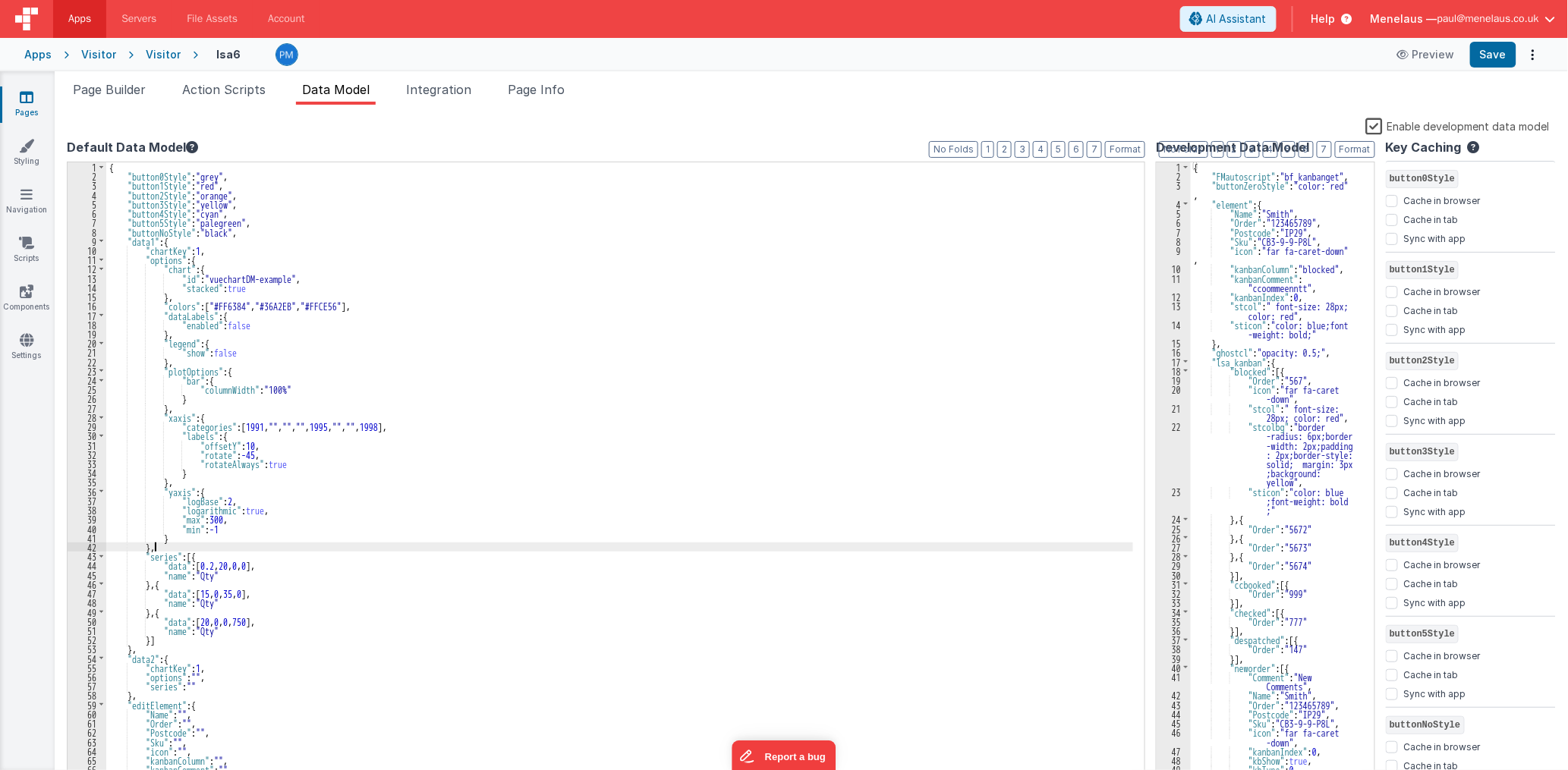 drag, startPoint x: 656, startPoint y: 448, endPoint x: 522, endPoint y: 360, distance: 160.3122 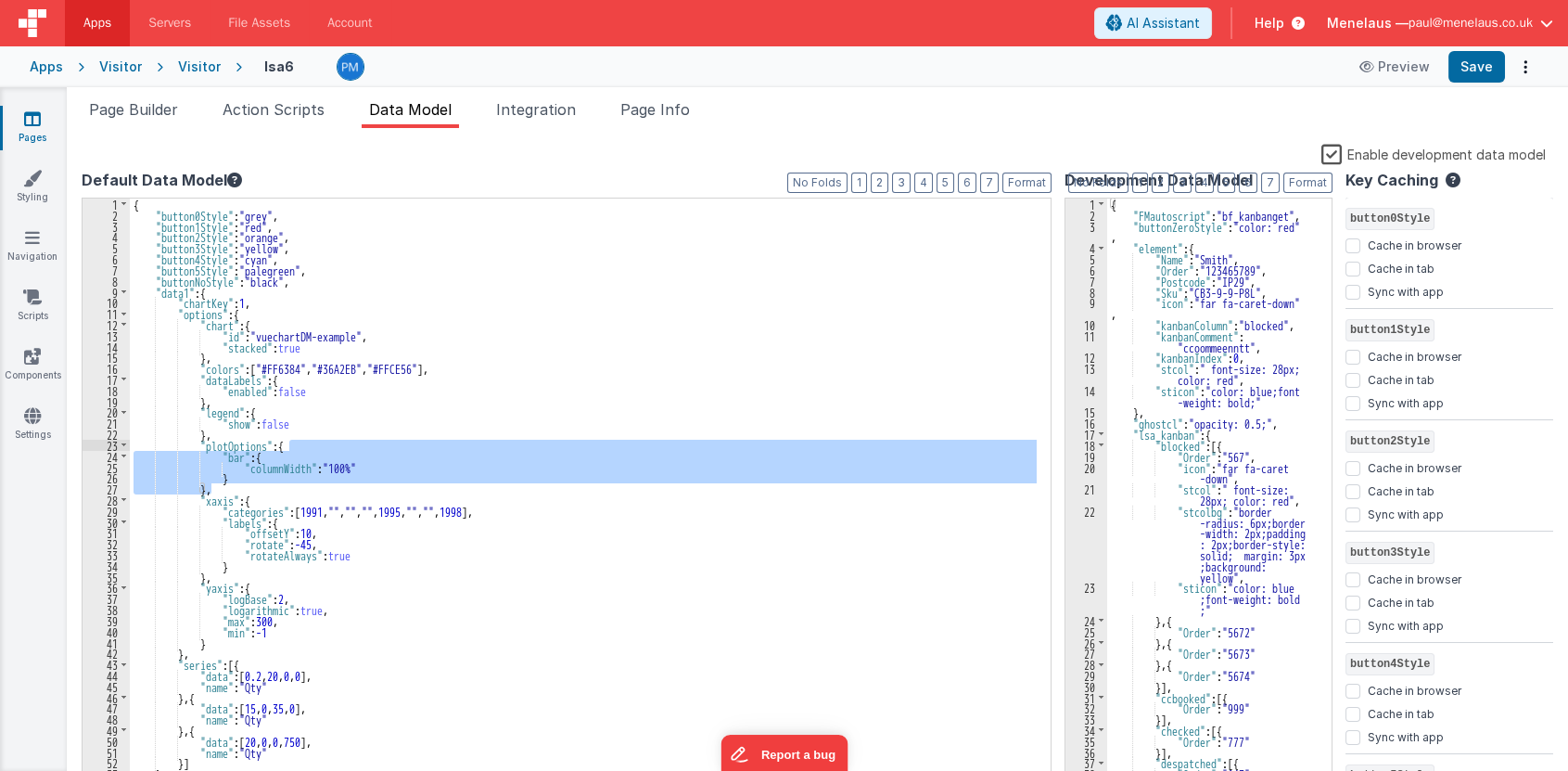 click on "Page Builder
Action Scripts
Data Model
Integration
Page Info" at bounding box center [817, 113] 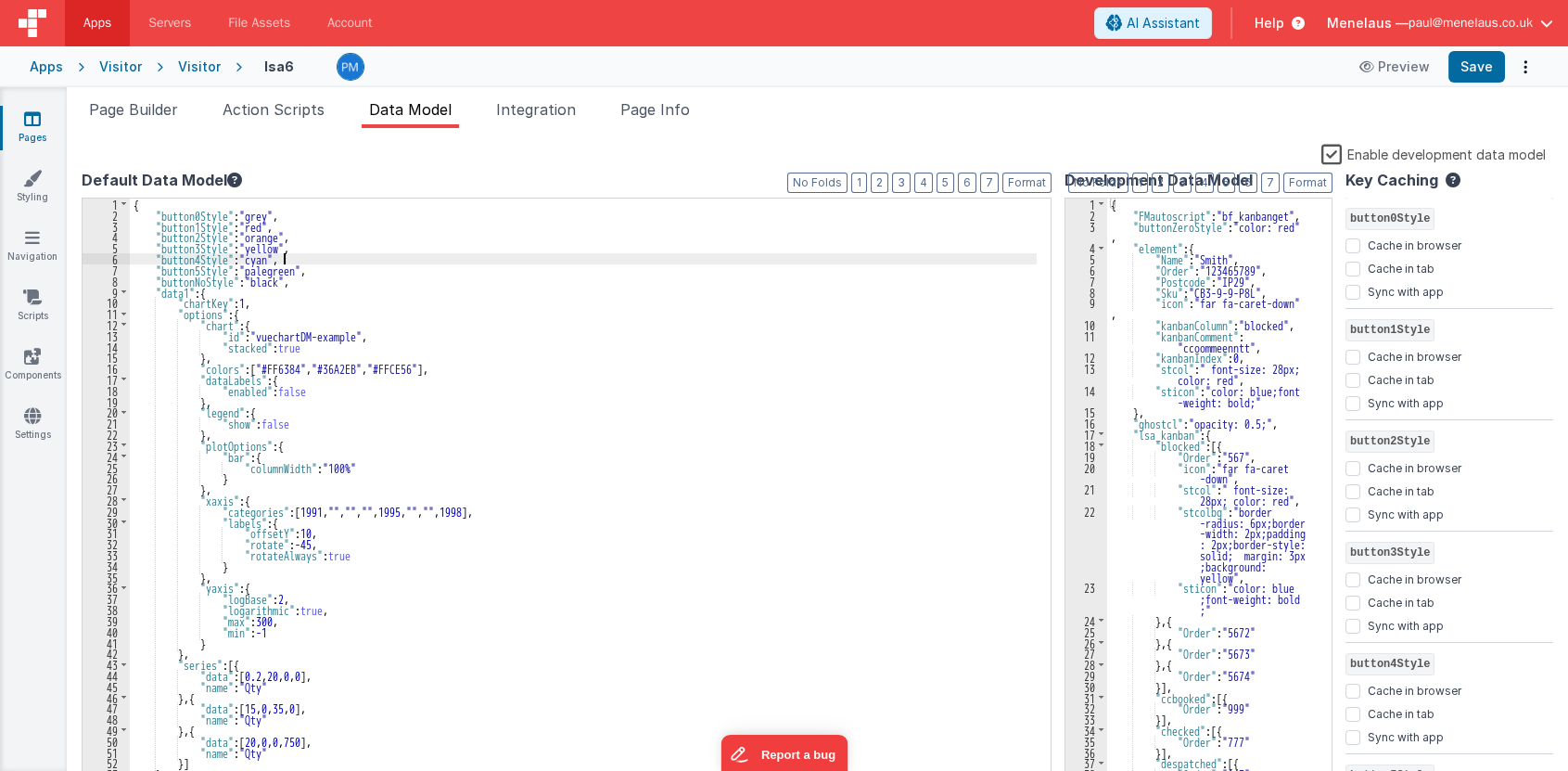 click on "{      "button0Style" :  "grey" ,      "button1Style" :  "red" ,      "button2Style" :  "orange" ,      "button3Style" :  "yellow" ,      "button4Style" :  "cyan" ,      "button5Style" :  "palegreen" ,      "buttonNoStyle" :  "black" ,      "data1" :  {           "chartKey" :  1 ,           "options" :  {                "chart" :  {                     "id" :  "vuechartDM-example" ,                     "stacked" :  true                } ,                "colors" :  [ "#FF6384" ,  "#36A2EB" ,  "#FFCE56" ] ,                "dataLabels" :  {                     "enabled" :  false                } ,                "legend" :  {                     "show" :  false                } ,                "plotOptions" :  {                     "bar" :  {                          "columnWidth" :  "100%"                     }                } ,                "xaxis" :  {                     "categories" :  [ 1991 ,  "" ,  "" ,  "" ,  1995 ,  "" ,  "" ,  1998 ] ,                     "labels" :  {                          :" at bounding box center (587, 503) 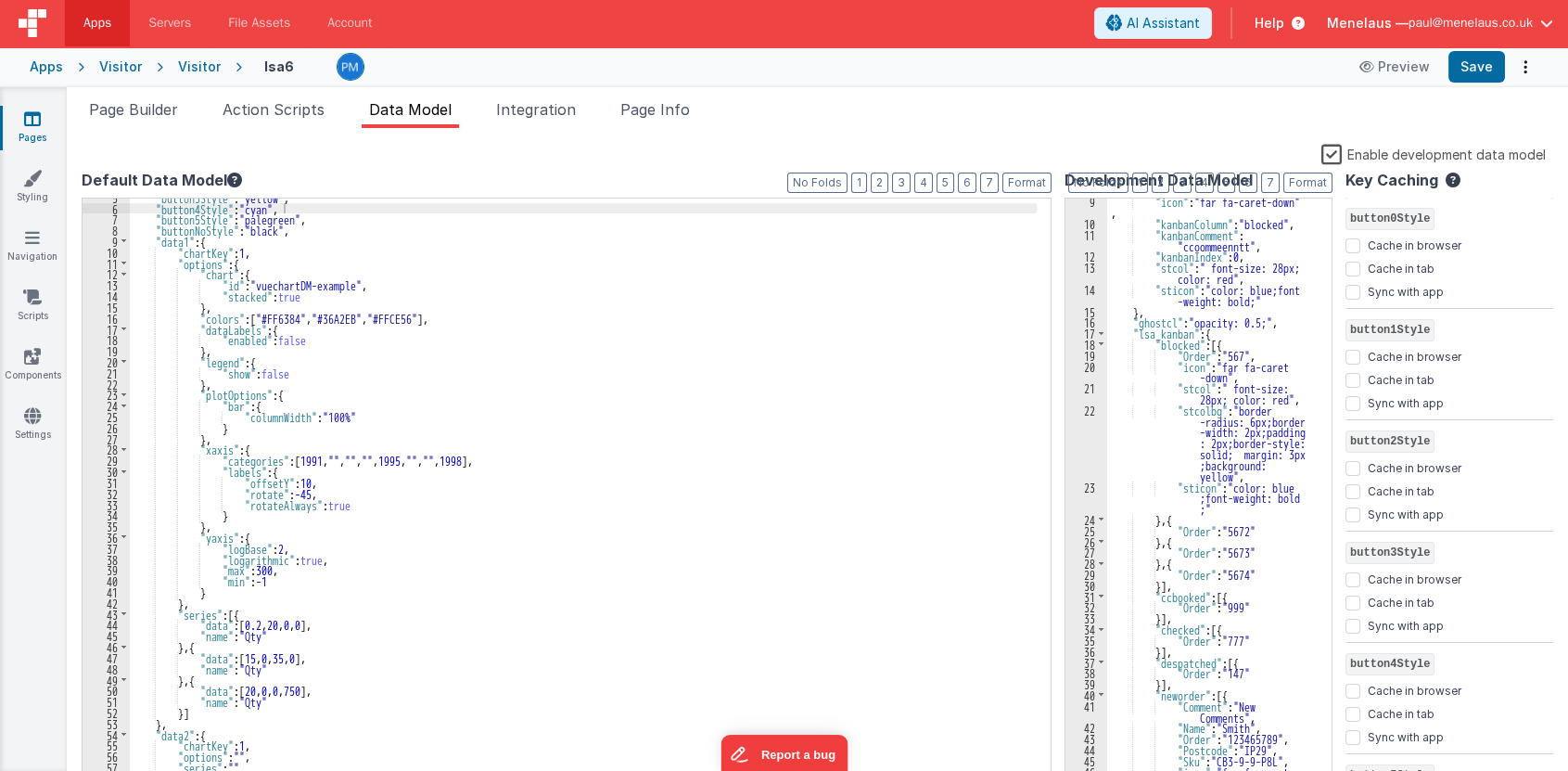 scroll, scrollTop: 151, scrollLeft: 0, axis: vertical 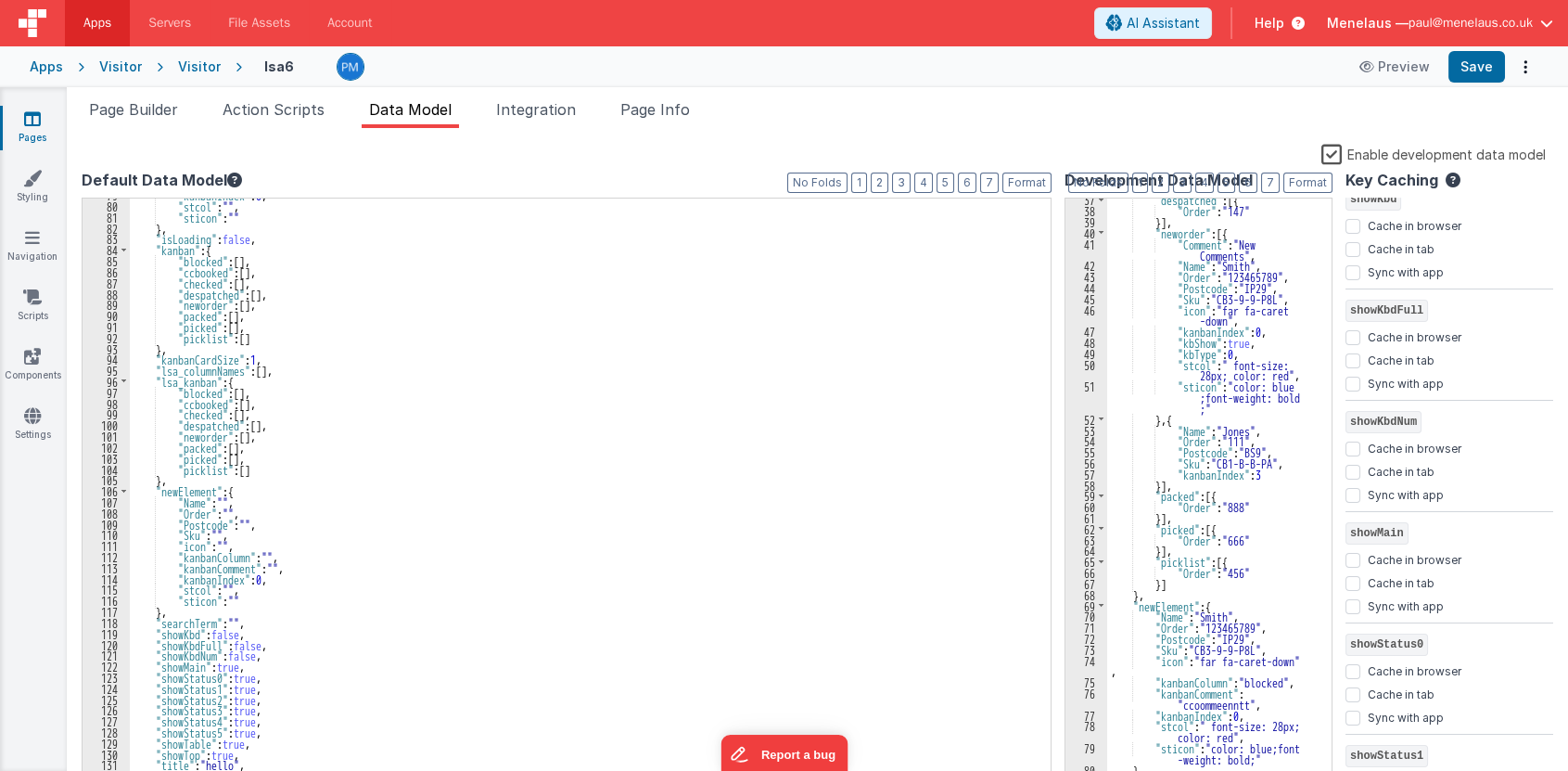 click on "Enable development data model" at bounding box center (1434, 153) 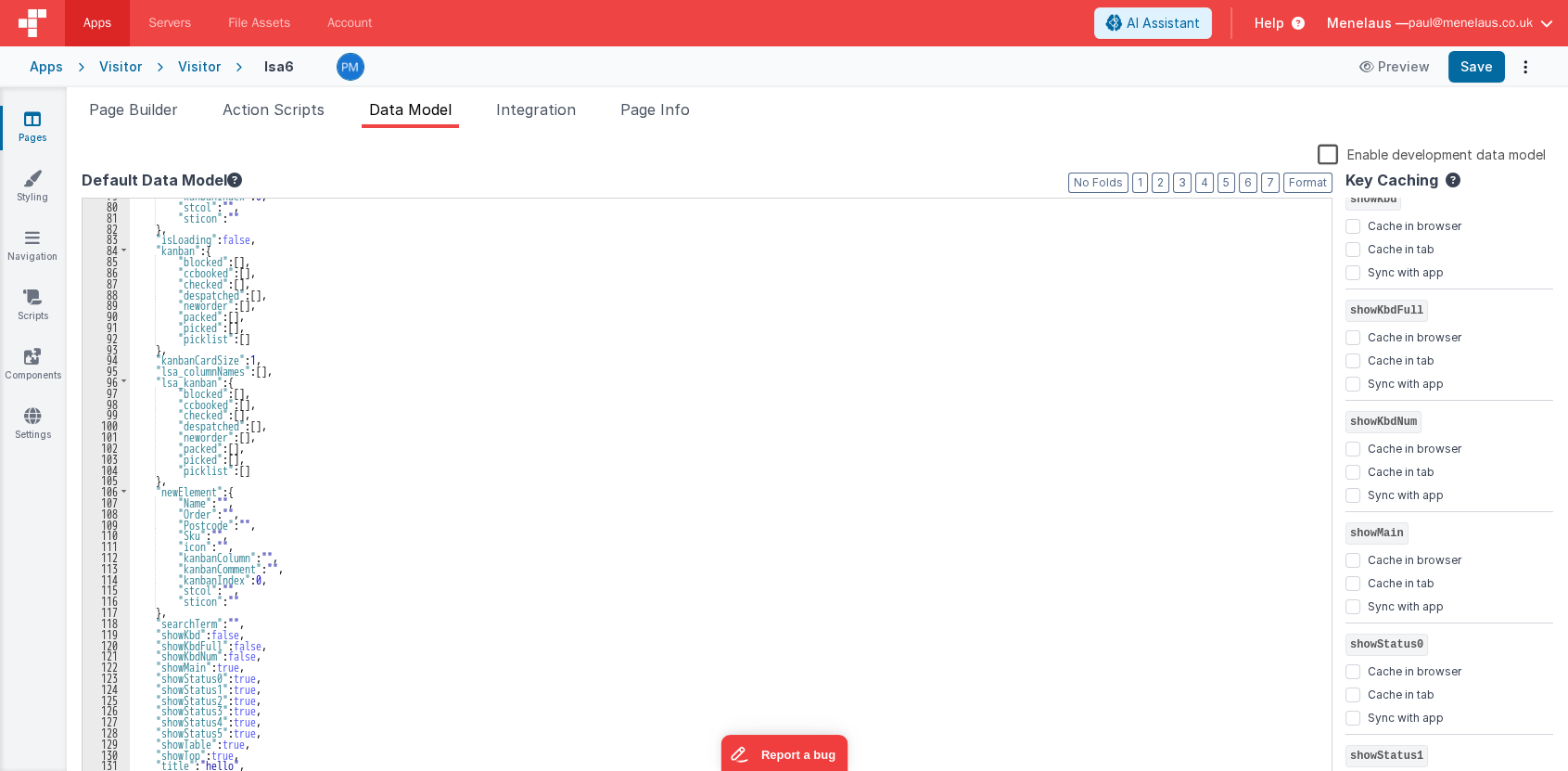 click on "Enable development data model" at bounding box center (1432, 153) 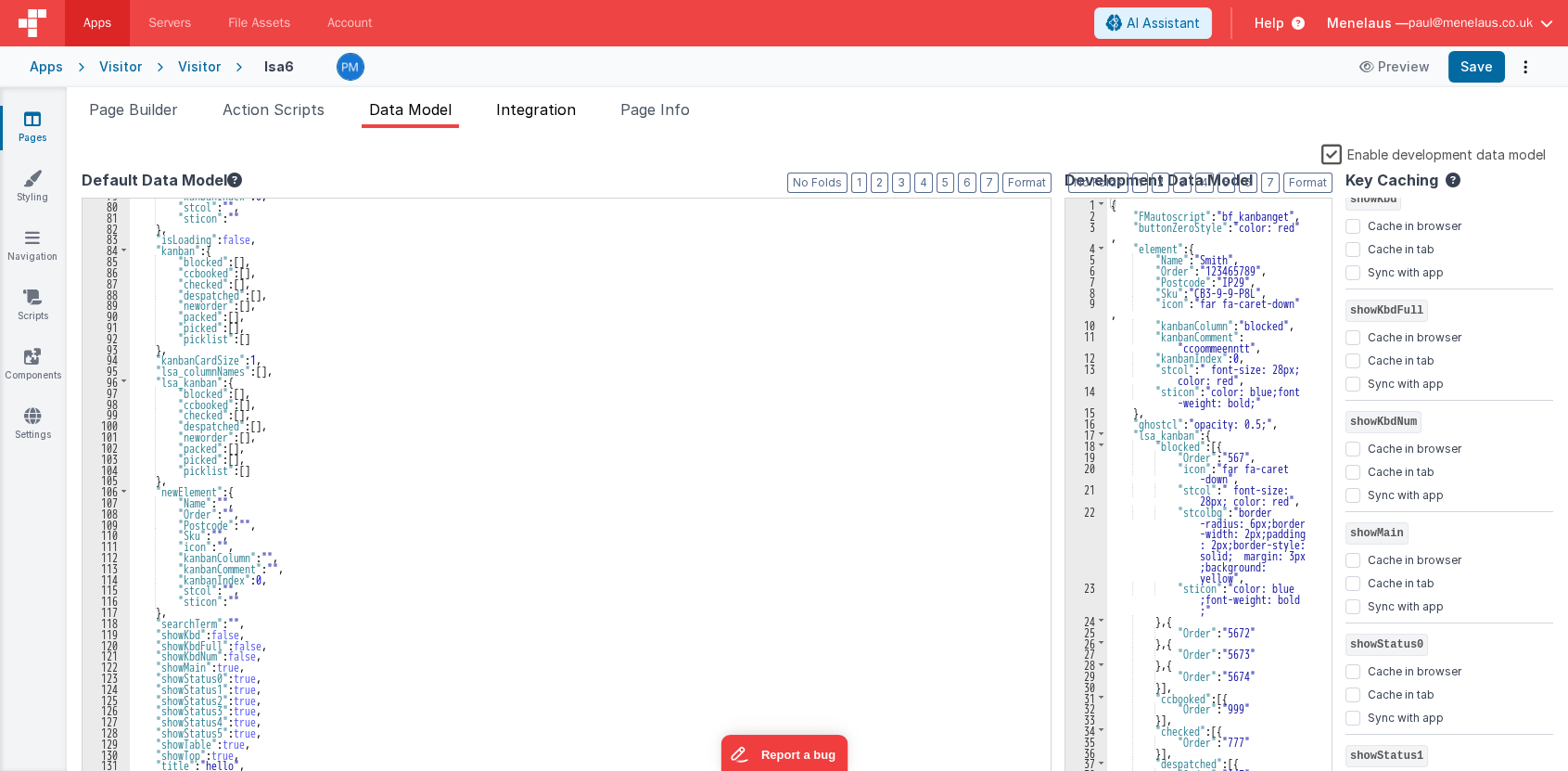 click on "Integration" at bounding box center [536, 109] 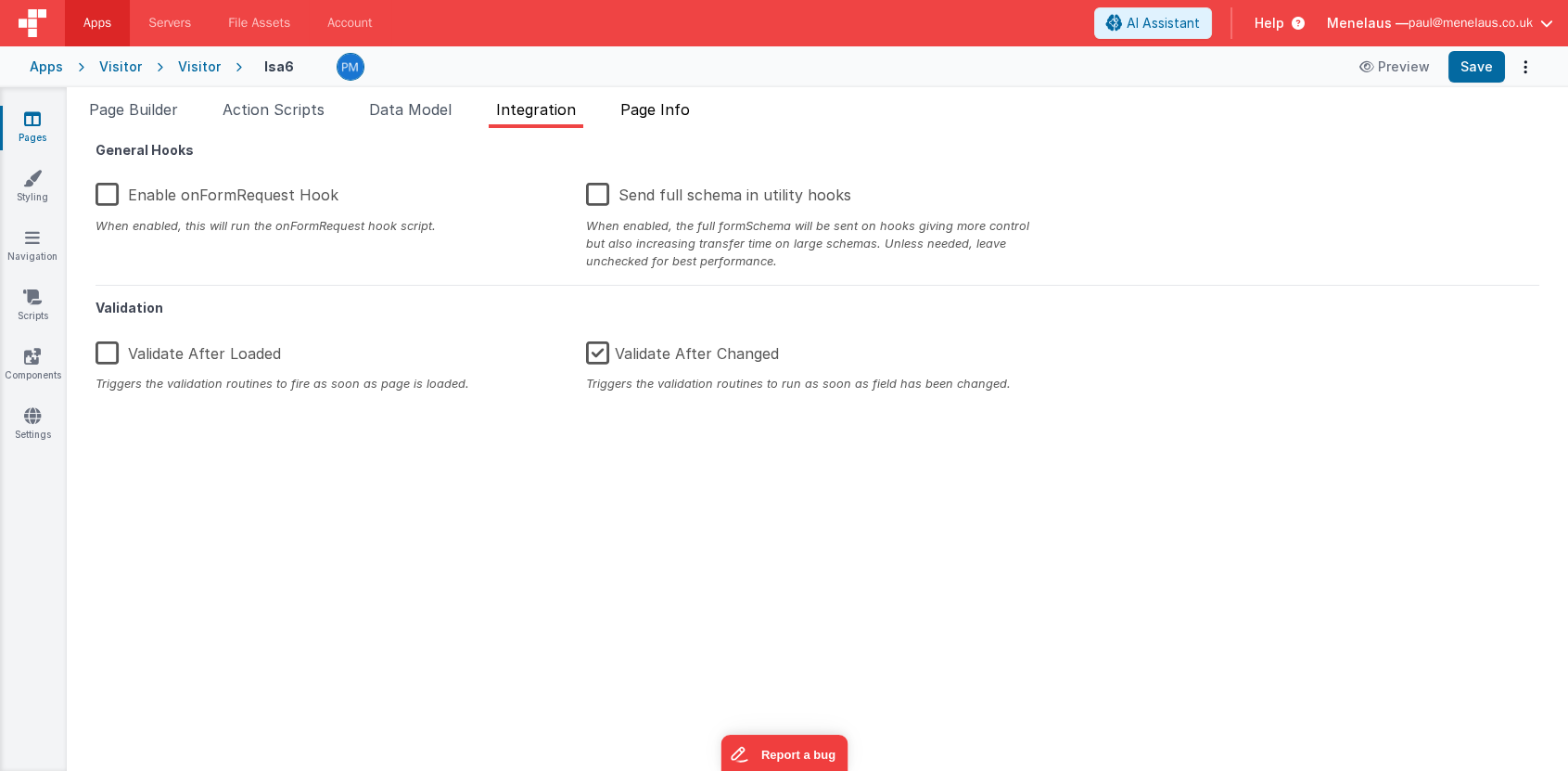 click on "Page Info" at bounding box center (655, 109) 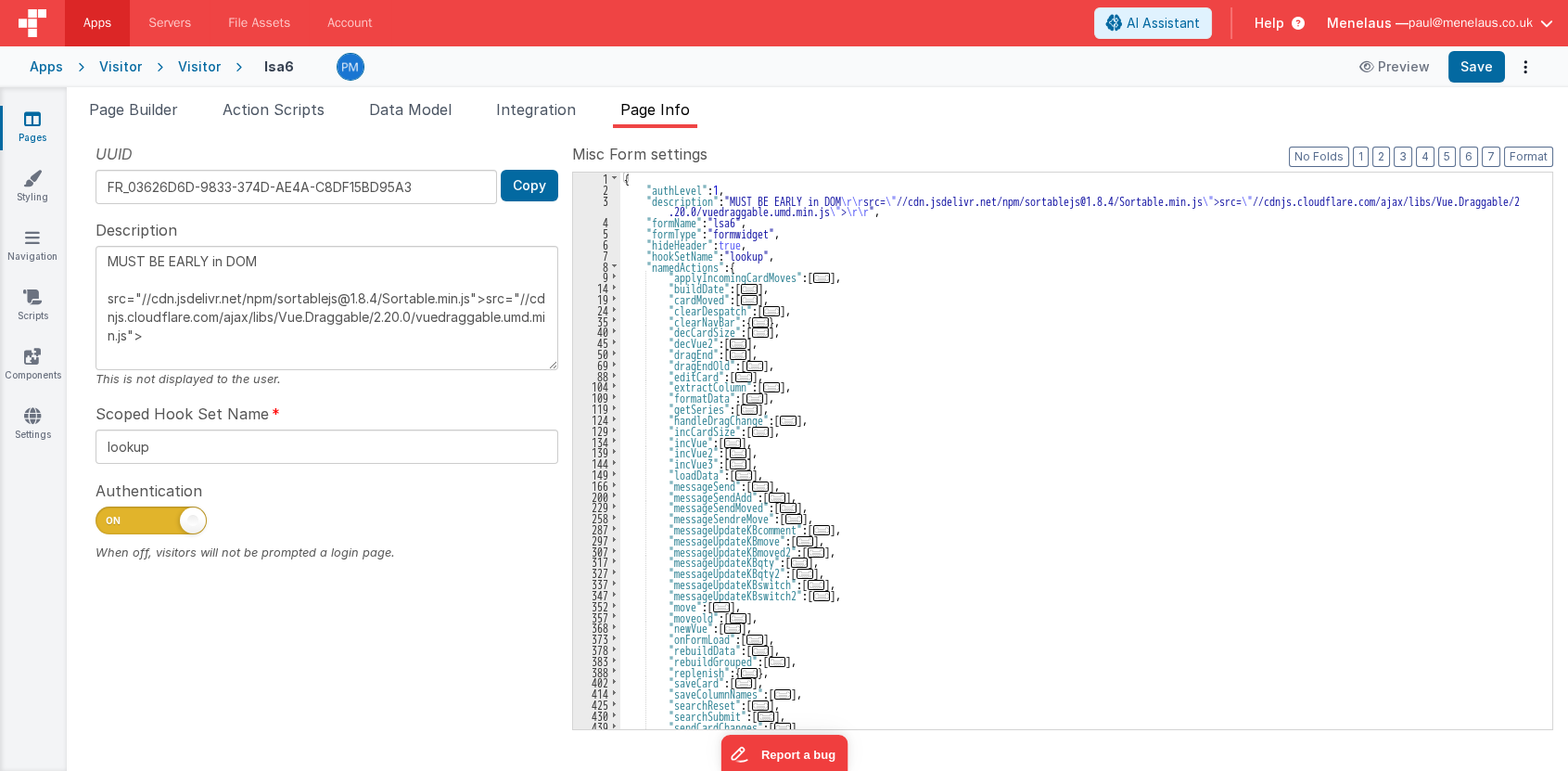 click on "{      "authLevel" :  1 ,      "description" :  "MUST BE EARLY in DOM \r\r src= \" //cdn.jsdelivr.net/npm/sortablejs@1.8.4/Sortable.min.js \" >src= \" //cdnjs.cloudflare.com/ajax/libs/Vue.Draggable/2          .20.0/vuedraggable.umd.min.js \" > \r\r " ,      "formName" :  "lsa6" ,      "formType" :  "formwidget" ,      "hideHeader" :  true ,      "hookSetName" :  "lookup" ,      "namedActions" :  {           "applyIncomingCardMoves" :  [ ... ] ,           "buildDate" :  [ ... ] ,           "cardMoved" :  [ ... ] ,           "clearDespatch" :  [ ... ] ,           "clearNavBar" :  { ... } ,           "decCardSize" :  [ ... ] ,           "decVue2" :  [ ... ] ,           "dragEnd" :  [ ... ] ,           "dragEndOld" :  [ ... ] ,           "editCard" :  [ ... ] ,           "extractColumn" :  [ ... ] ,           "formatData" :  [ ... ] ,           "getSeries" :  [ ... ] ,           "handleDragChange" :  [ ... ] ,           "incCardSize" :  [ ... ] ,           "incVue" :  [ ... ] ,           "incVue2" :  [ ]" at bounding box center [1079, 462] 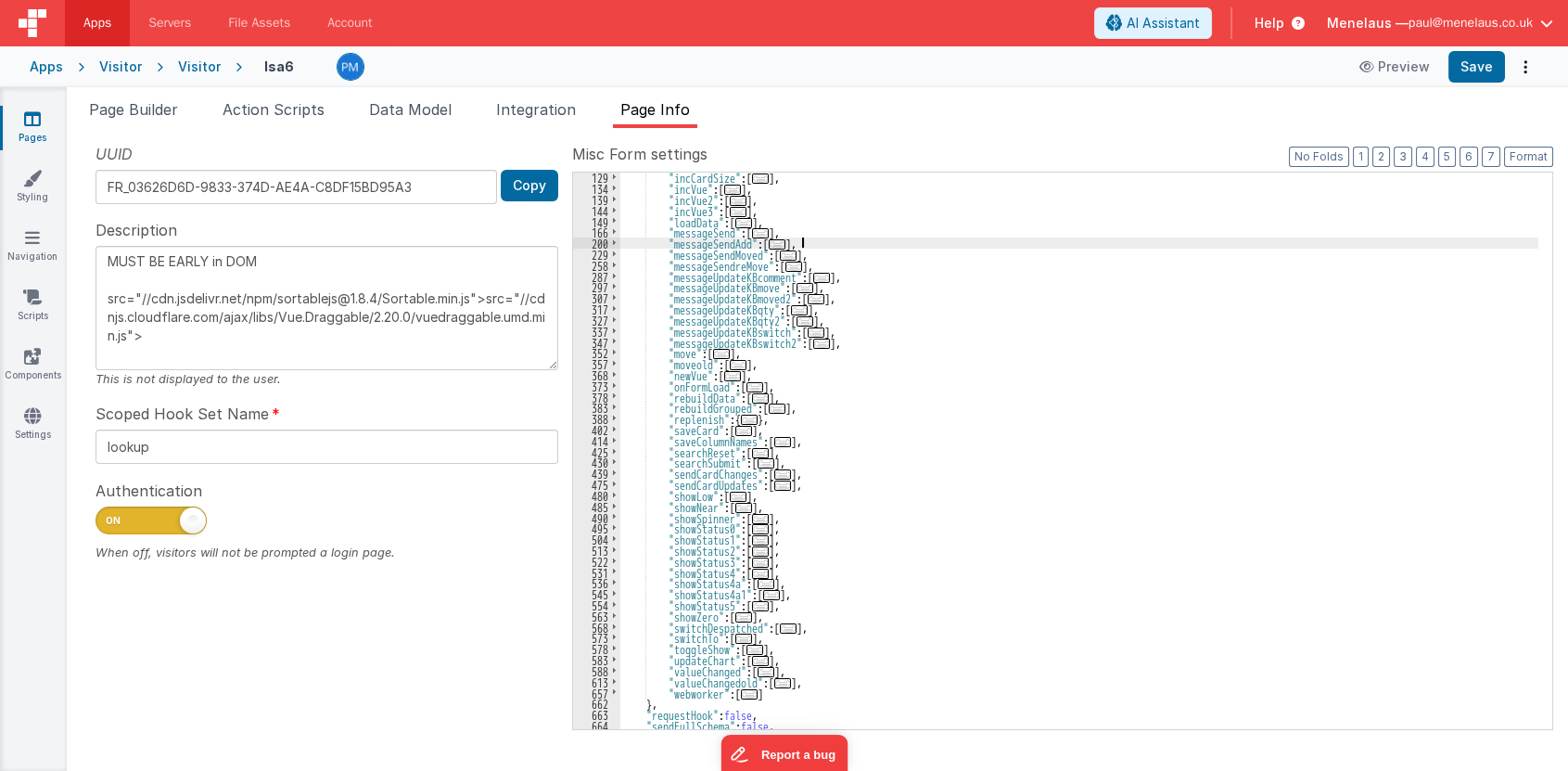 scroll, scrollTop: 303, scrollLeft: 0, axis: vertical 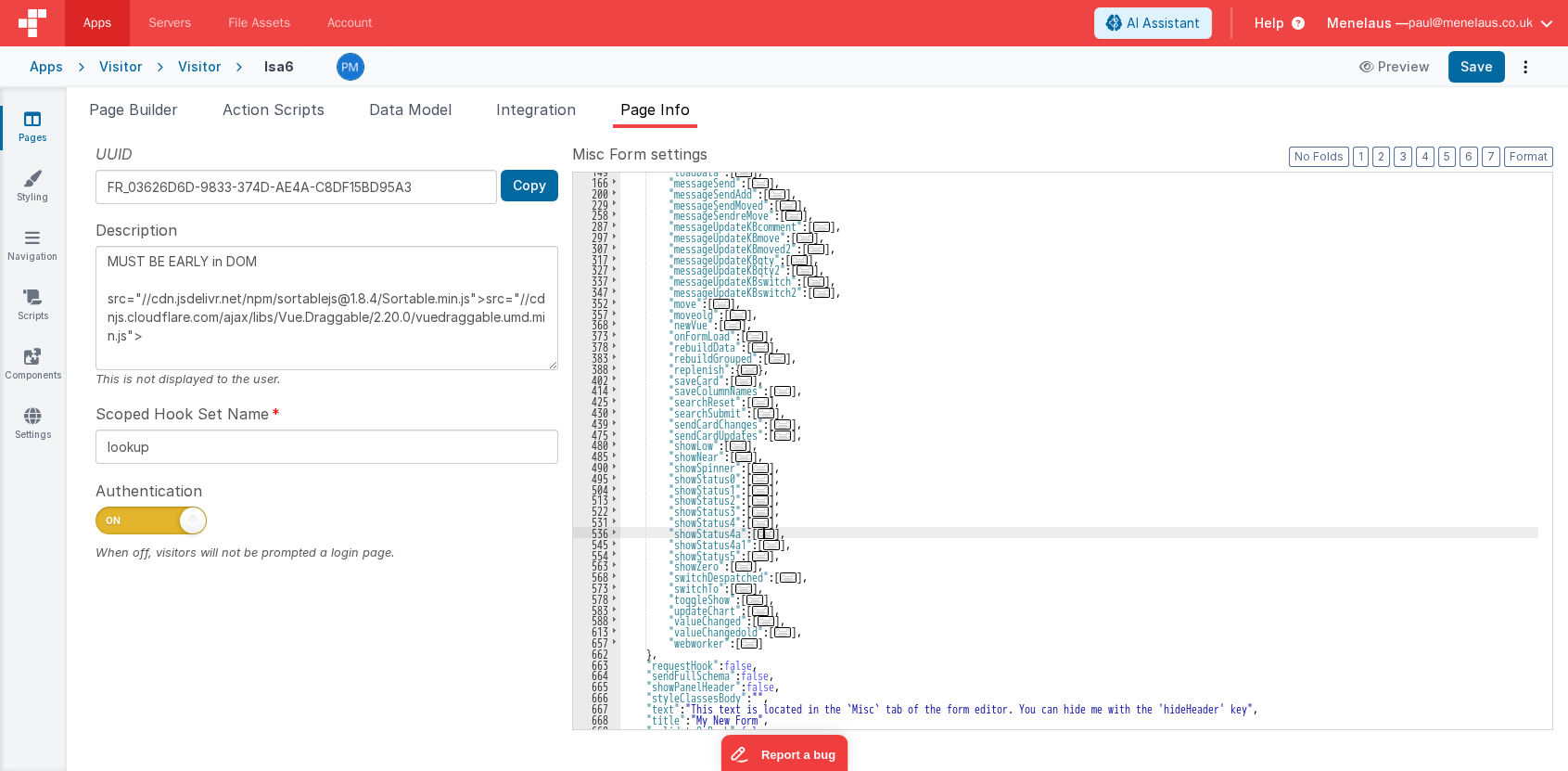 click on "..." at bounding box center [766, 533] 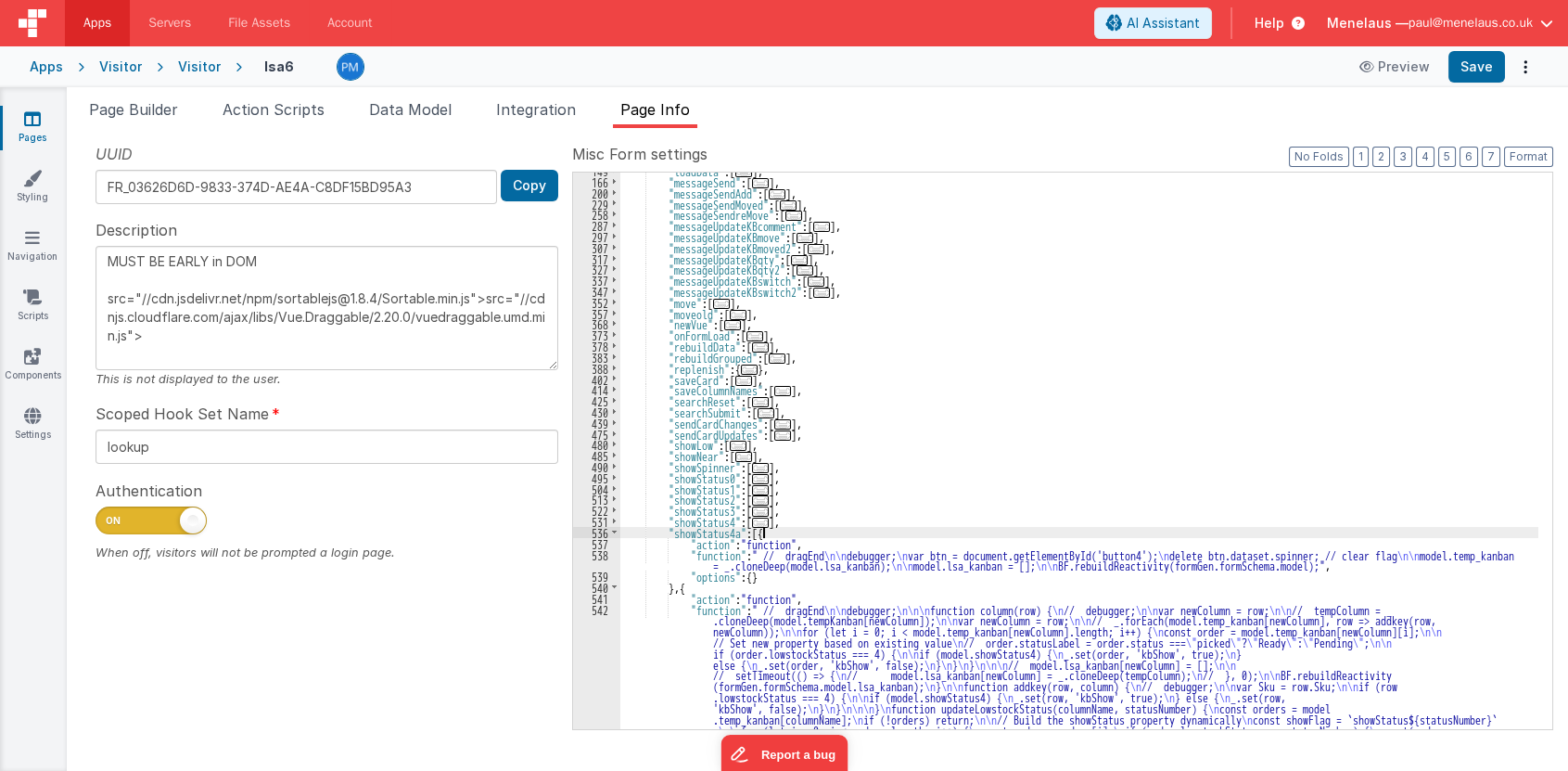 click on ""loadData" :  [ ... ] ,           "messageSend" :  [ ... ] ,           "messageSendAdd" :  [ ... ] ,           "messageSendMoved" :  [ ... ] ,           "messageSendreMove" :  [ ... ] ,           "messageUpdateKBcomment" :  [ ... ] ,           "messageUpdateKBmove" :  [ ... ] ,           "messageUpdateKBmoved2" :  [ ... ] ,           "messageUpdateKBqty" :  [ ... ] ,           "messageUpdateKBqty2" :  [ ... ] ,           "messageUpdateKBswitch" :  [ ... ] ,           "messageUpdateKBswitch2" :  [ ... ] ,           "move" :  [ ... ] ,           "moveold" :  [ ... ] ,           "newVue" :  [ ... ] ,           "onFormLoad" :  [ ... ] ,           "rebuildData" :  [ ... ] ,           "rebuildGrouped" :  [ ... ] ,           "replenish" :  { ... } ,           "saveCard" :  [ ... ] ,           "saveColumnNames" :  [ ... ] ,           "searchReset" :  [ ... ] ,           "searchSubmit" :  [ ... ] ,           "sendCardChanges" :  [ ... ] ,           "sendCardUpdates" :  [ ... ] ,           "showLow" :  [ ..." at bounding box center (1079, 553) 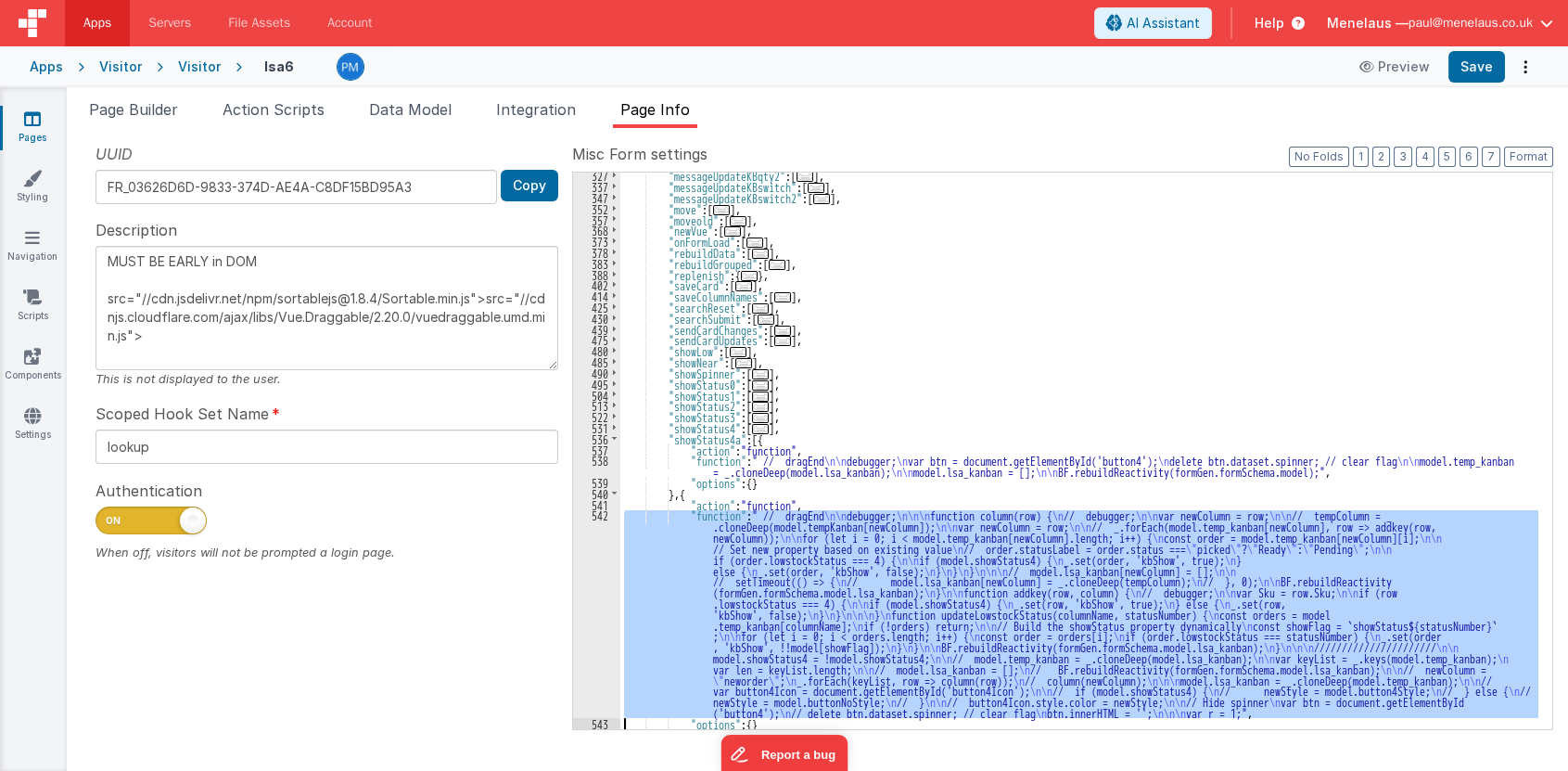 scroll, scrollTop: 397, scrollLeft: 0, axis: vertical 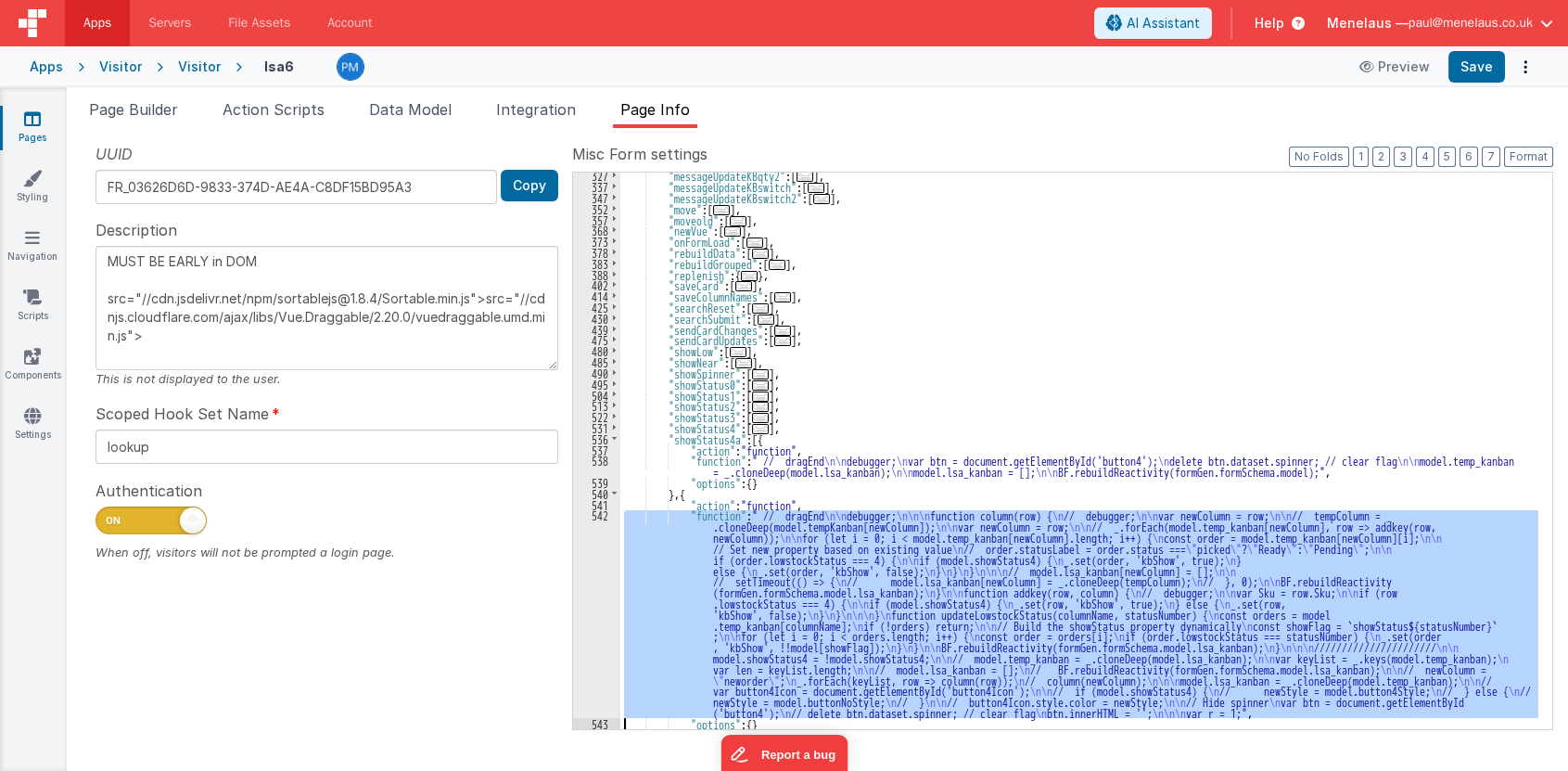 click on "542" at bounding box center (596, 613) 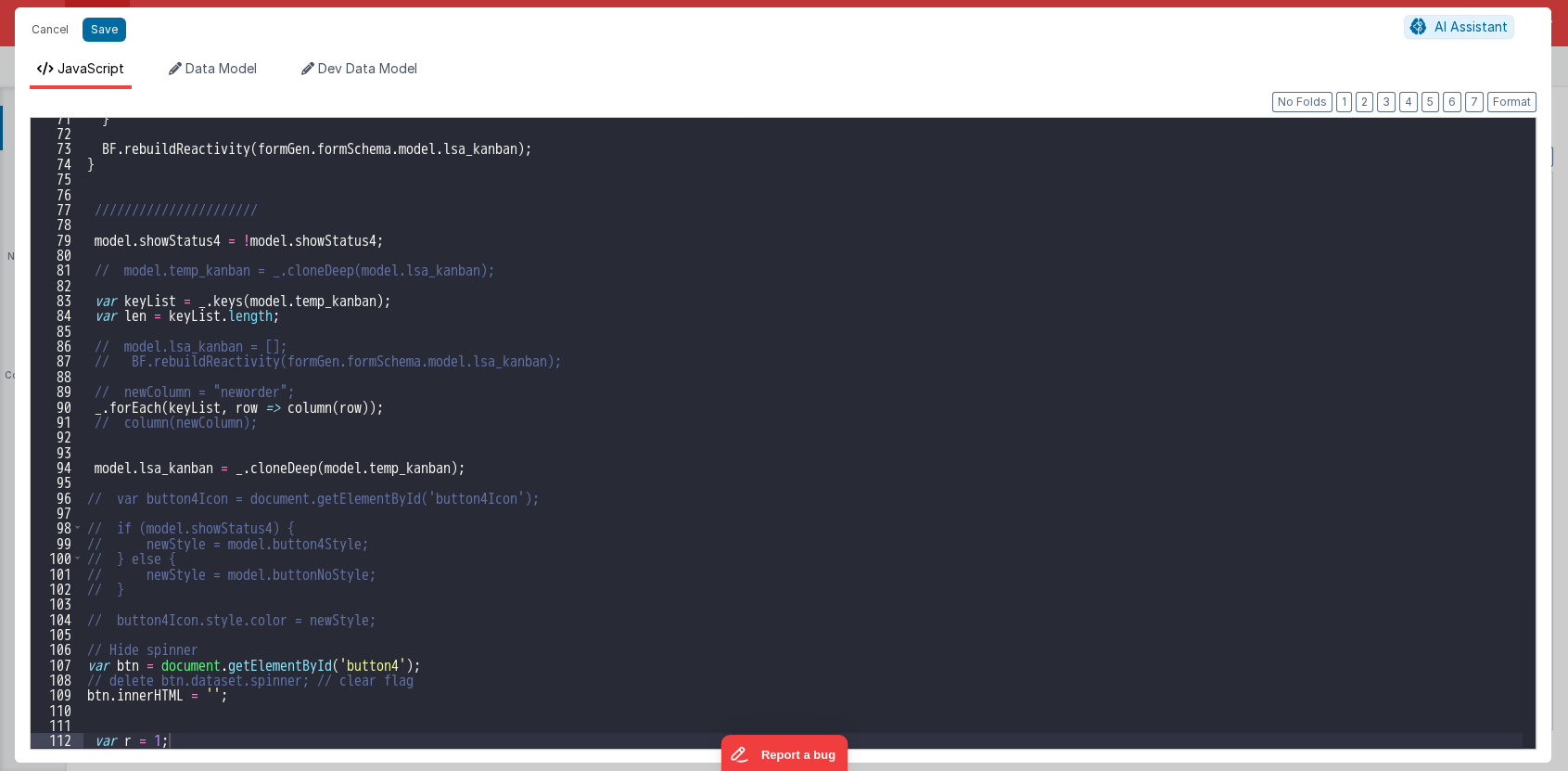 scroll, scrollTop: 1068, scrollLeft: 0, axis: vertical 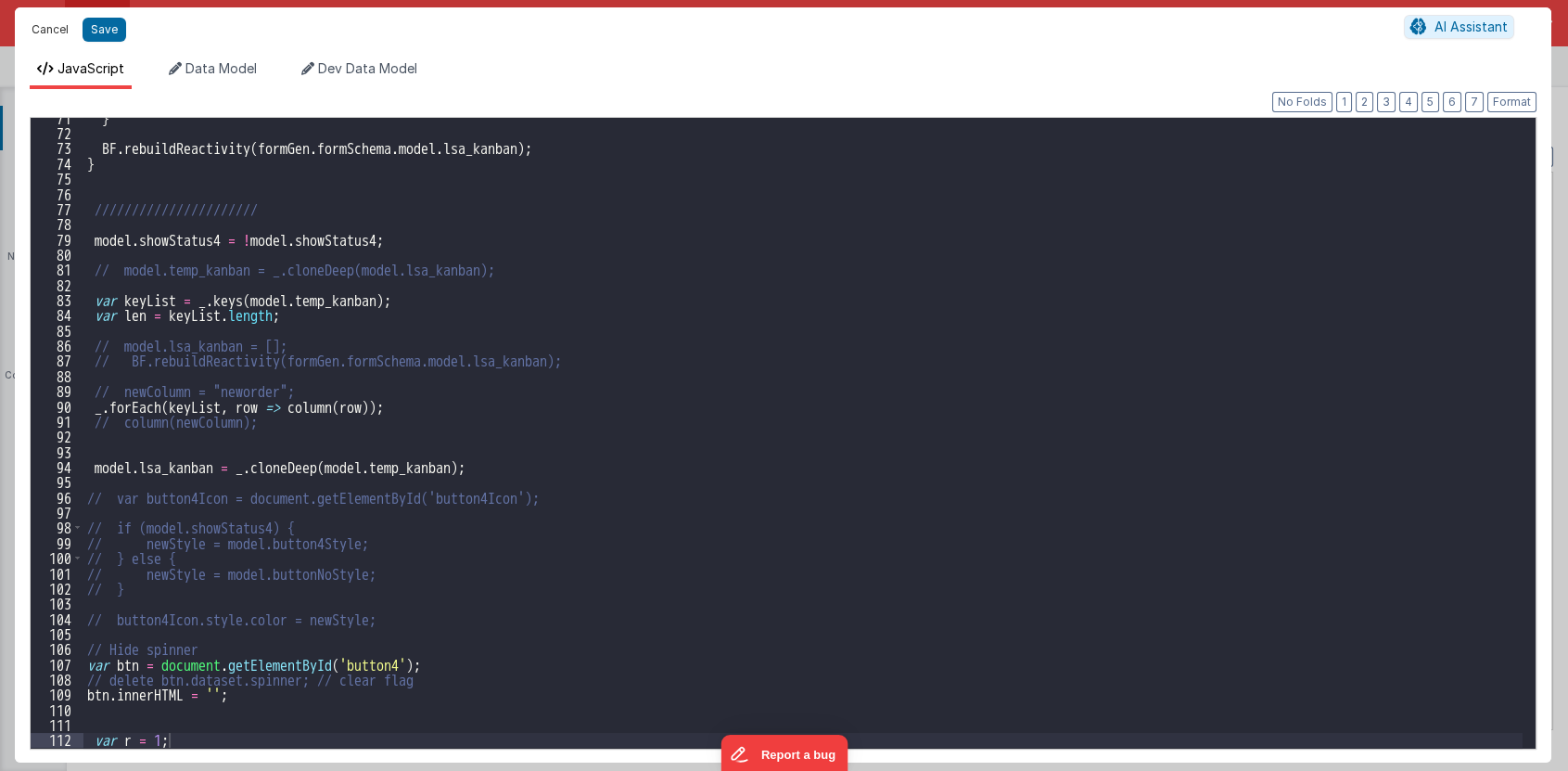 click on "Cancel" at bounding box center (50, 30) 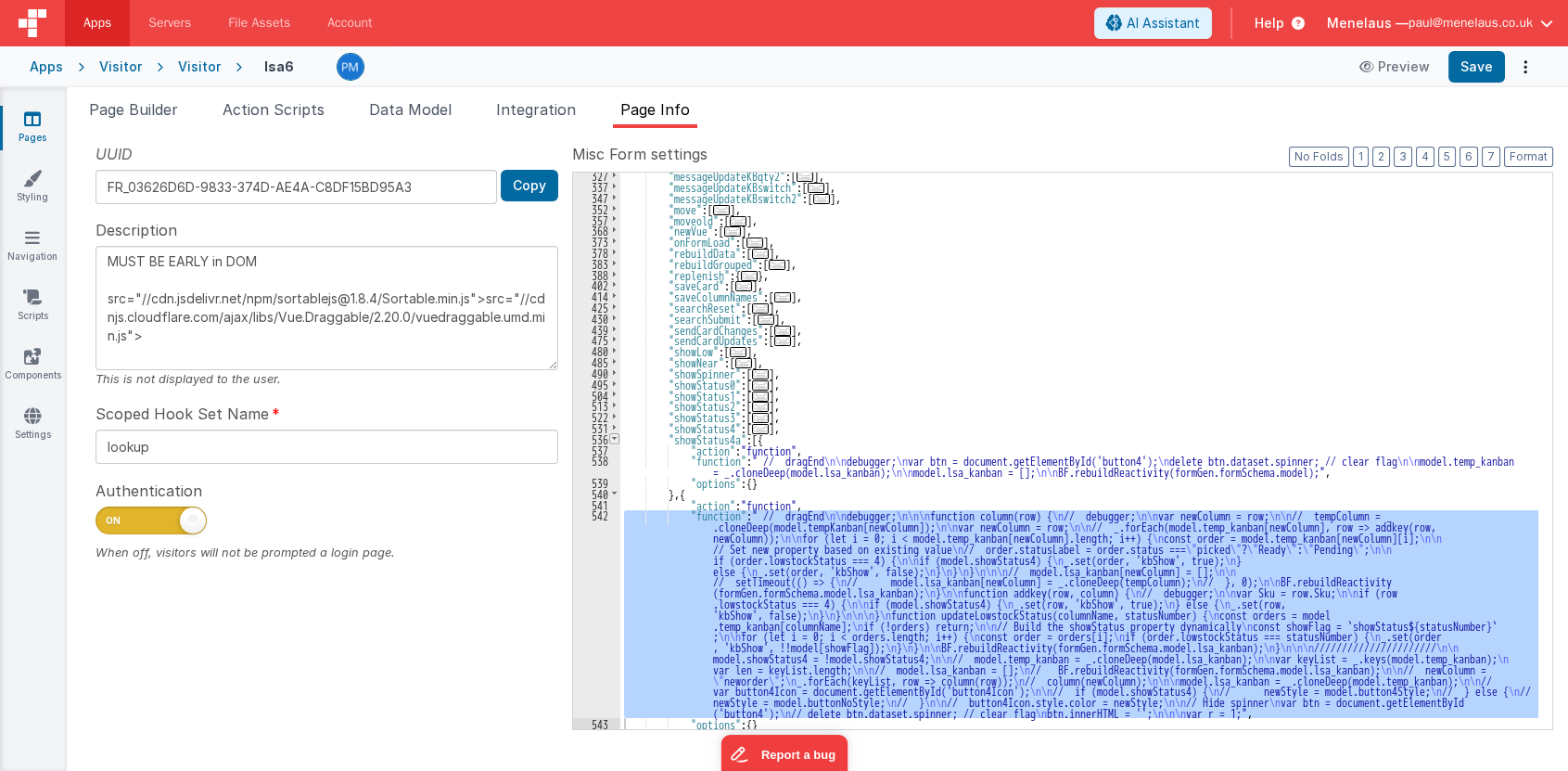 click at bounding box center (614, 439) 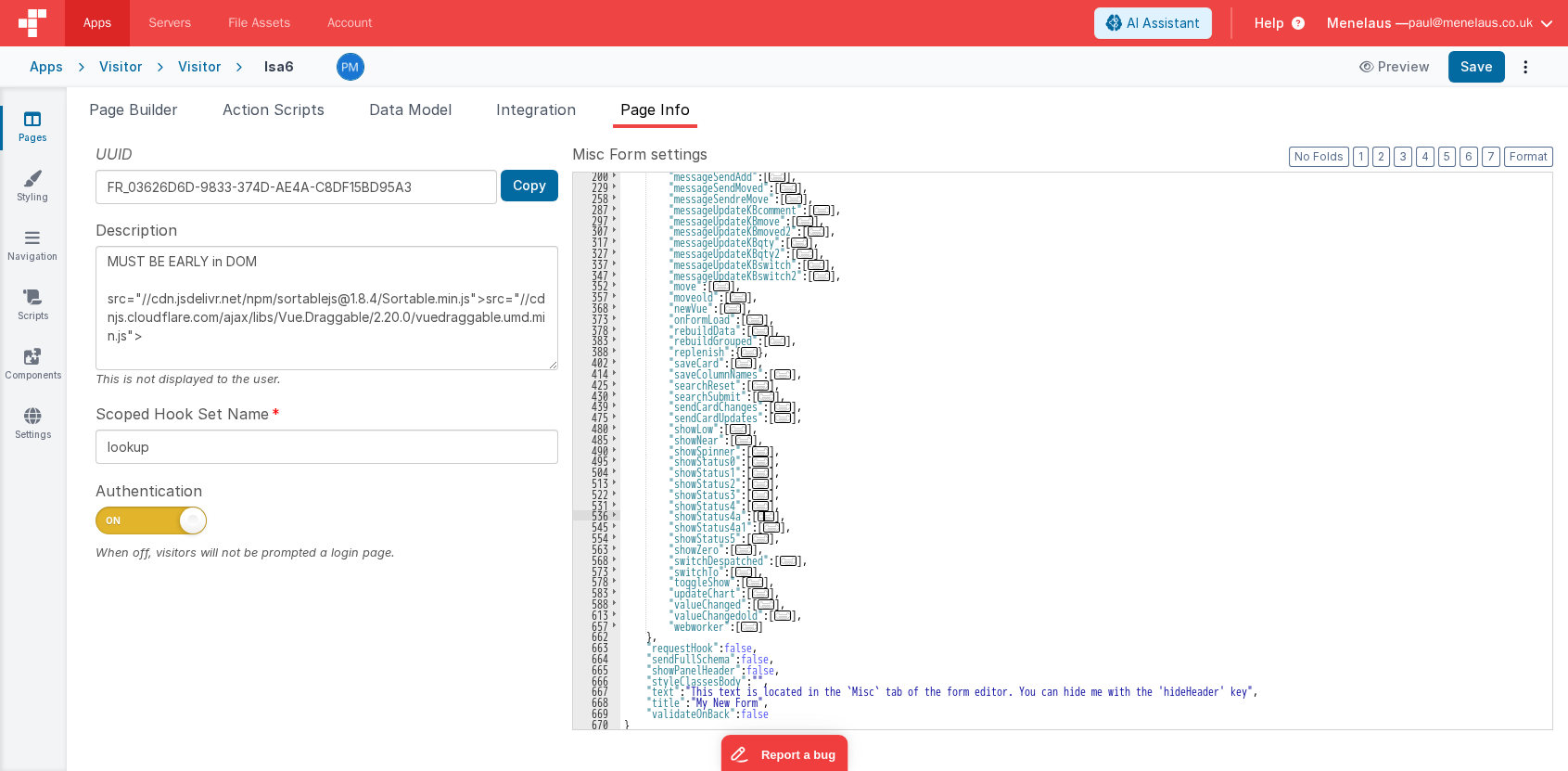scroll, scrollTop: 320, scrollLeft: 0, axis: vertical 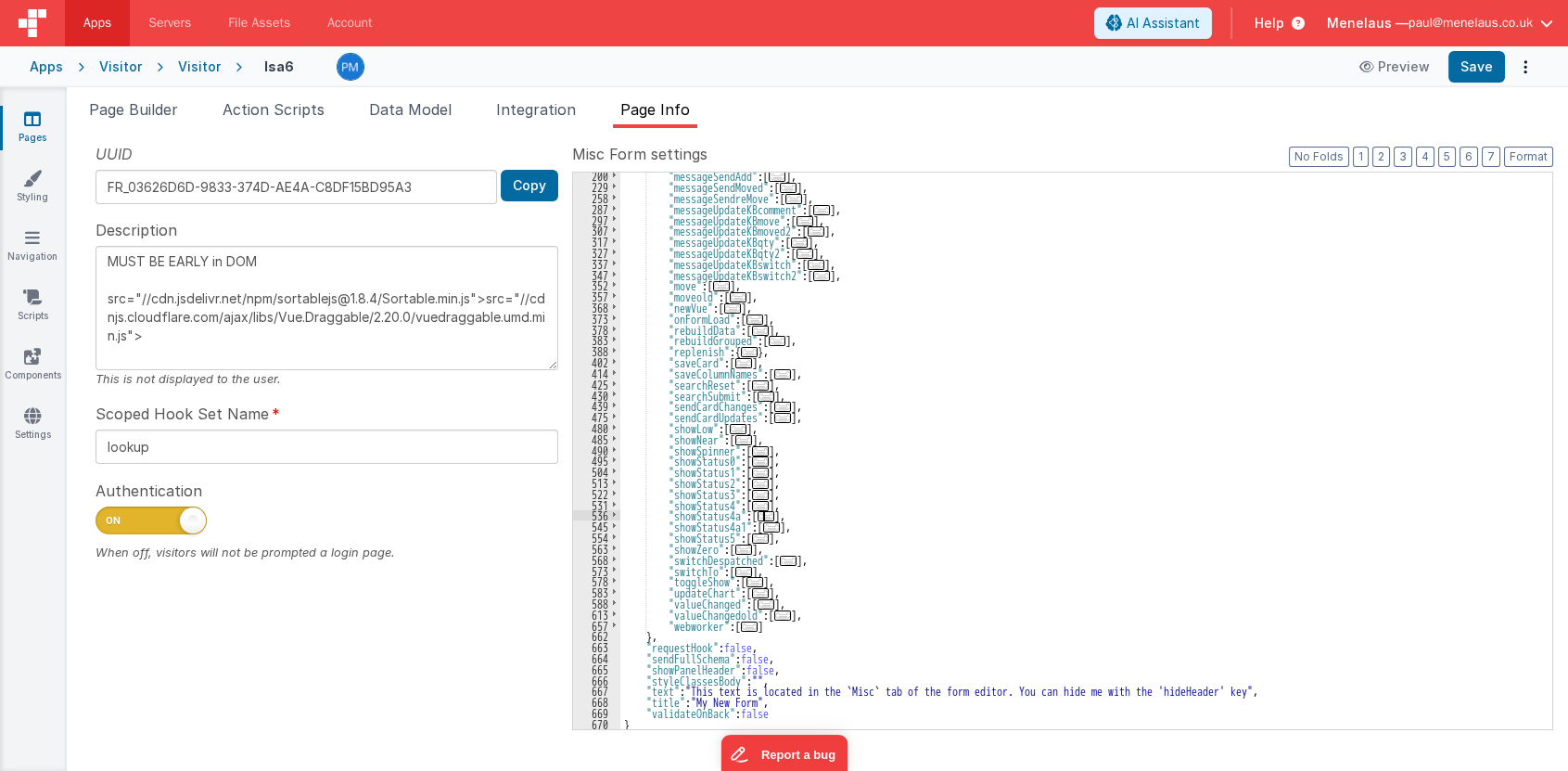 click on "..." at bounding box center (766, 516) 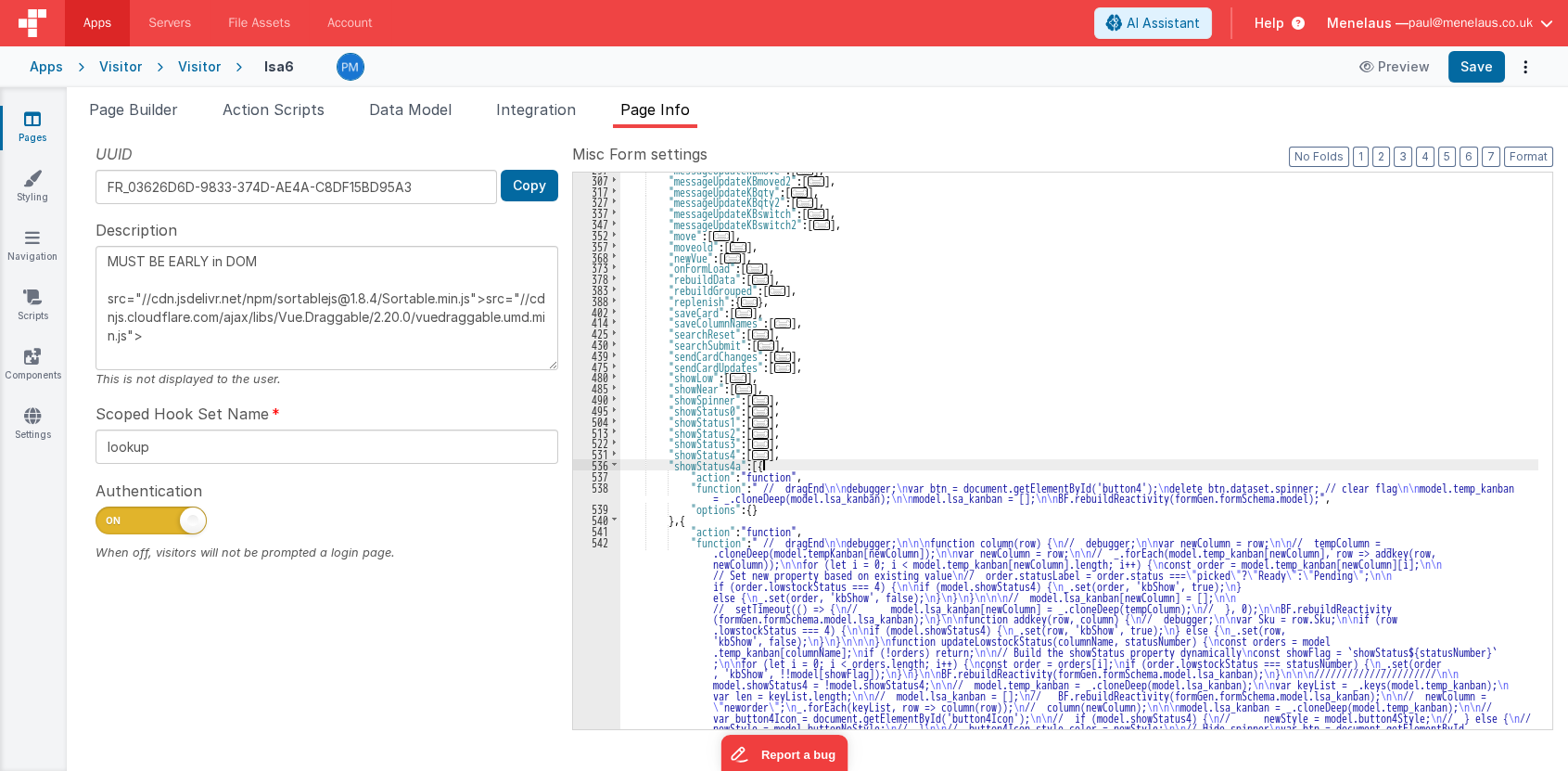 scroll, scrollTop: 472, scrollLeft: 0, axis: vertical 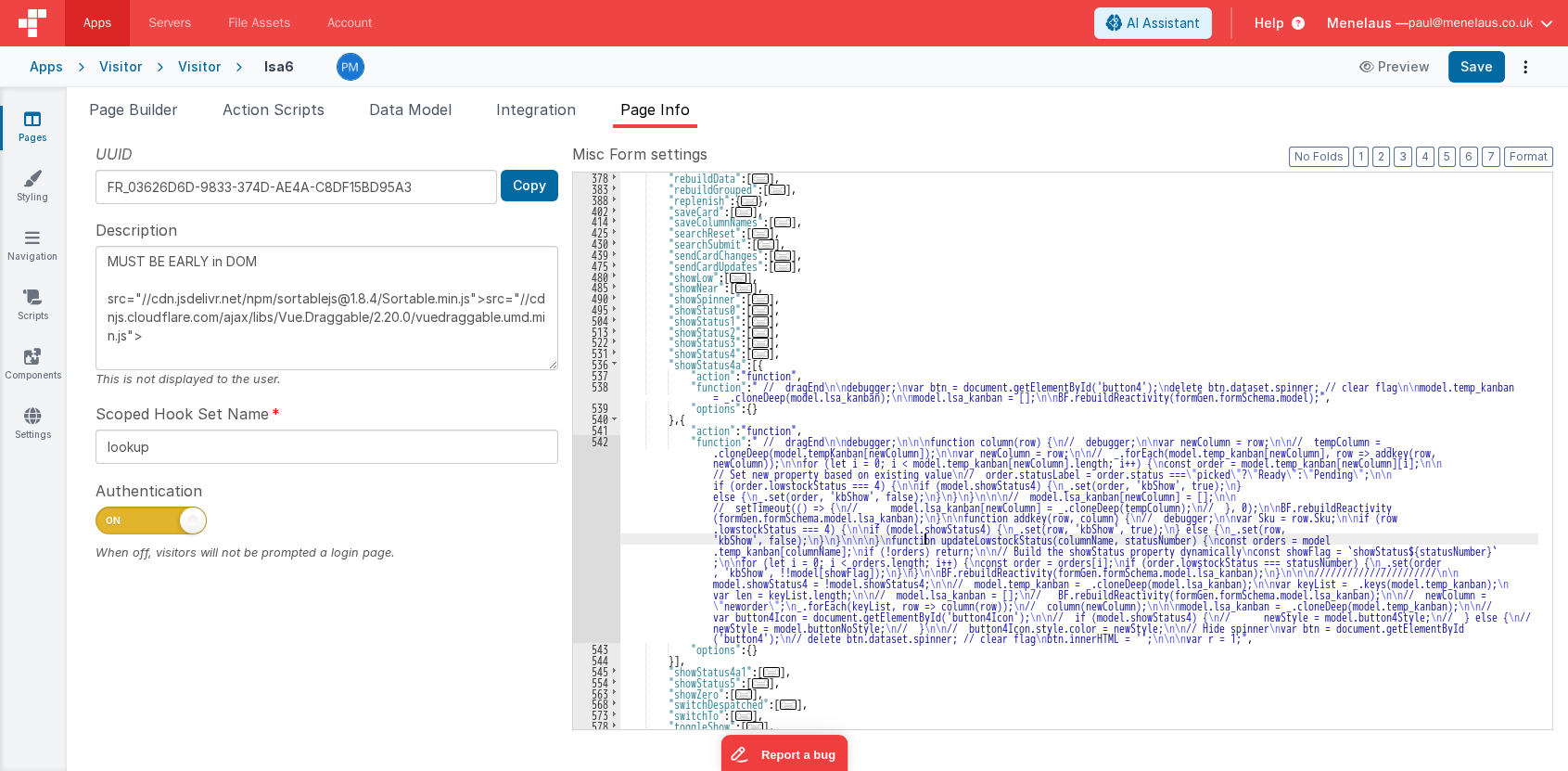 click on ""rebuildData" :  [ ... ] ,           "rebuildGrouped" :  [ ... ] ,           "replenish" :  { ... } ,           "saveCard" :  [ ... ] ,           "saveColumnNames" :  [ ... ] ,           "searchReset" :  [ ... ] ,           "searchSubmit" :  [ ... ] ,           "sendCardChanges" :  [ ... ] ,           "sendCardUpdates" :  [ ... ] ,           "showLow" :  [ ... ] ,           "showNear" :  [ ... ] ,           "showSpinner" :  [ ... ] ,           "showStatus0" :  [ ... ] ,           "showStatus1" :  [ ... ] ,           "showStatus2" :  [ ... ] ,           "showStatus3" :  [ ... ] ,           "showStatus4" :  [ ... ] ,           "showStatus4a" :  [{                "action" :  "function" ,                "function" :  " //  dragEnd \n\n  debugger; \n var btn = document.getElementById('button4'); \n delete btn.dataset.spinner; // clear flag \n\n  model.temp_kanban                   = _.cloneDeep(model.lsa_kanban); \n\n  model.lsa_kanban = []; \n\n ,                "options" :  { }      } {" at bounding box center (1079, 461) 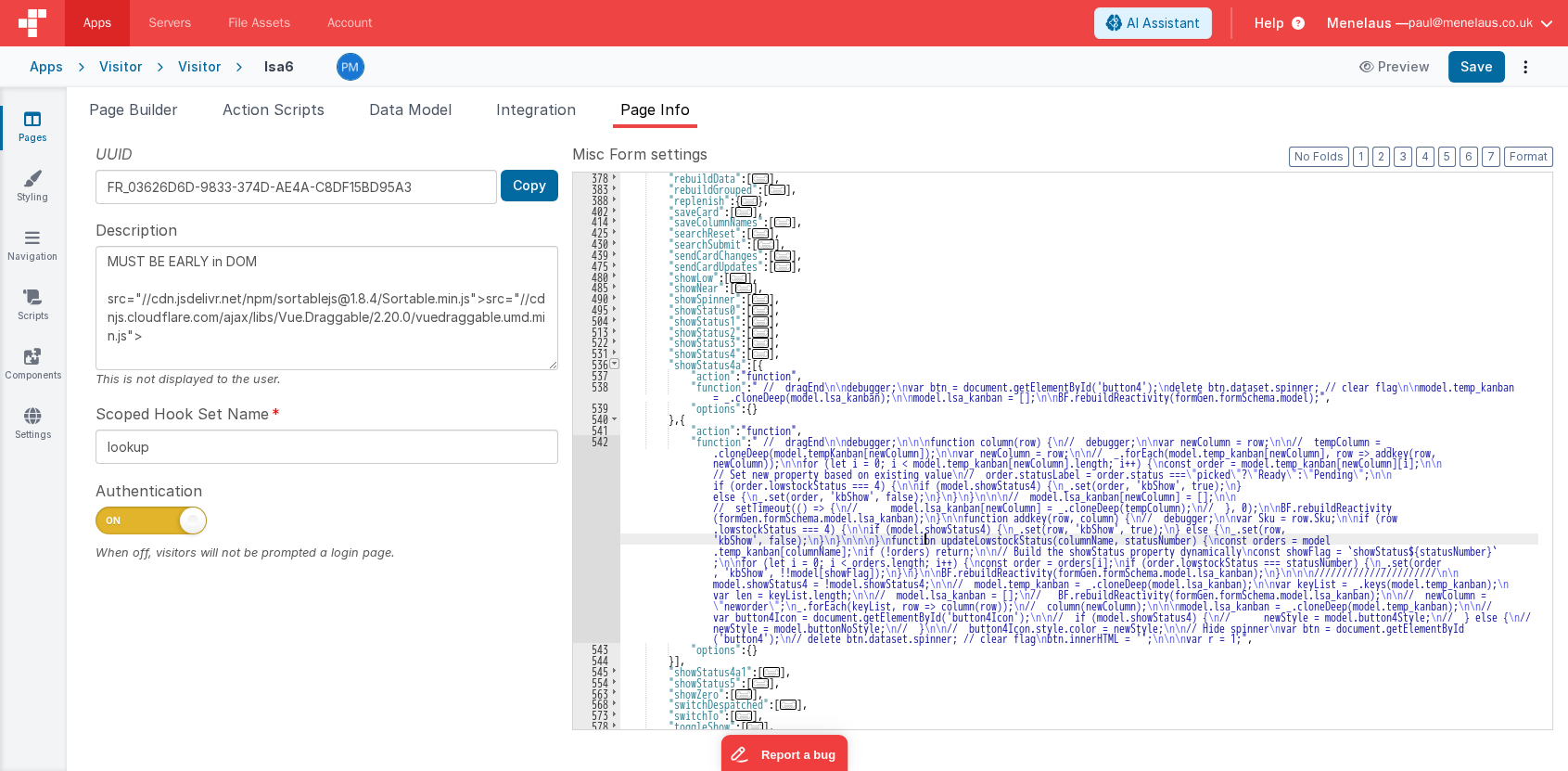 click at bounding box center (614, 364) 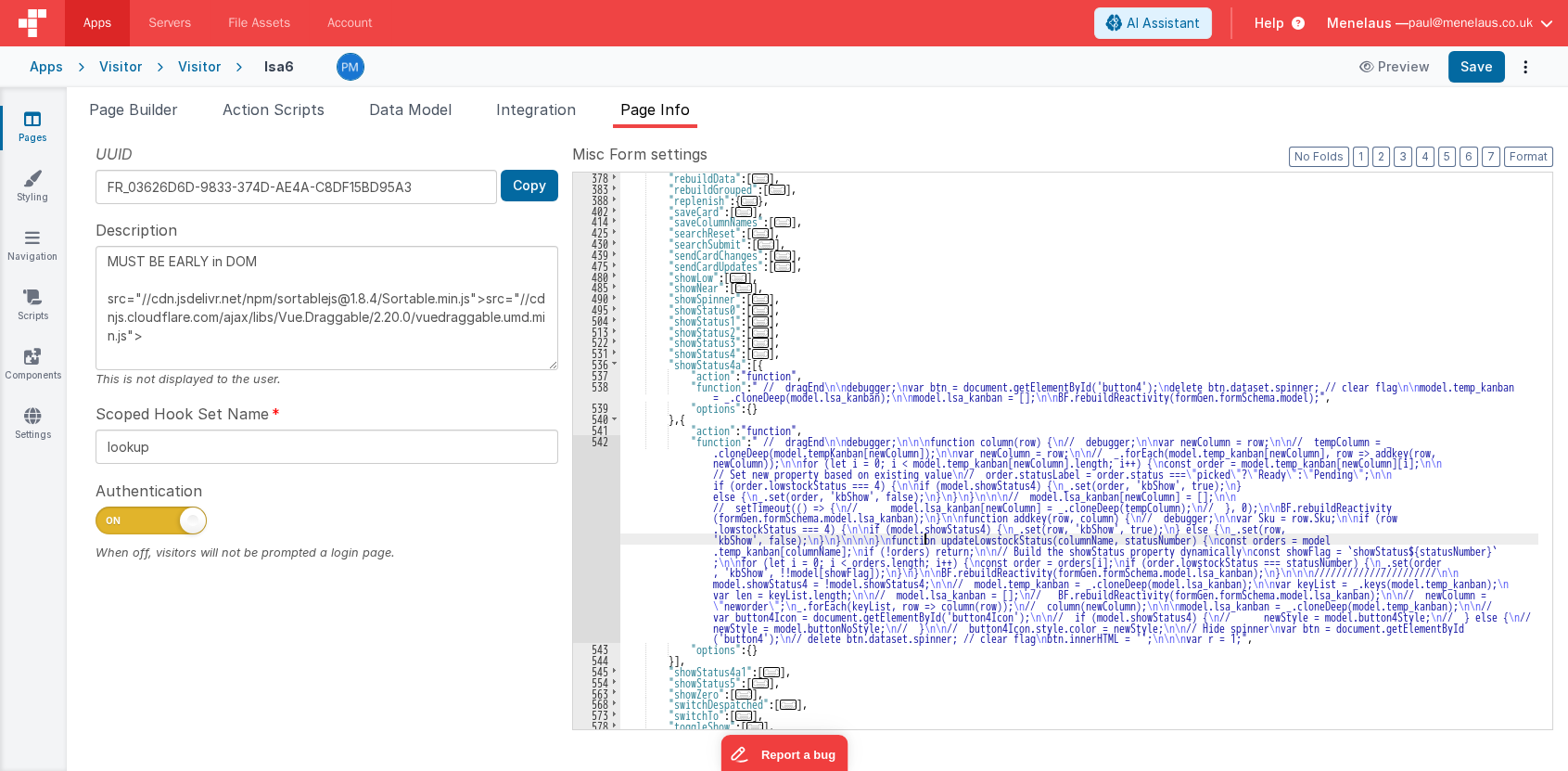 scroll, scrollTop: 320, scrollLeft: 0, axis: vertical 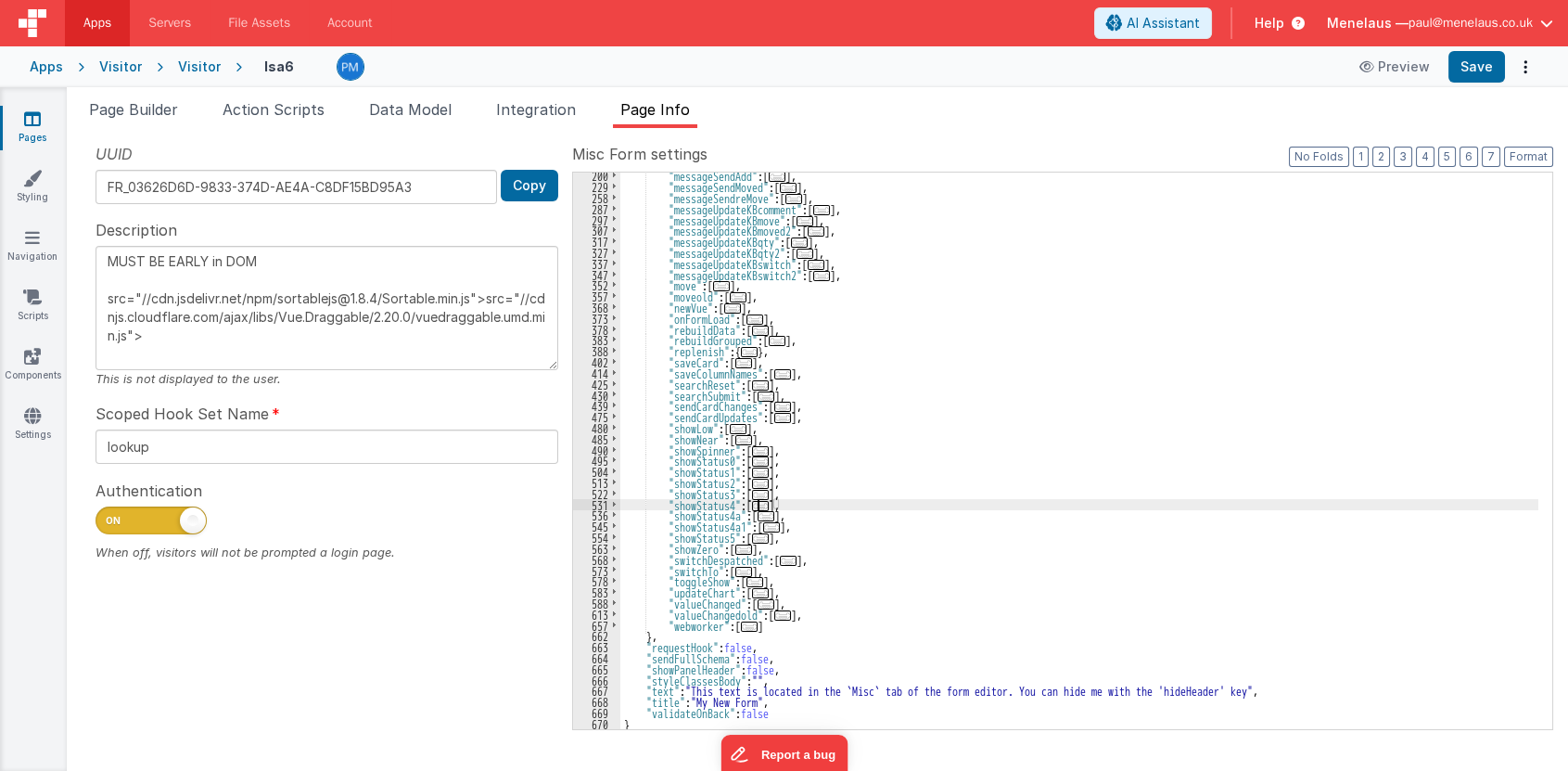 click on "..." at bounding box center [760, 506] 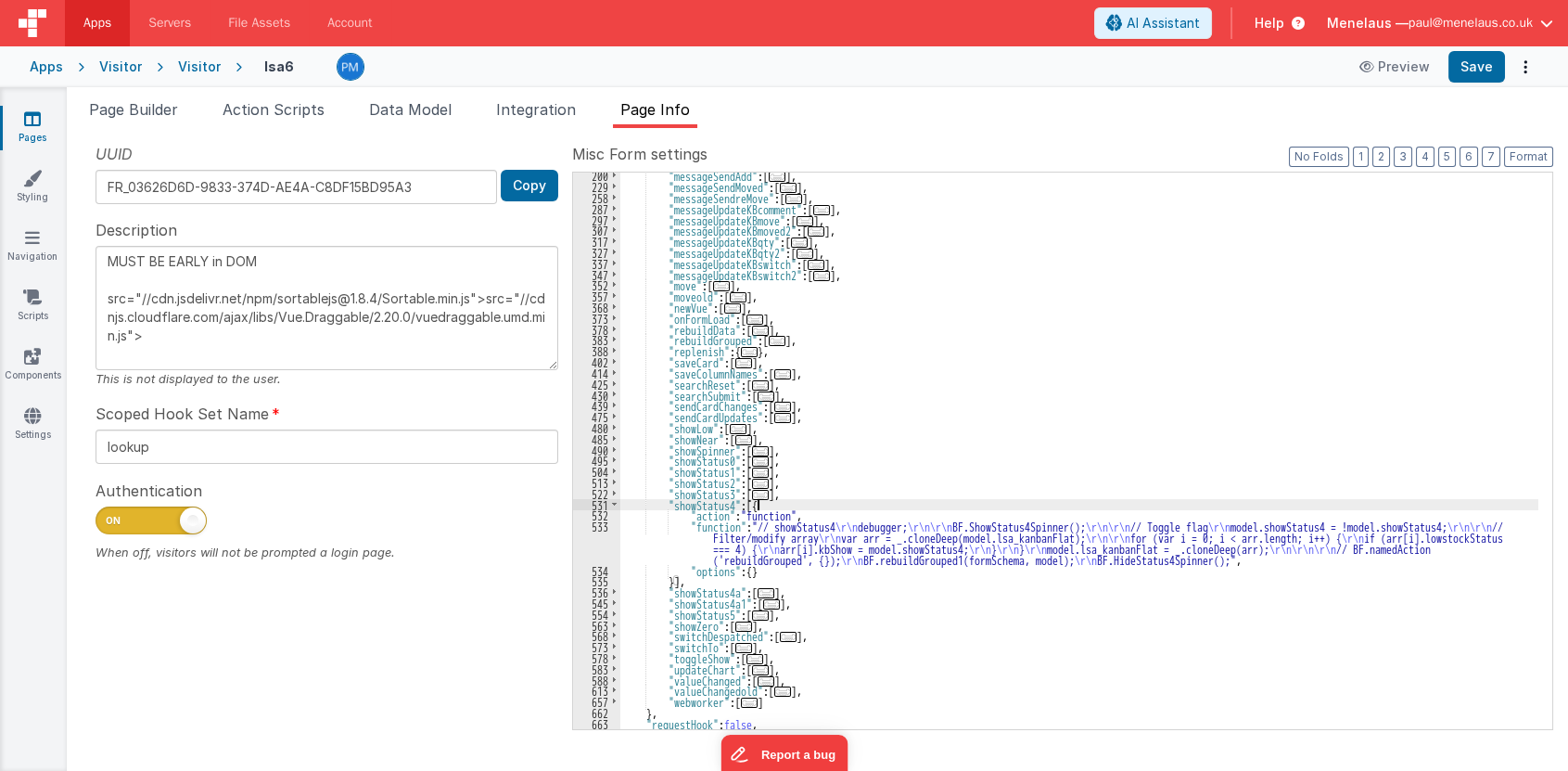 click on ""messageSendAdd" :  [ ... ] ,           "messageSendMoved" :  [ ... ] ,           "messageSendreMove" :  [ ... ] ,           "messageUpdateKBcomment" :  [ ... ] ,           "messageUpdateKBmove" :  [ ... ] ,           "messageUpdateKBmoved2" :  [ ... ] ,           "messageUpdateKBqty" :  [ ... ] ,           "messageUpdateKBqty2" :  [ ... ] ,           "messageUpdateKBswitch" :  [ ... ] ,           "messageUpdateKBswitch2" :  [ ... ] ,           "move" :  [ ... ] ,           "moveold" :  [ ... ] ,           "newVue" :  [ ... ] ,           "onFormLoad" :  [ ... ] ,           "rebuildData" :  [ ... ] ,           "rebuildGrouped" :  [ ... ] ,           "replenish" :  { ... } ,           "saveCard" :  [ ... ] ,           "saveColumnNames" :  [ ... ] ,           "searchReset" :  [ ... ] ,           "searchSubmit" :  [ ... ] ,           "sendCardChanges" :  [ ... ] ,           "sendCardUpdates" :  [ ... ] ,           "showLow" :  [ ... ] ,           "showNear" :  [ ... ] ,           "showSpinner" :  [ ..." at bounding box center [1079, 459] 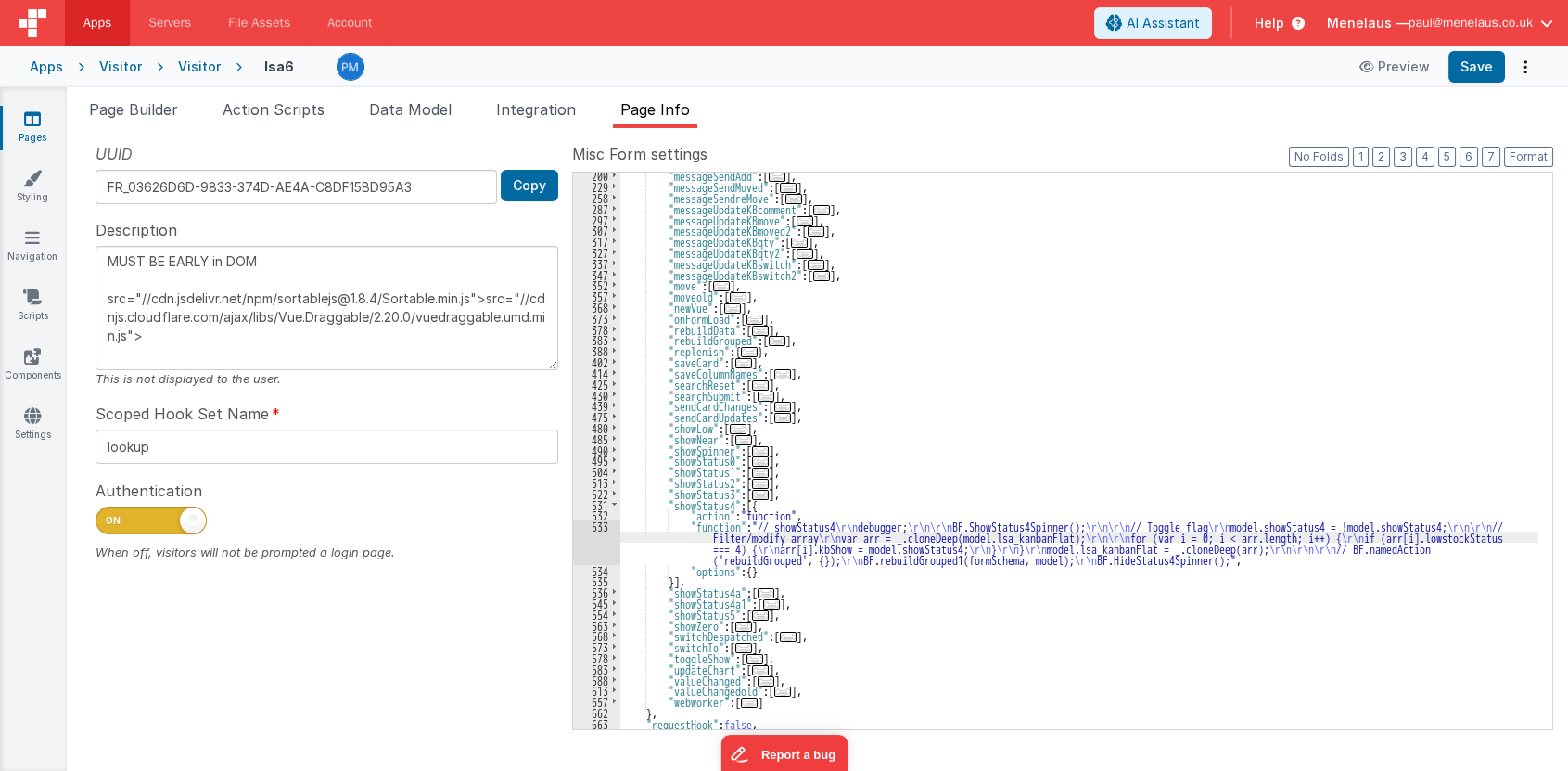click on "533" at bounding box center (596, 542) 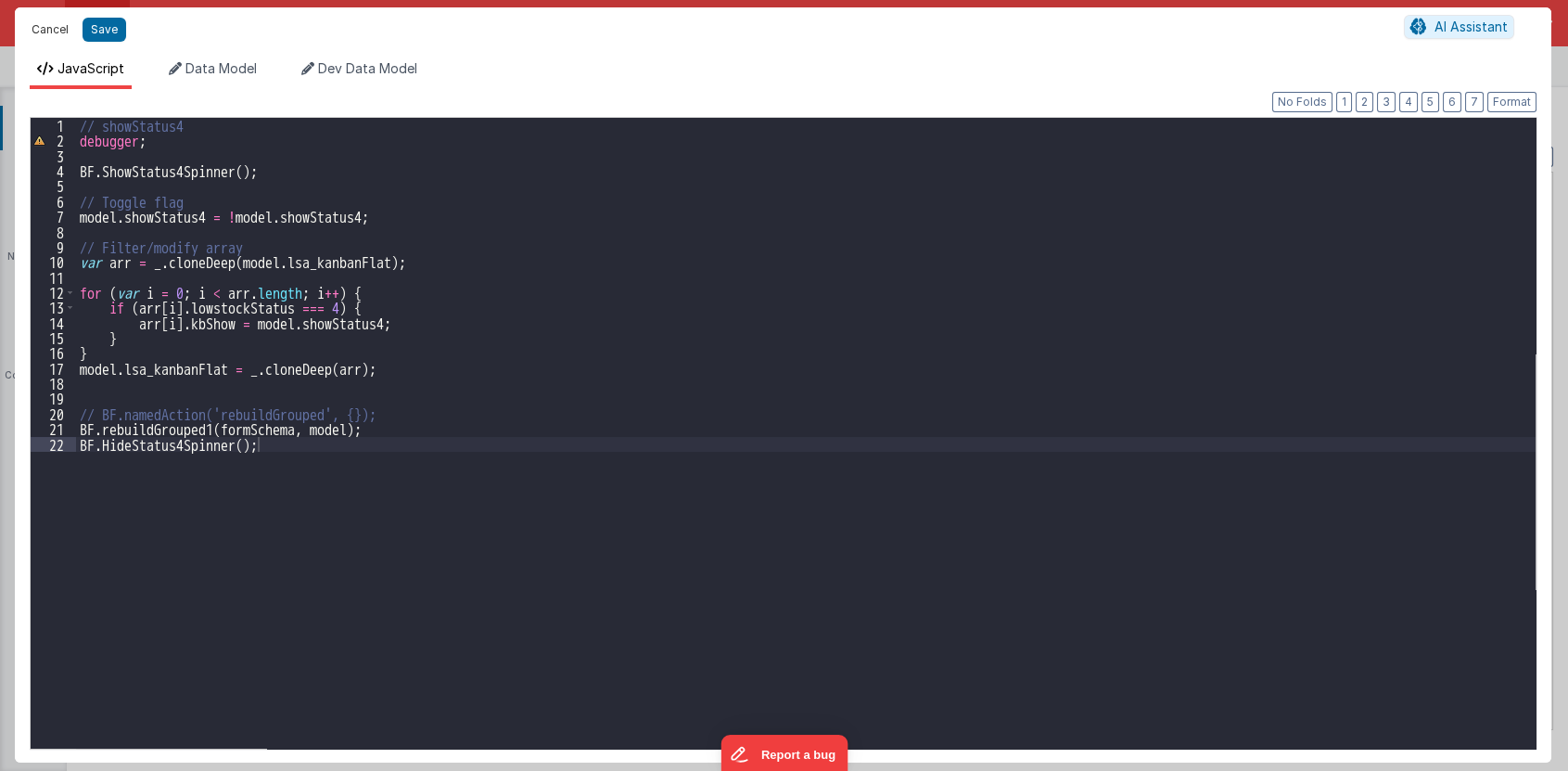 click on "Cancel" at bounding box center (50, 30) 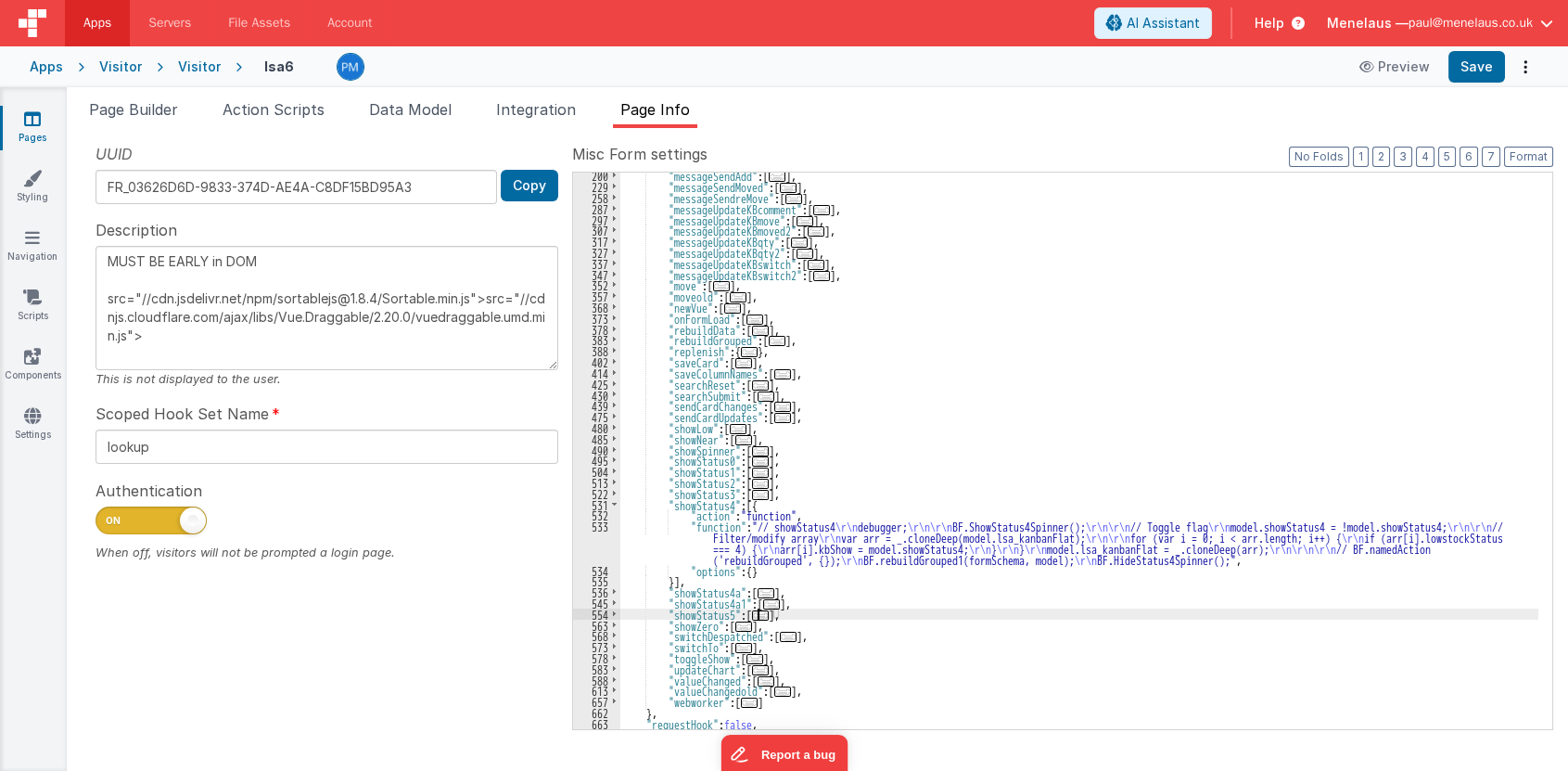 click on "..." at bounding box center (760, 615) 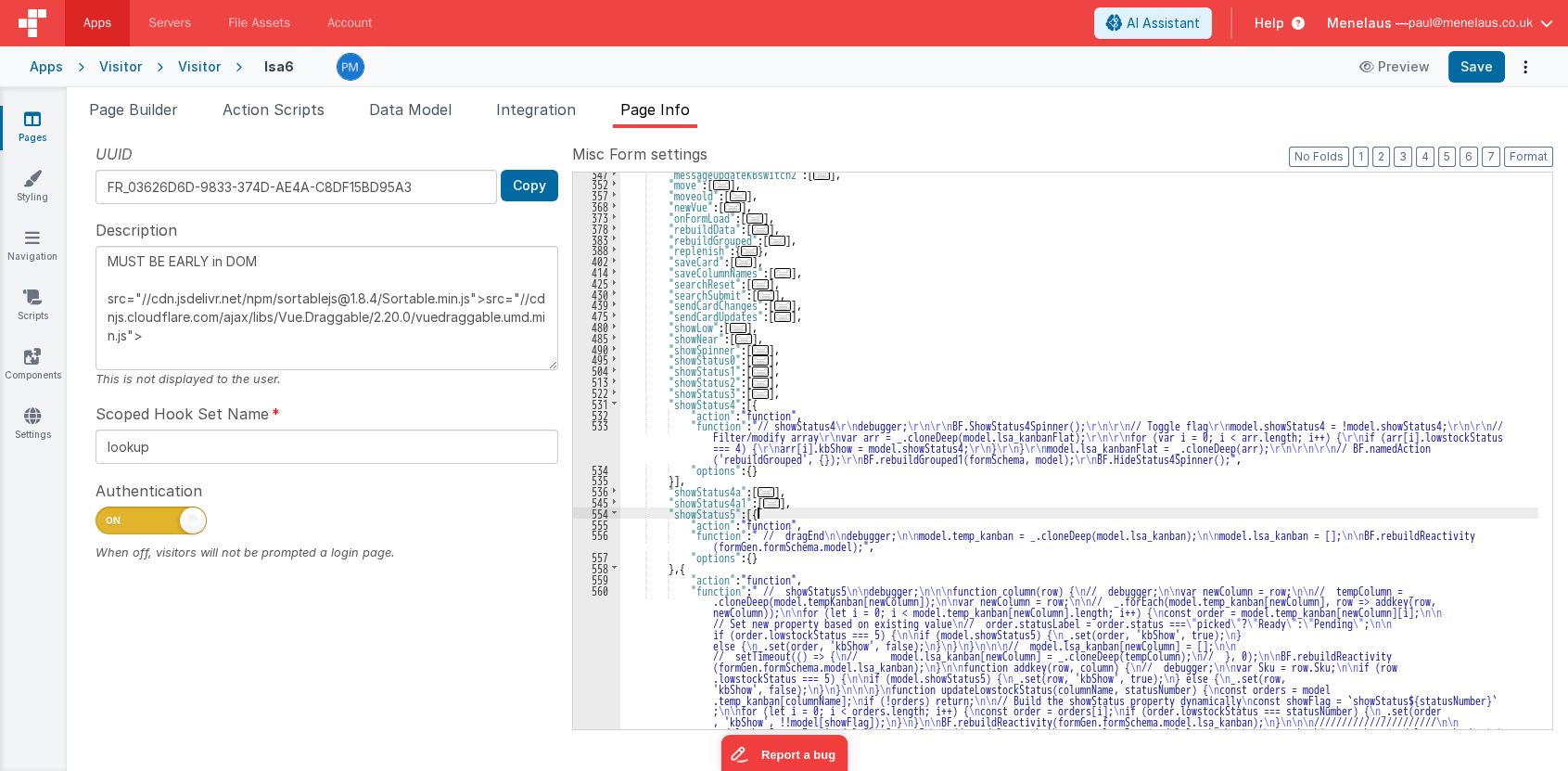 scroll, scrollTop: 522, scrollLeft: 0, axis: vertical 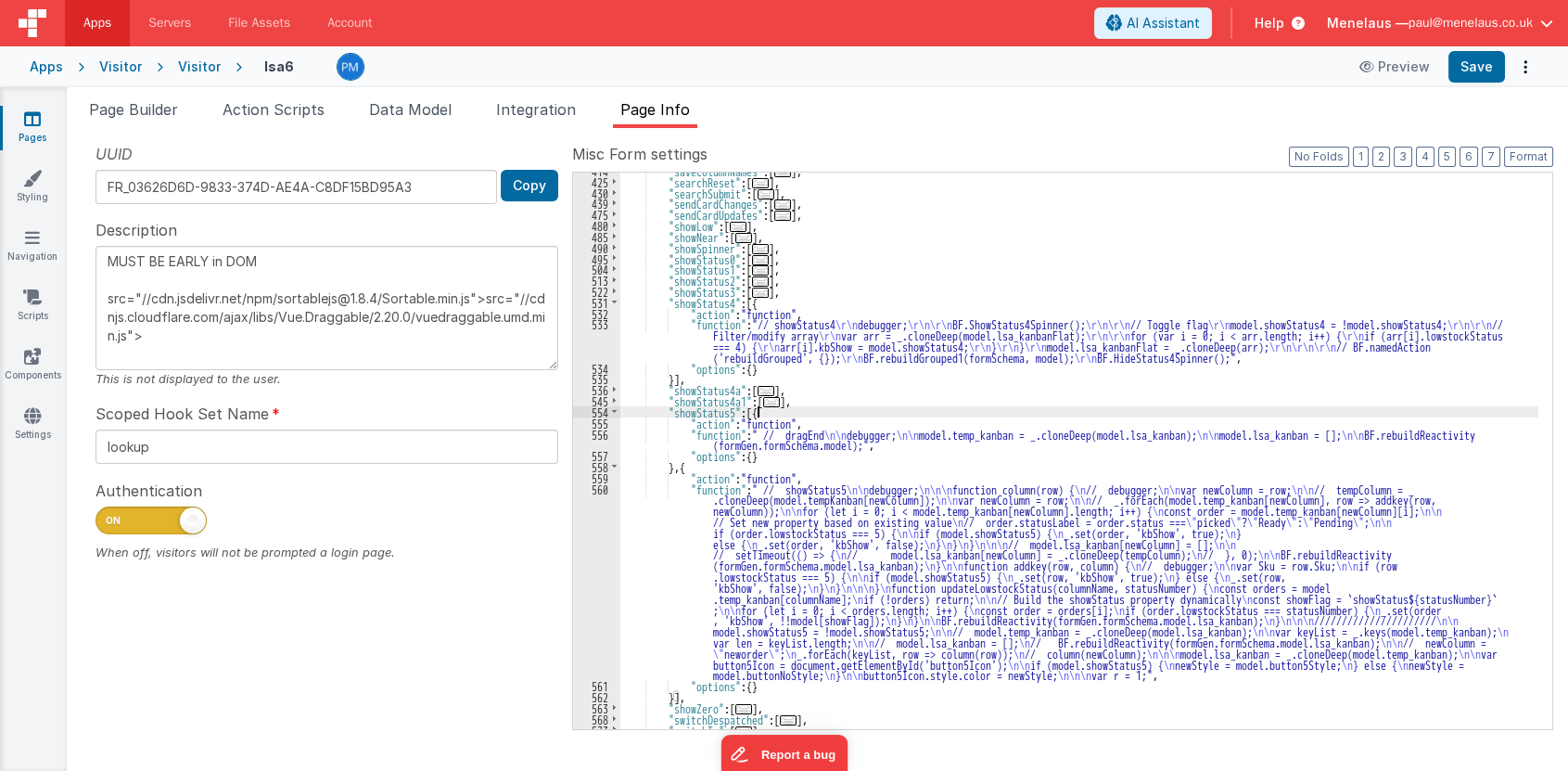 click on ""saveColumnNames" :  [ ... ] ,           "searchReset" :  [ ... ] ,           "searchSubmit" :  [ ... ] ,           "sendCardChanges" :  [ ... ] ,           "sendCardUpdates" :  [ ... ] ,           "showLow" :  [ ... ] ,           "showNear" :  [ ... ] ,           "showSpinner" :  [ ... ] ,           "showStatus0" :  [ ... ] ,           "showStatus1" :  [ ... ] ,           "showStatus2" :  [ ... ] ,           "showStatus3" :  [ ... ] ,           "showStatus4" :  [{                "action" :  "function" ,                "function" :  "// showStatus4 \r\n debugger; \r\n\r\n BF.ShowStatus4Spinner(); \r\n\r\n // Toggle flag \r\n model.showStatus4 = !model.showStatus4; \r\n\r\n //                   Filter/modify array \r\n var arr = _.cloneDeep(model.lsa_kanbanFlat); \r\n\r\n for (var i = 0; i < arr.length; i++) { \r\n     if (arr[i].lowstockStatus                   === 4) { \r\n         arr[i].kbShow = model.showStatus4; \r\n     } \r\n } \r\n \r\n\r\n\r\n \r\n \r\n , :" at bounding box center (1079, 455) 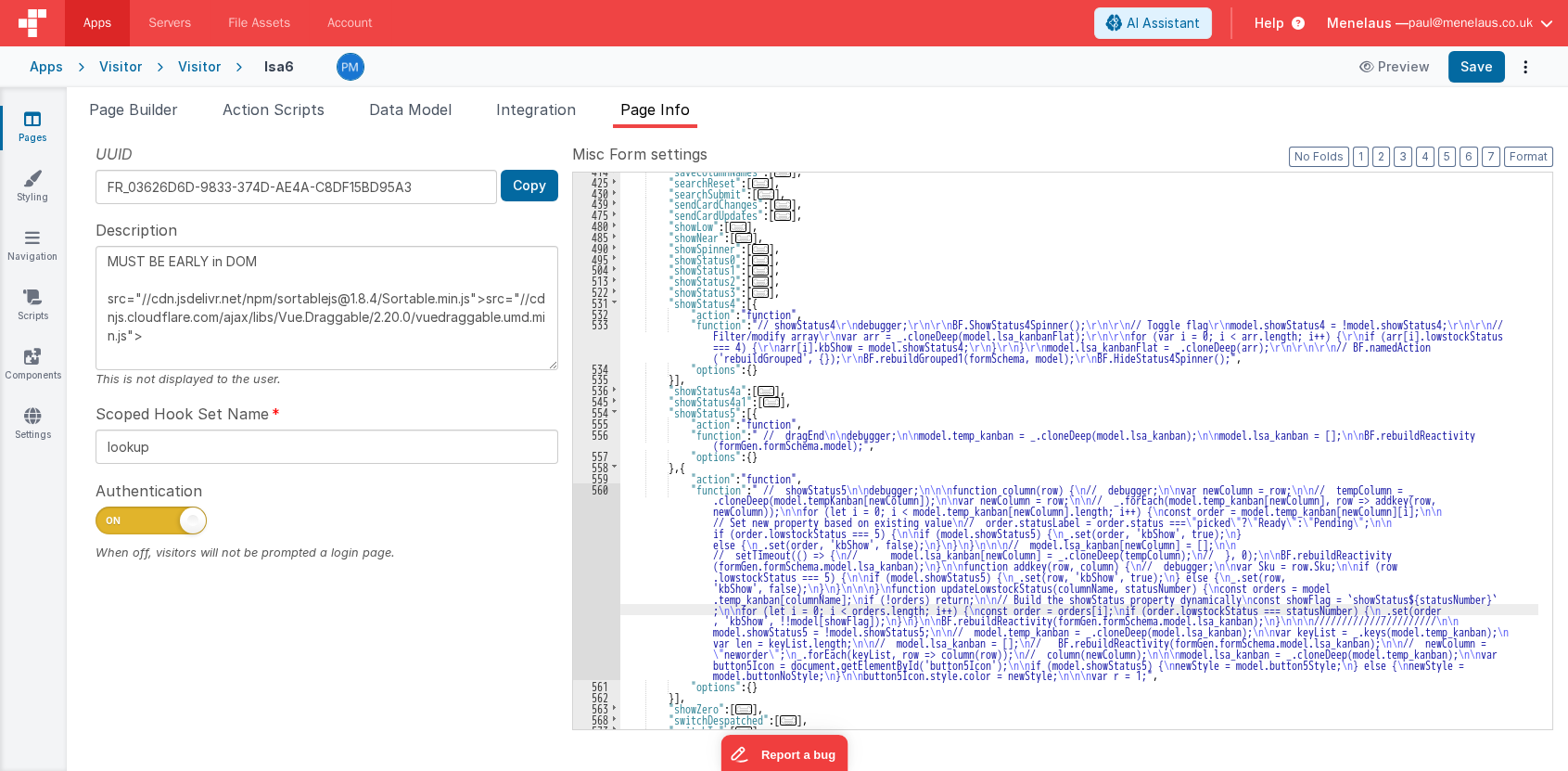 click on "560" at bounding box center (596, 582) 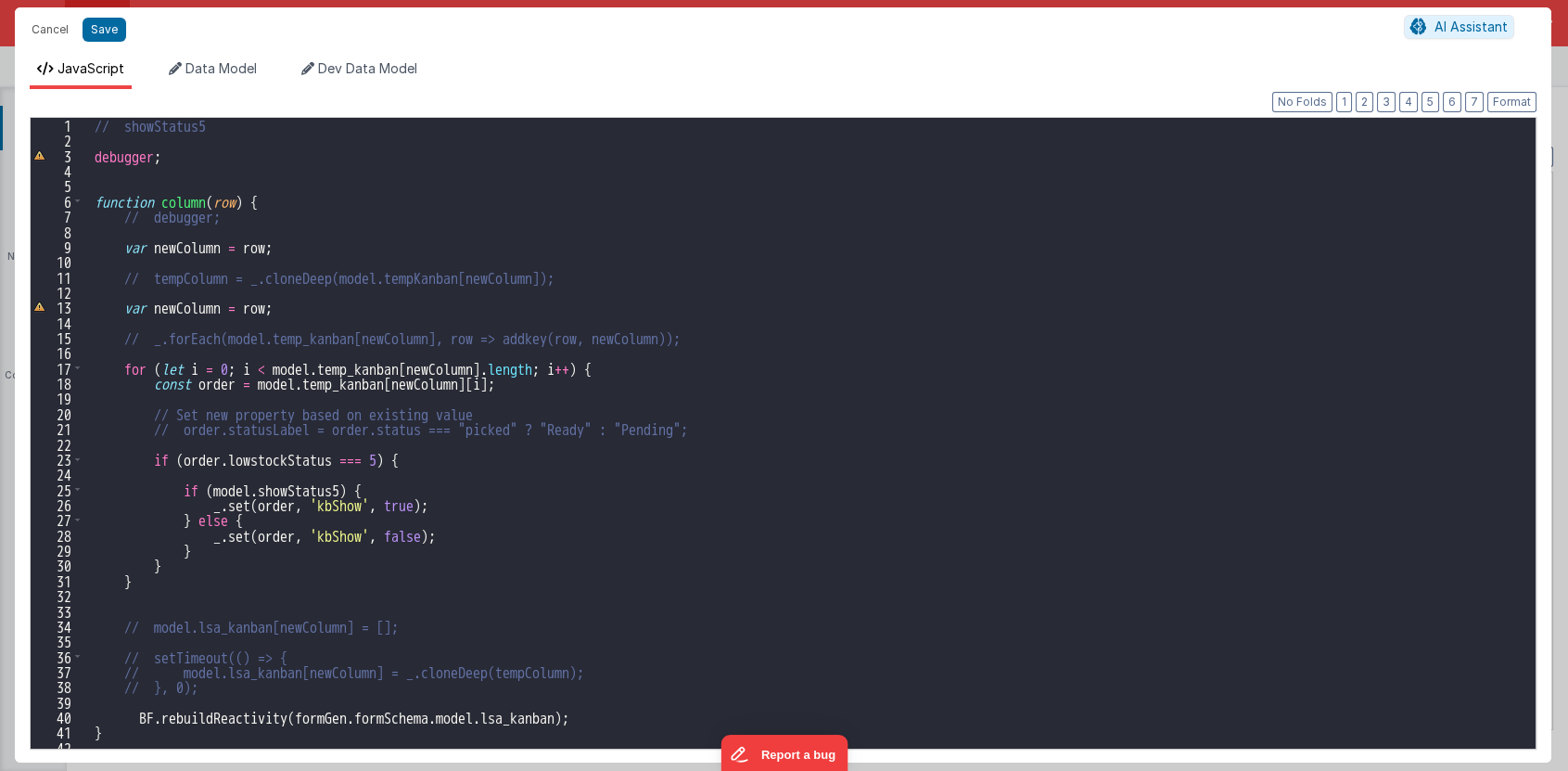 scroll, scrollTop: 0, scrollLeft: 0, axis: both 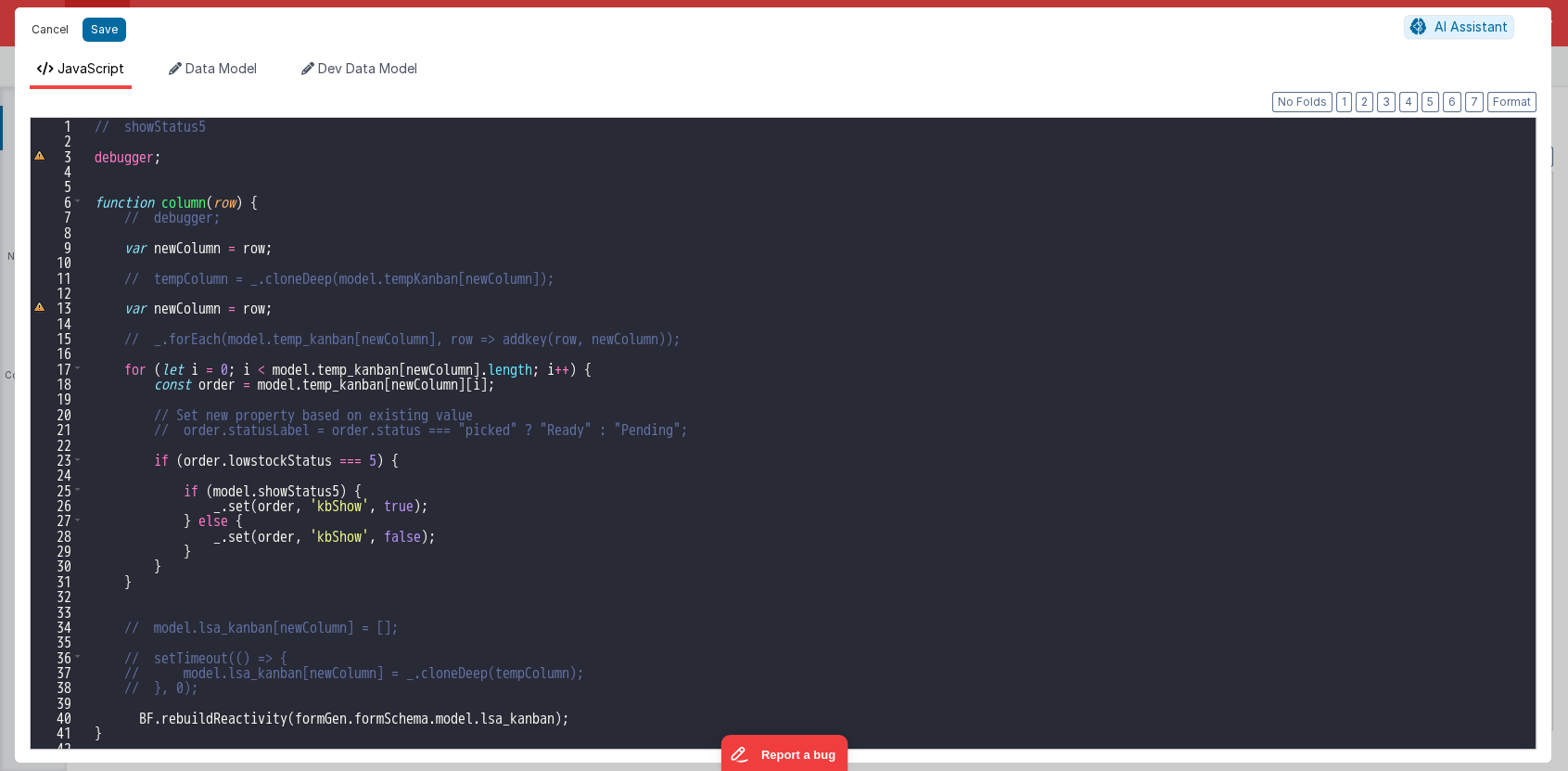 click on "Cancel" at bounding box center (50, 30) 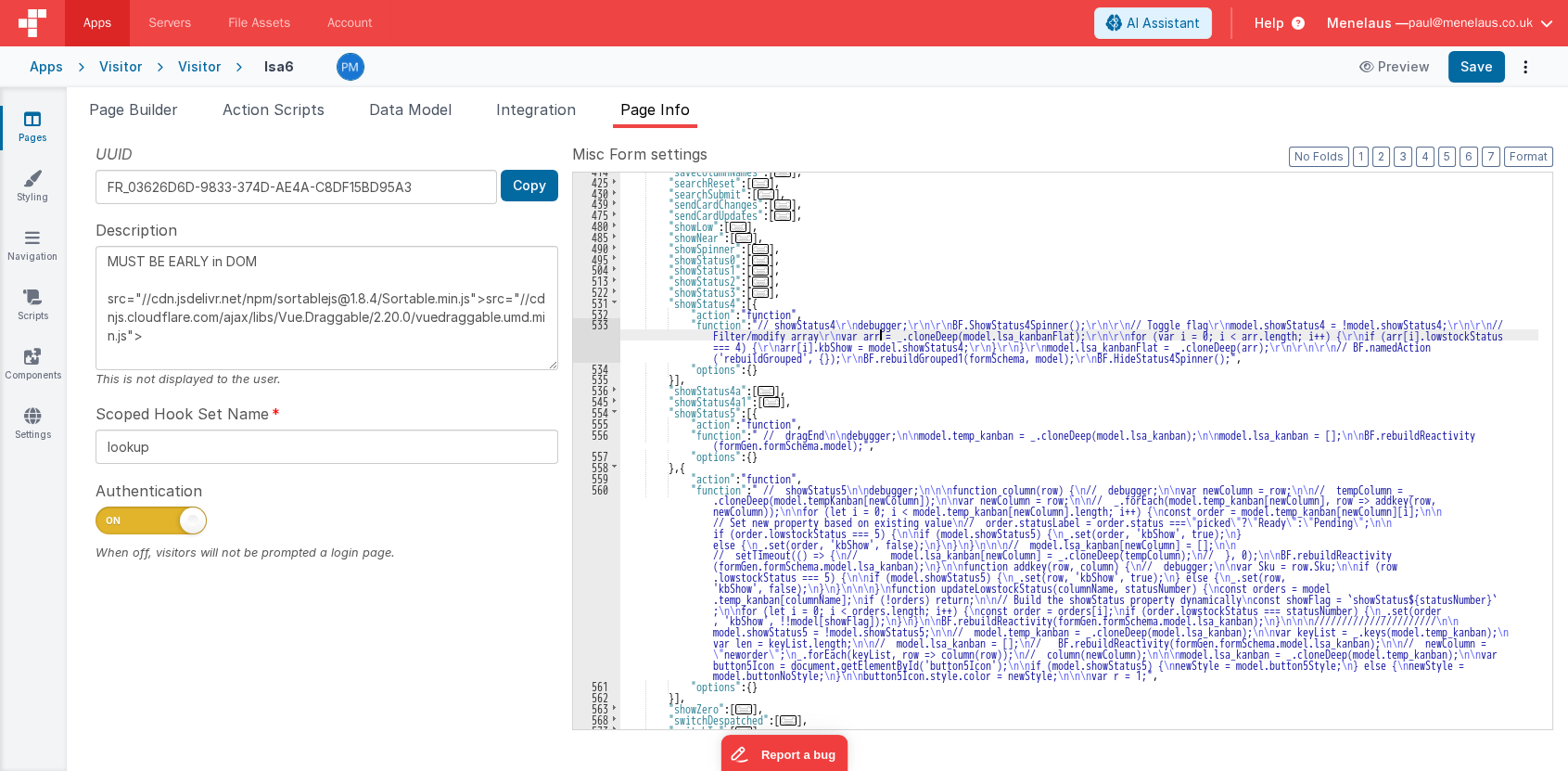 click on ""saveColumnNames" :  [ ... ] ,           "searchReset" :  [ ... ] ,           "searchSubmit" :  [ ... ] ,           "sendCardChanges" :  [ ... ] ,           "sendCardUpdates" :  [ ... ] ,           "showLow" :  [ ... ] ,           "showNear" :  [ ... ] ,           "showSpinner" :  [ ... ] ,           "showStatus0" :  [ ... ] ,           "showStatus1" :  [ ... ] ,           "showStatus2" :  [ ... ] ,           "showStatus3" :  [ ... ] ,           "showStatus4" :  [{                "action" :  "function" ,                "function" :  "// showStatus4 \r\n debugger; \r\n\r\n BF.ShowStatus4Spinner(); \r\n\r\n // Toggle flag \r\n model.showStatus4 = !model.showStatus4; \r\n\r\n //                   Filter/modify array \r\n var arr = _.cloneDeep(model.lsa_kanbanFlat); \r\n\r\n for (var i = 0; i < arr.length; i++) { \r\n     if (arr[i].lowstockStatus                   === 4) { \r\n         arr[i].kbShow = model.showStatus4; \r\n     } \r\n } \r\n \r\n\r\n\r\n \r\n \r\n , :" at bounding box center [1079, 455] 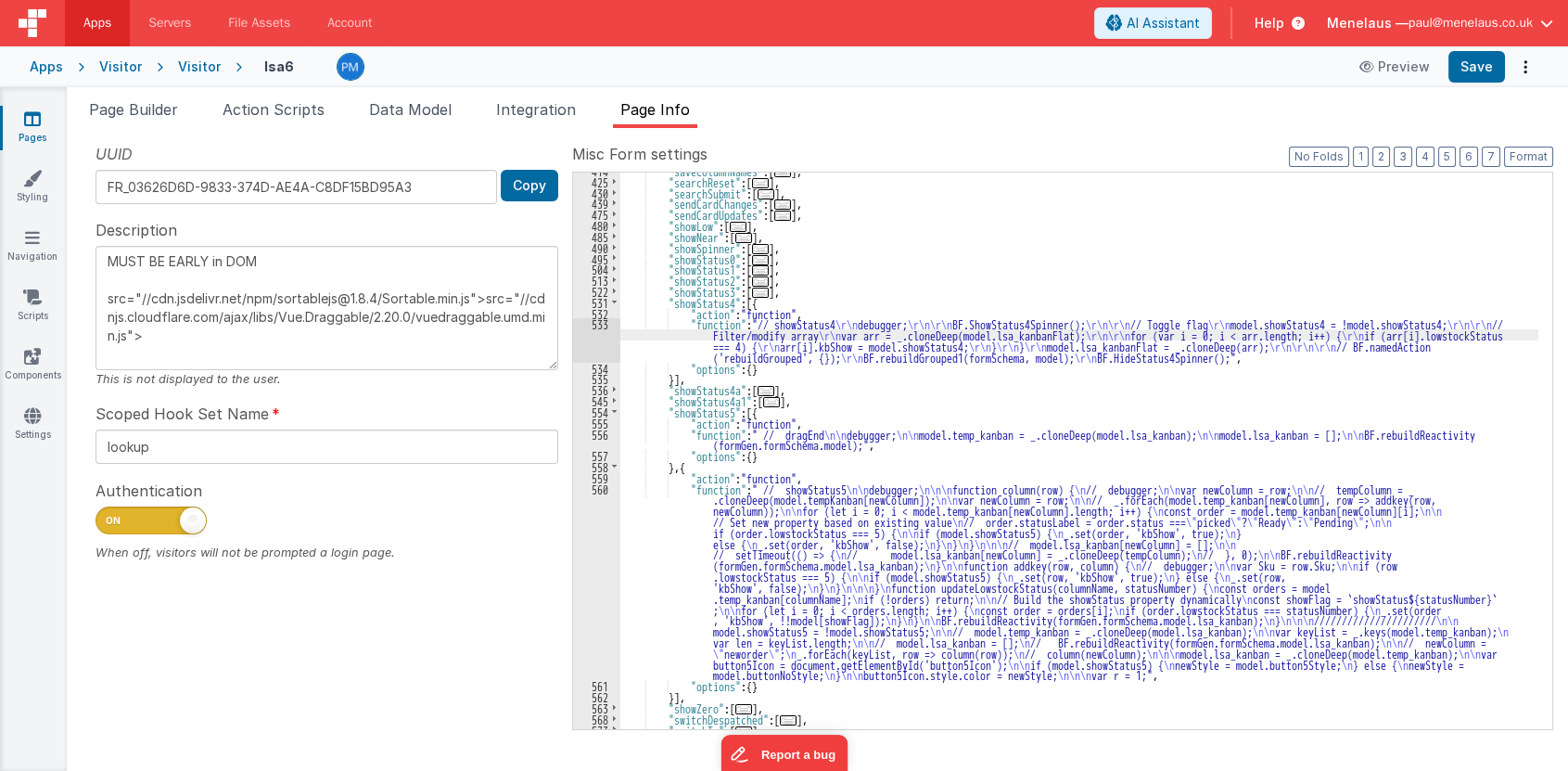click on "533" at bounding box center [596, 340] 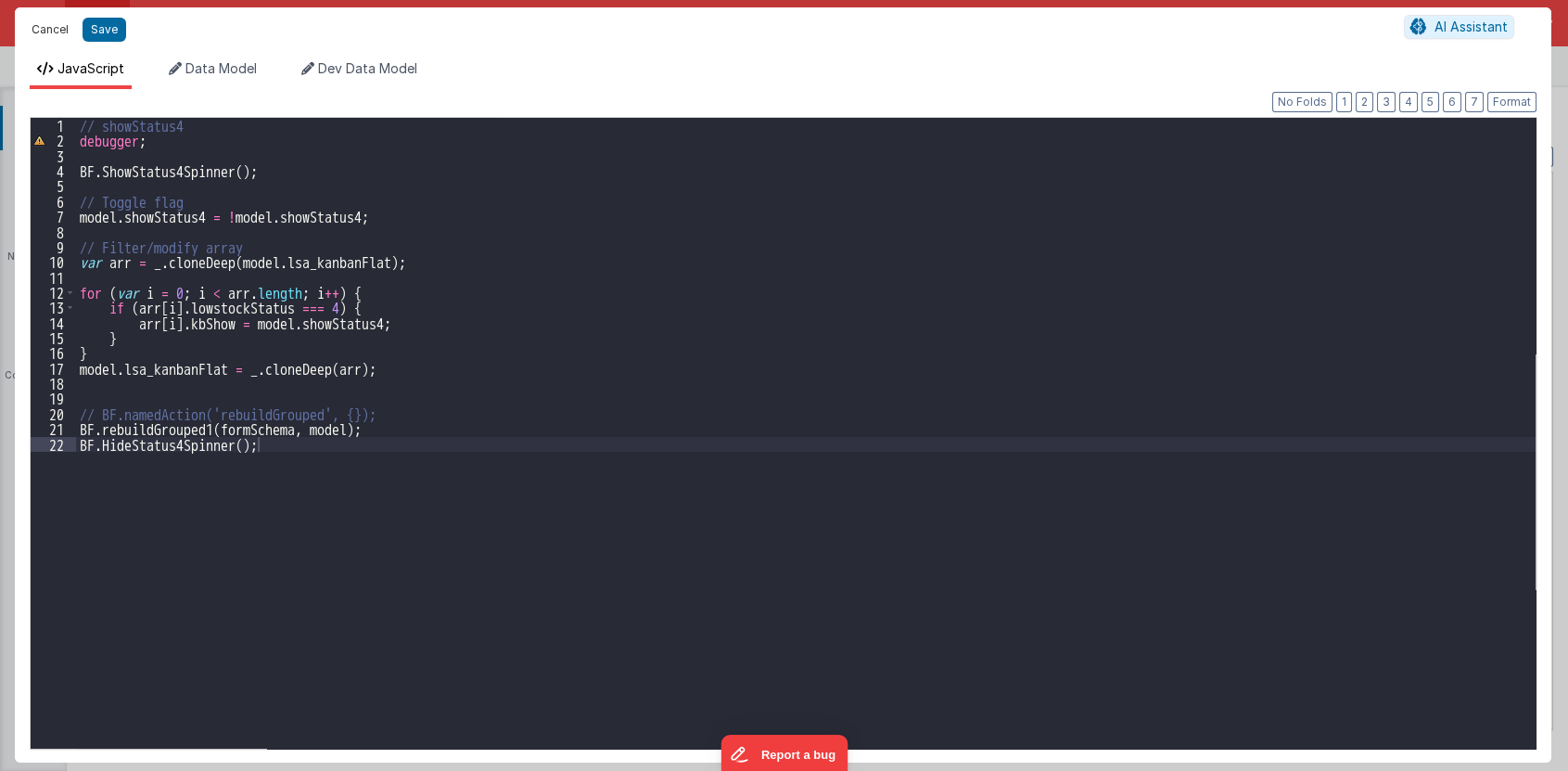 click on "Cancel" at bounding box center [50, 30] 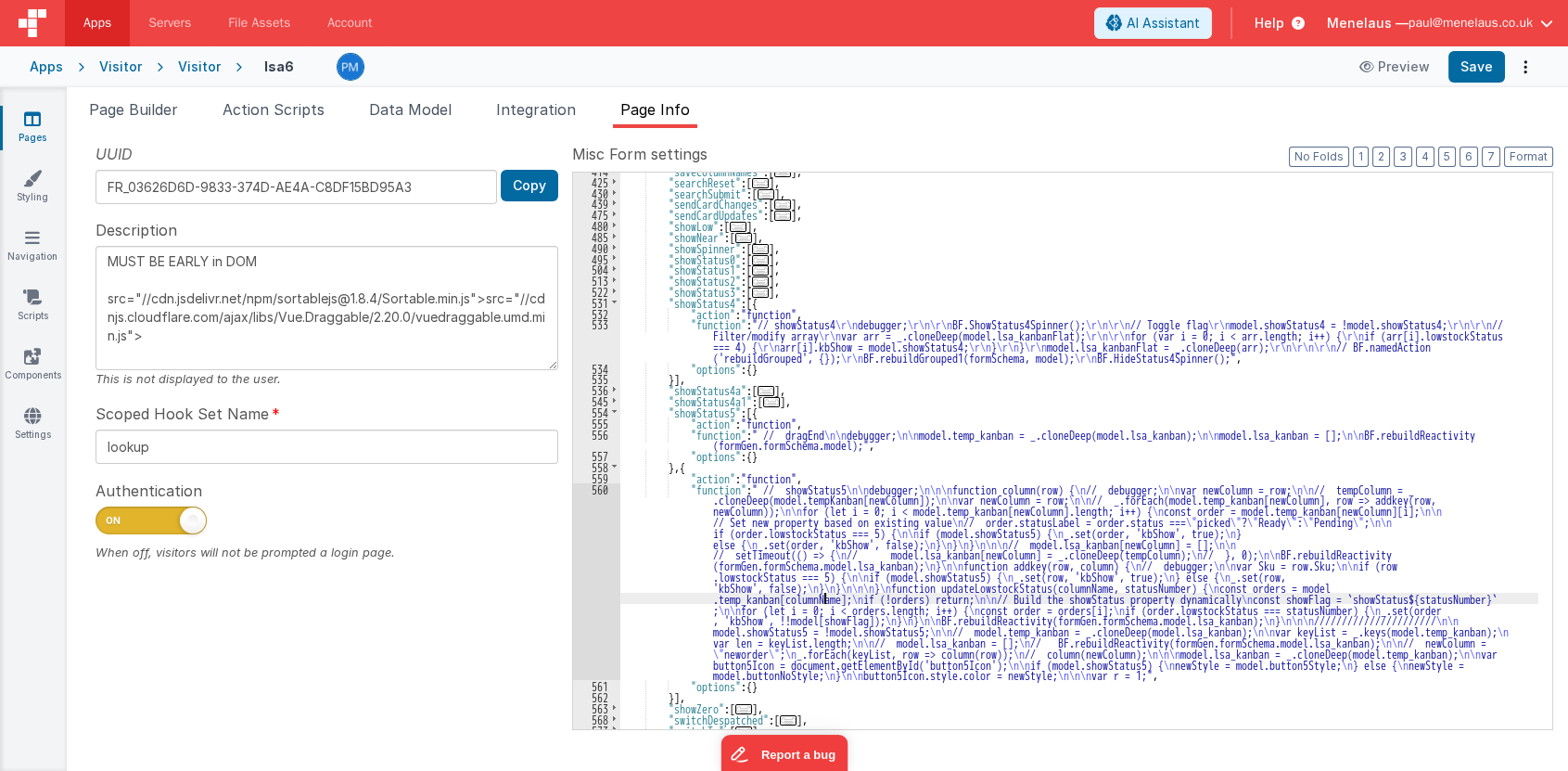 click on ""saveColumnNames" :  [ ... ] ,           "searchReset" :  [ ... ] ,           "searchSubmit" :  [ ... ] ,           "sendCardChanges" :  [ ... ] ,           "sendCardUpdates" :  [ ... ] ,           "showLow" :  [ ... ] ,           "showNear" :  [ ... ] ,           "showSpinner" :  [ ... ] ,           "showStatus0" :  [ ... ] ,           "showStatus1" :  [ ... ] ,           "showStatus2" :  [ ... ] ,           "showStatus3" :  [ ... ] ,           "showStatus4" :  [{                "action" :  "function" ,                "function" :  "// showStatus4 \r\n debugger; \r\n\r\n BF.ShowStatus4Spinner(); \r\n\r\n // Toggle flag \r\n model.showStatus4 = !model.showStatus4; \r\n\r\n //                   Filter/modify array \r\n var arr = _.cloneDeep(model.lsa_kanbanFlat); \r\n\r\n for (var i = 0; i < arr.length; i++) { \r\n     if (arr[i].lowstockStatus                   === 4) { \r\n         arr[i].kbShow = model.showStatus4; \r\n     } \r\n } \r\n \r\n\r\n\r\n \r\n \r\n , :" at bounding box center [1079, 455] 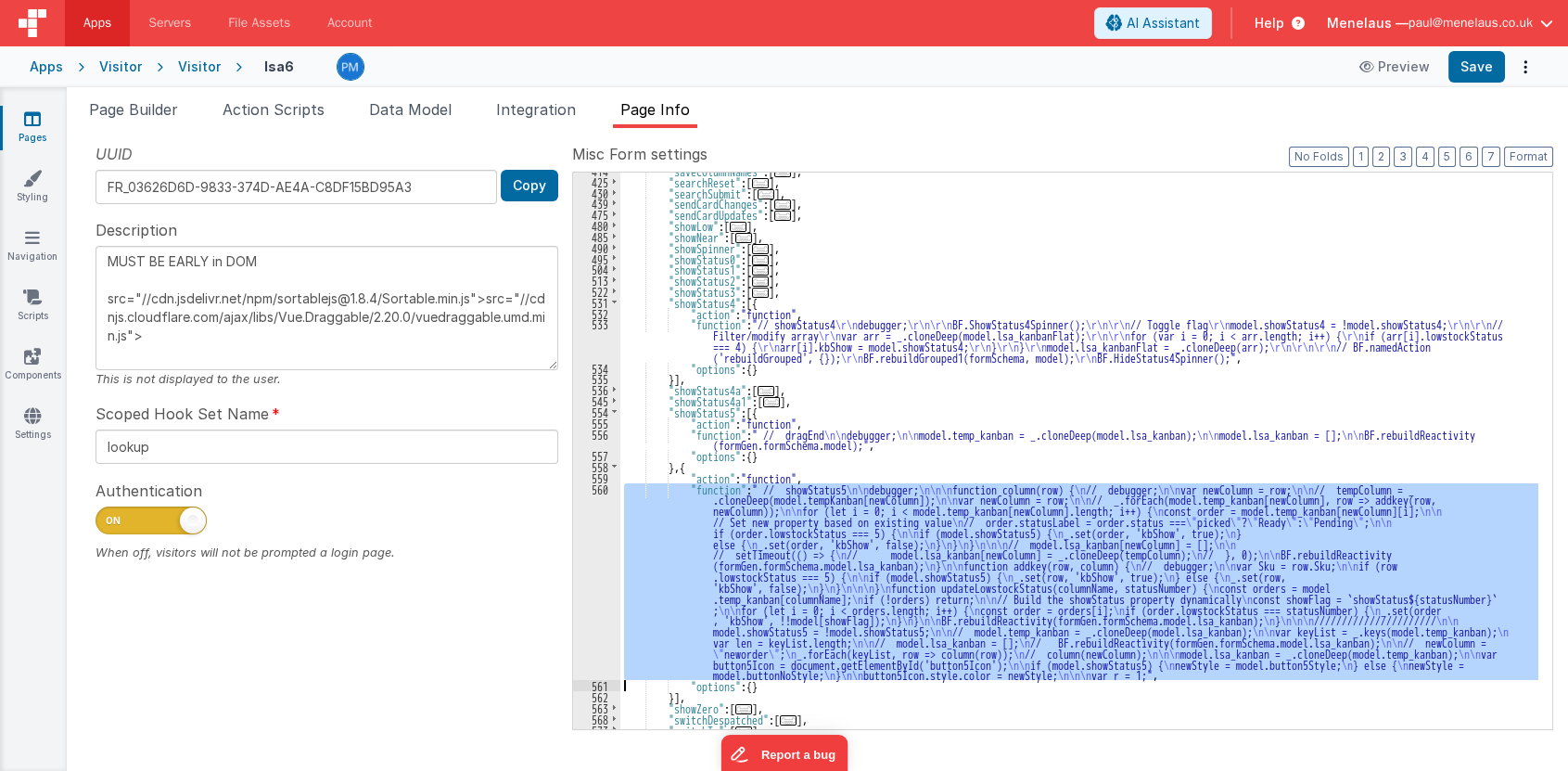click on "560" at bounding box center [596, 582] 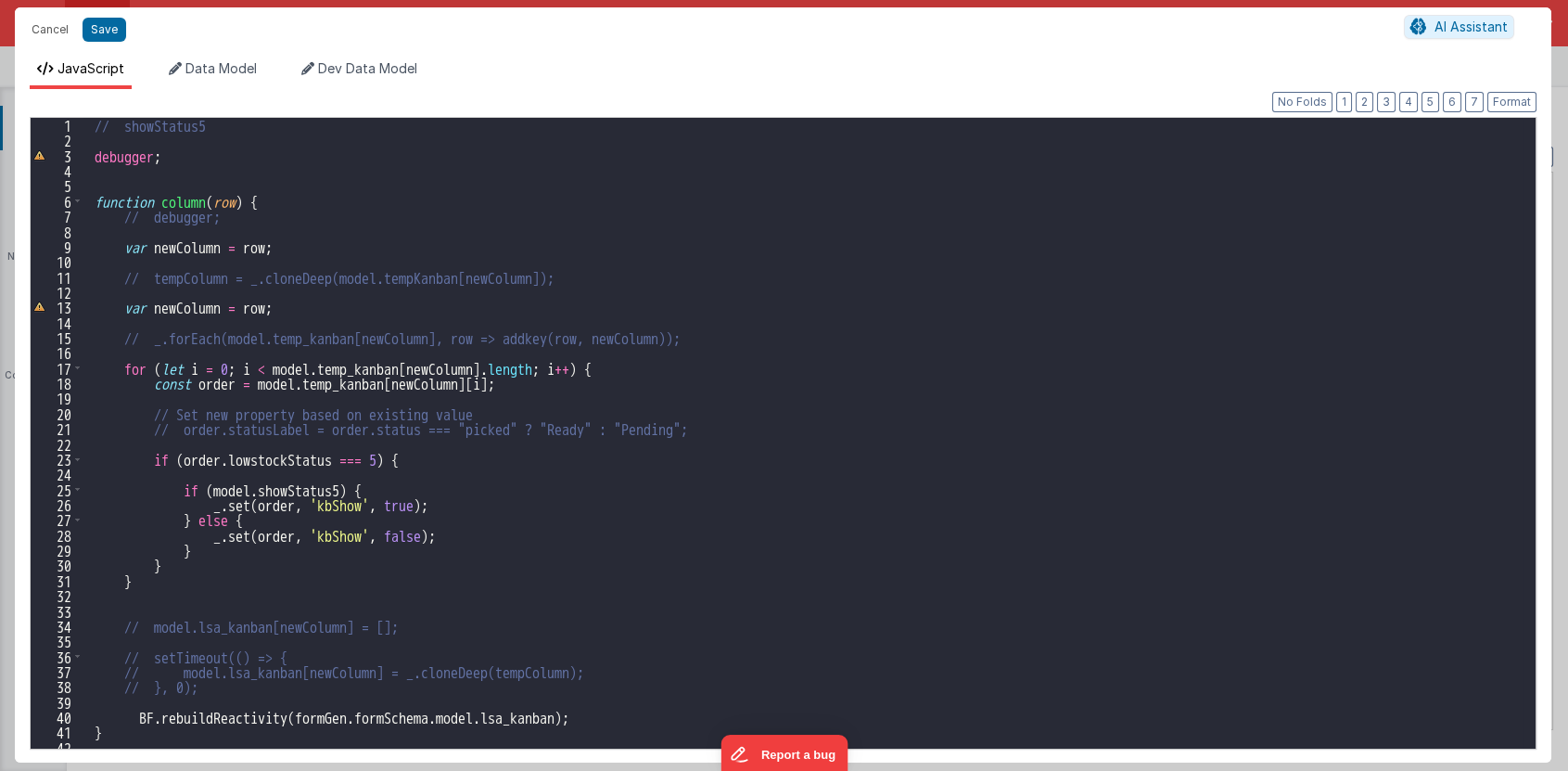 scroll, scrollTop: 0, scrollLeft: 0, axis: both 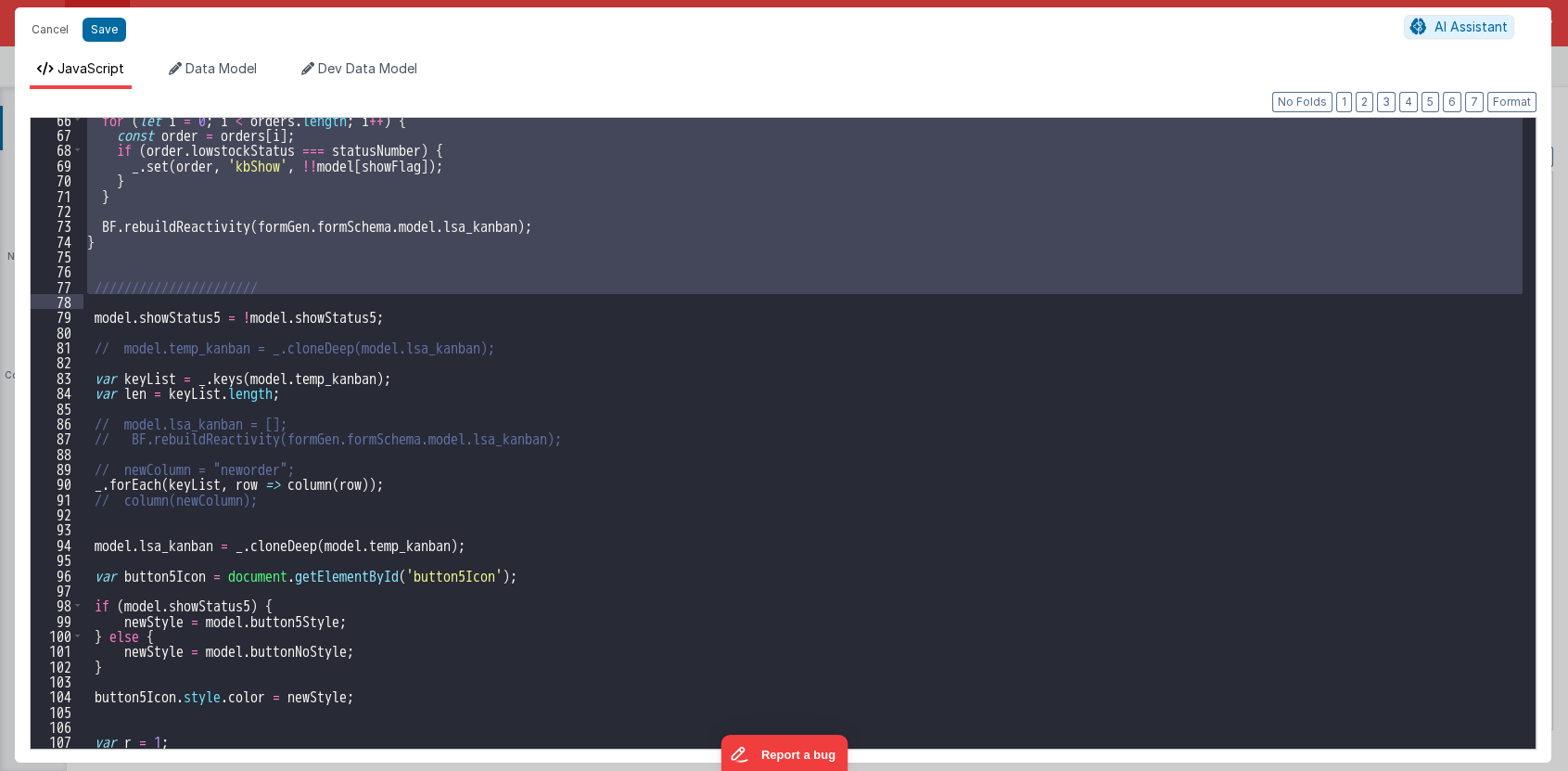 drag, startPoint x: 91, startPoint y: 182, endPoint x: 308, endPoint y: 306, distance: 249.92999 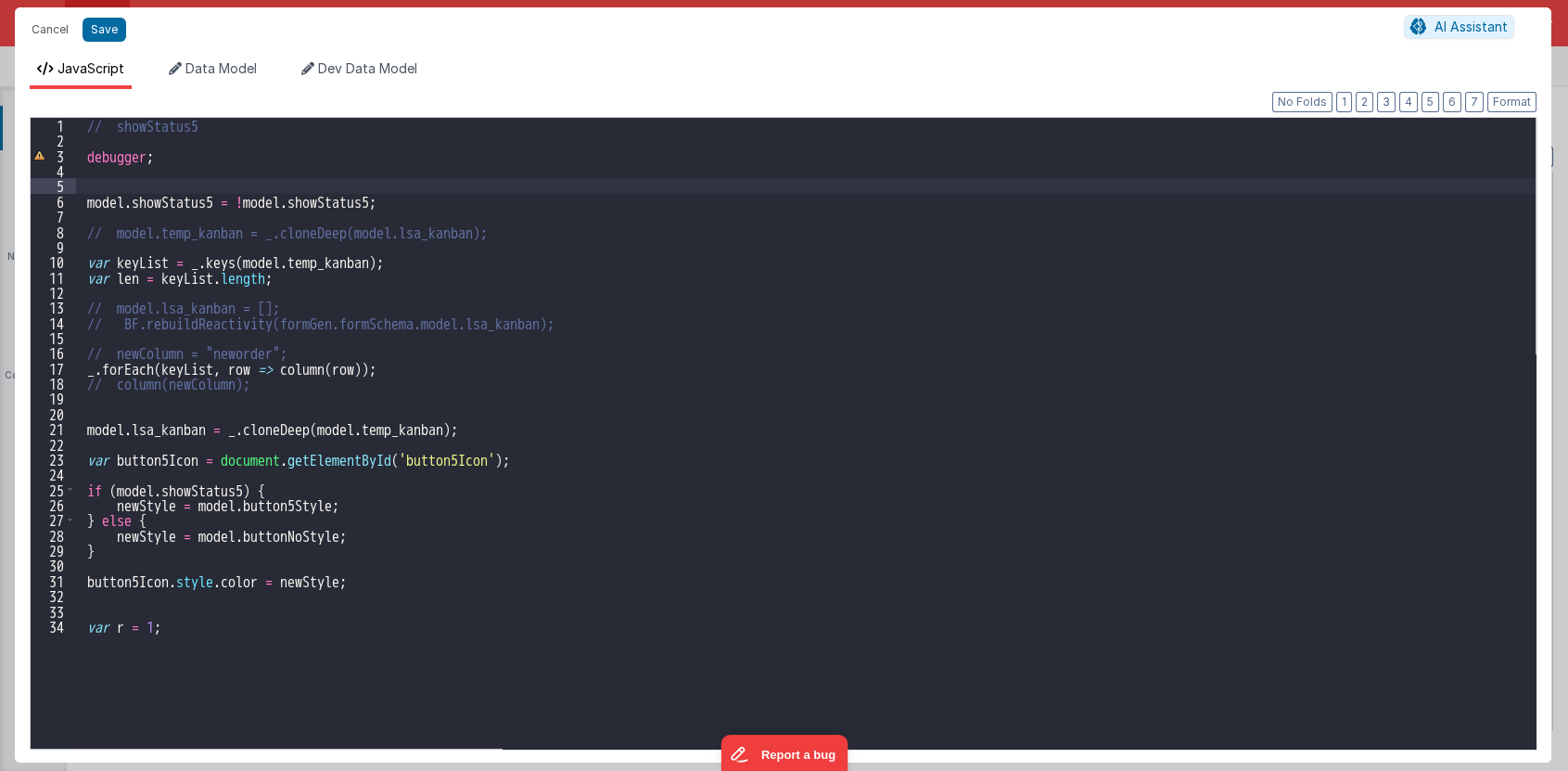 click on "//  showStatus5   debugger ;   model . showStatus5   =   ! model . showStatus5 ;   //  model.temp_kanban = _.cloneDeep(model.lsa_kanban);   var   keyList   =   _ . keys ( model . temp_kanban ) ;   var   len   =   keyList . length ;   //  model.lsa_kanban = [];   //   BF.rebuildReactivity(formGen.formSchema.model.lsa_kanban);   //  newColumn = "neworder";   _ . forEach ( keyList ,   row   =>   column ( row )) ;   //  column(newColumn);   model . lsa_kanban   =   _ . cloneDeep ( model . temp_kanban ) ;   var   button5Icon   =   document . getElementById ( 'button5Icon' ) ;   if   ( model . showStatus5 )   {        newStyle   =   model . button5Style ;   }   else   {        newStyle   =   model . buttonNoStyle ;   }   button5Icon . style . color   =   newStyle ;   var   r   =   1 ;" at bounding box center [806, 449] 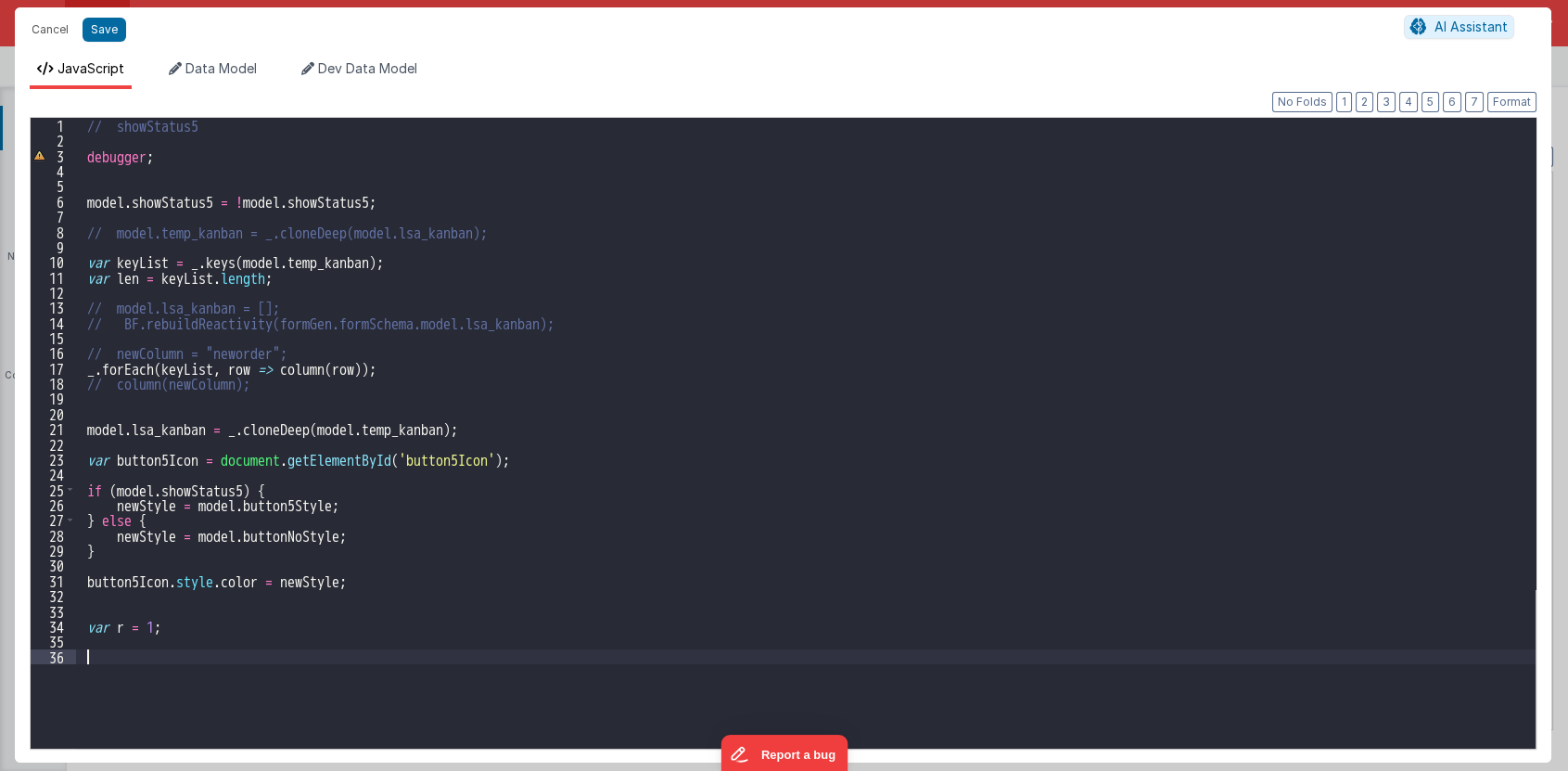 scroll, scrollTop: 1022, scrollLeft: 0, axis: vertical 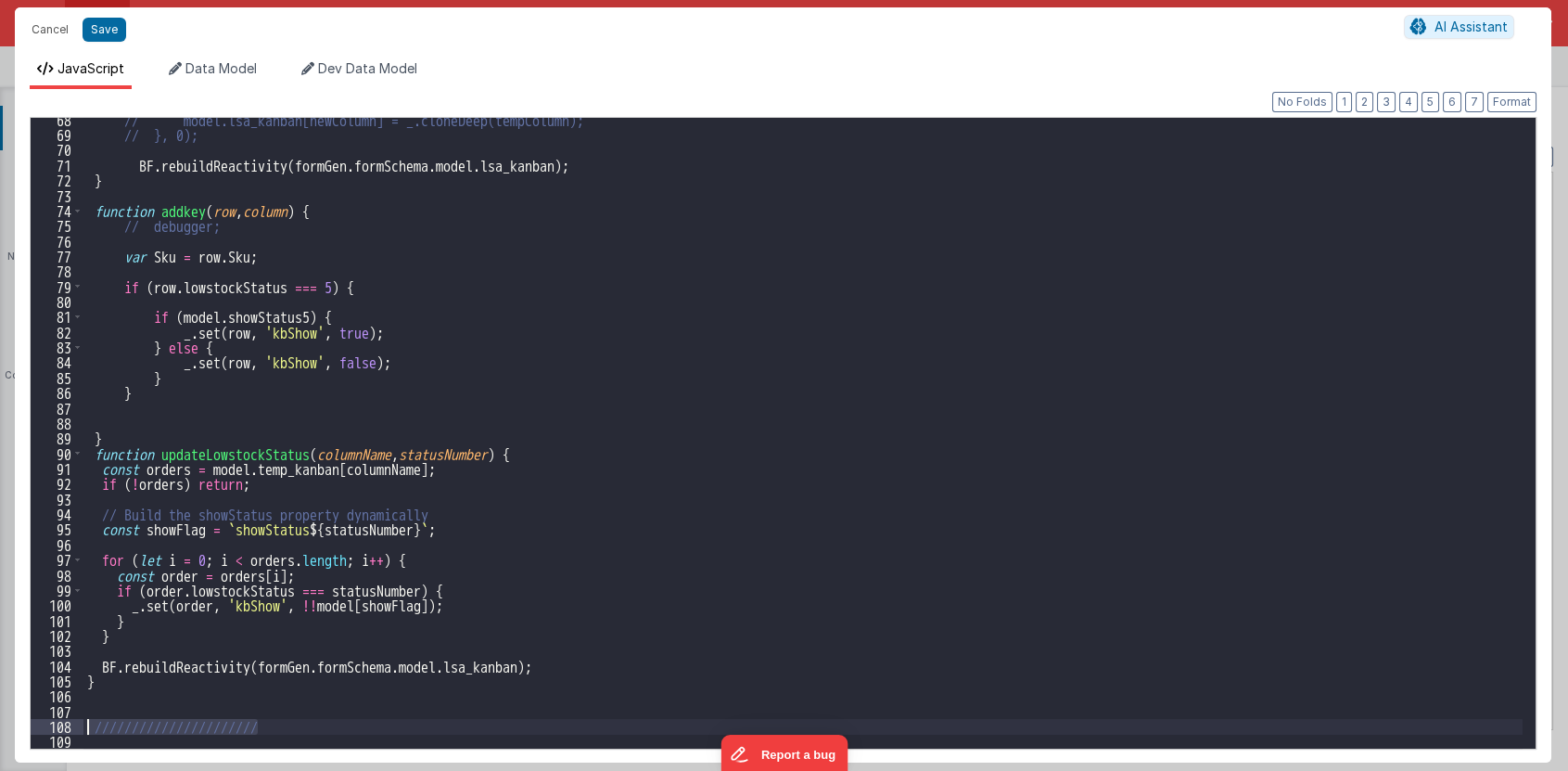 drag, startPoint x: 326, startPoint y: 722, endPoint x: 65, endPoint y: 726, distance: 261.03065 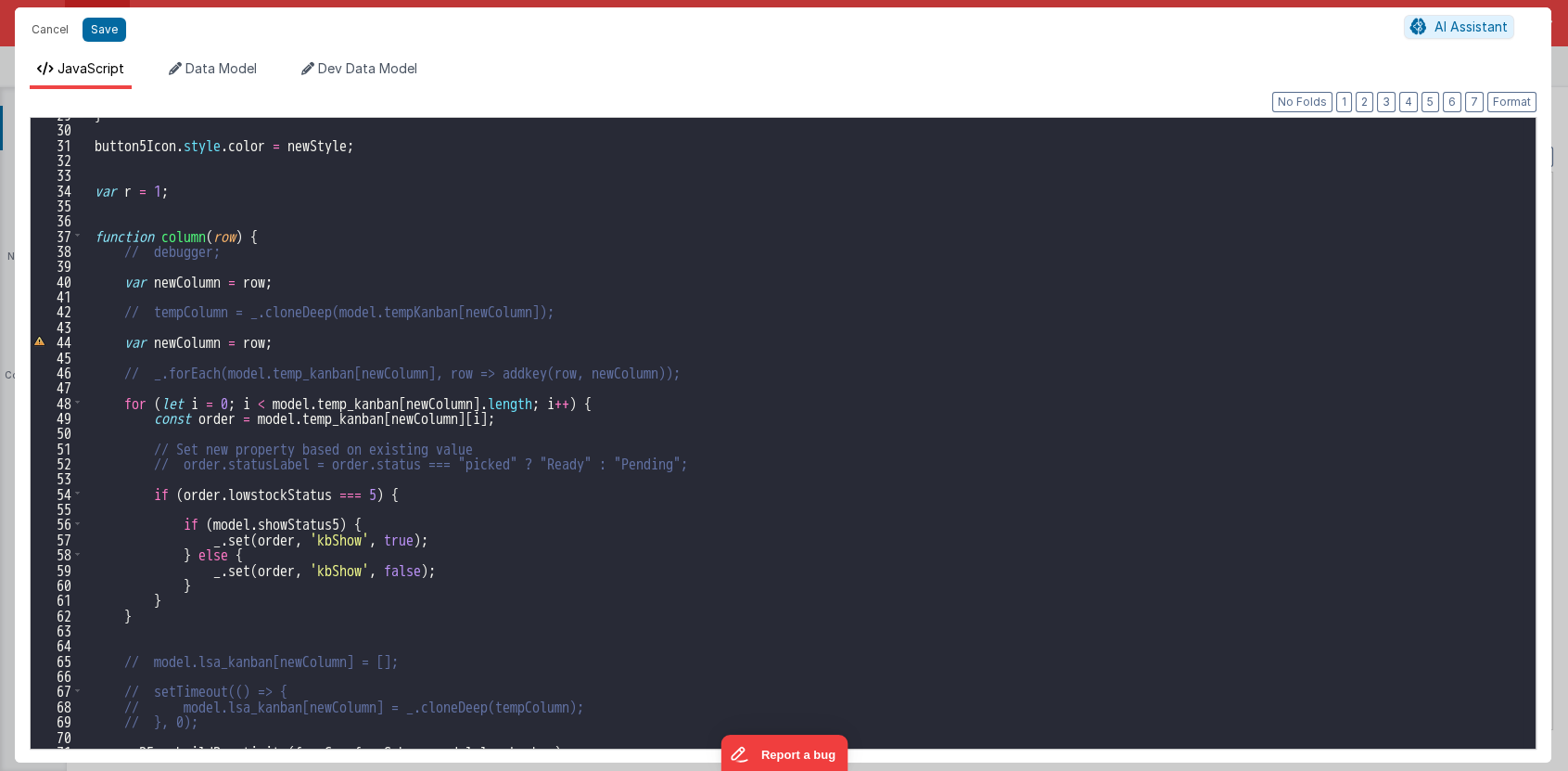 scroll, scrollTop: 335, scrollLeft: 0, axis: vertical 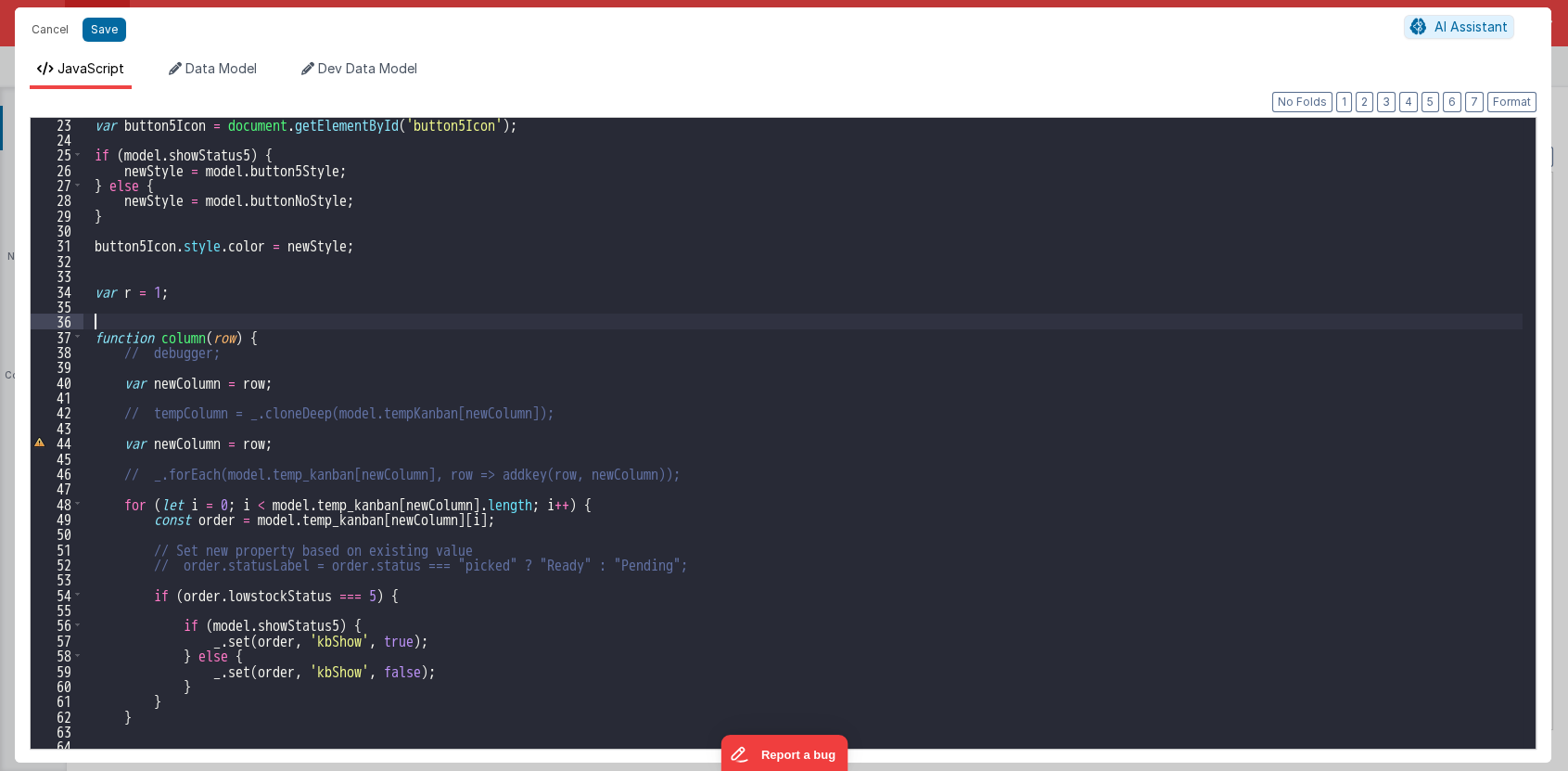 click on "var   button5Icon   =   document . getElementById ( 'button5Icon' ) ;   if   ( model . showStatus5 )   {        newStyle   =   model . button5Style ;   }   else   {        newStyle   =   model . buttonNoStyle ;   }   button5Icon . style . color   =   newStyle ;   var   r   =   1 ;       function   column ( row )   {        //  debugger;        var   newColumn   =   row ;        //  tempColumn = _.cloneDeep(model.tempKanban[newColumn]);        var   newColumn   =   row ;        //  _.forEach(model.temp_kanban[newColumn], row => addkey(row, newColumn));        for   ( let   i   =   0 ;   i   <   model . temp_kanban [ newColumn ] . length ;   i ++ )   {             const   order   =   model . temp_kanban [ newColumn ] [ i ] ;             // Set new property based on existing value             //  order.statusLabel = order.status === "picked" ? "Ready" : "Pending";             if   ( order . lowstockStatus   ===   5 )   {                  if   ( model . showStatus5 )   {                       _ . set ( order ," at bounding box center [803, 448] 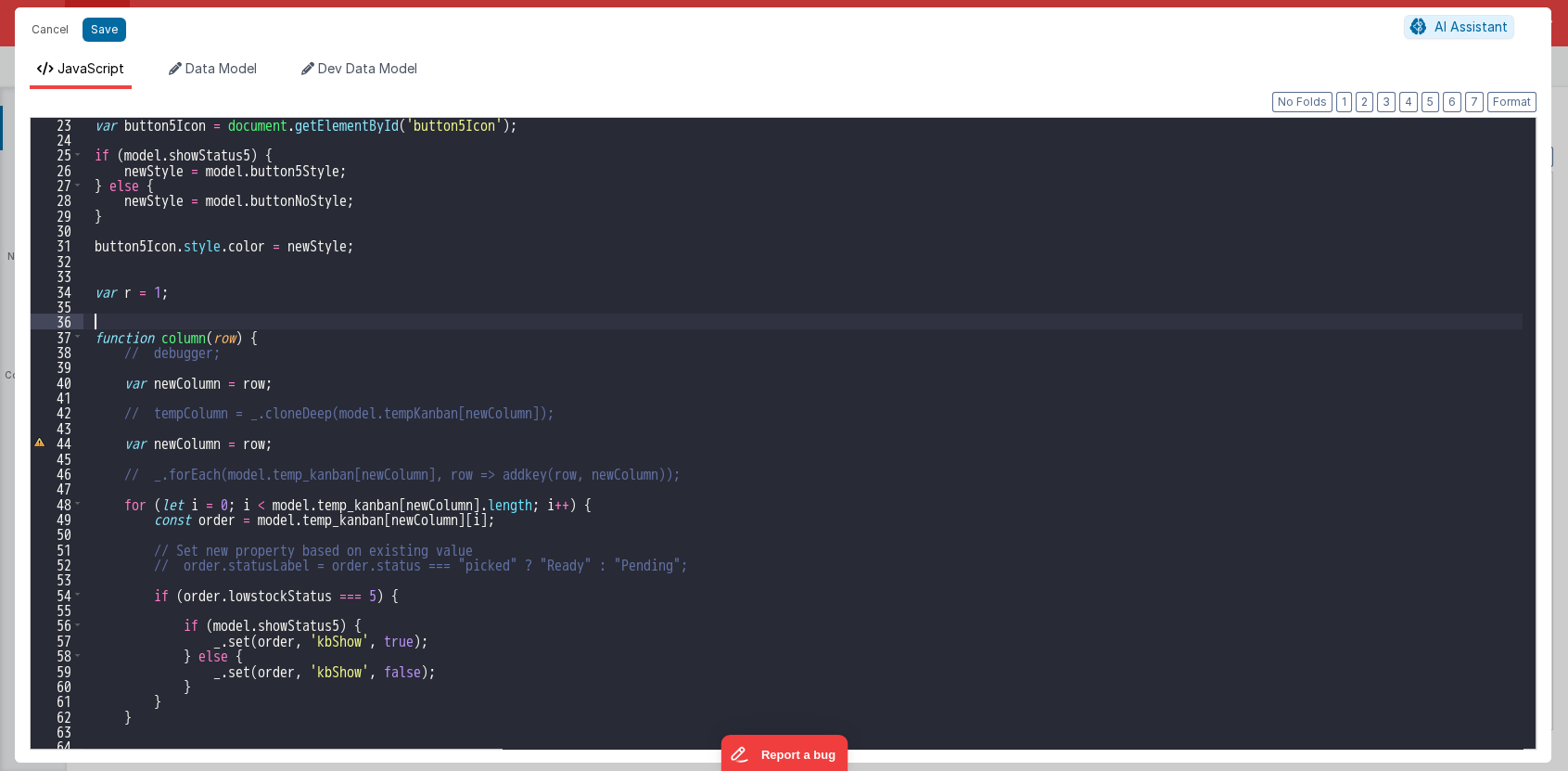 paste 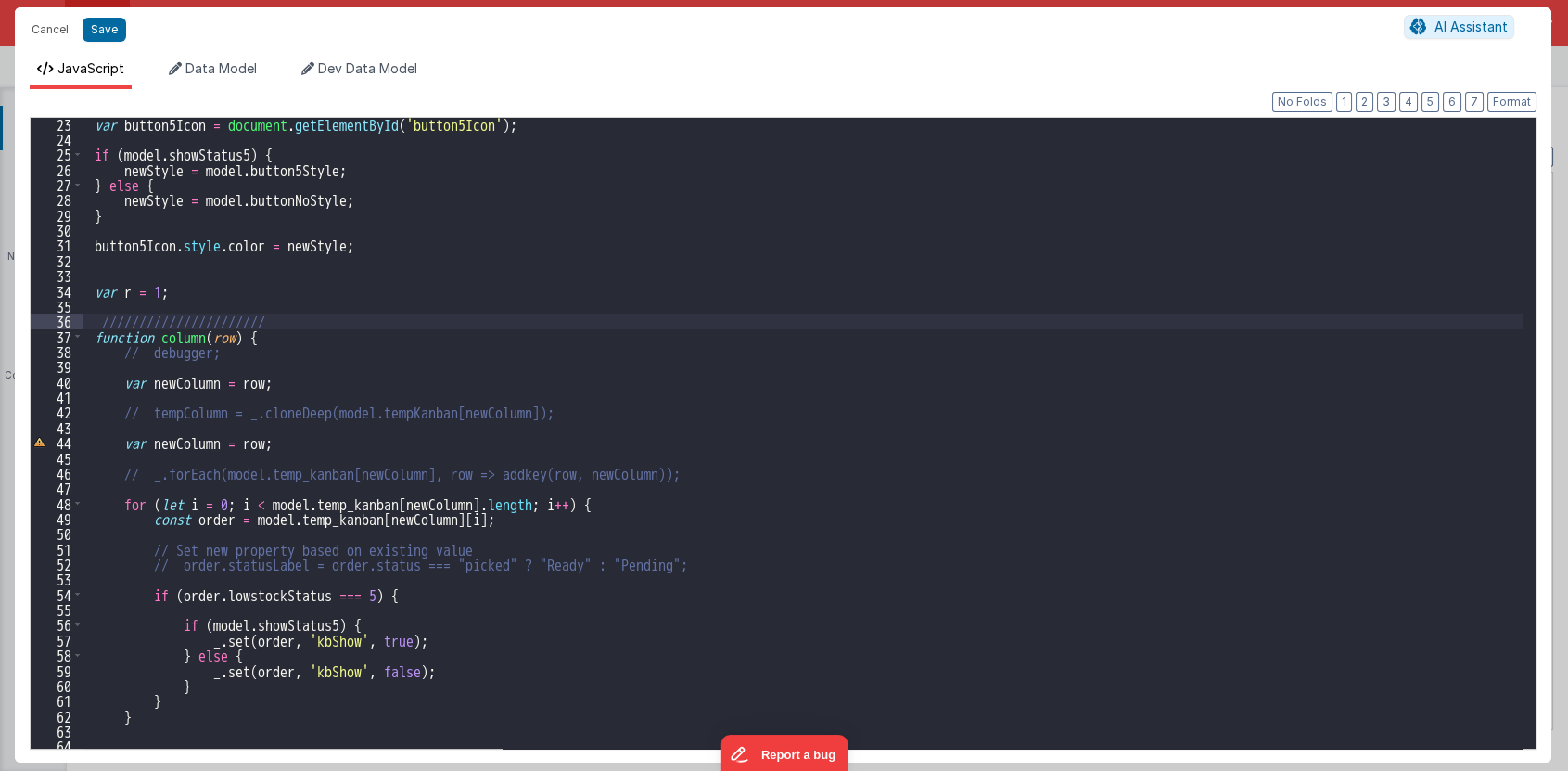 type 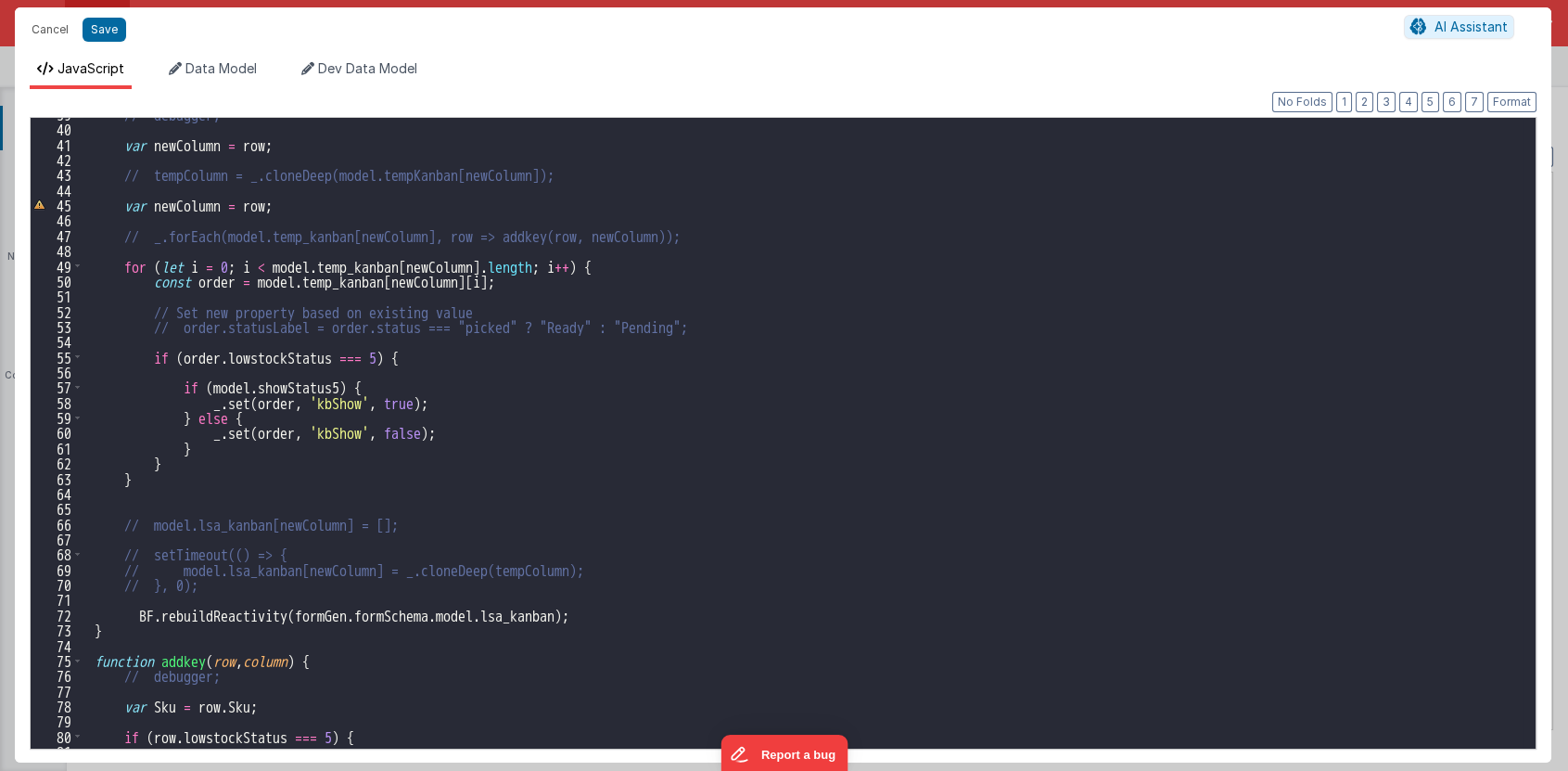scroll, scrollTop: 587, scrollLeft: 0, axis: vertical 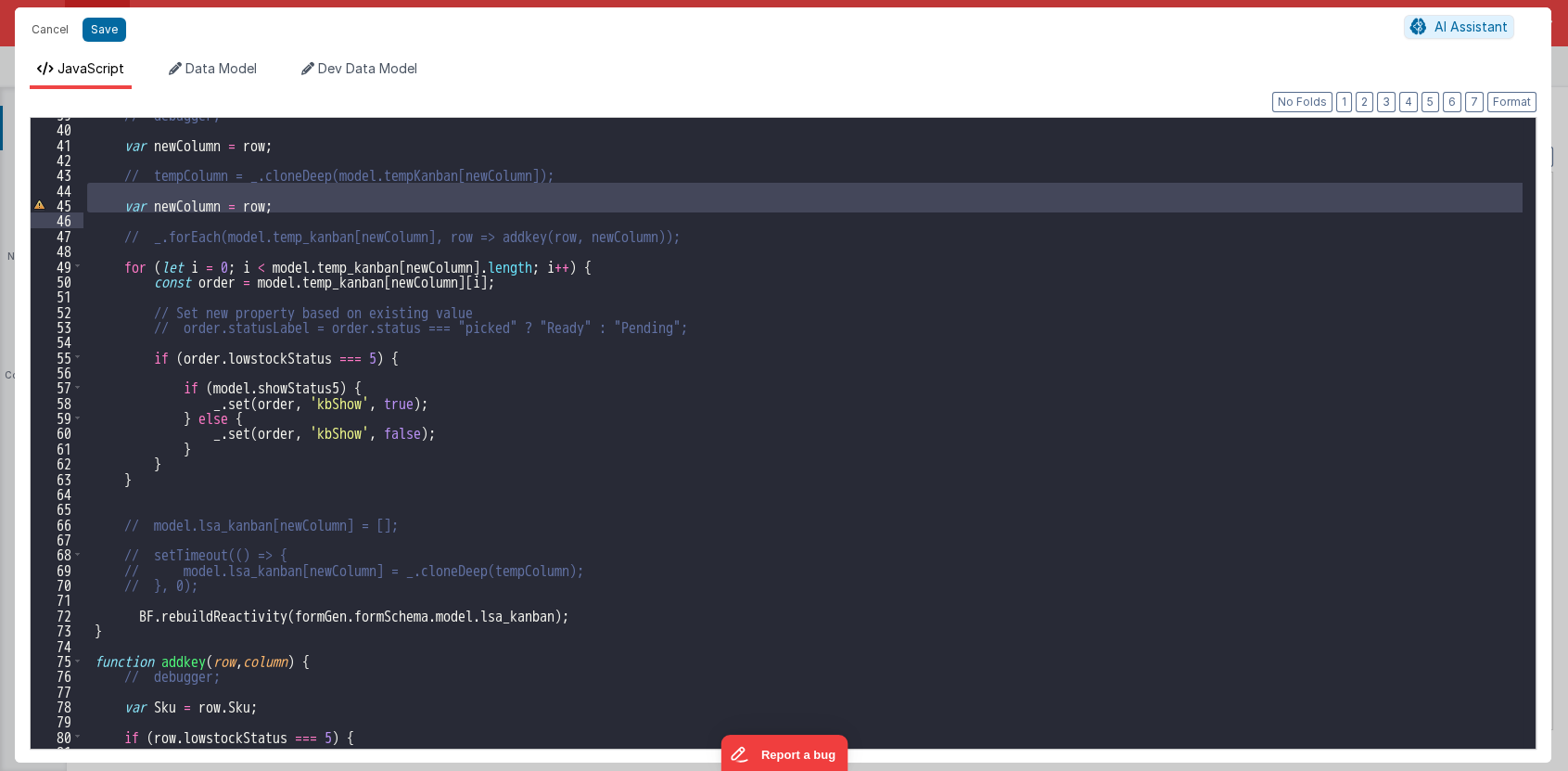drag, startPoint x: 108, startPoint y: 188, endPoint x: 292, endPoint y: 215, distance: 185.97043 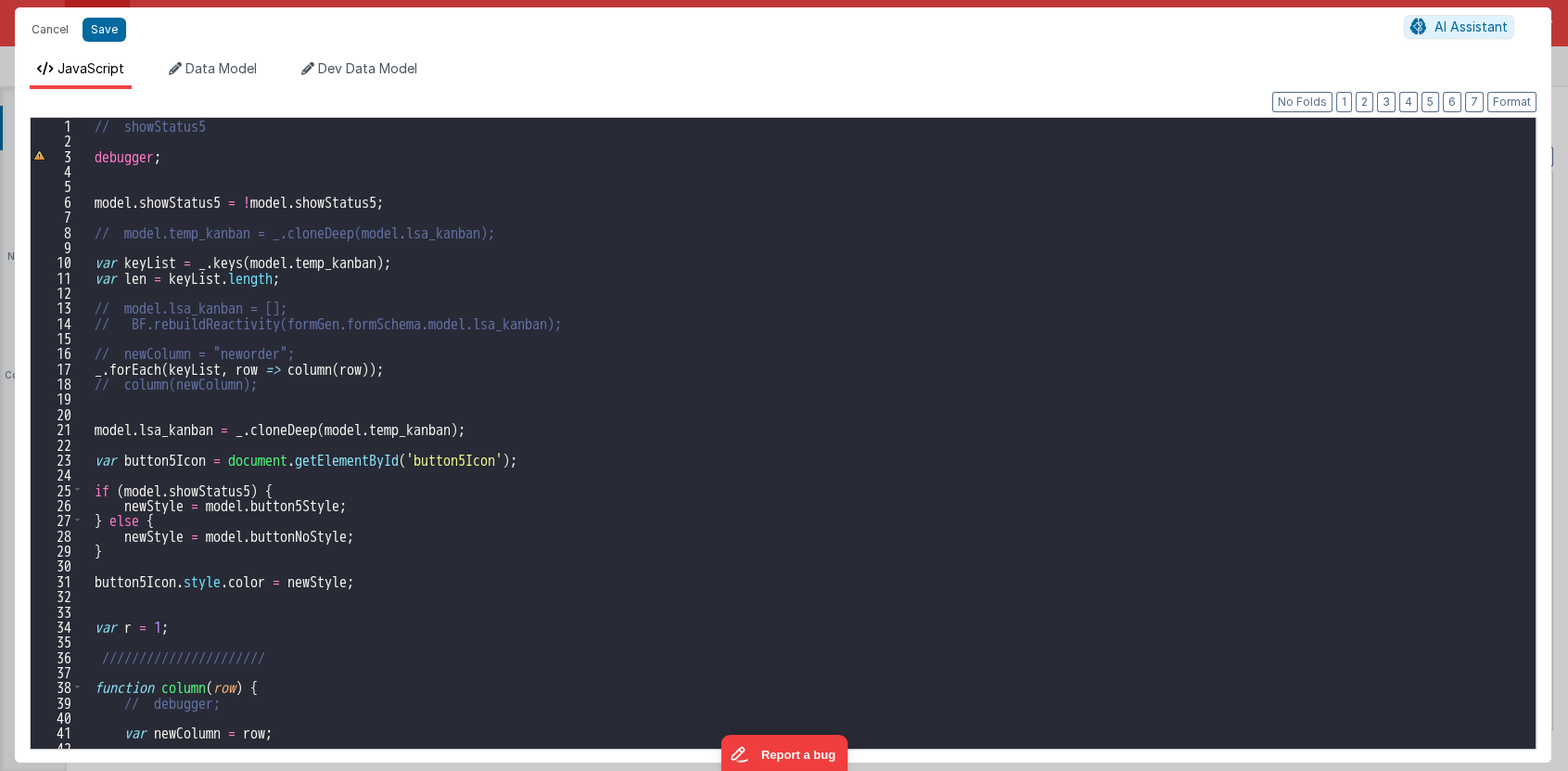 scroll, scrollTop: 0, scrollLeft: 0, axis: both 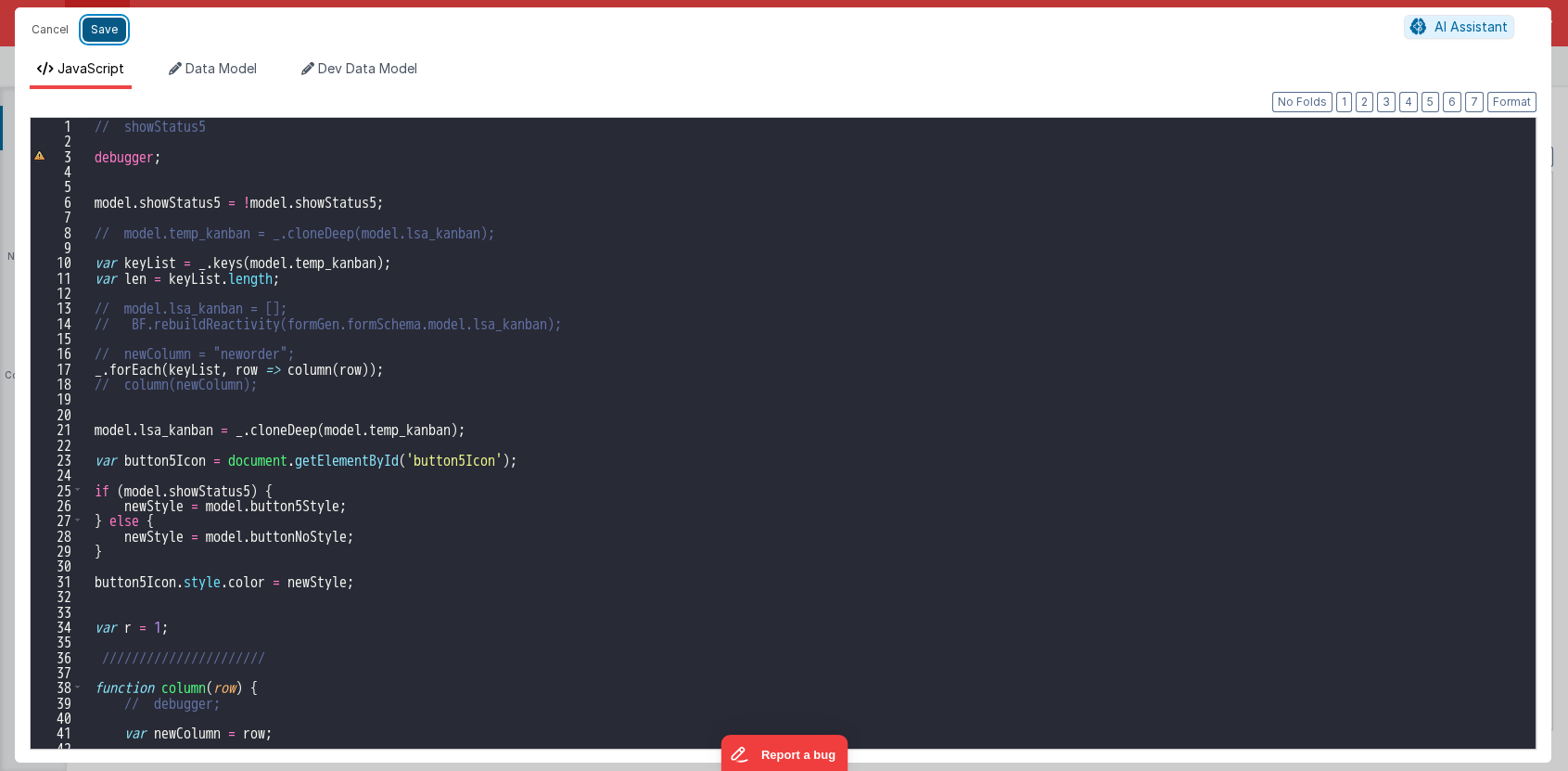 click on "Save" at bounding box center [104, 30] 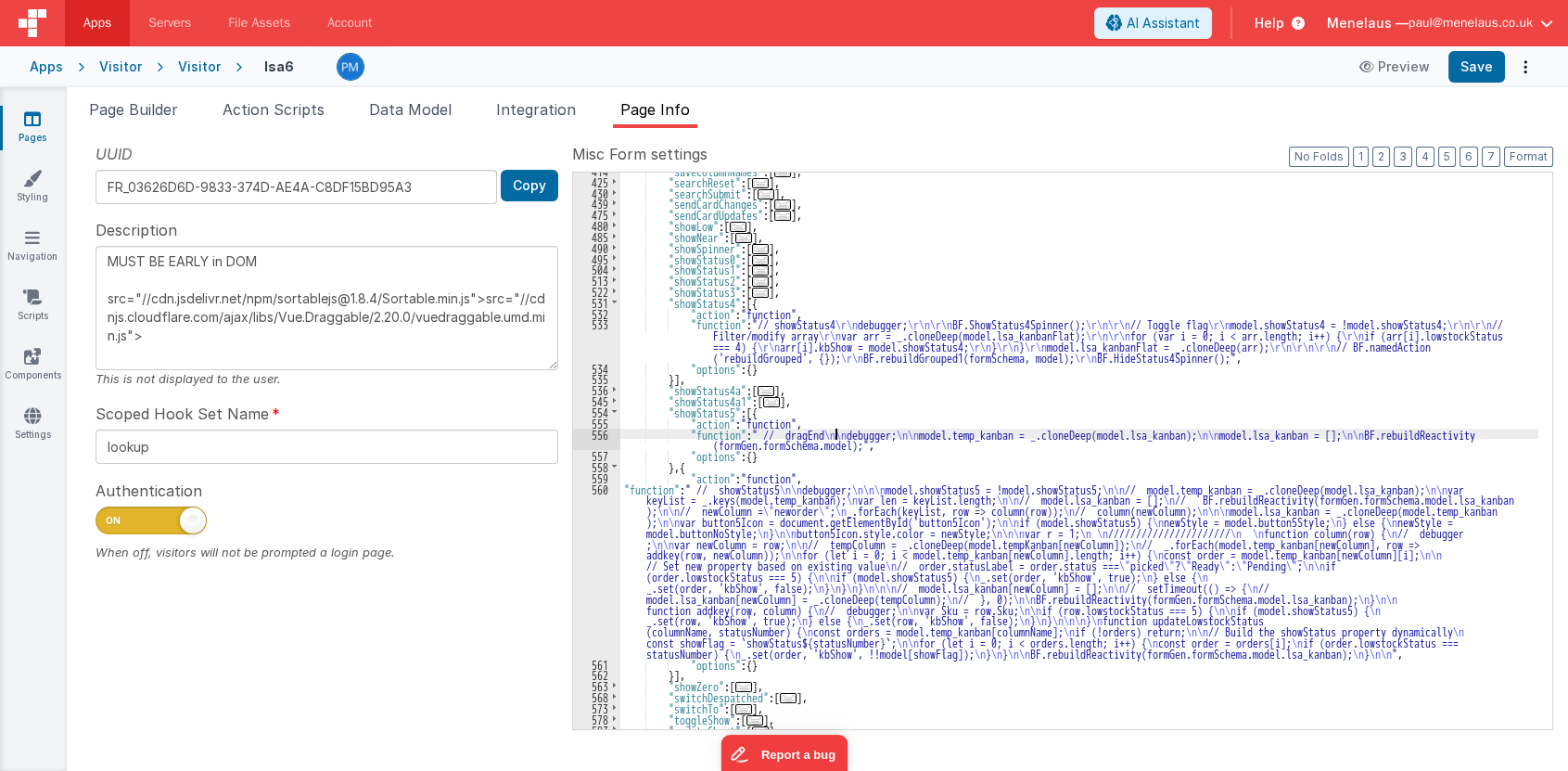 click on ""saveColumnNames" :  [ ... ] ,           "searchReset" :  [ ... ] ,           "searchSubmit" :  [ ... ] ,           "sendCardChanges" :  [ ... ] ,           "sendCardUpdates" :  [ ... ] ,           "showLow" :  [ ... ] ,           "showNear" :  [ ... ] ,           "showSpinner" :  [ ... ] ,           "showStatus0" :  [ ... ] ,           "showStatus1" :  [ ... ] ,           "showStatus2" :  [ ... ] ,           "showStatus3" :  [ ... ] ,           "showStatus4" :  [{                "action" :  "function" ,                "function" :  "// showStatus4 \r\n debugger; \r\n\r\n BF.ShowStatus4Spinner(); \r\n\r\n // Toggle flag \r\n model.showStatus4 = !model.showStatus4; \r\n\r\n //                   Filter/modify array \r\n var arr = _.cloneDeep(model.lsa_kanbanFlat); \r\n\r\n for (var i = 0; i < arr.length; i++) { \r\n     if (arr[i].lowstockStatus                   === 4) { \r\n         arr[i].kbShow = model.showStatus4; \r\n     } \r\n } \r\n \r\n\r\n\r\n \r\n \r\n , :" at bounding box center [1079, 455] 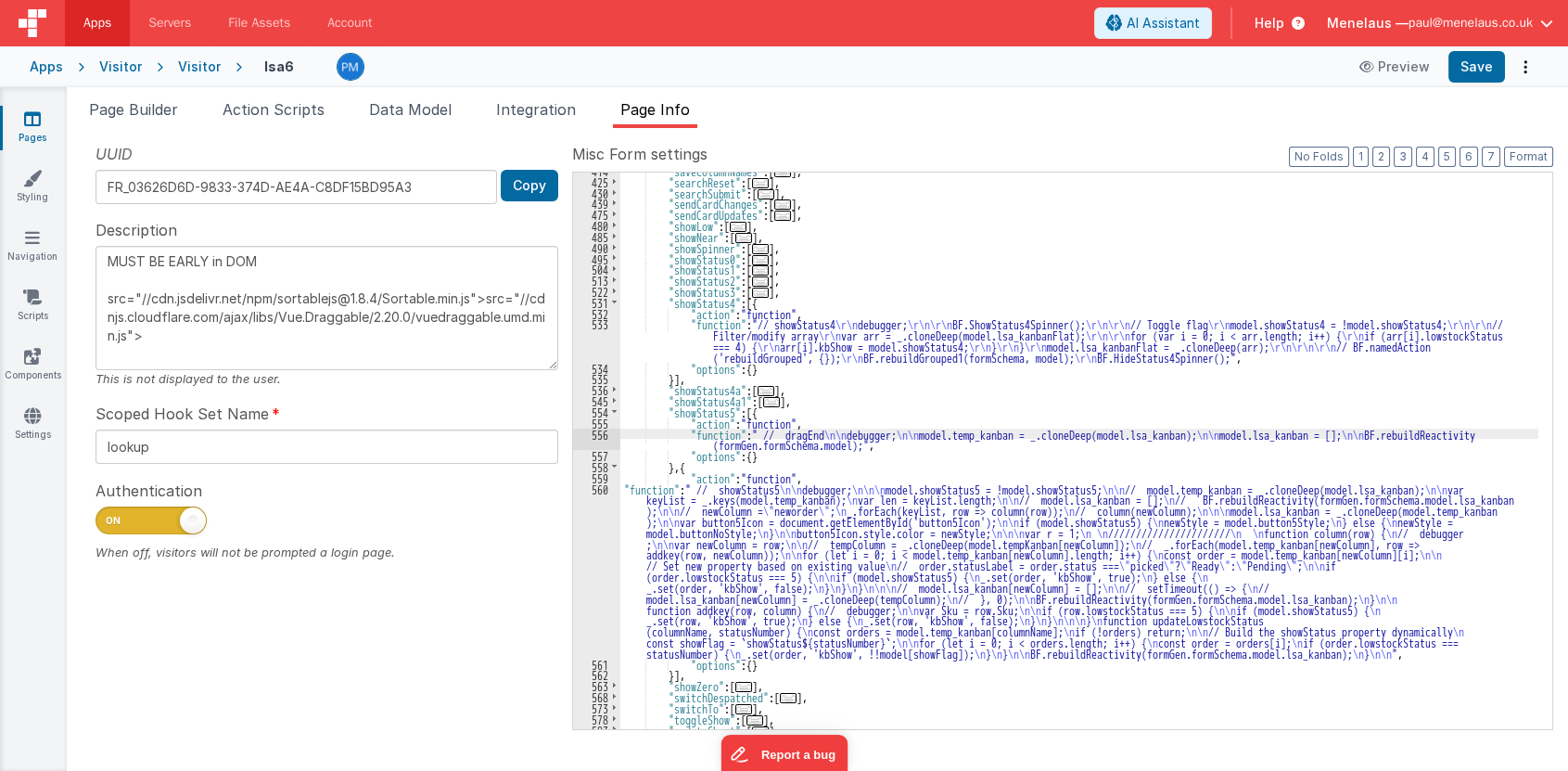 click on "556" at bounding box center [596, 440] 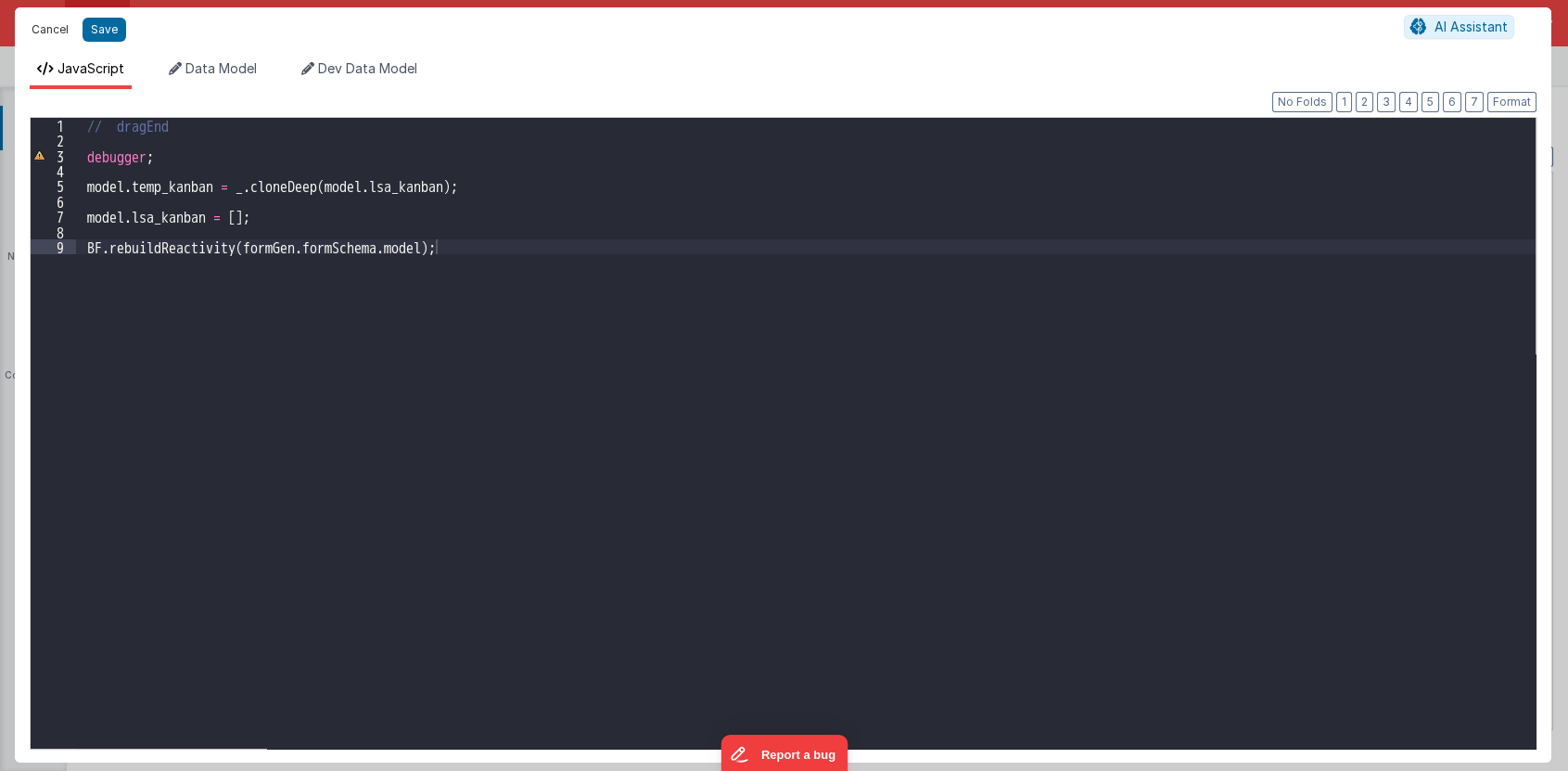 click on "Cancel" at bounding box center (50, 30) 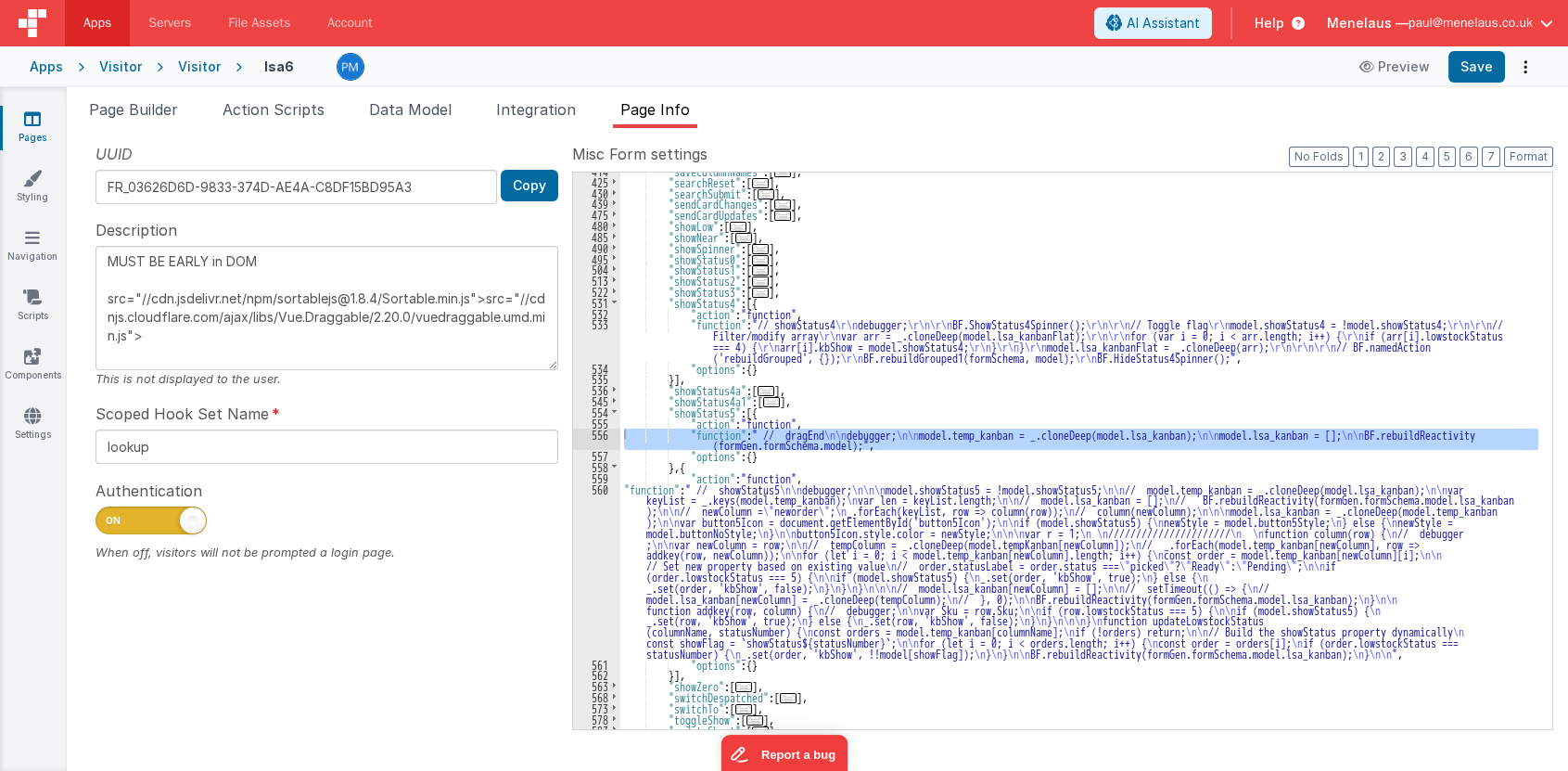click on ""saveColumnNames" :  [ ... ] ,           "searchReset" :  [ ... ] ,           "searchSubmit" :  [ ... ] ,           "sendCardChanges" :  [ ... ] ,           "sendCardUpdates" :  [ ... ] ,           "showLow" :  [ ... ] ,           "showNear" :  [ ... ] ,           "showSpinner" :  [ ... ] ,           "showStatus0" :  [ ... ] ,           "showStatus1" :  [ ... ] ,           "showStatus2" :  [ ... ] ,           "showStatus3" :  [ ... ] ,           "showStatus4" :  [{                "action" :  "function" ,                "function" :  "// showStatus4 \r\n debugger; \r\n\r\n BF.ShowStatus4Spinner(); \r\n\r\n // Toggle flag \r\n model.showStatus4 = !model.showStatus4; \r\n\r\n //                   Filter/modify array \r\n var arr = _.cloneDeep(model.lsa_kanbanFlat); \r\n\r\n for (var i = 0; i < arr.length; i++) { \r\n     if (arr[i].lowstockStatus                   === 4) { \r\n         arr[i].kbShow = model.showStatus4; \r\n     } \r\n } \r\n \r\n\r\n\r\n \r\n \r\n , :" at bounding box center (1079, 455) 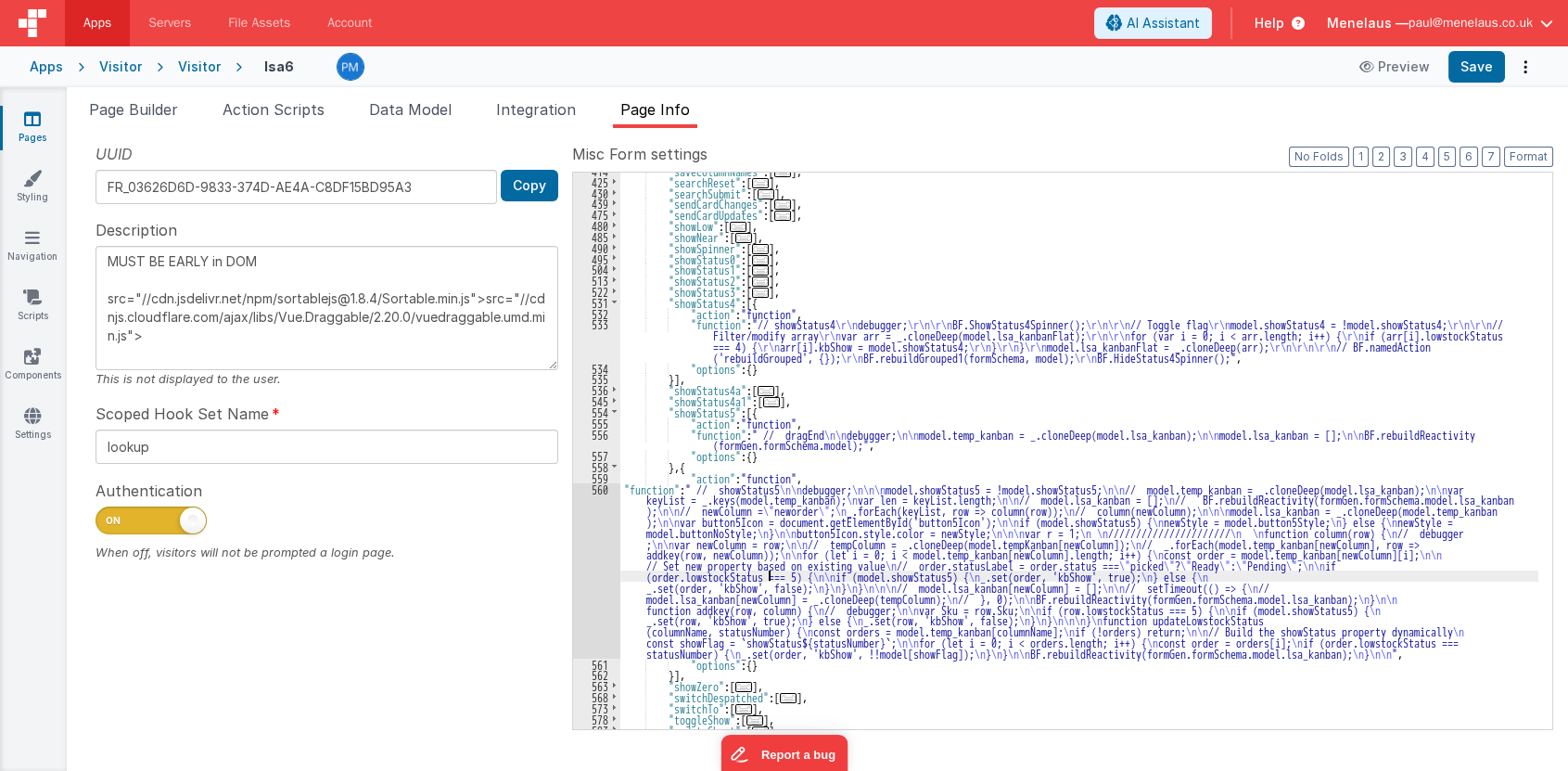 click on "560" at bounding box center (596, 571) 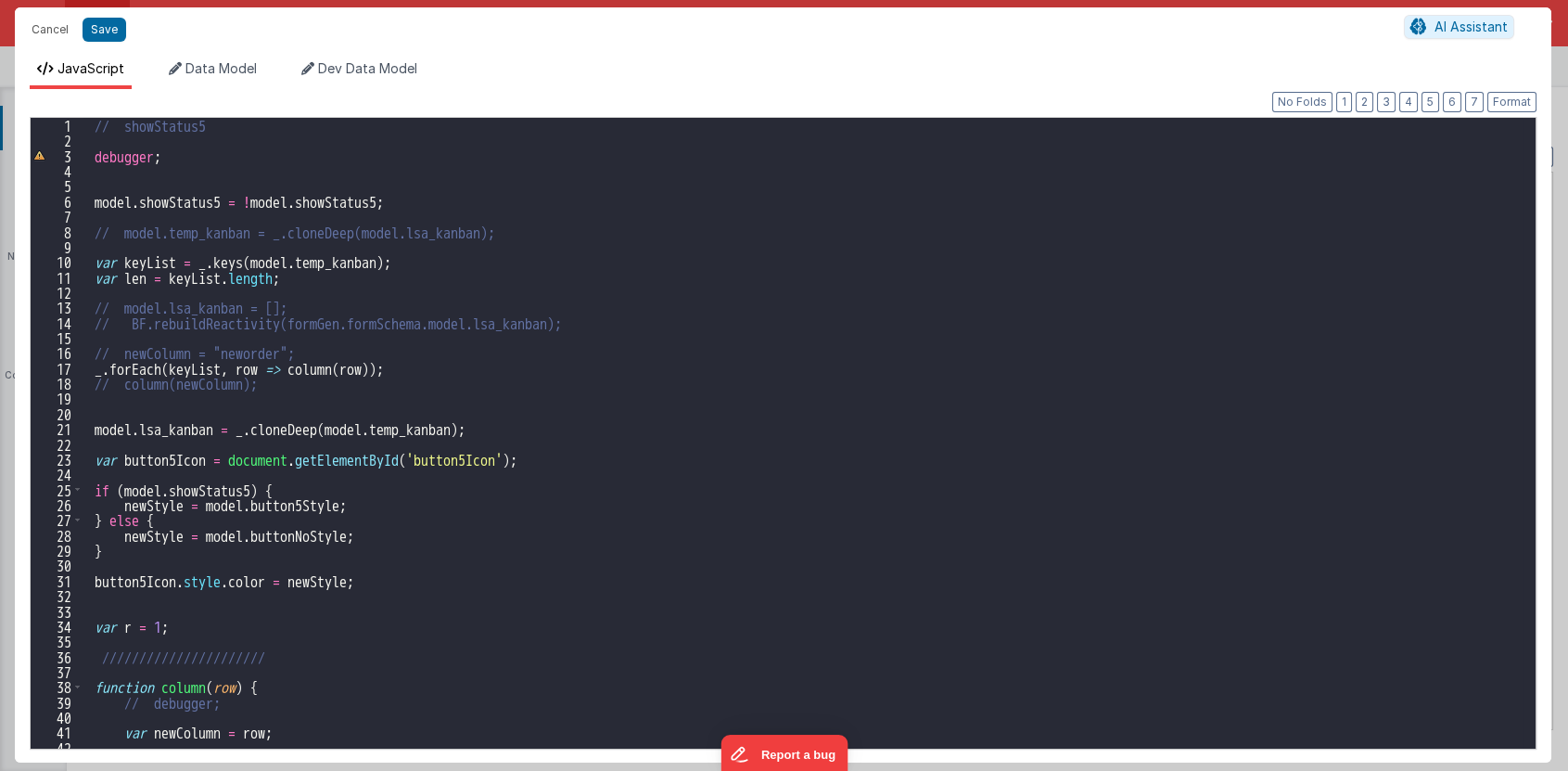 scroll, scrollTop: 0, scrollLeft: 0, axis: both 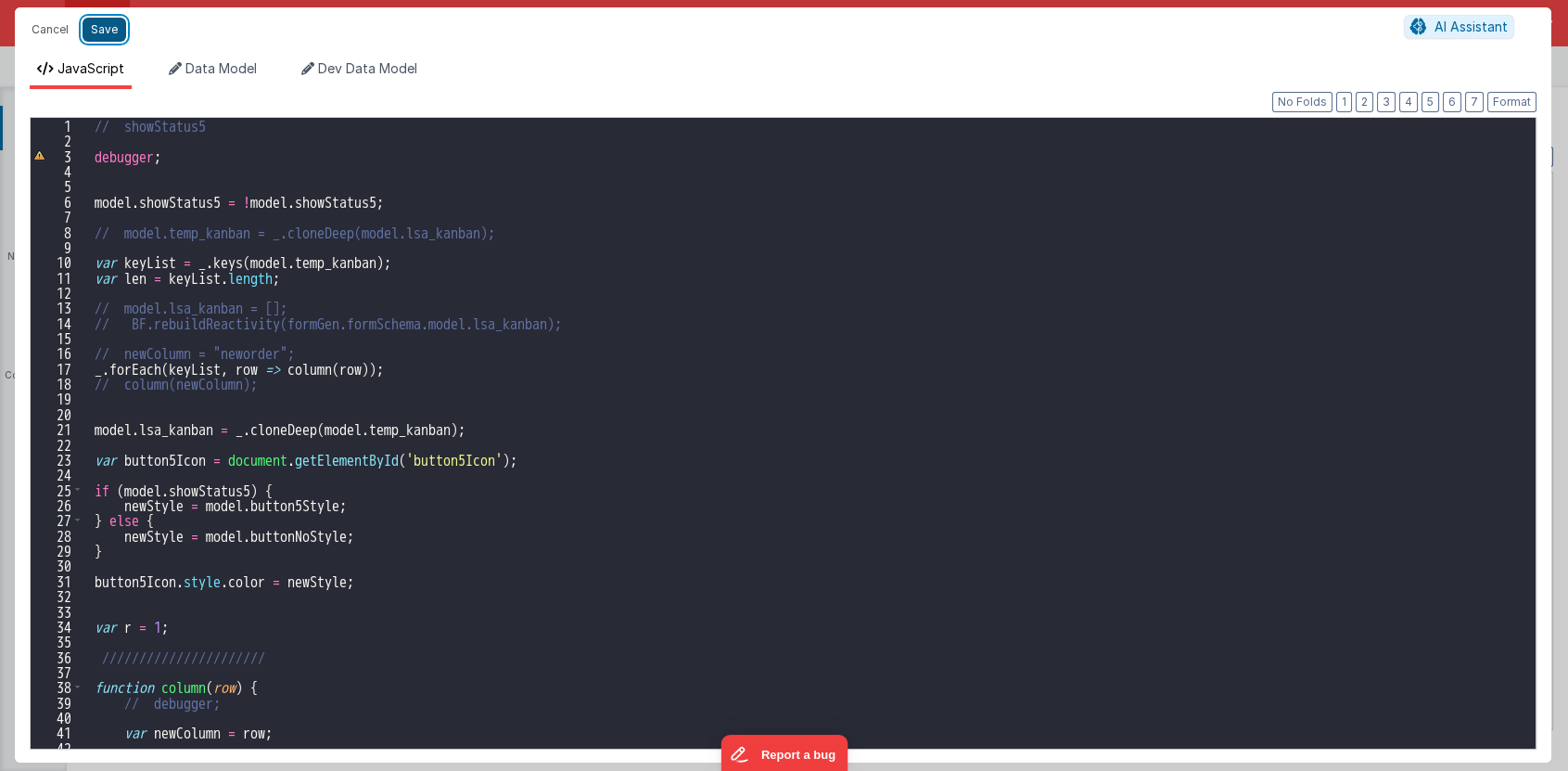 click on "Save" at bounding box center (104, 30) 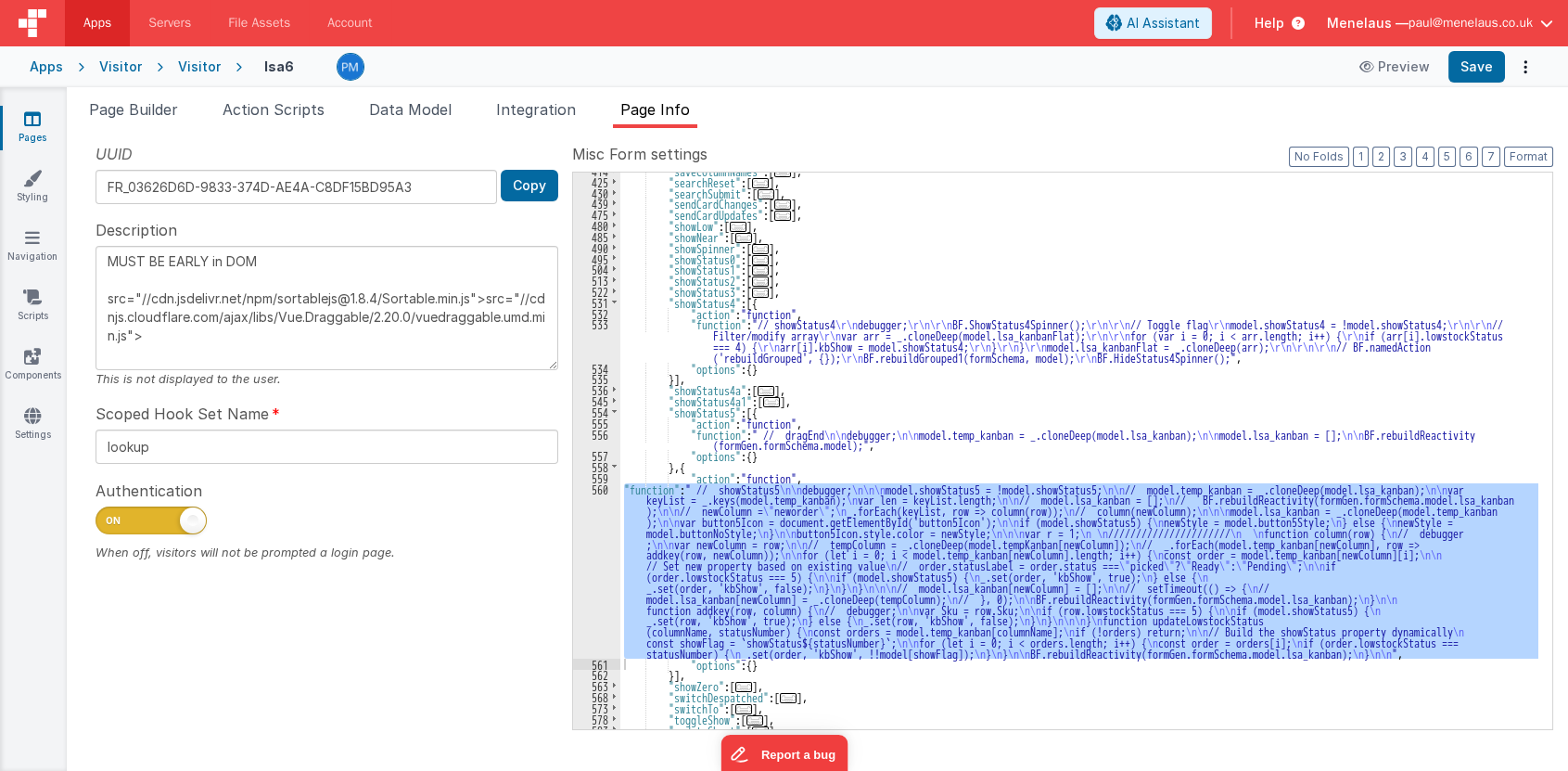 click on ""saveColumnNames" :  [ ... ] ,           "searchReset" :  [ ... ] ,           "searchSubmit" :  [ ... ] ,           "sendCardChanges" :  [ ... ] ,           "sendCardUpdates" :  [ ... ] ,           "showLow" :  [ ... ] ,           "showNear" :  [ ... ] ,           "showSpinner" :  [ ... ] ,           "showStatus0" :  [ ... ] ,           "showStatus1" :  [ ... ] ,           "showStatus2" :  [ ... ] ,           "showStatus3" :  [ ... ] ,           "showStatus4" :  [{                "action" :  "function" ,                "function" :  "// showStatus4 \r\n debugger; \r\n\r\n BF.ShowStatus4Spinner(); \r\n\r\n // Toggle flag \r\n model.showStatus4 = !model.showStatus4; \r\n\r\n //                   Filter/modify array \r\n var arr = _.cloneDeep(model.lsa_kanbanFlat); \r\n\r\n for (var i = 0; i < arr.length; i++) { \r\n     if (arr[i].lowstockStatus                   === 4) { \r\n         arr[i].kbShow = model.showStatus4; \r\n     } \r\n } \r\n \r\n\r\n\r\n \r\n \r\n , :" at bounding box center (1079, 455) 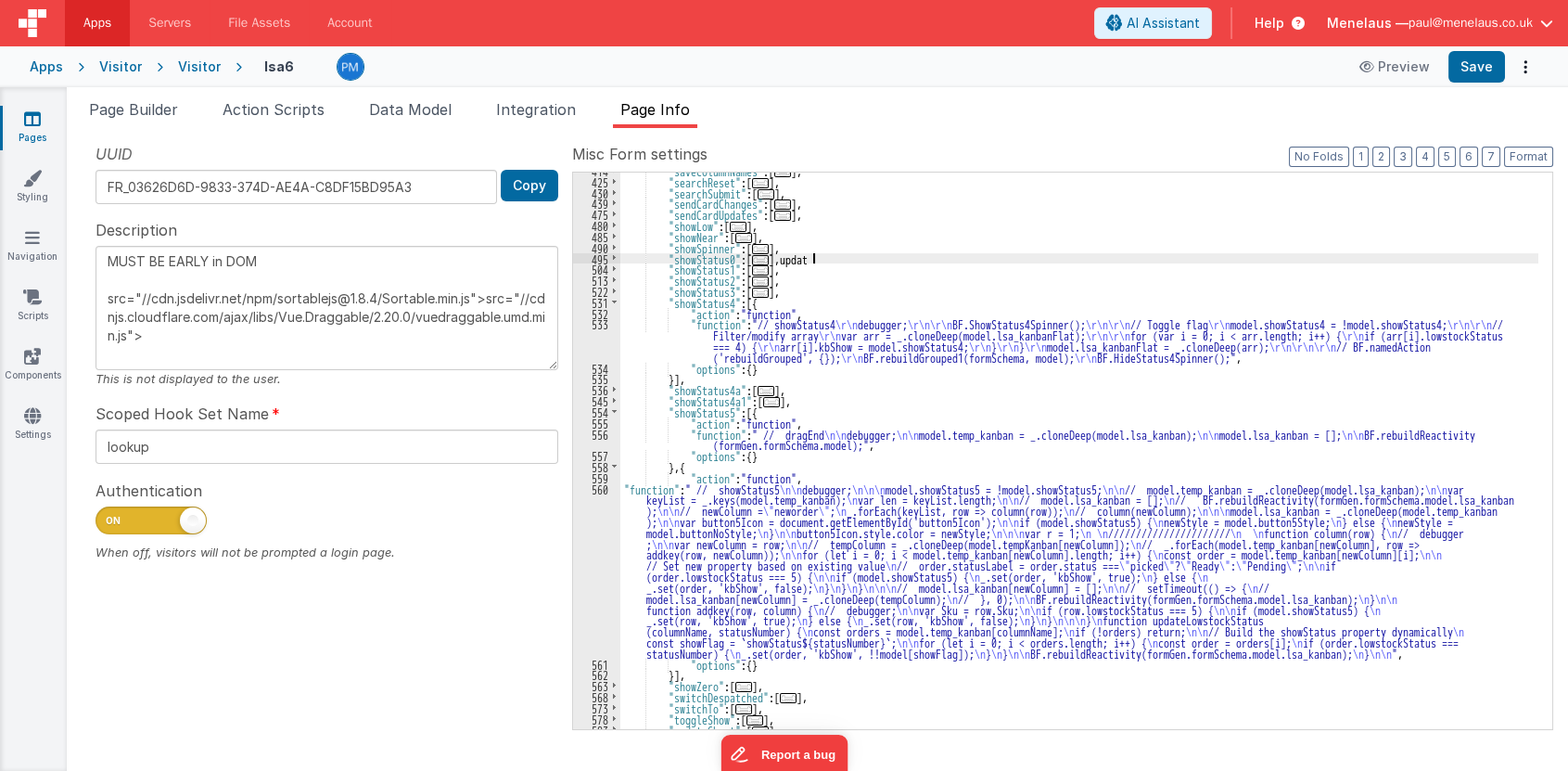 type 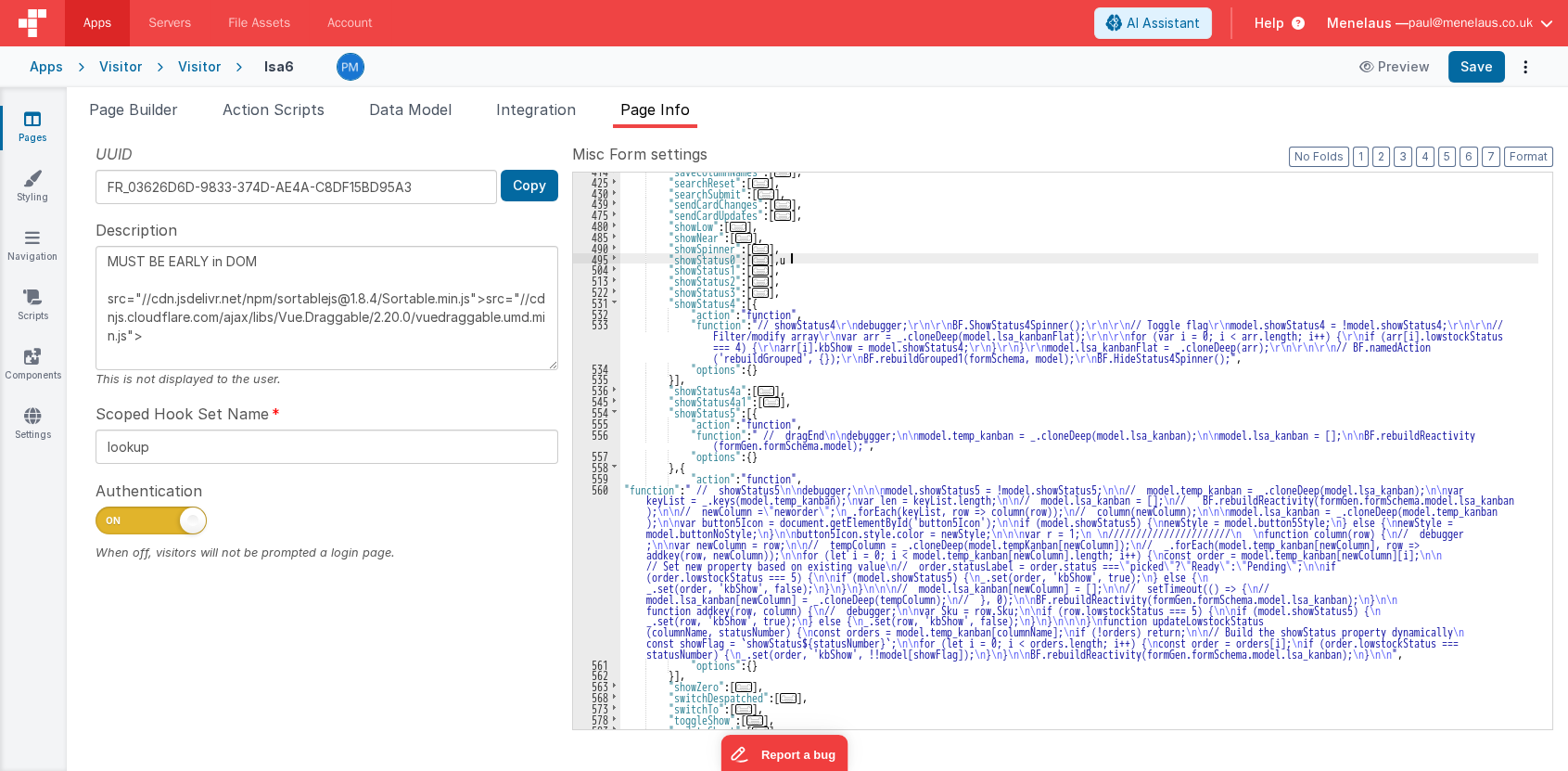 type on "MUST BE EARLY in DOM
src="//cdn.jsdelivr.net/npm/sortablejs@1.8.4/Sortable.min.js">src="//cdnjs.cloudflare.com/ajax/libs/Vue.Draggable/2.20.0/vuedraggable.umd.min.js">" 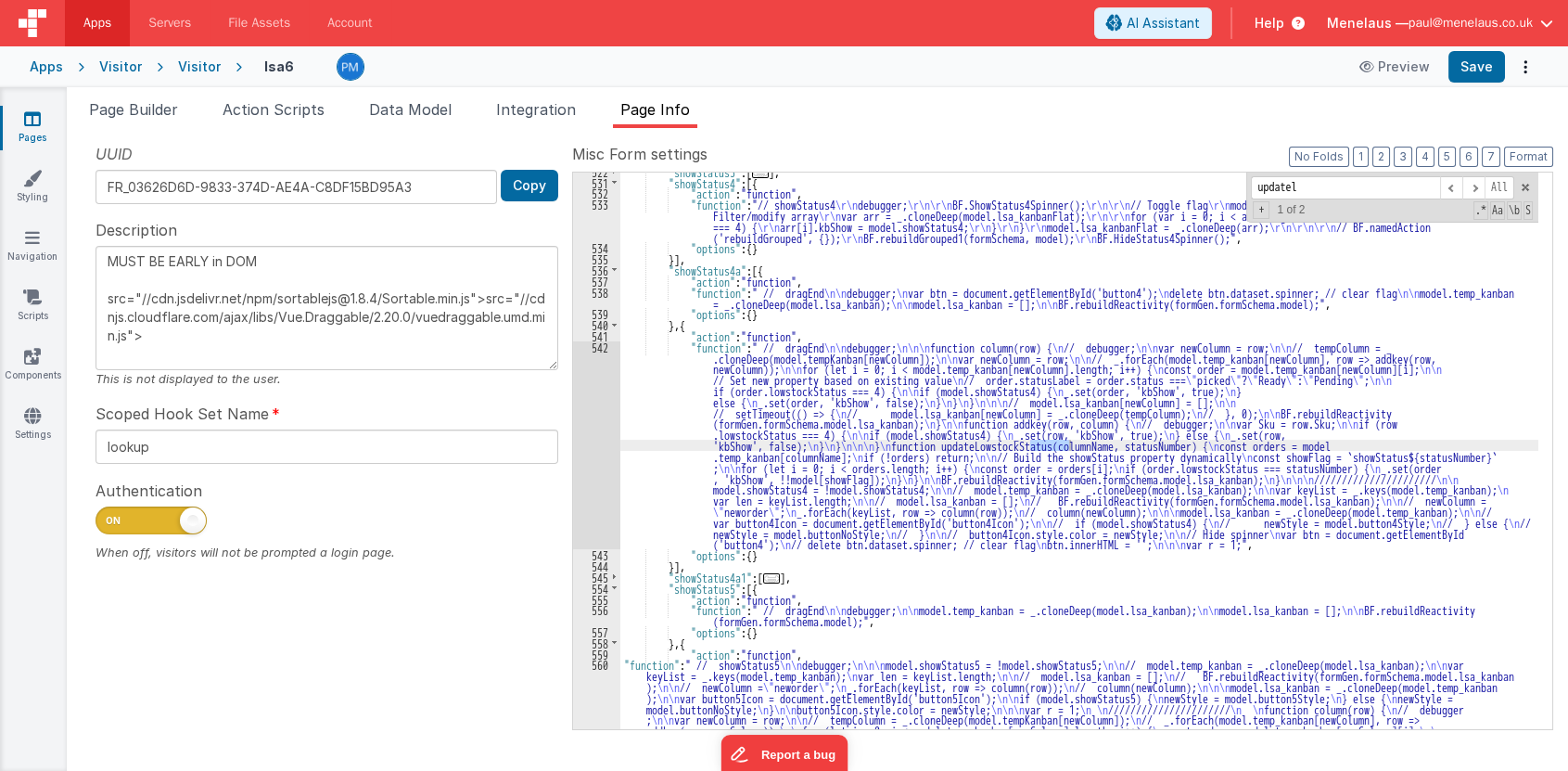scroll, scrollTop: 796, scrollLeft: 0, axis: vertical 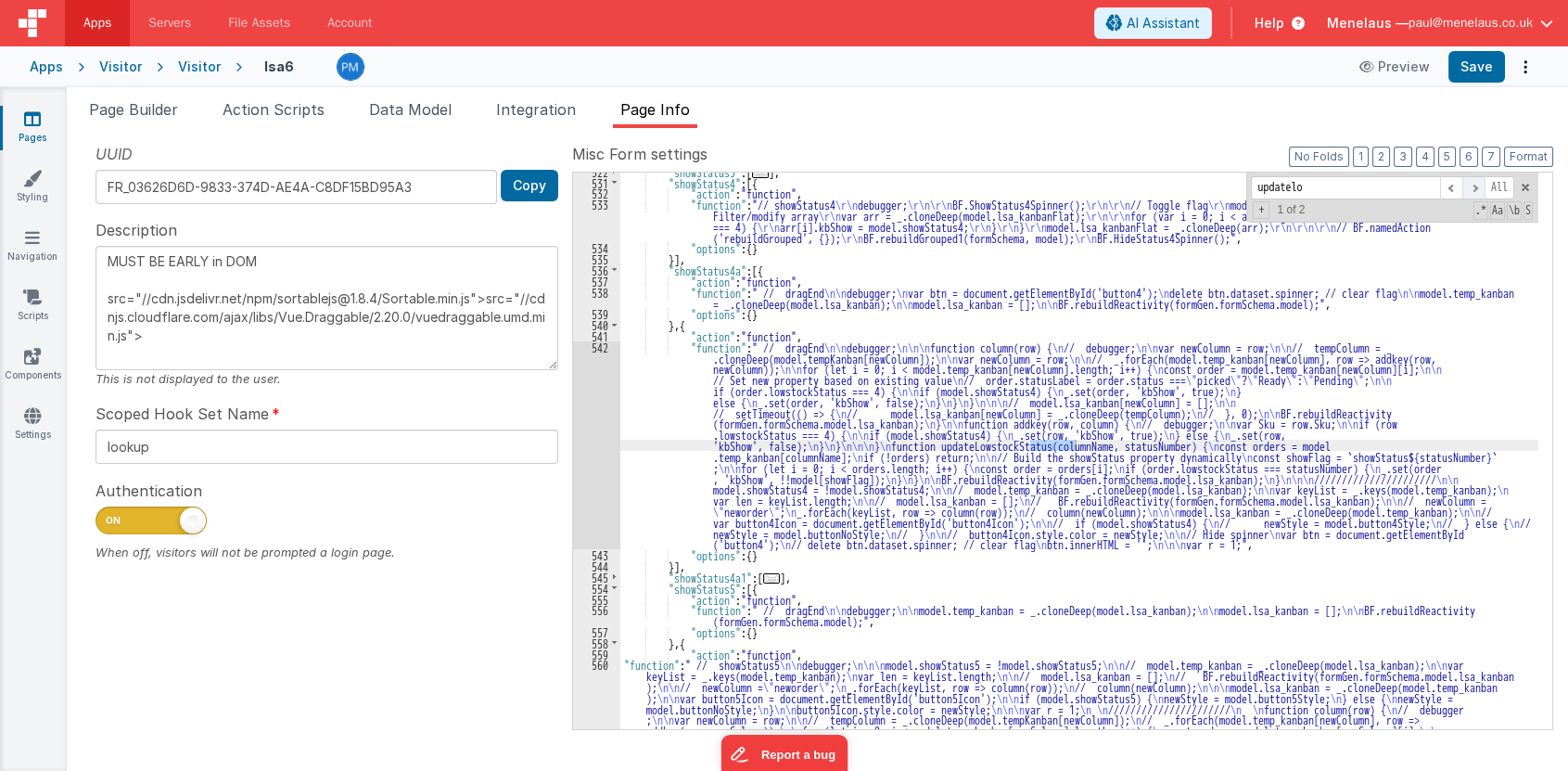 type on "updatelo" 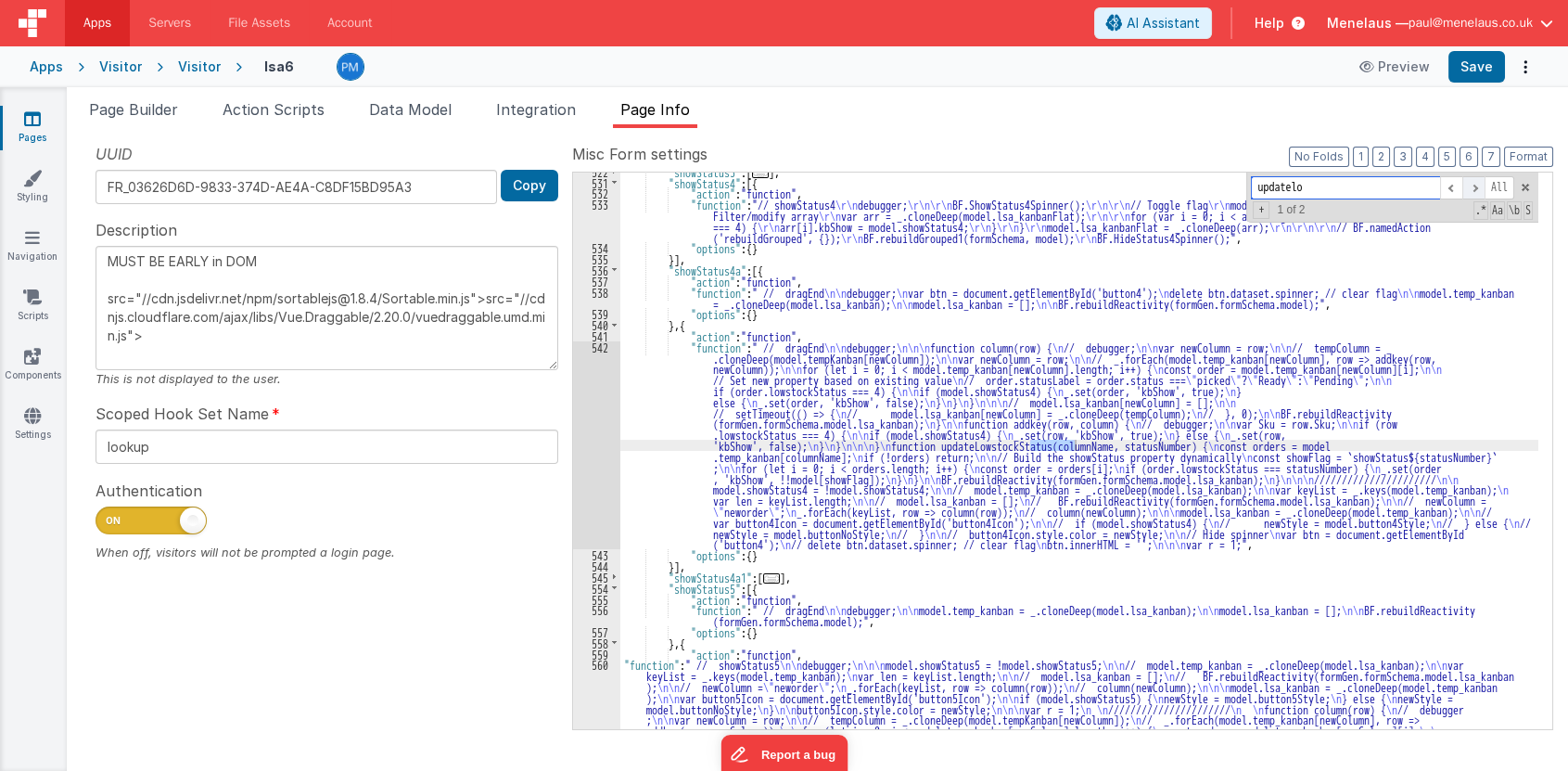 click at bounding box center [1473, 187] 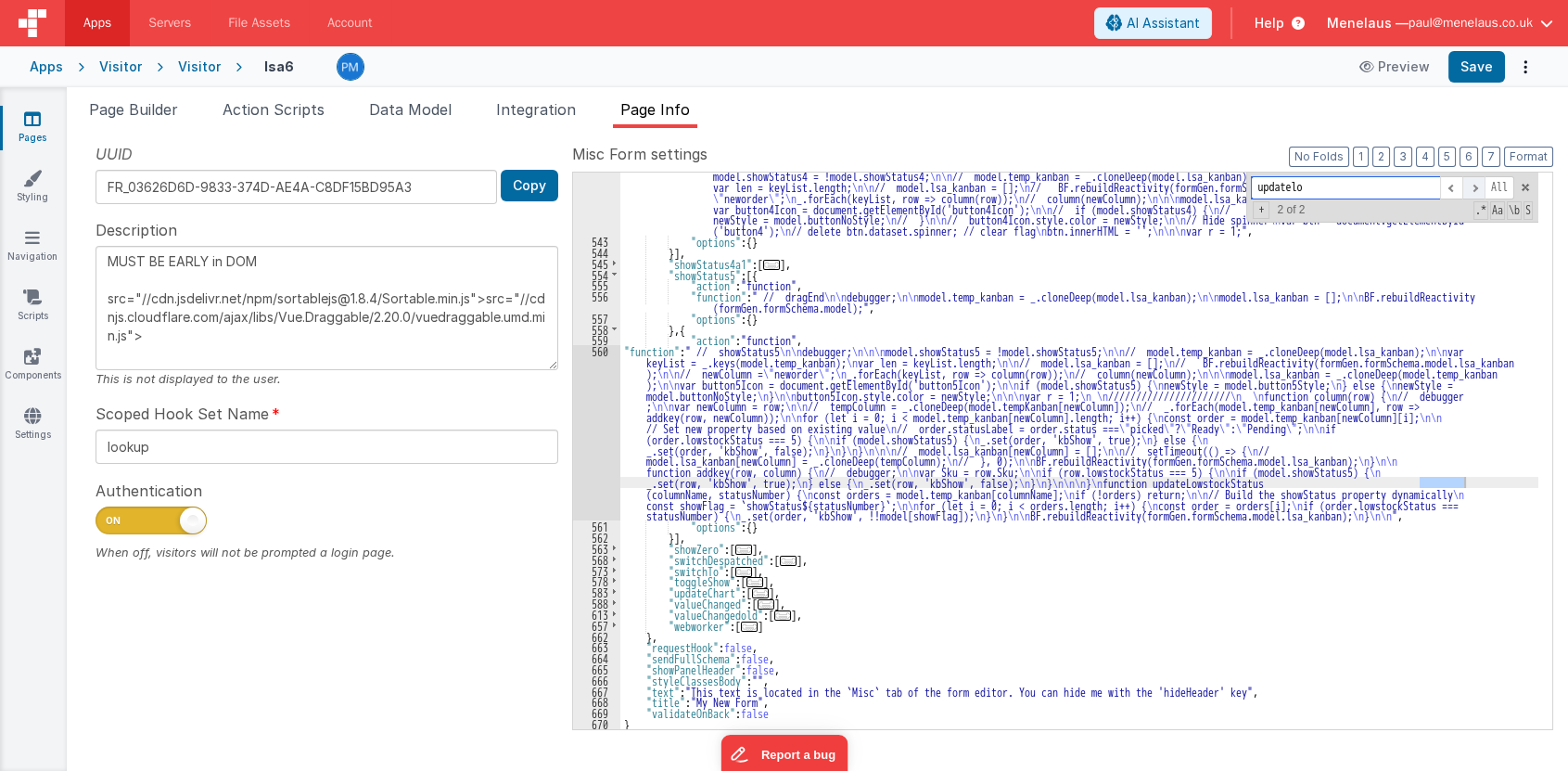 click at bounding box center [1473, 187] 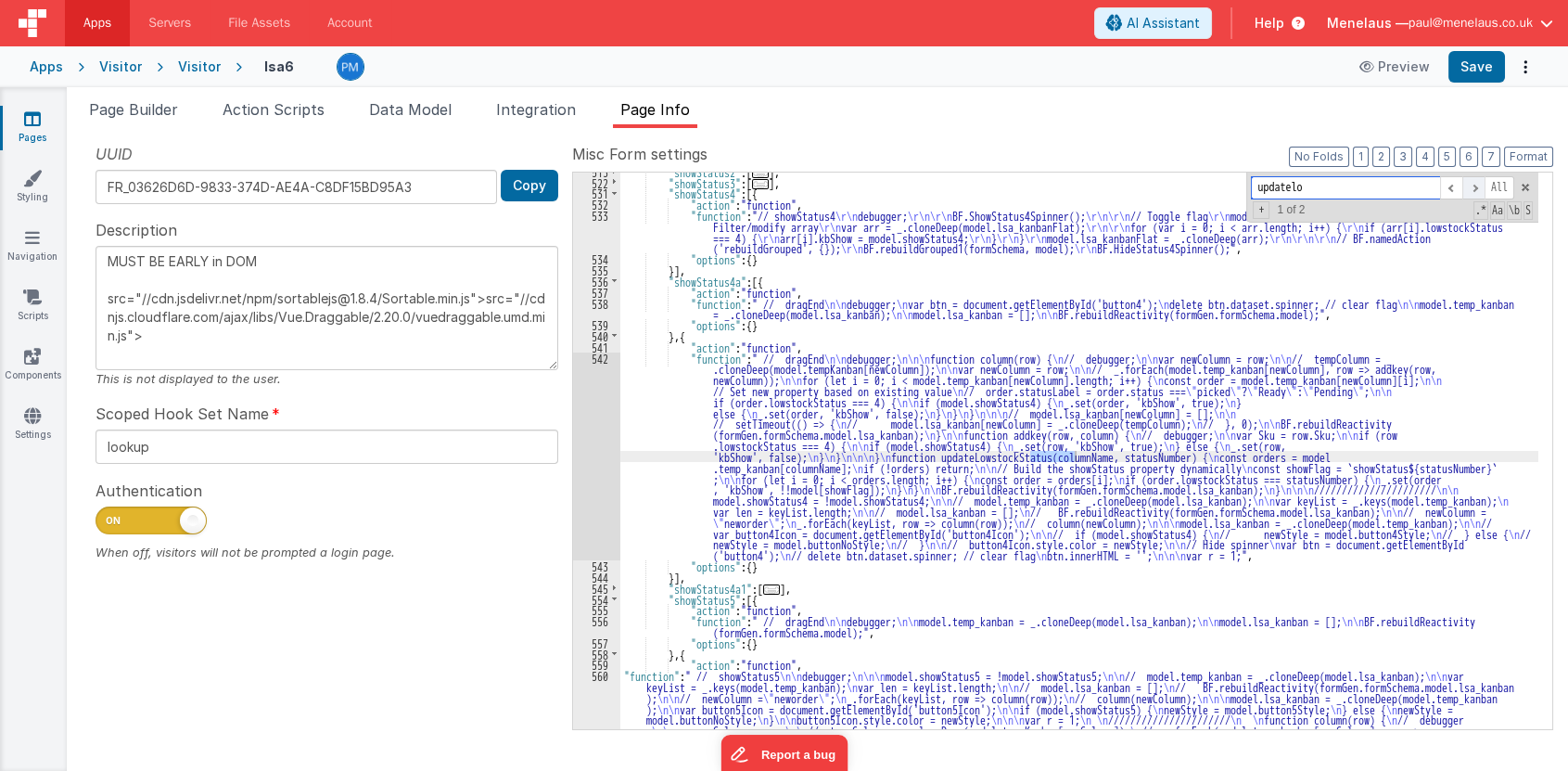 click at bounding box center [1473, 187] 